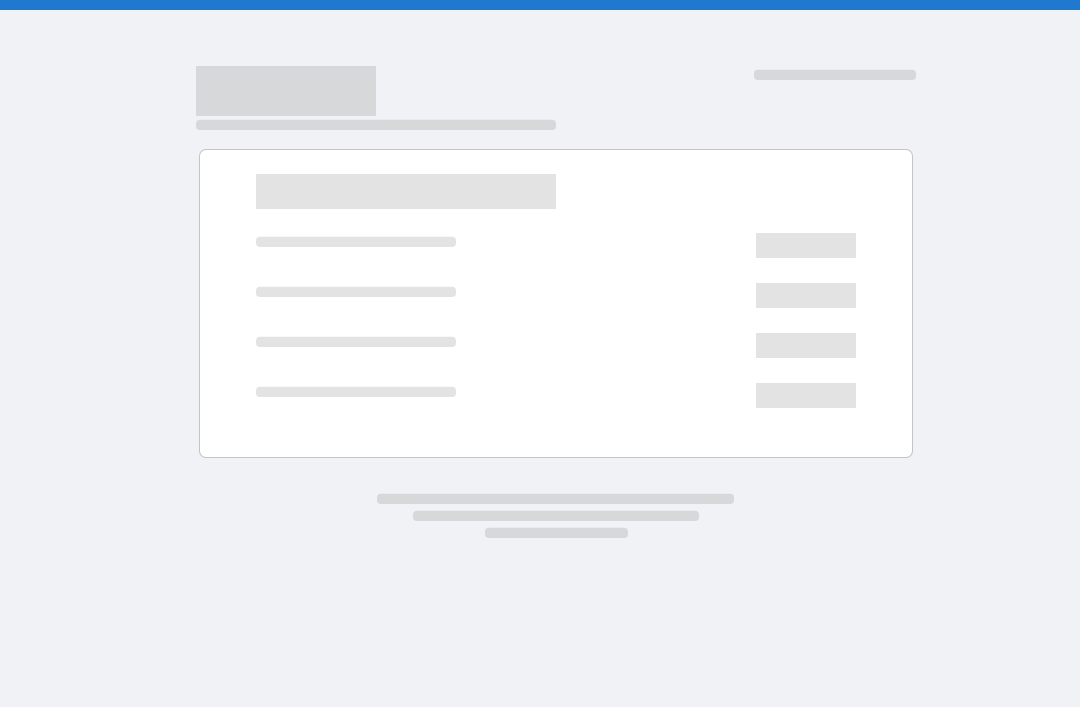 scroll, scrollTop: 0, scrollLeft: 0, axis: both 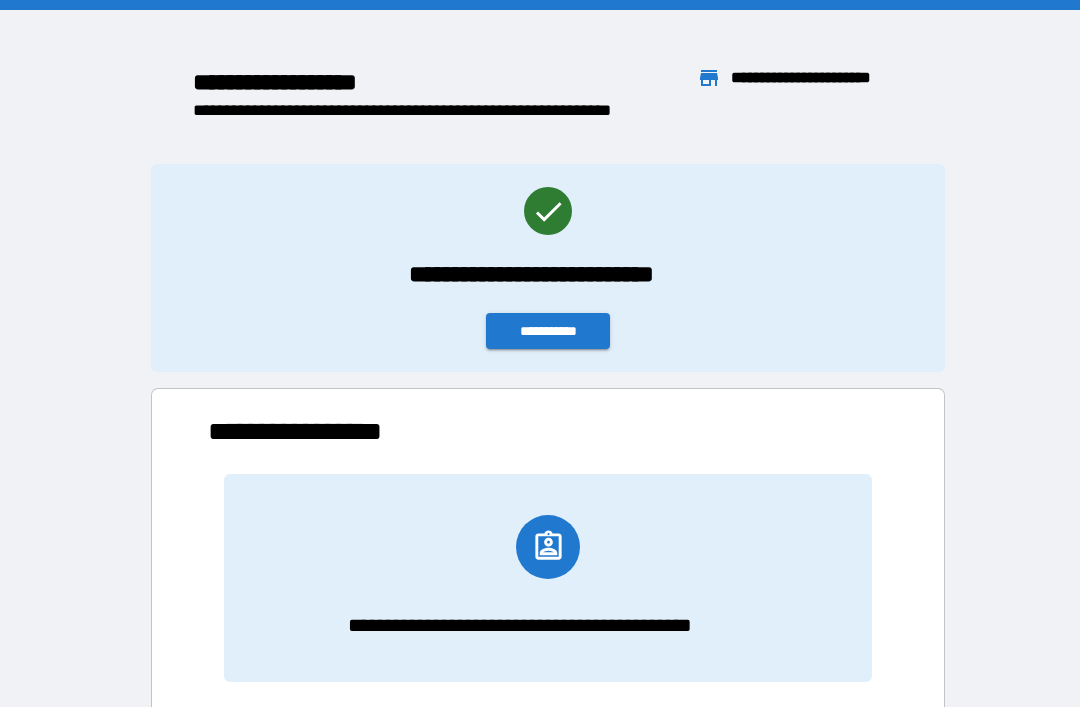 click on "**********" at bounding box center [548, 331] 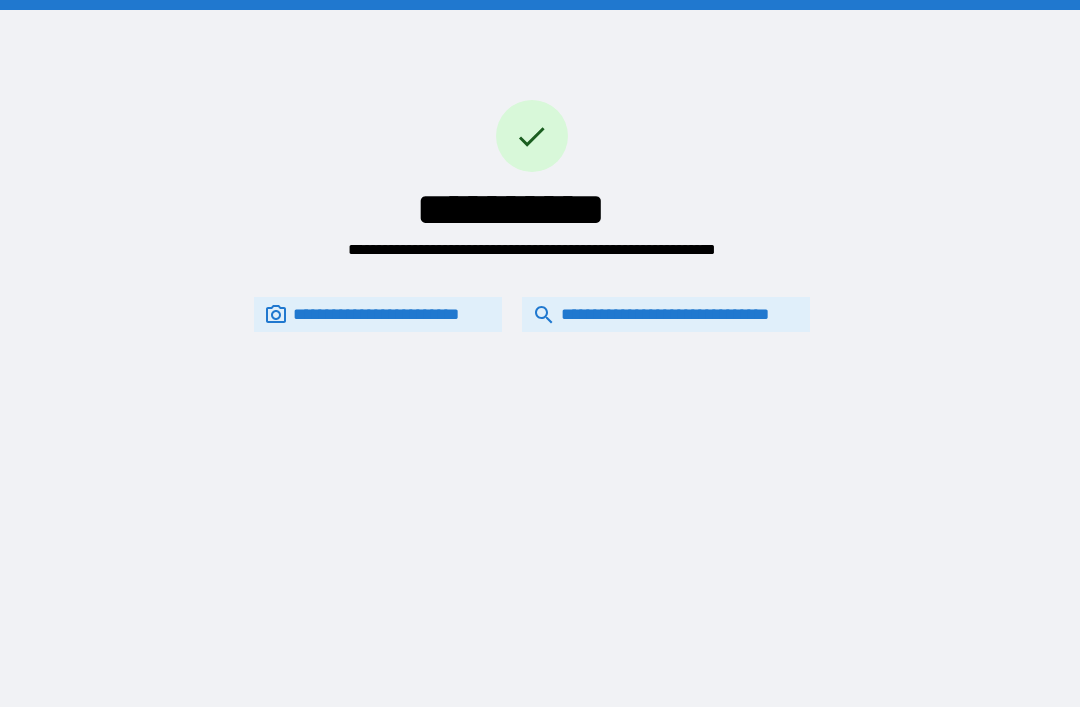 click on "**********" at bounding box center [666, 314] 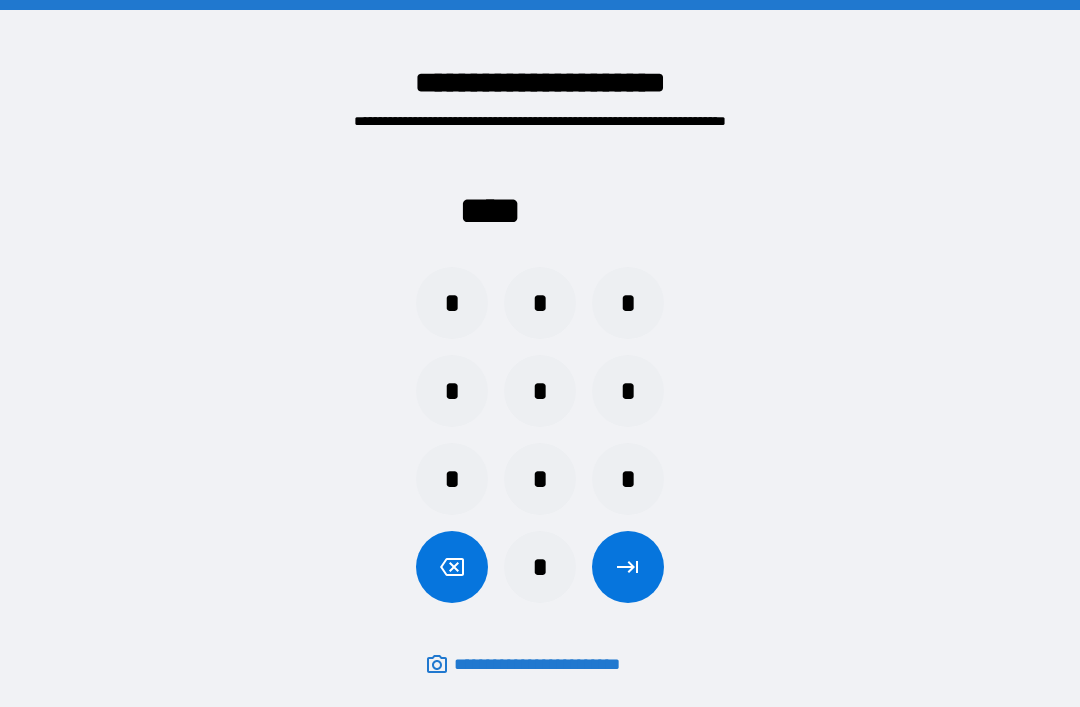 click on "*" at bounding box center [628, 391] 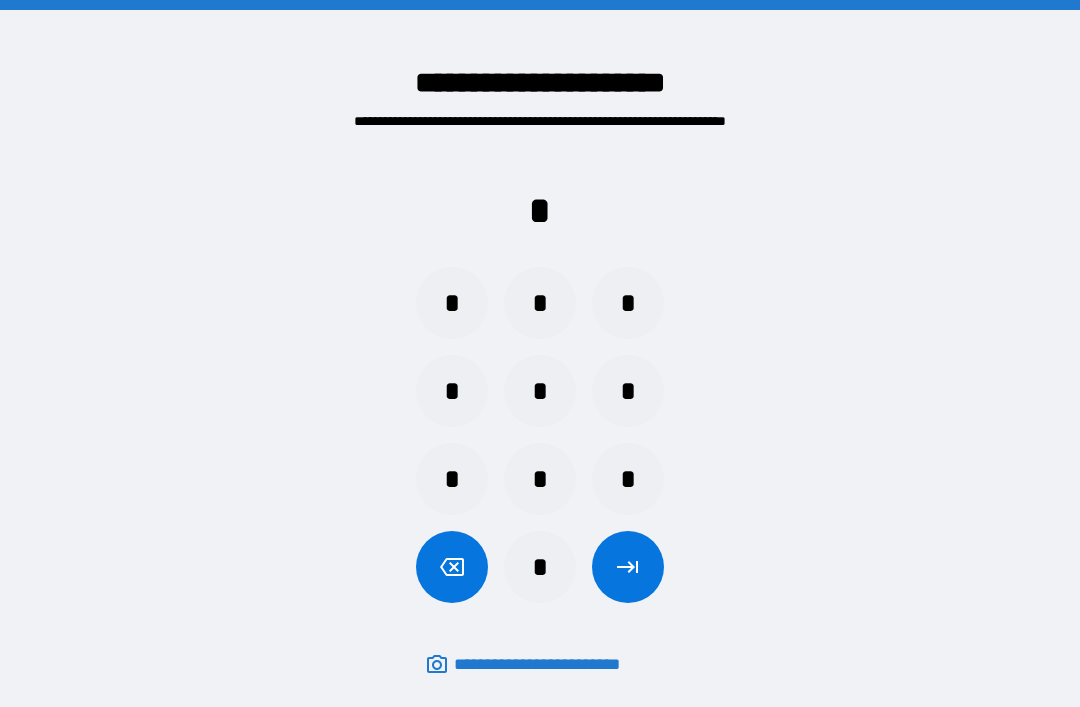 click on "*" at bounding box center (628, 479) 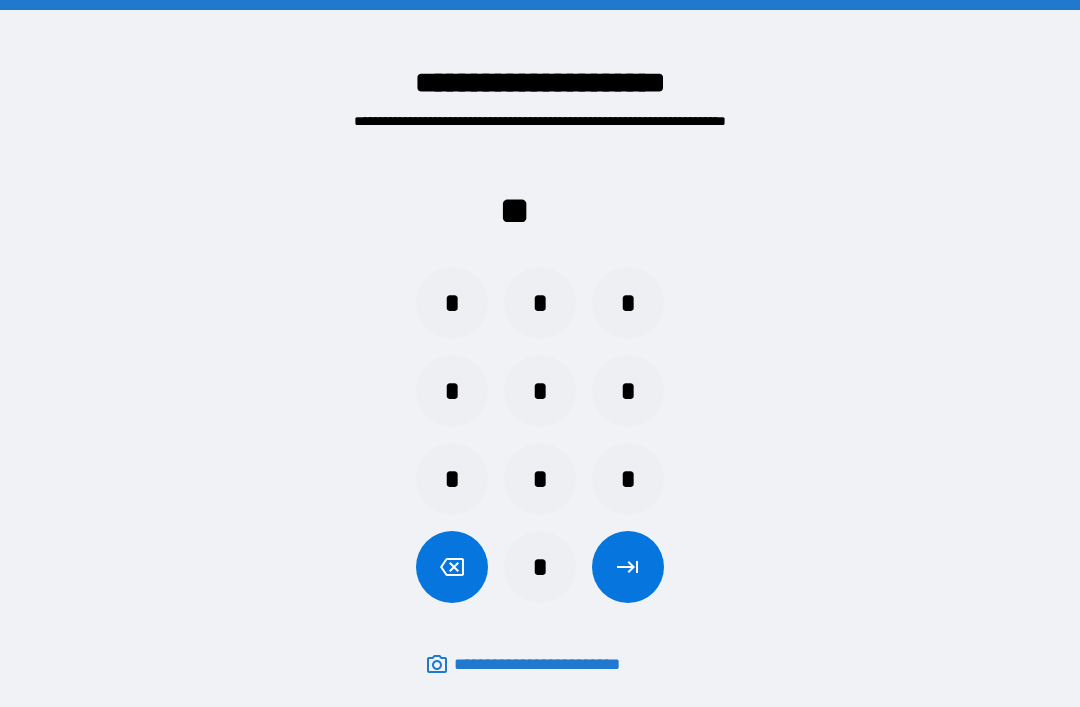 click on "*" at bounding box center (452, 303) 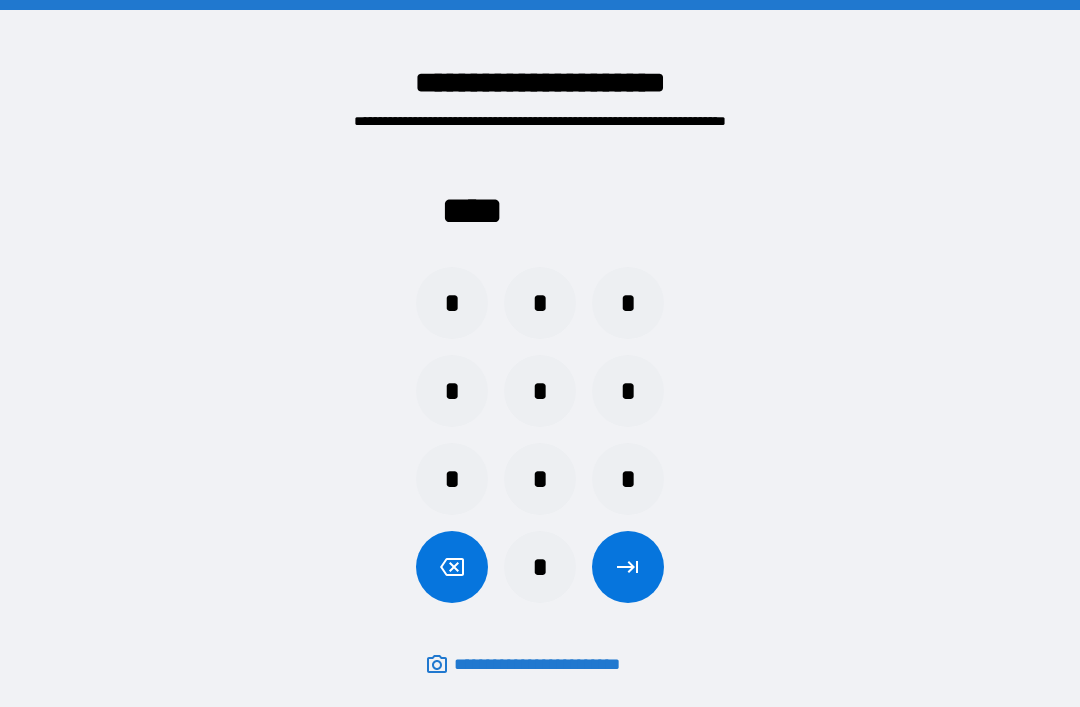 click at bounding box center [628, 567] 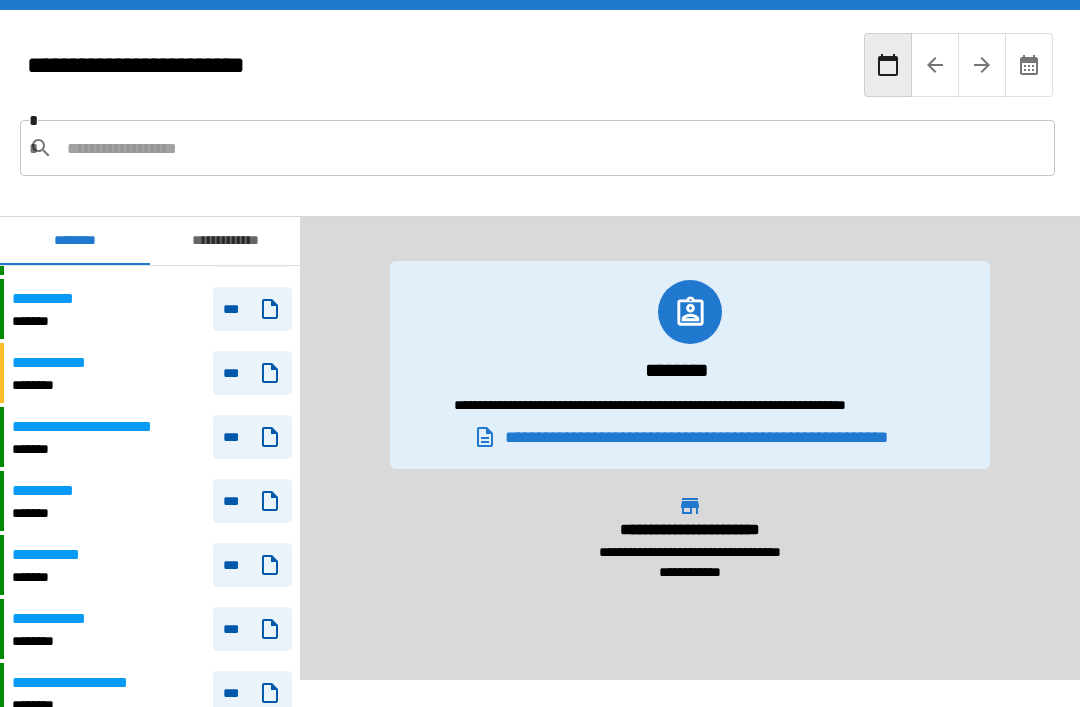 scroll, scrollTop: 1439, scrollLeft: 0, axis: vertical 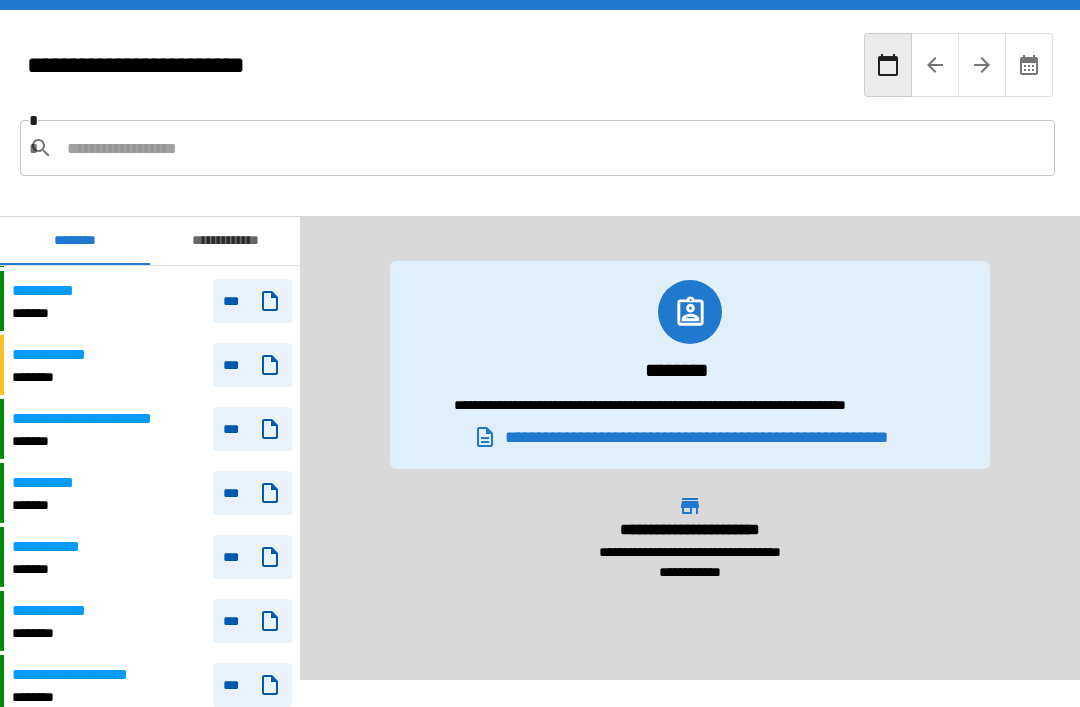 click on "**********" at bounding box center [225, 241] 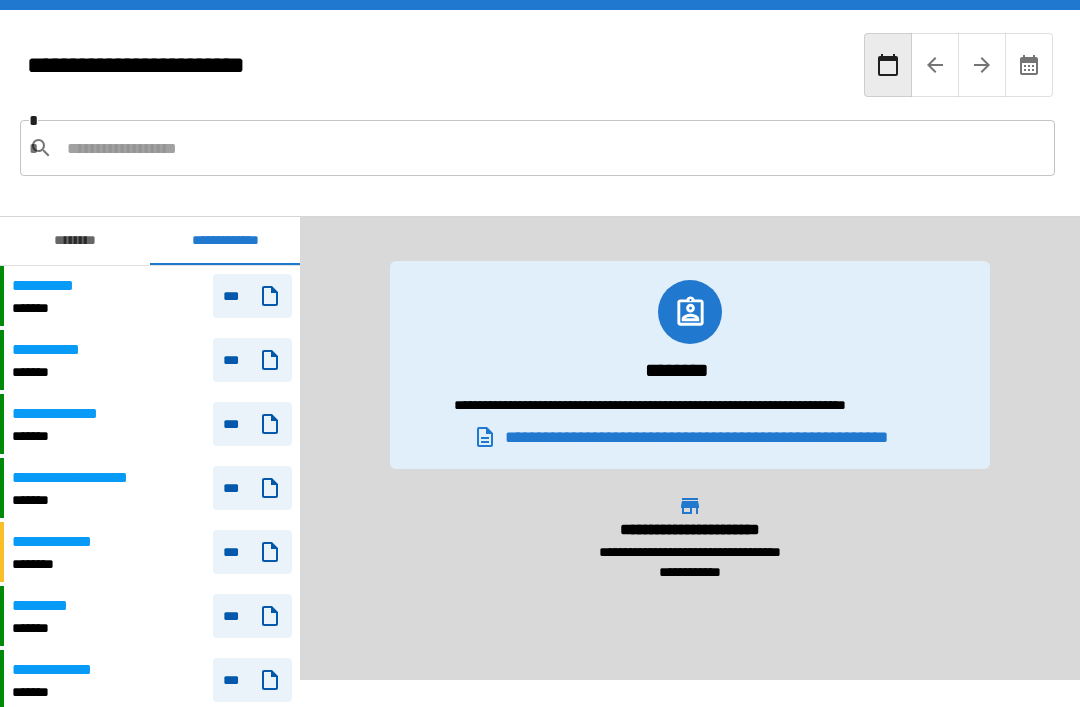 scroll, scrollTop: 0, scrollLeft: 0, axis: both 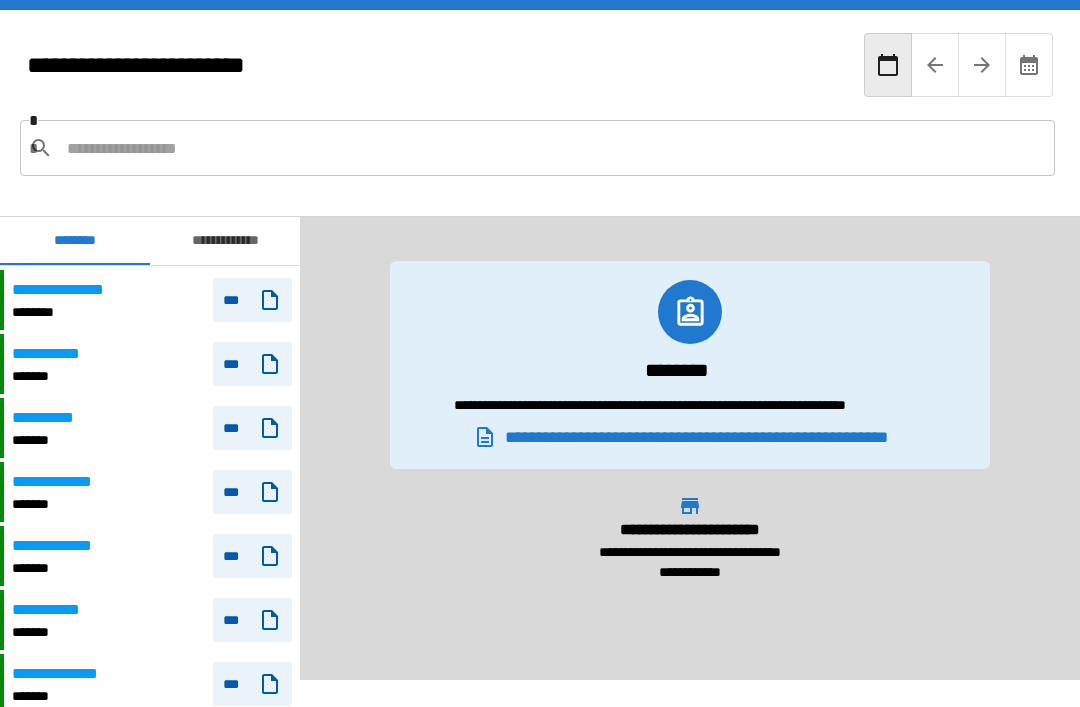 click at bounding box center [553, 148] 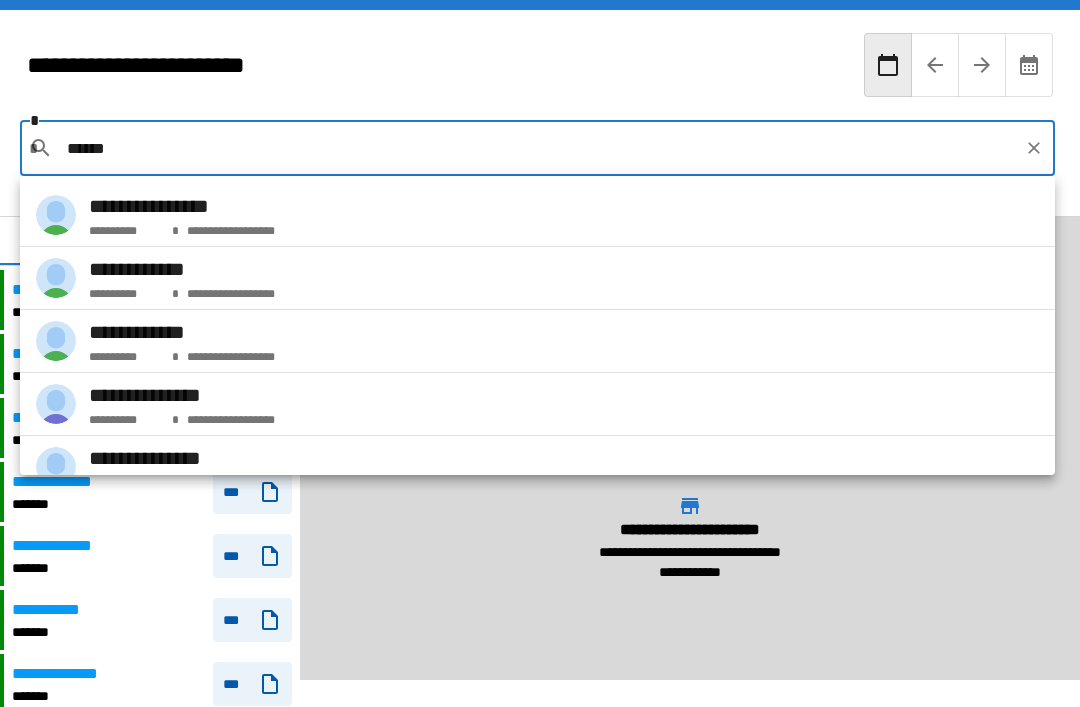 click on "**********" at bounding box center (232, 294) 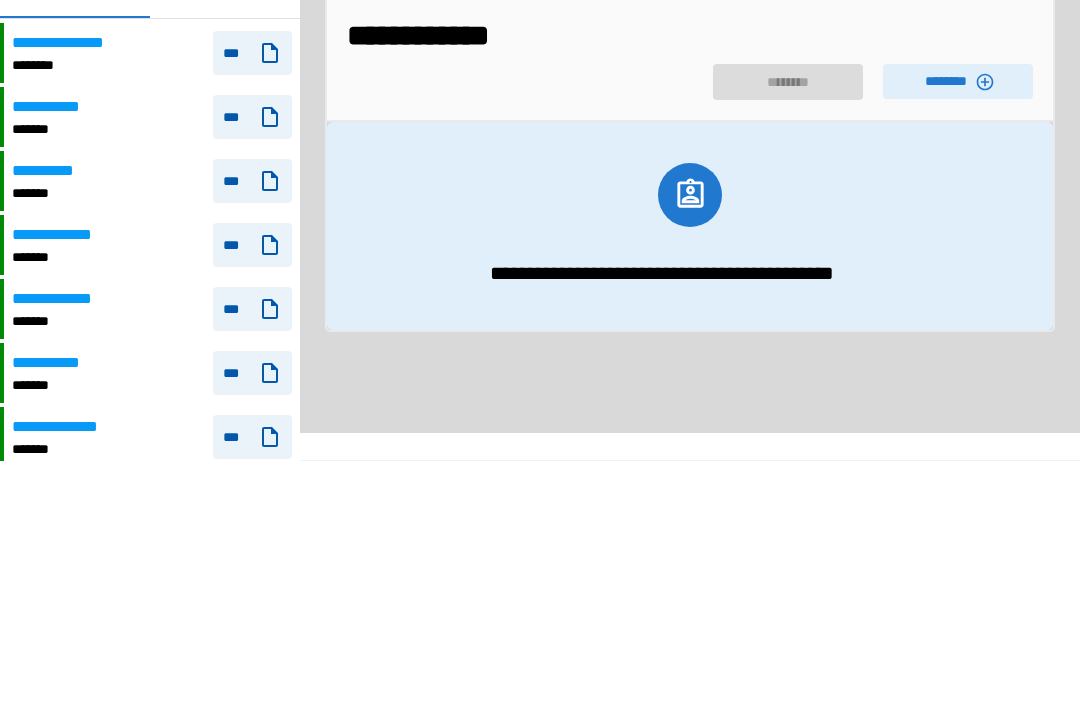 click on "********" at bounding box center [958, 328] 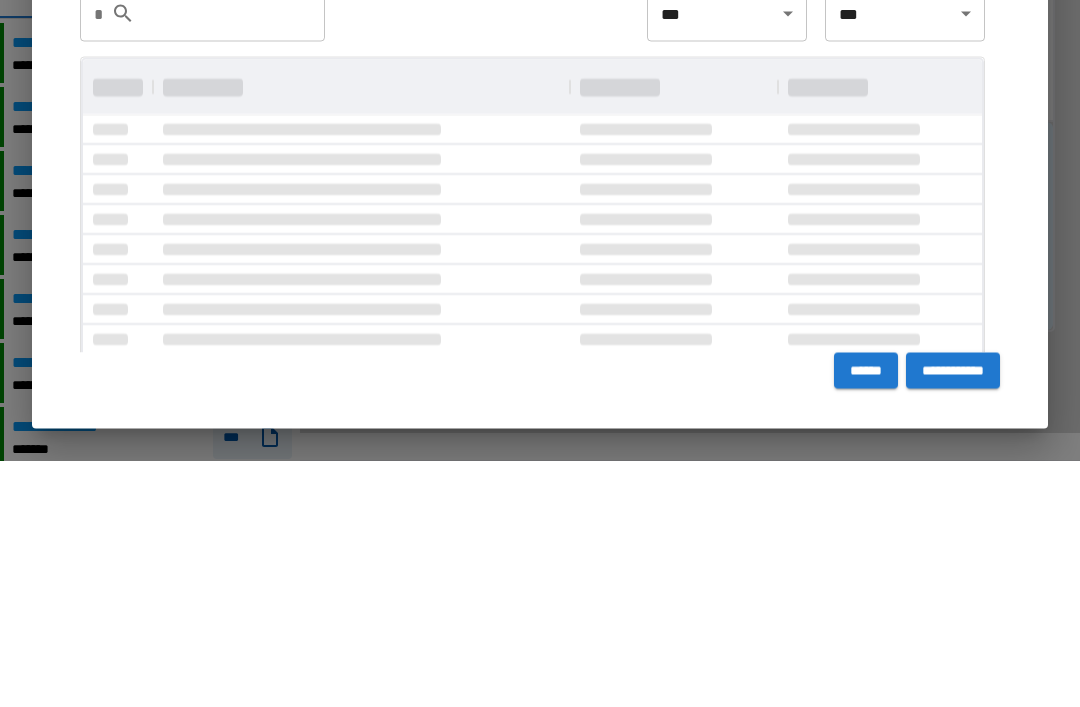 scroll, scrollTop: 64, scrollLeft: 0, axis: vertical 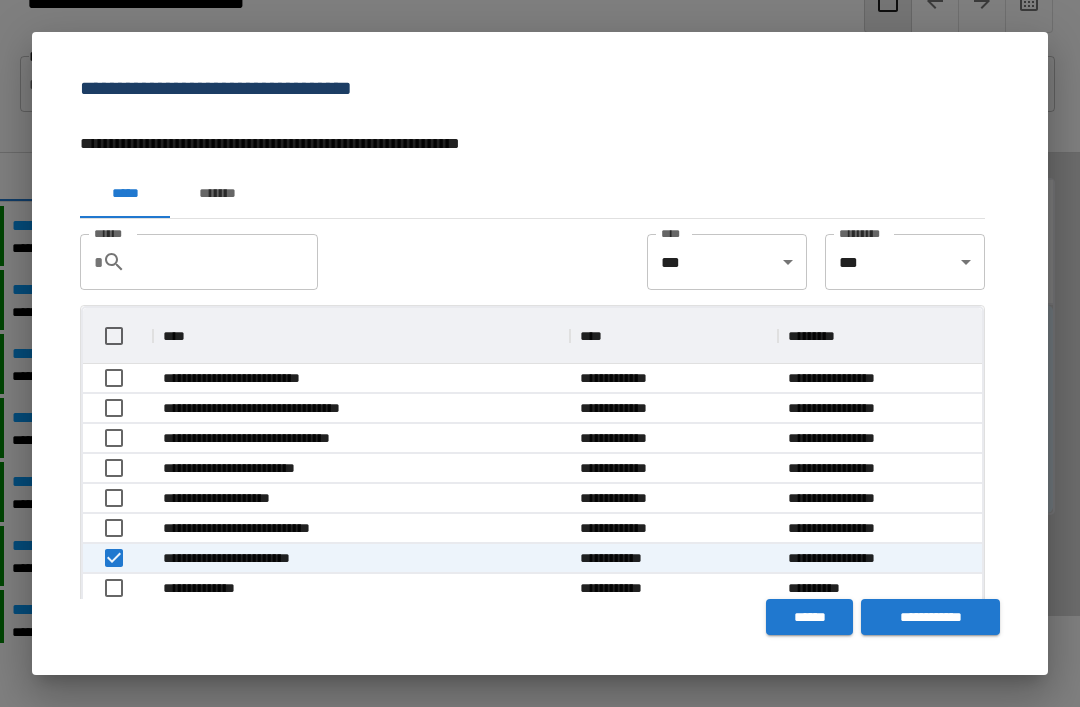click on "**********" at bounding box center [930, 617] 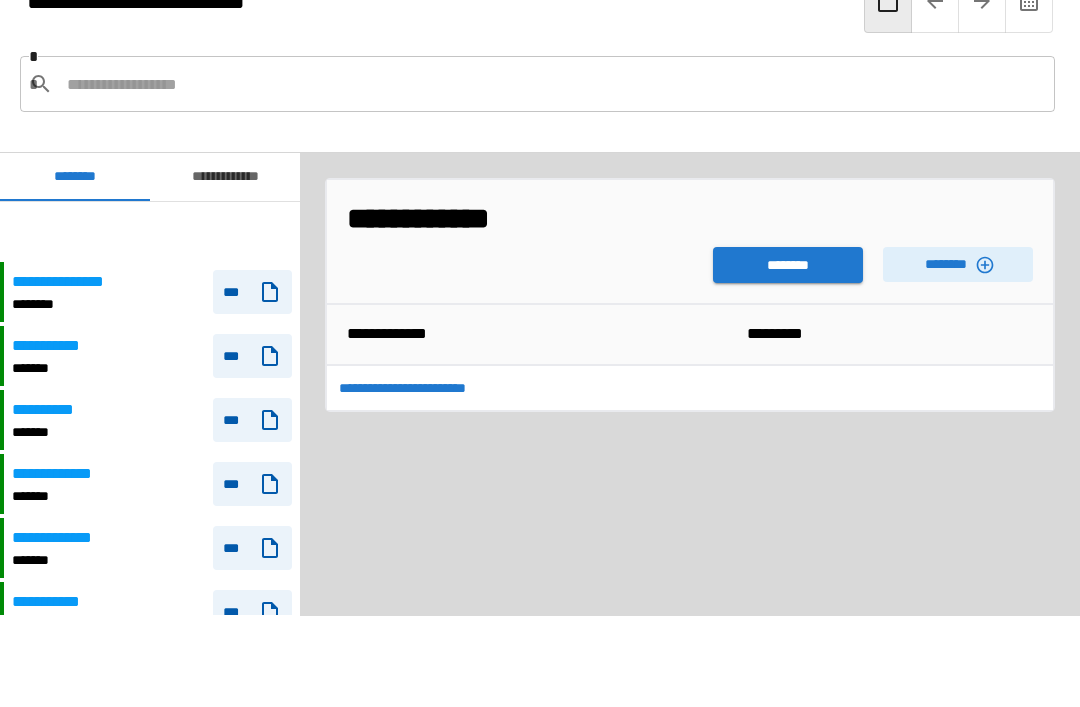 scroll, scrollTop: 60, scrollLeft: 0, axis: vertical 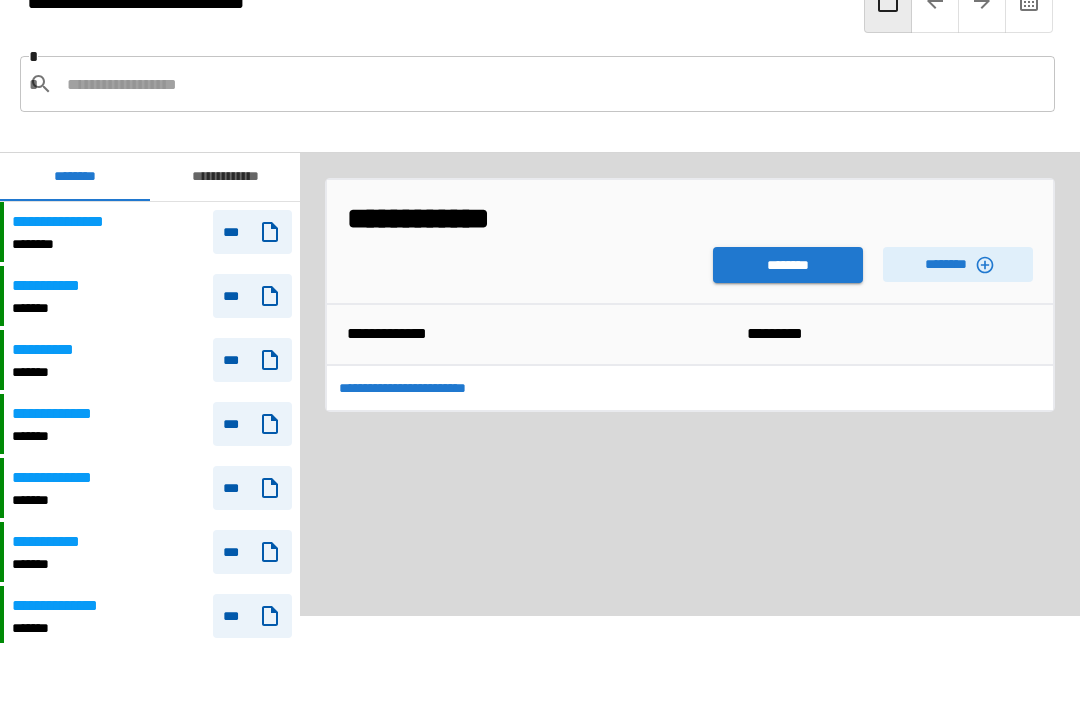 click on "********" at bounding box center (788, 265) 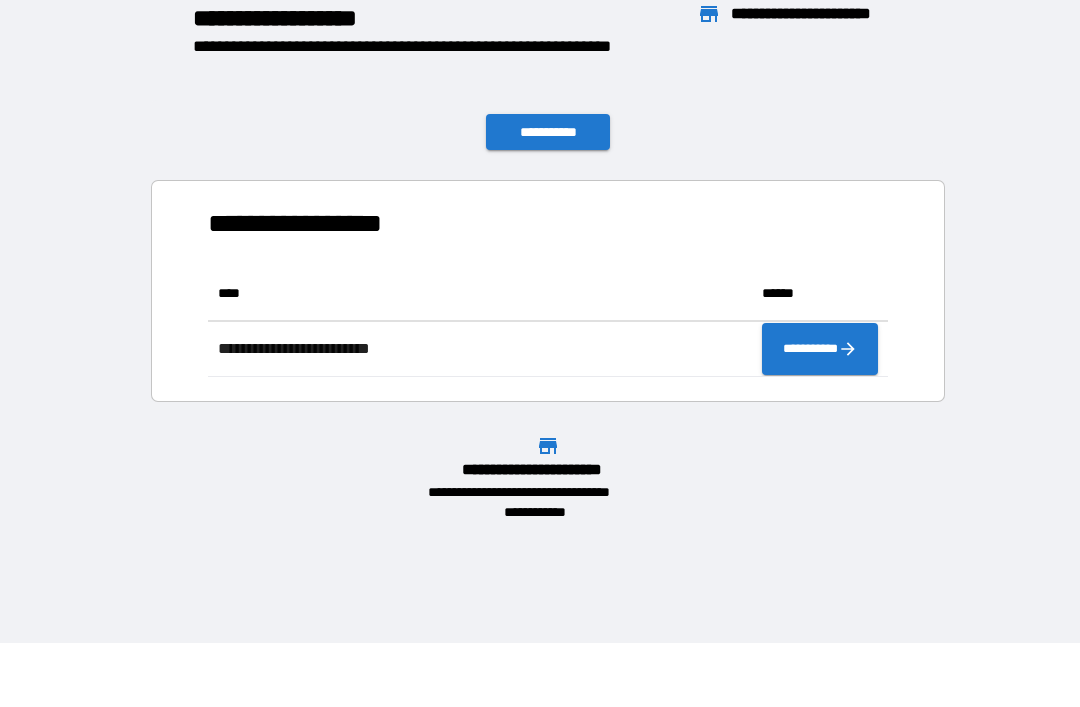 scroll, scrollTop: 1, scrollLeft: 1, axis: both 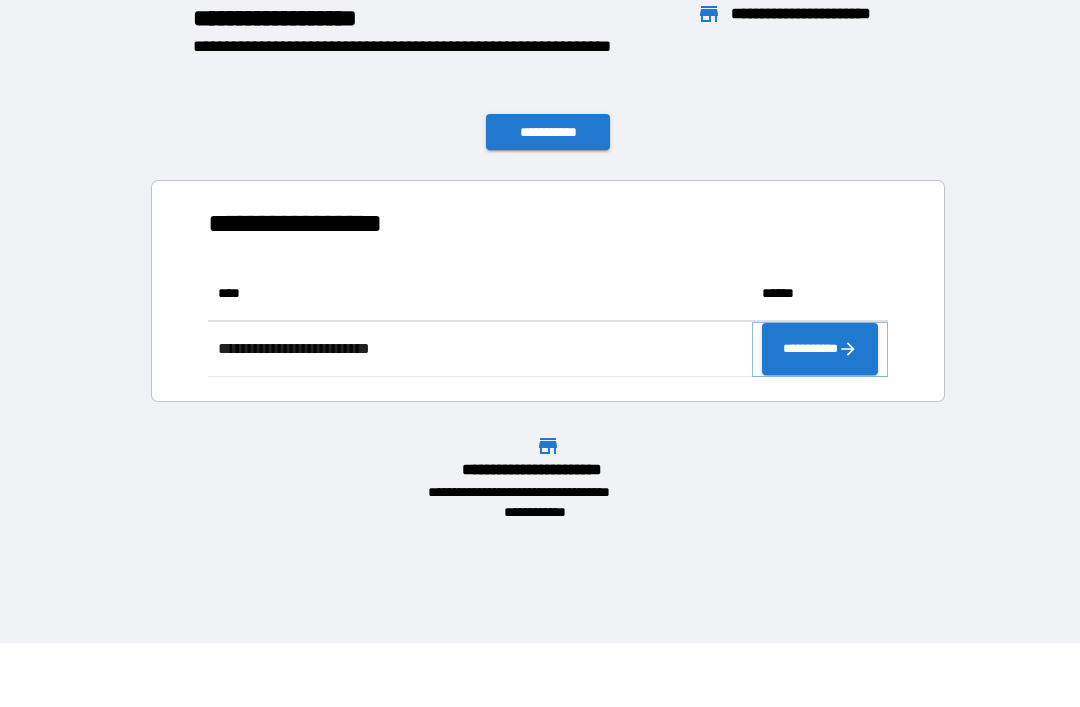 click on "**********" at bounding box center [820, 349] 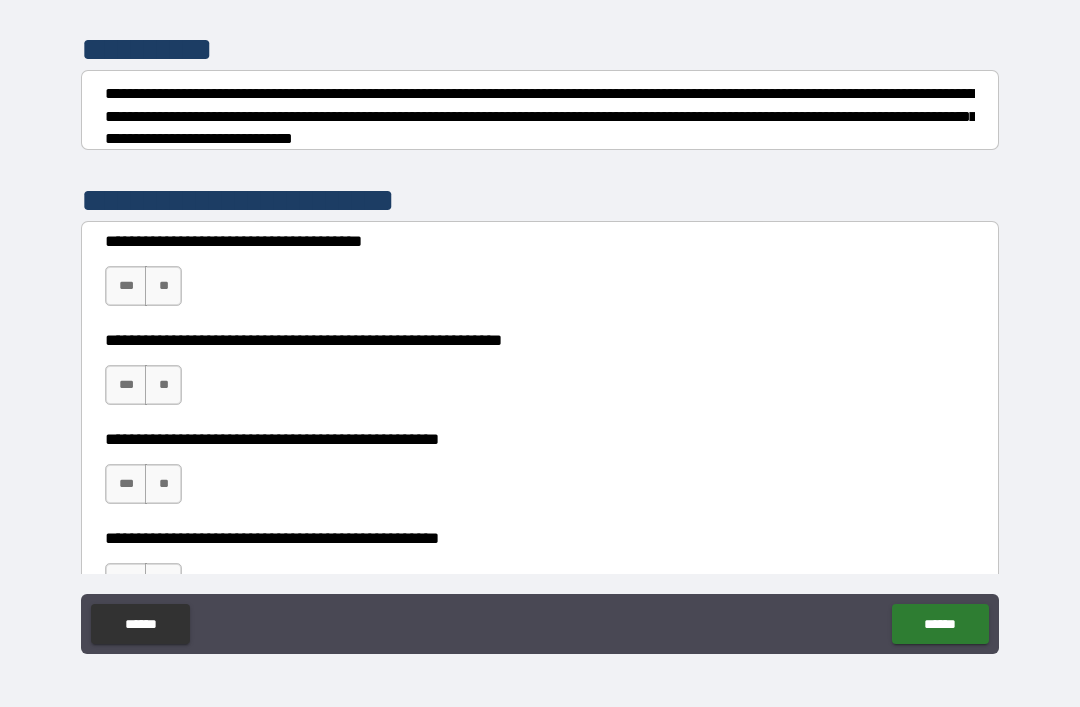 scroll, scrollTop: 233, scrollLeft: 0, axis: vertical 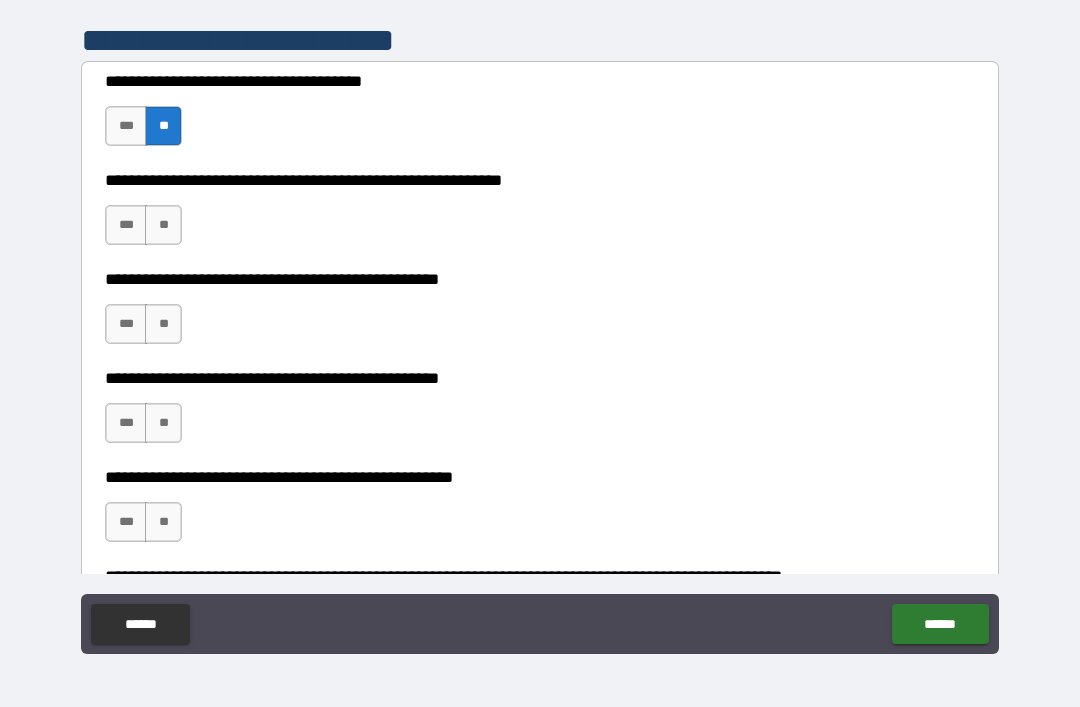 click on "***" at bounding box center [126, 225] 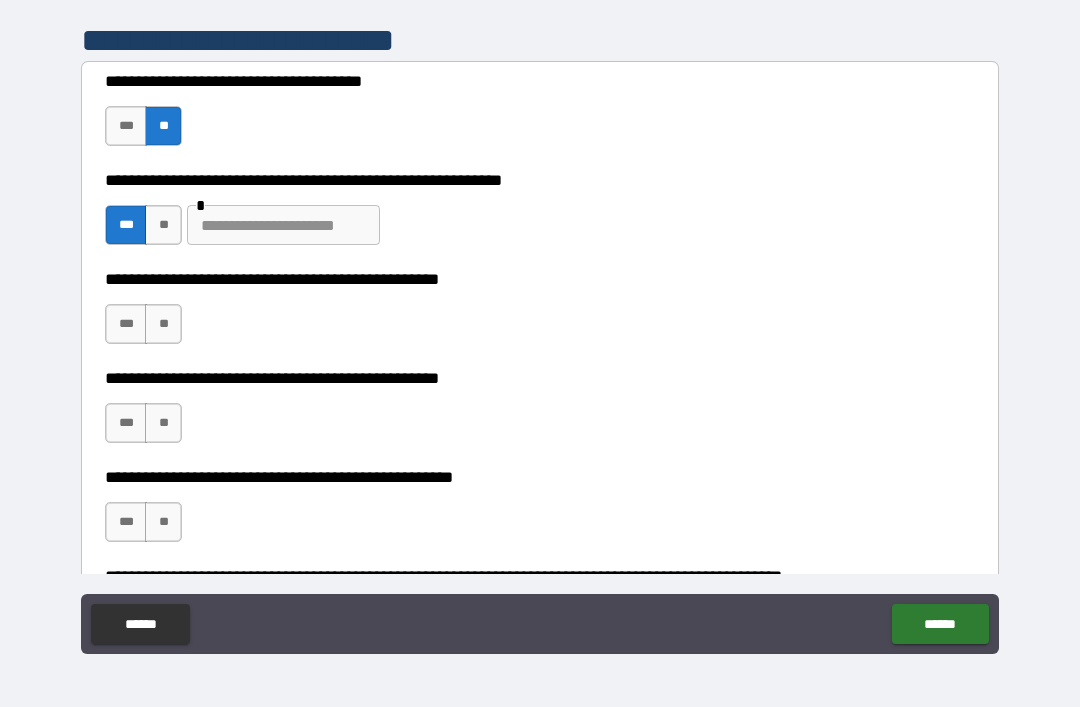 click at bounding box center [283, 225] 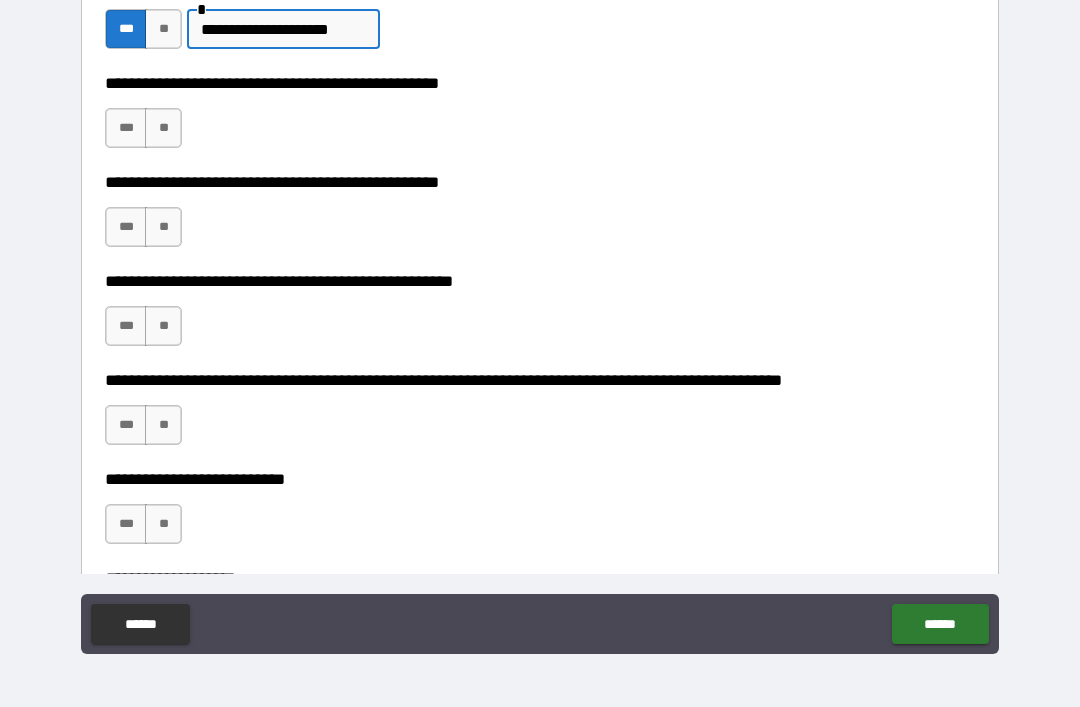 scroll, scrollTop: 587, scrollLeft: 0, axis: vertical 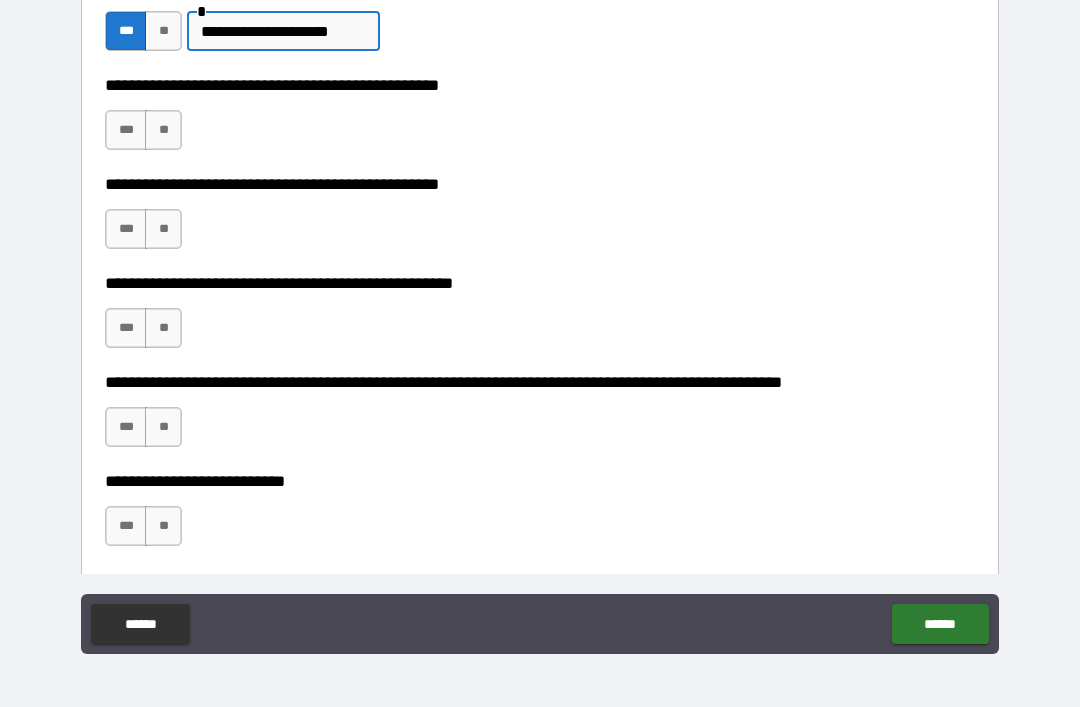 type on "**********" 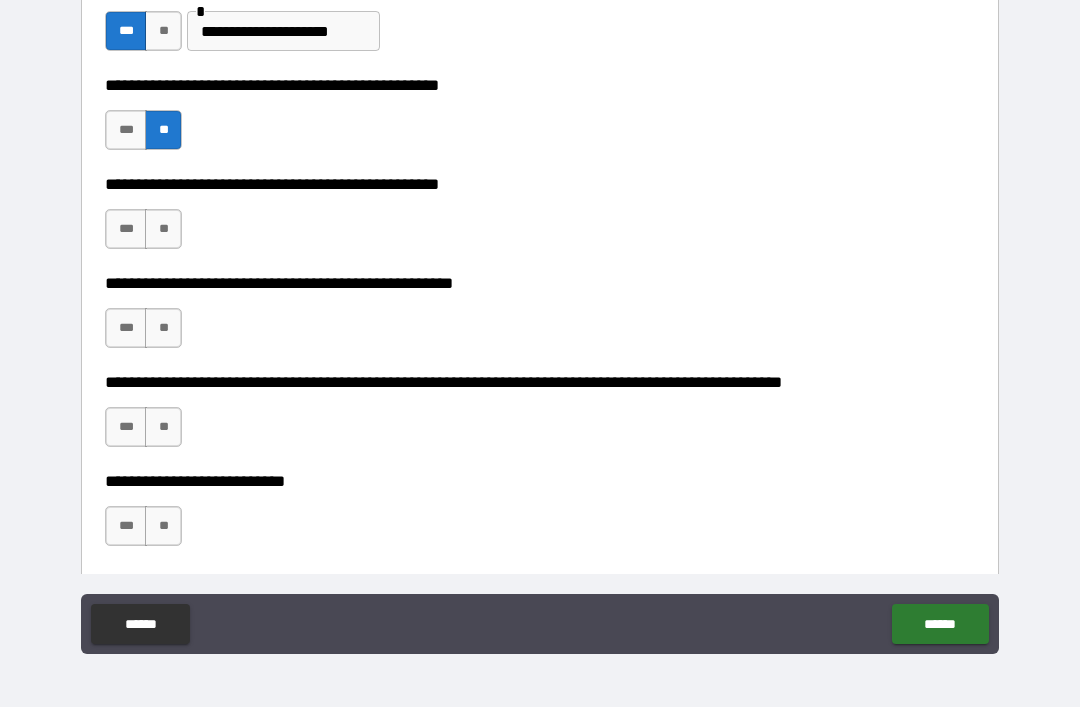 click on "**" at bounding box center (163, 229) 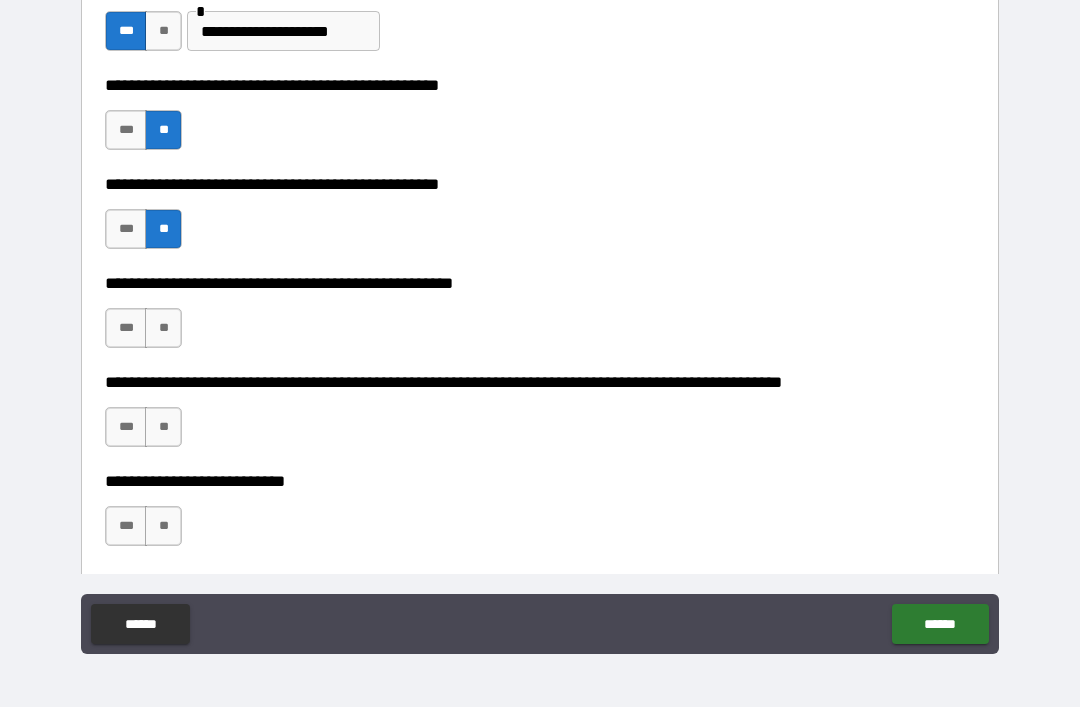 click on "**" at bounding box center [163, 328] 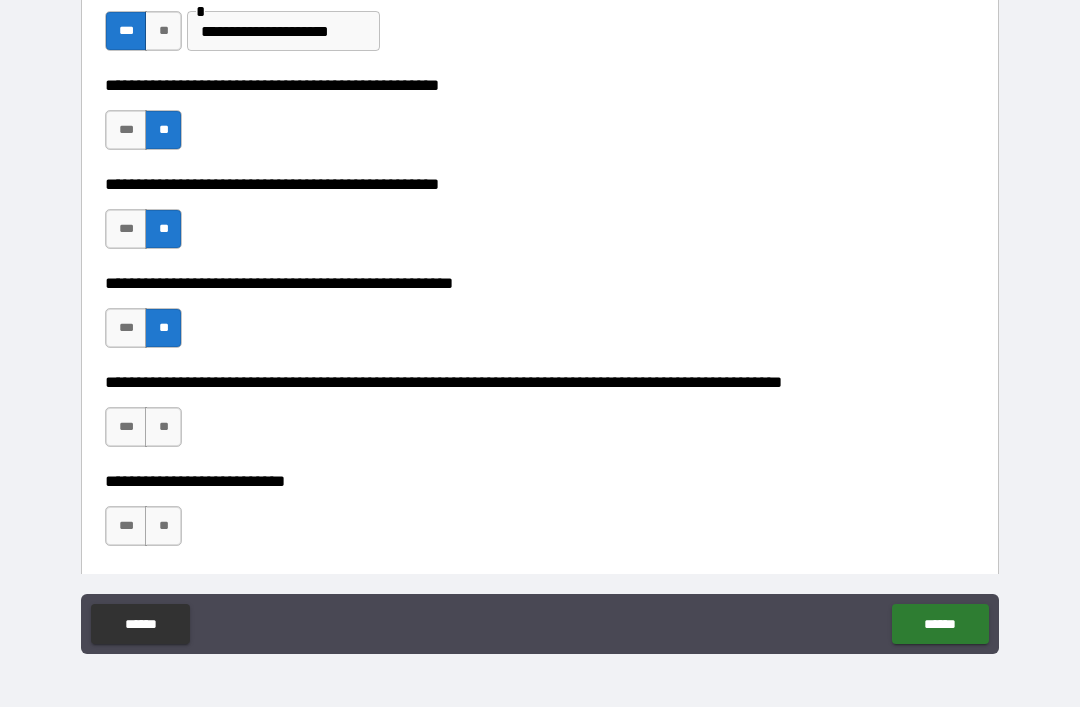 click on "**" at bounding box center (163, 427) 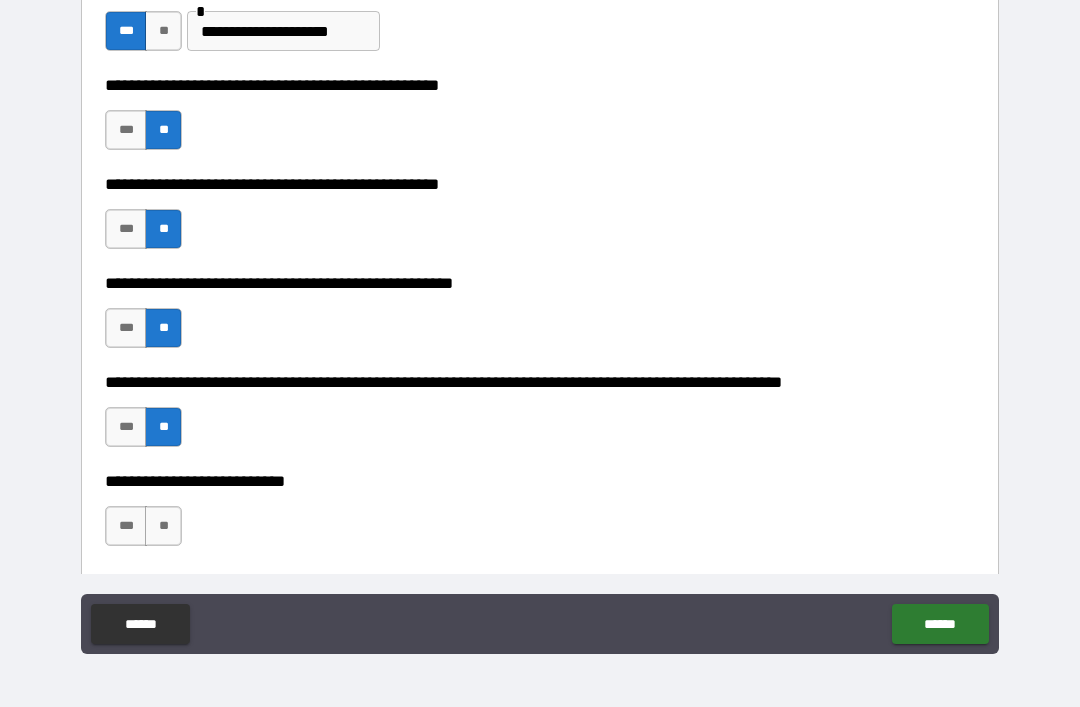 click on "**" at bounding box center (163, 526) 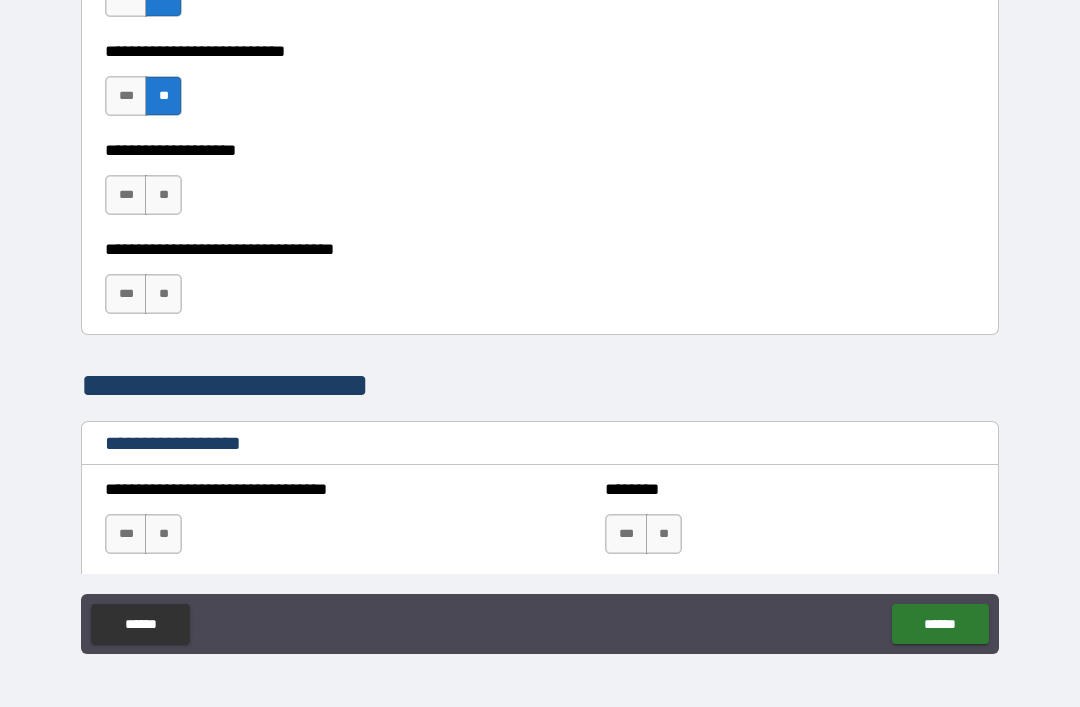 scroll, scrollTop: 1020, scrollLeft: 0, axis: vertical 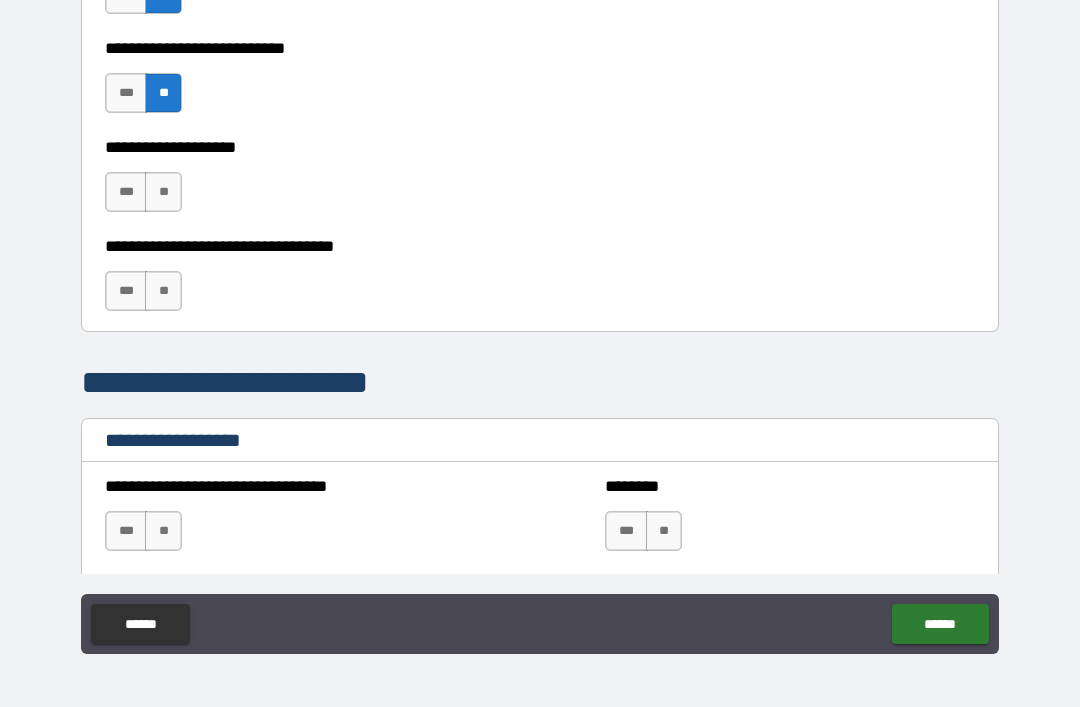 click on "**" at bounding box center [163, 192] 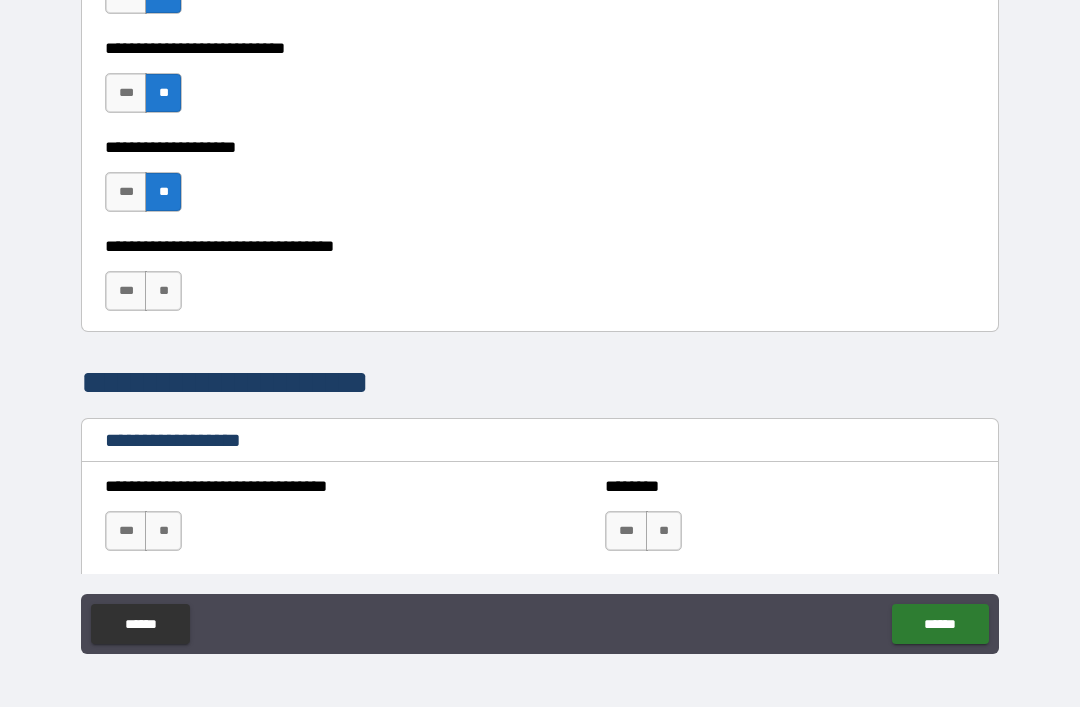 click on "**" at bounding box center [163, 291] 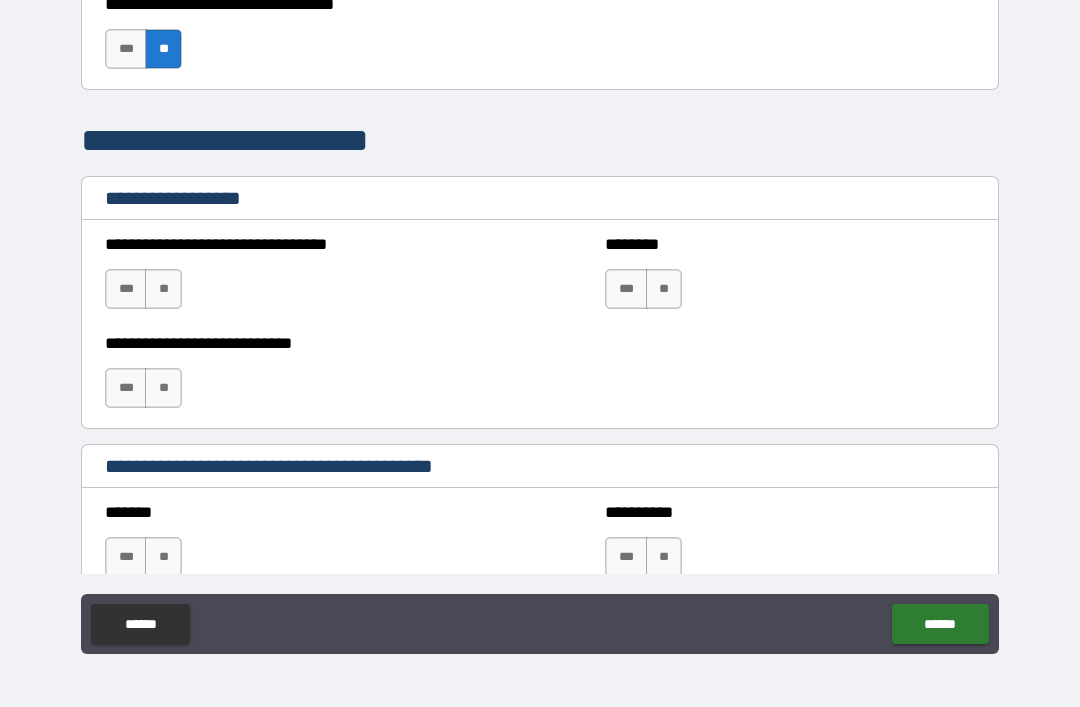 scroll, scrollTop: 1259, scrollLeft: 0, axis: vertical 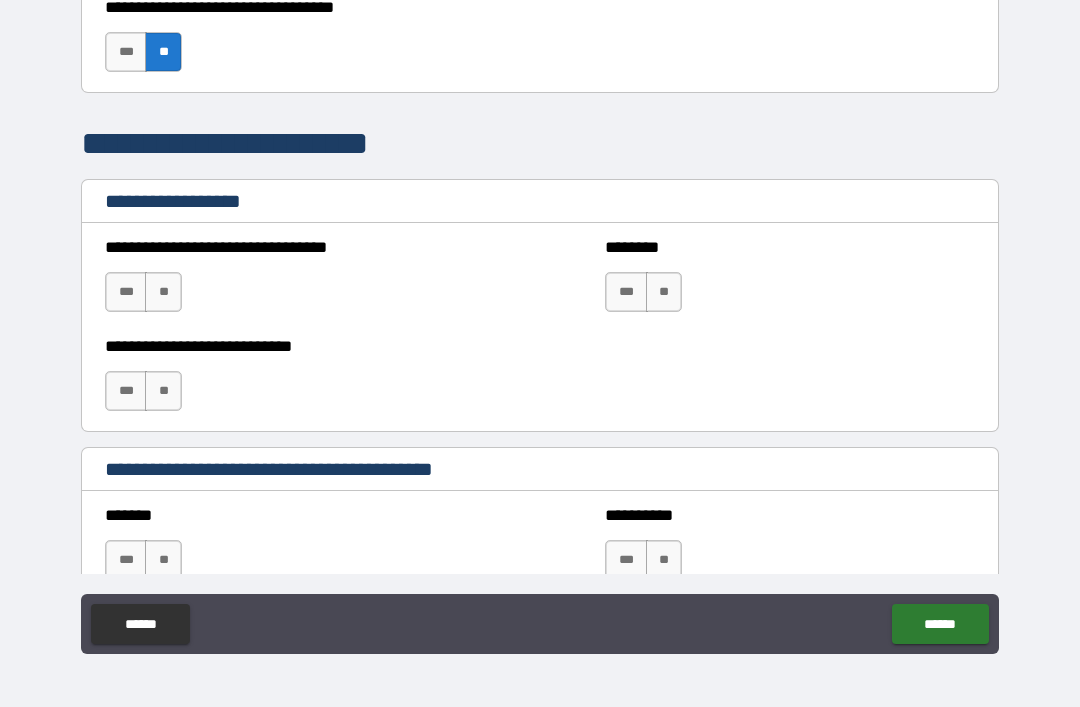 click on "**" at bounding box center (163, 292) 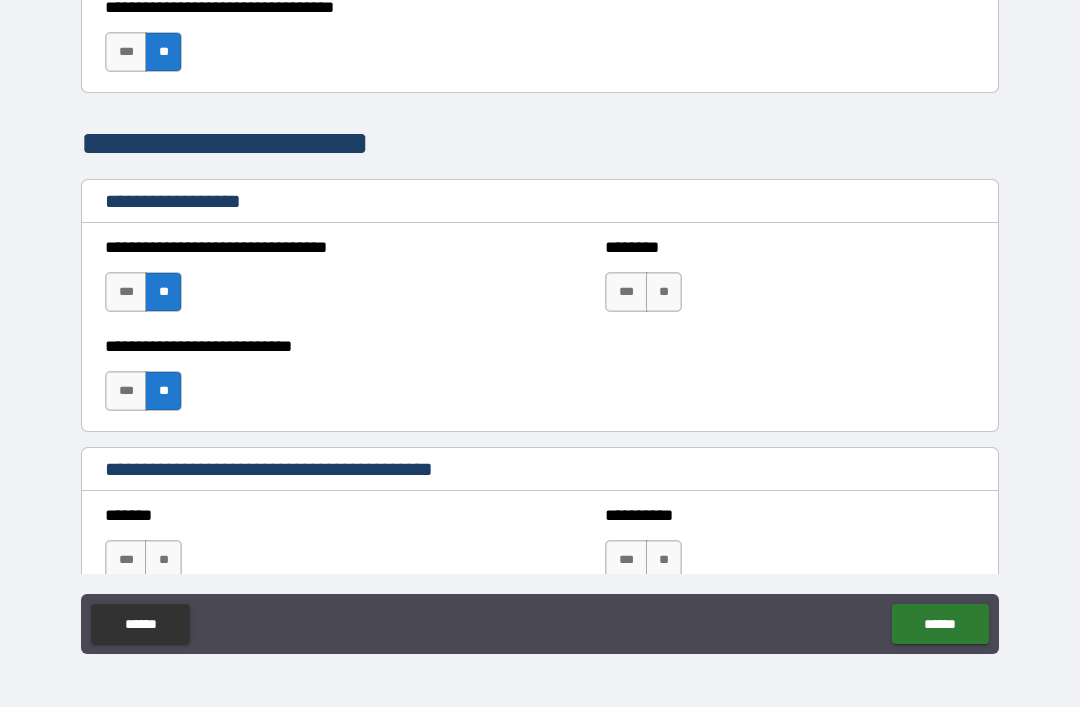 click on "**" at bounding box center [664, 292] 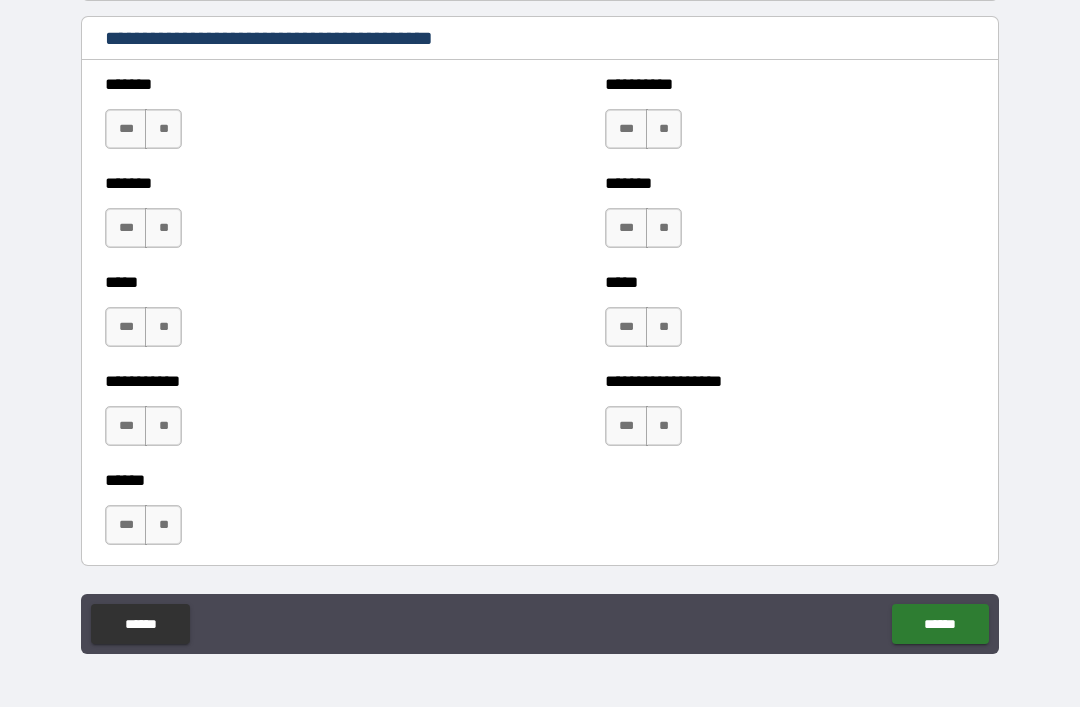 scroll, scrollTop: 1691, scrollLeft: 0, axis: vertical 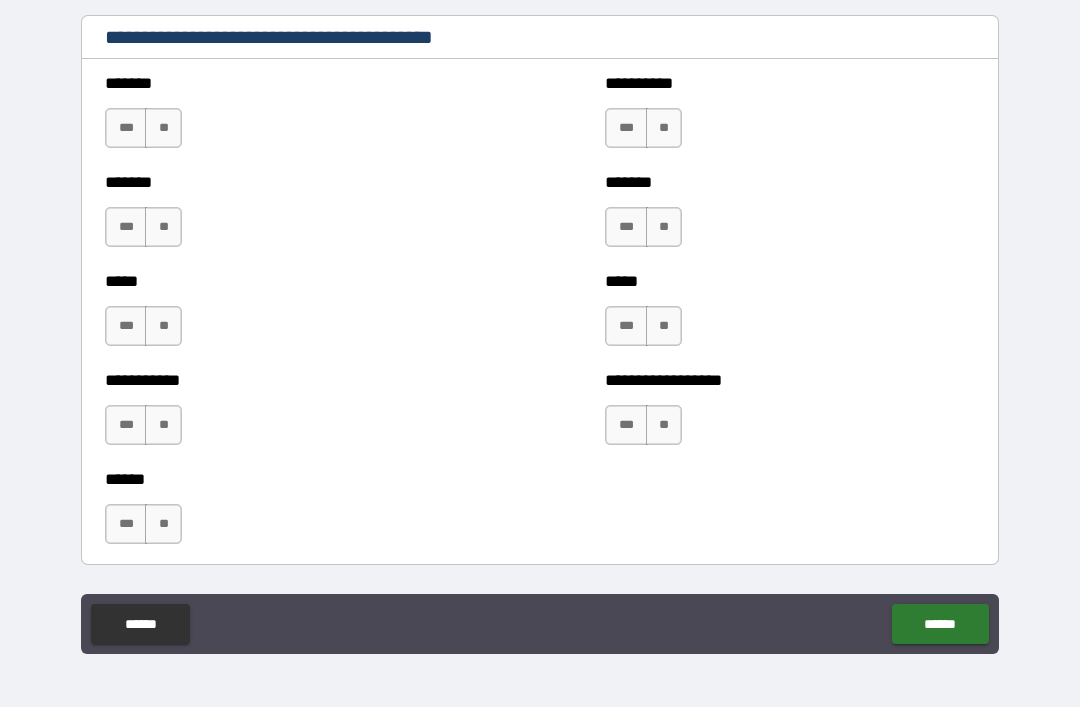 click on "**" at bounding box center [163, 128] 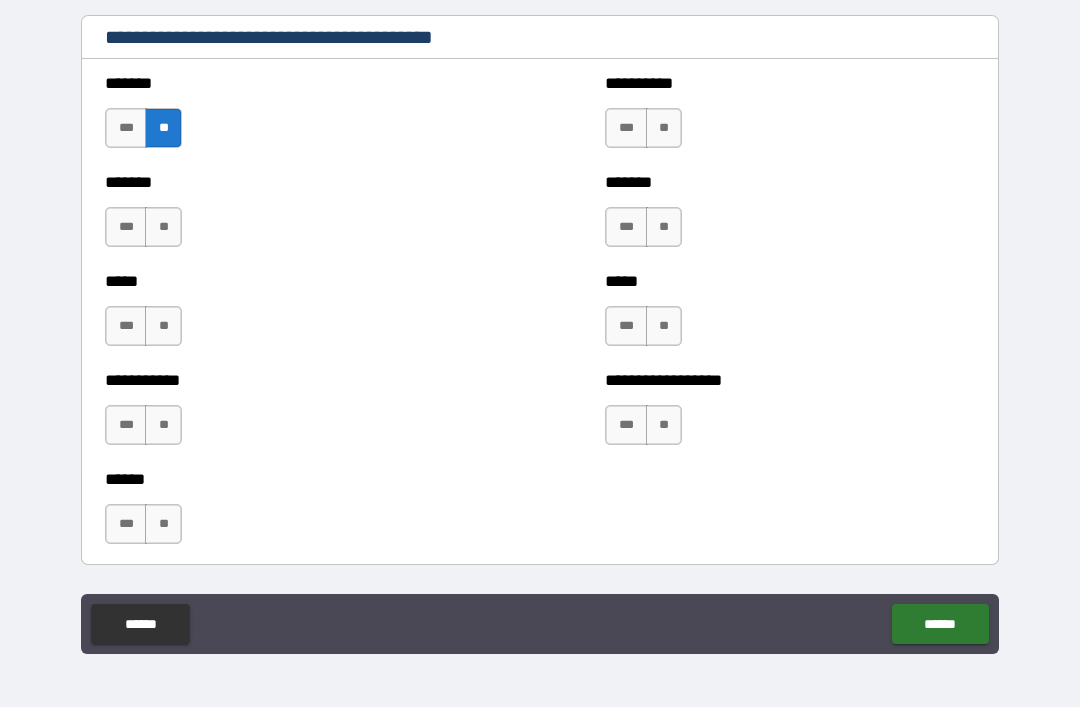 click on "**" at bounding box center [163, 227] 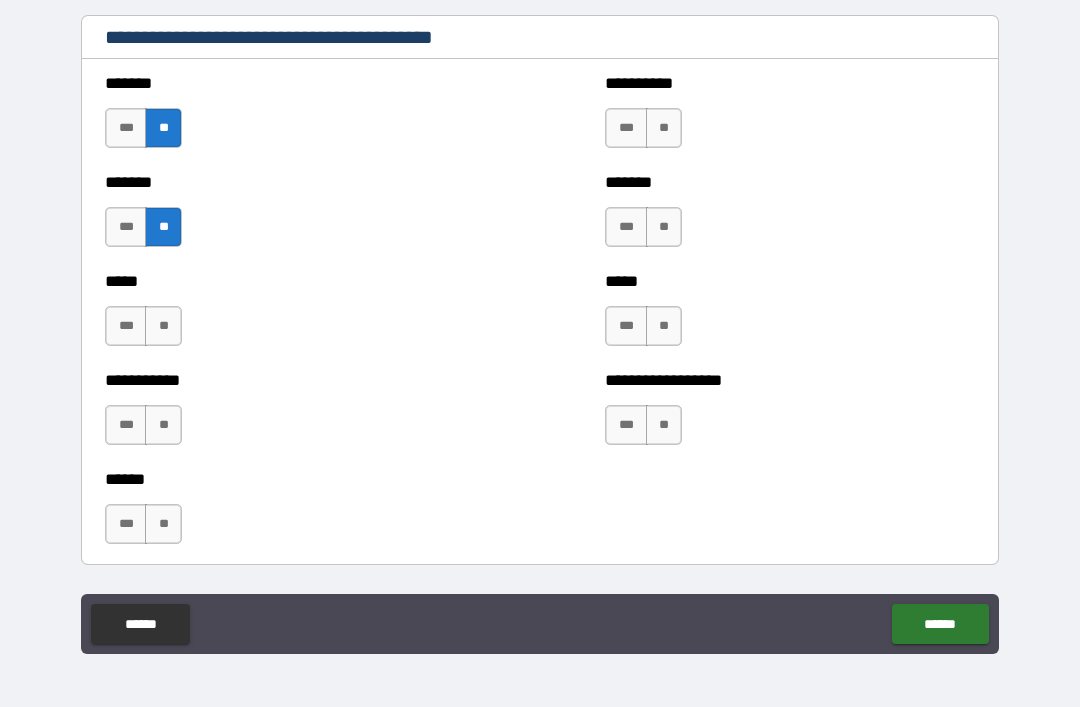 click on "**" at bounding box center [163, 326] 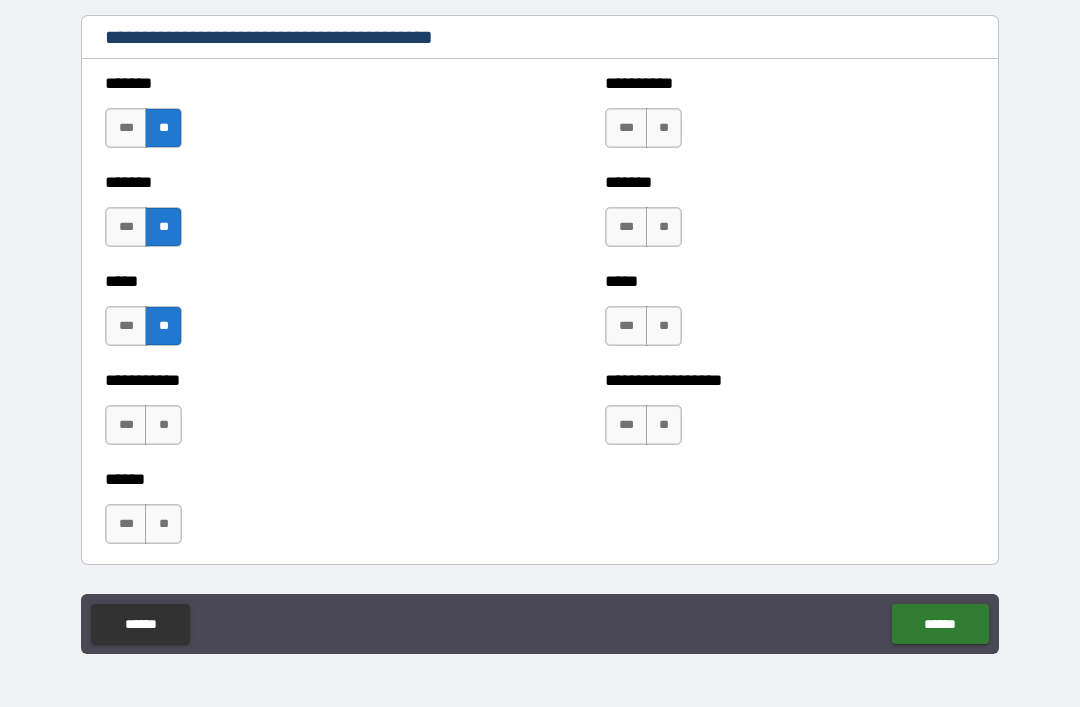 click on "**" at bounding box center [163, 425] 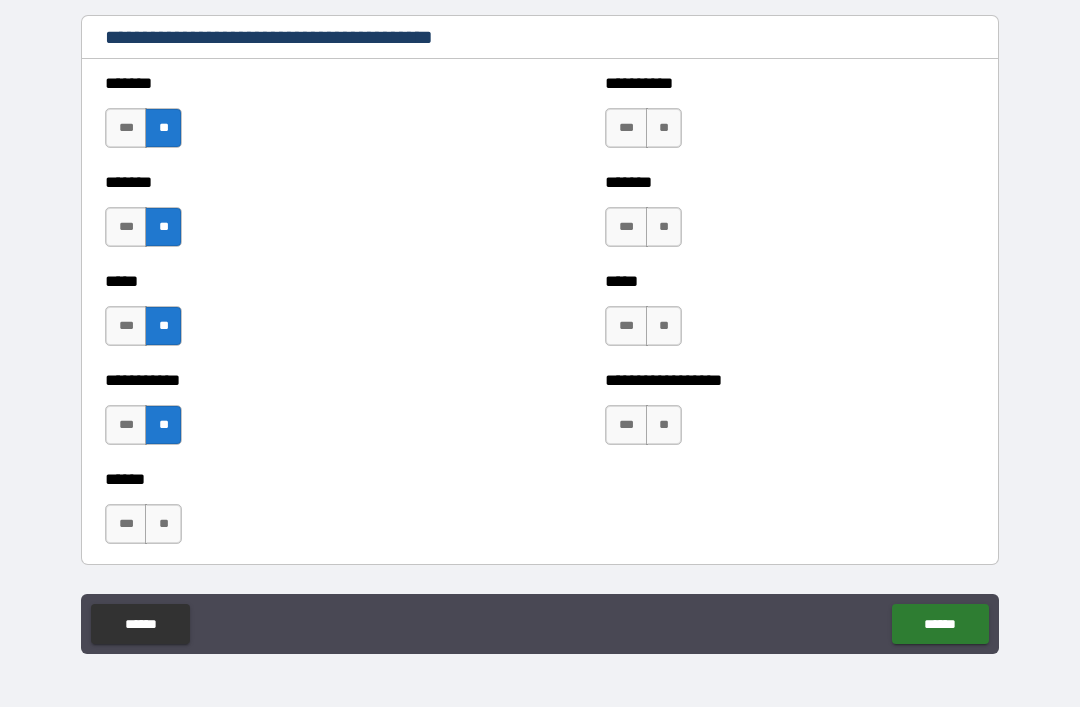 click on "**" at bounding box center (163, 524) 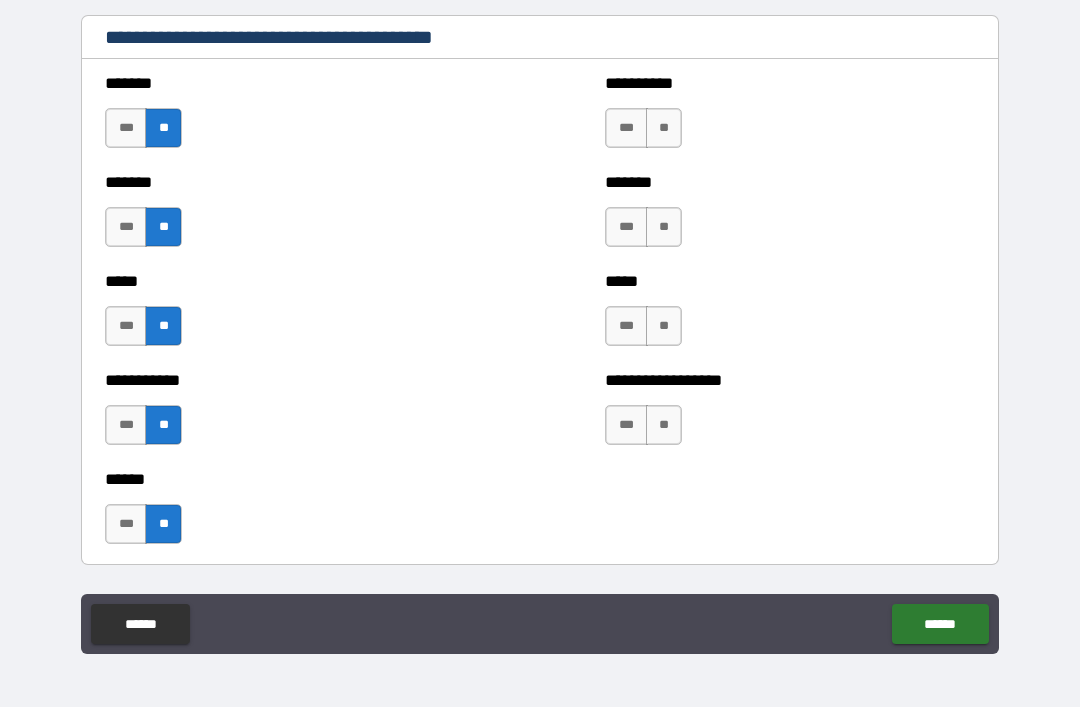 click on "**" at bounding box center [664, 128] 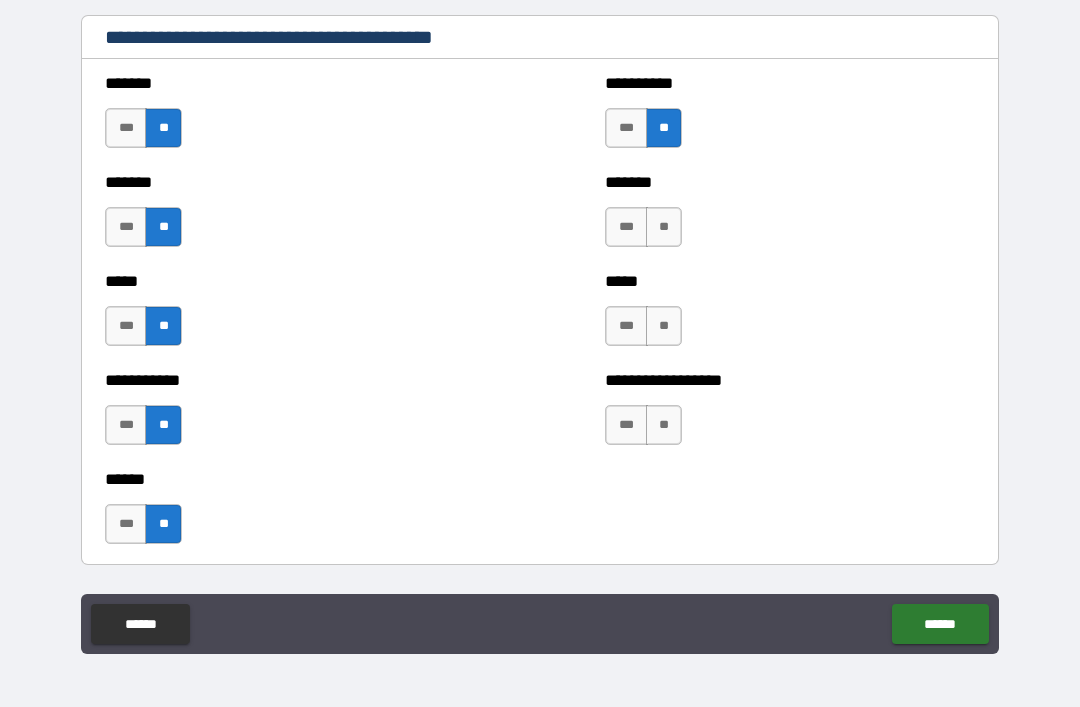 click on "**" at bounding box center (664, 227) 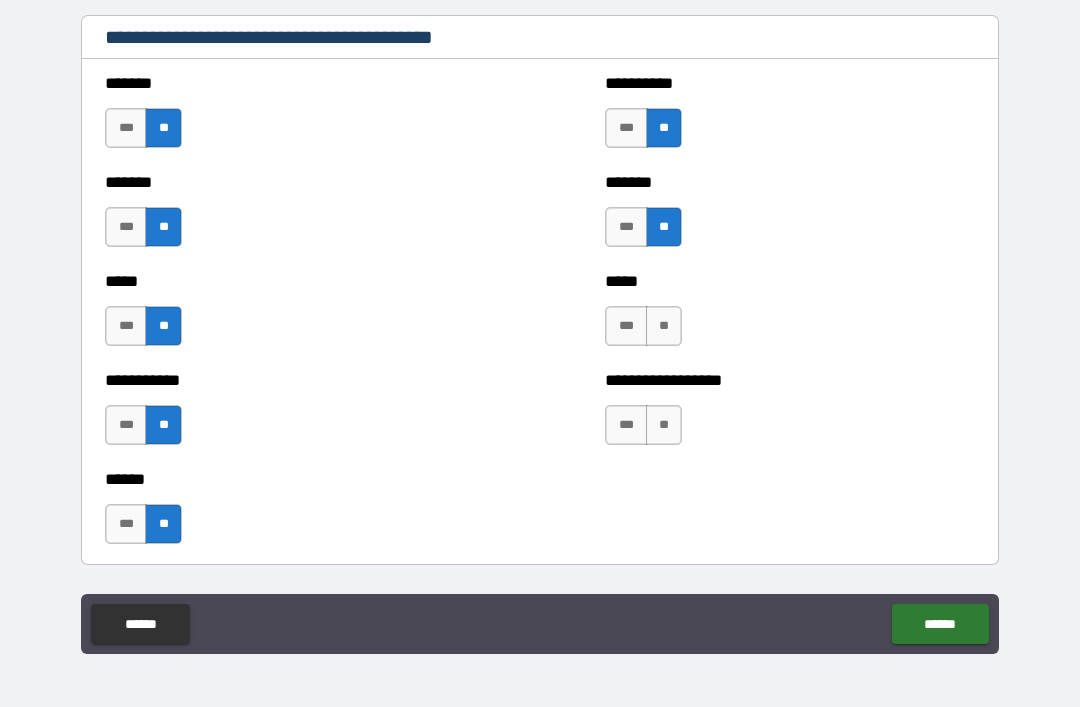 click on "***" at bounding box center (626, 326) 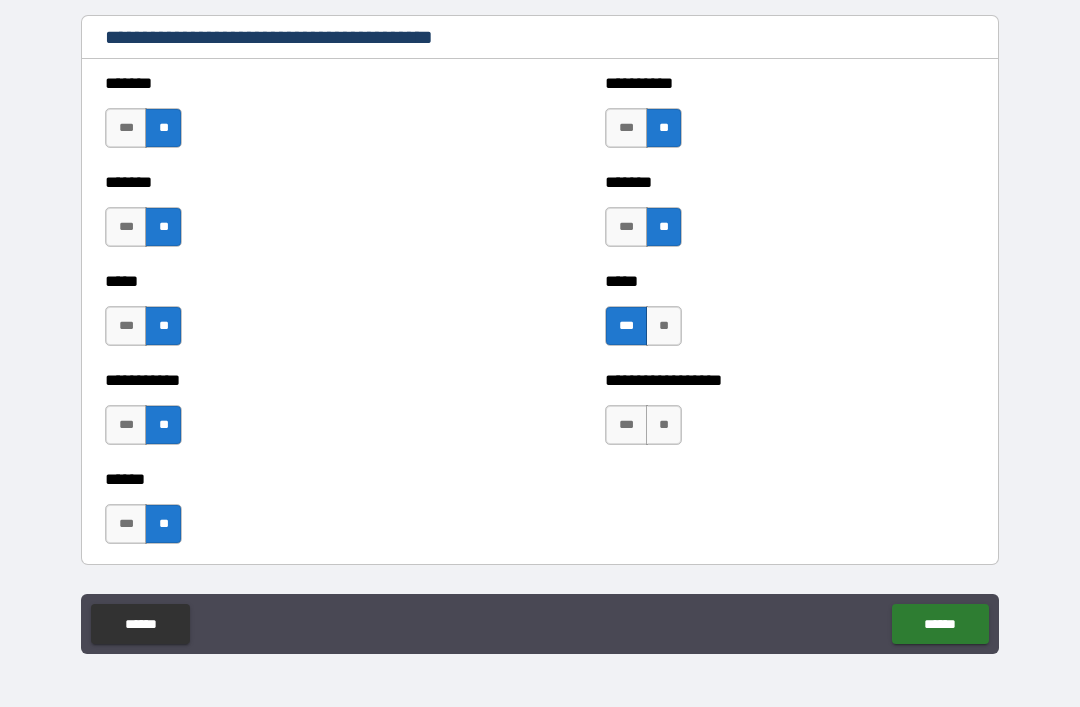 click on "**" at bounding box center (664, 425) 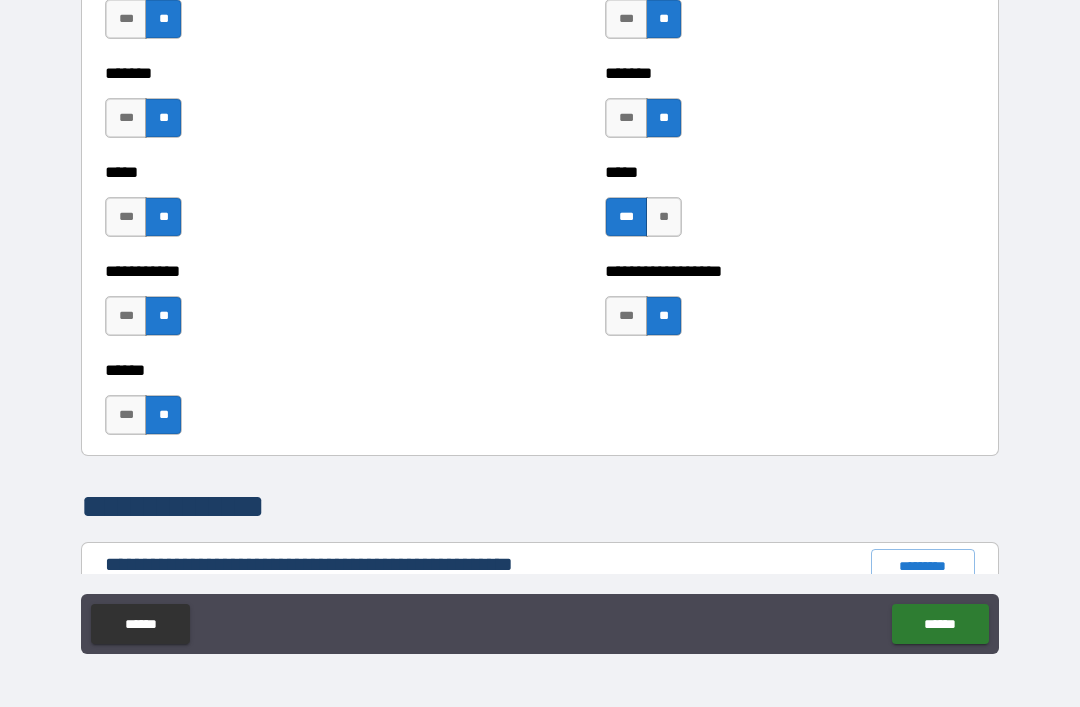 scroll, scrollTop: 1805, scrollLeft: 0, axis: vertical 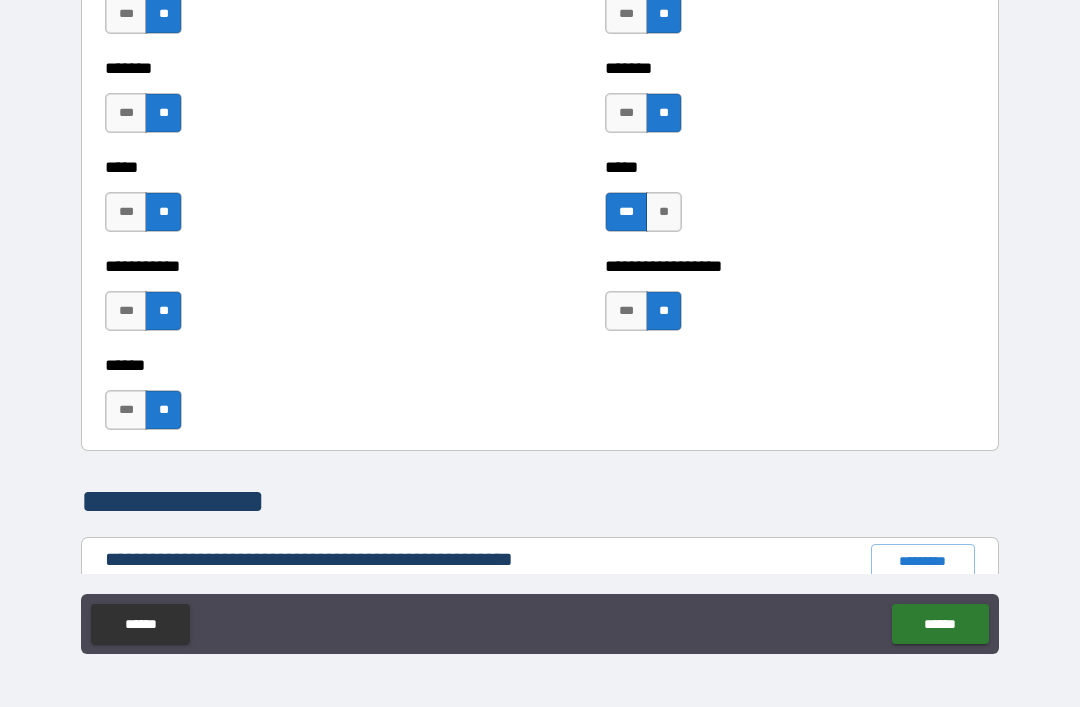 click on "***" at bounding box center (126, 410) 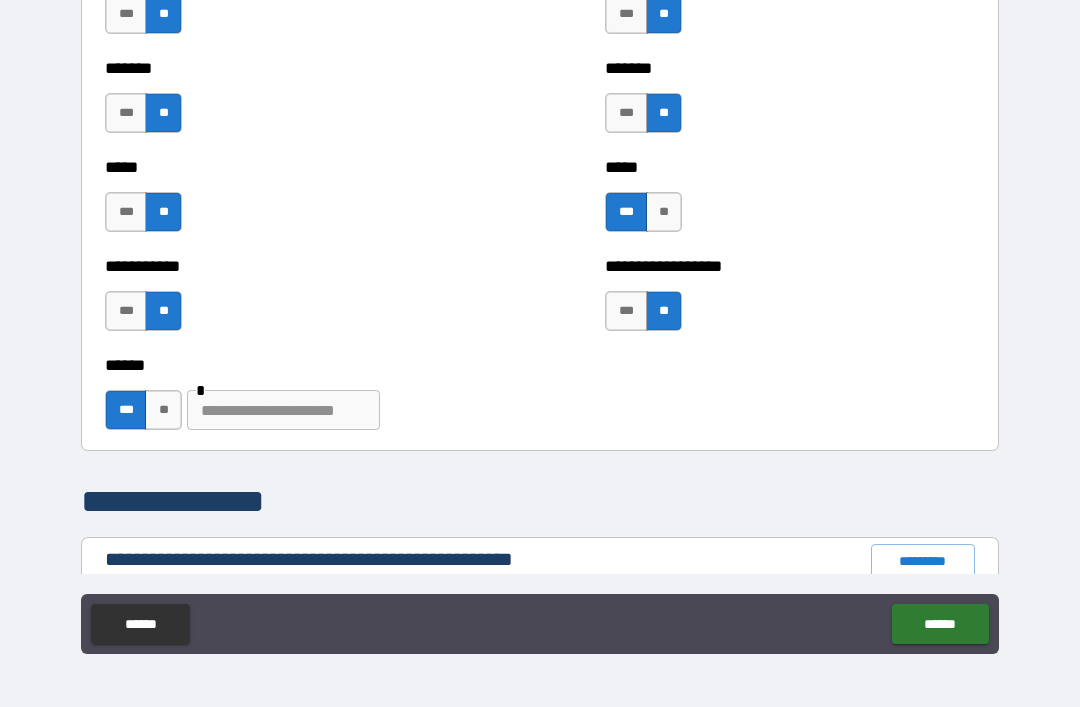 click at bounding box center (283, 410) 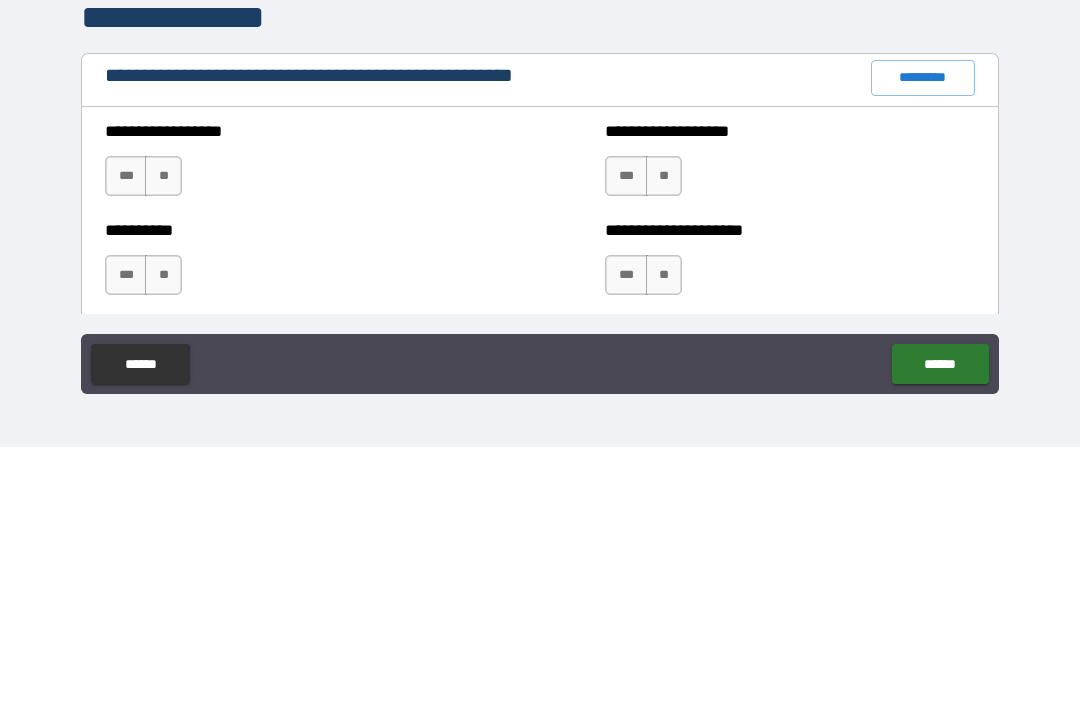 scroll, scrollTop: 2045, scrollLeft: 0, axis: vertical 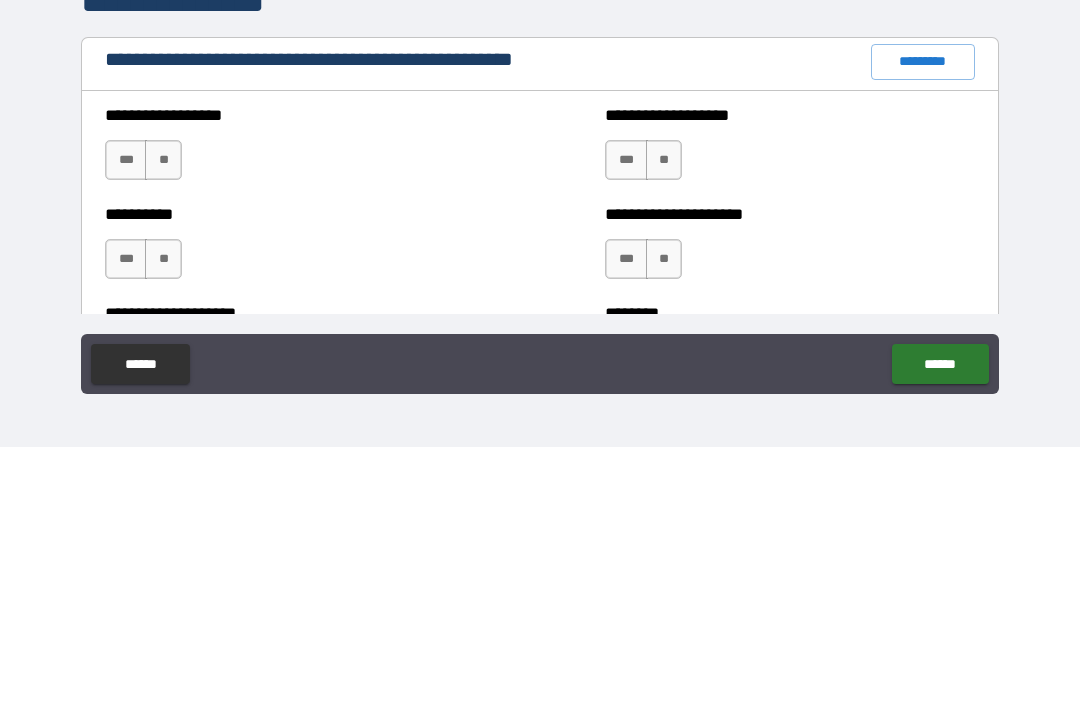 type on "**********" 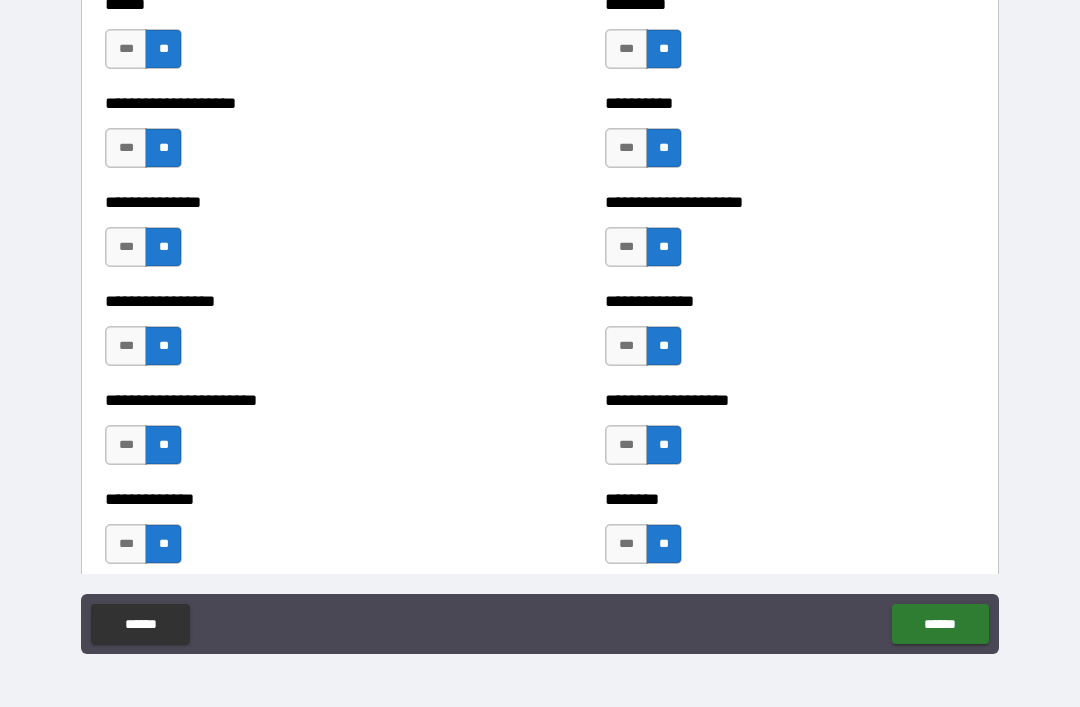 scroll, scrollTop: 3210, scrollLeft: 0, axis: vertical 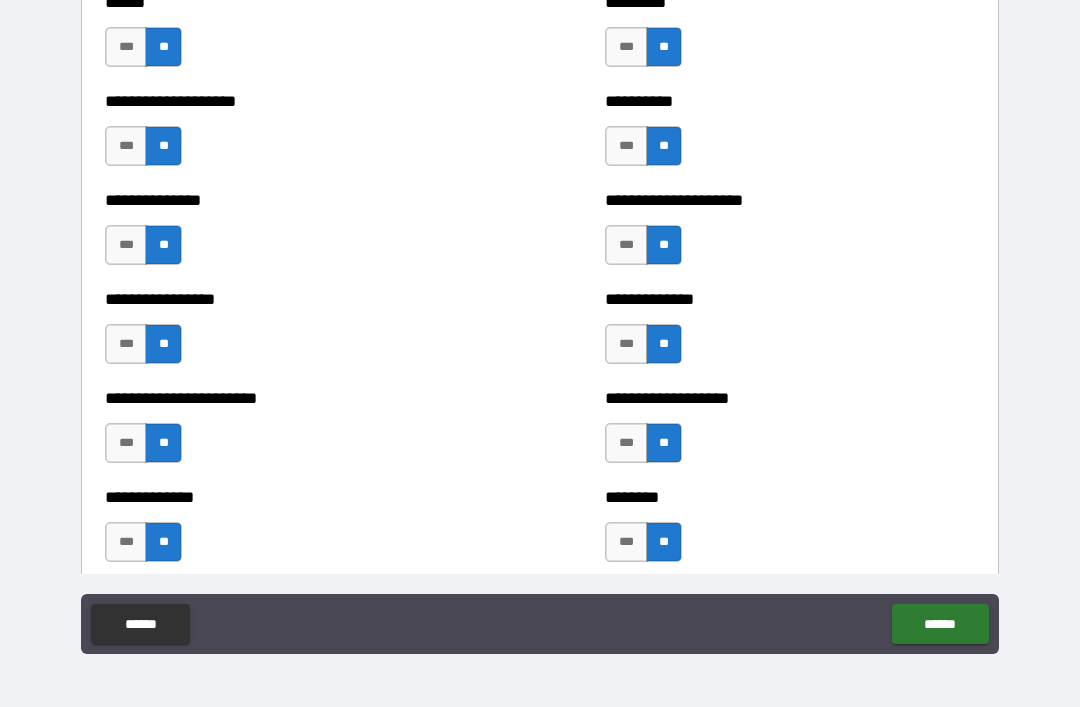 click on "***" at bounding box center (126, 245) 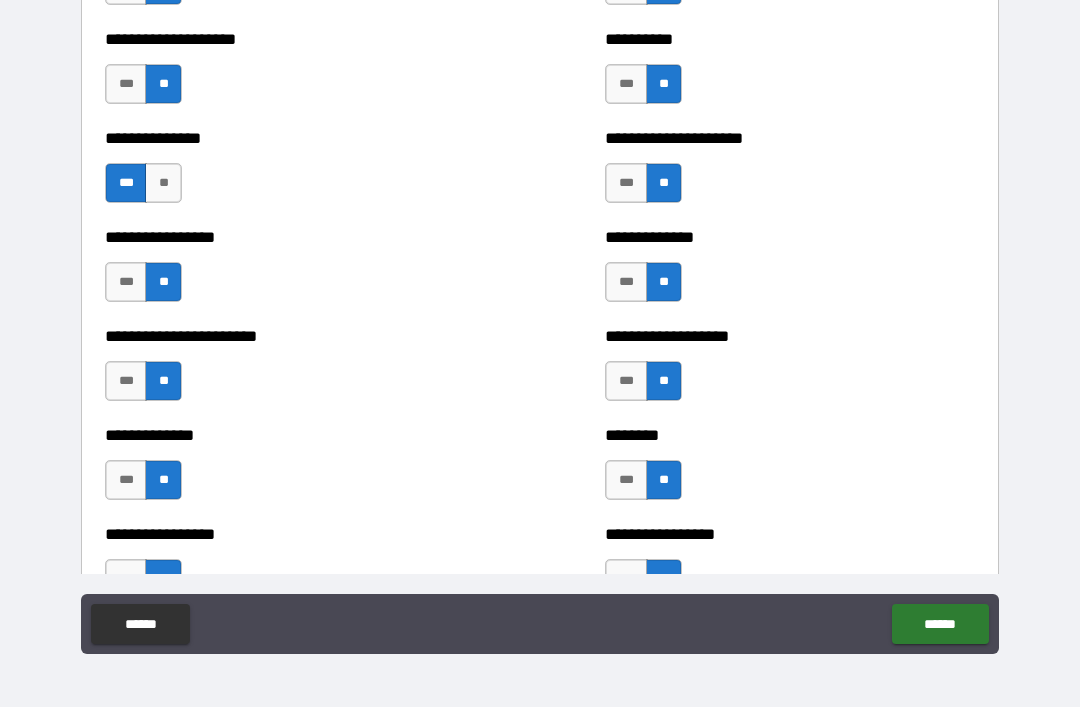 scroll, scrollTop: 3278, scrollLeft: 0, axis: vertical 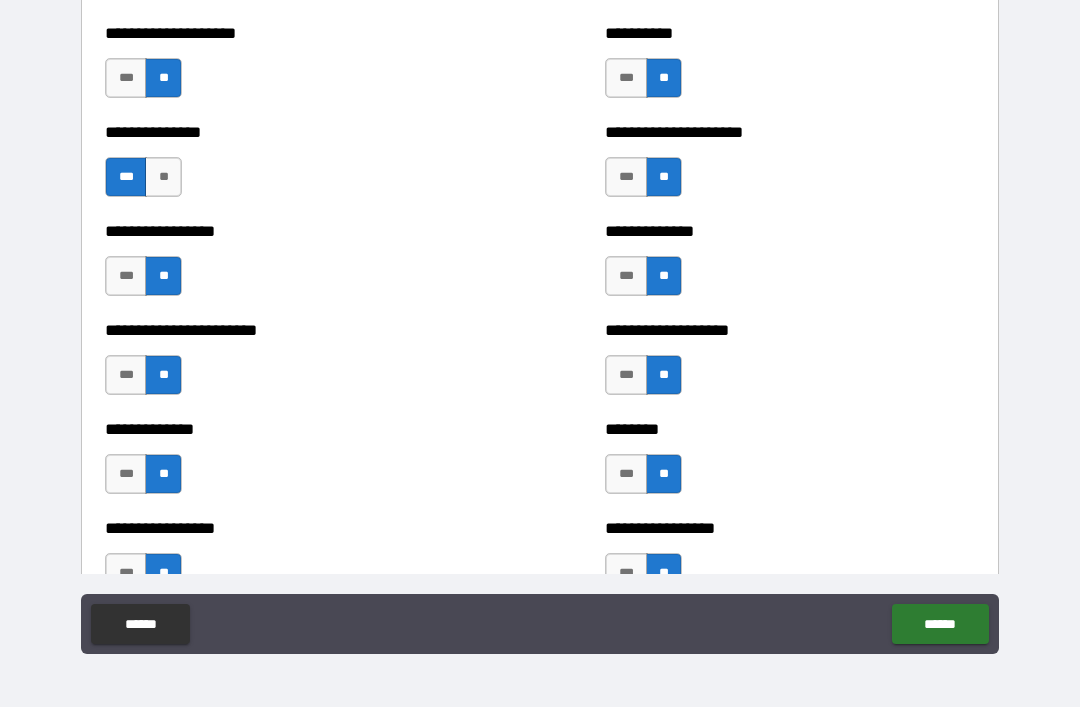 click on "***" at bounding box center [126, 375] 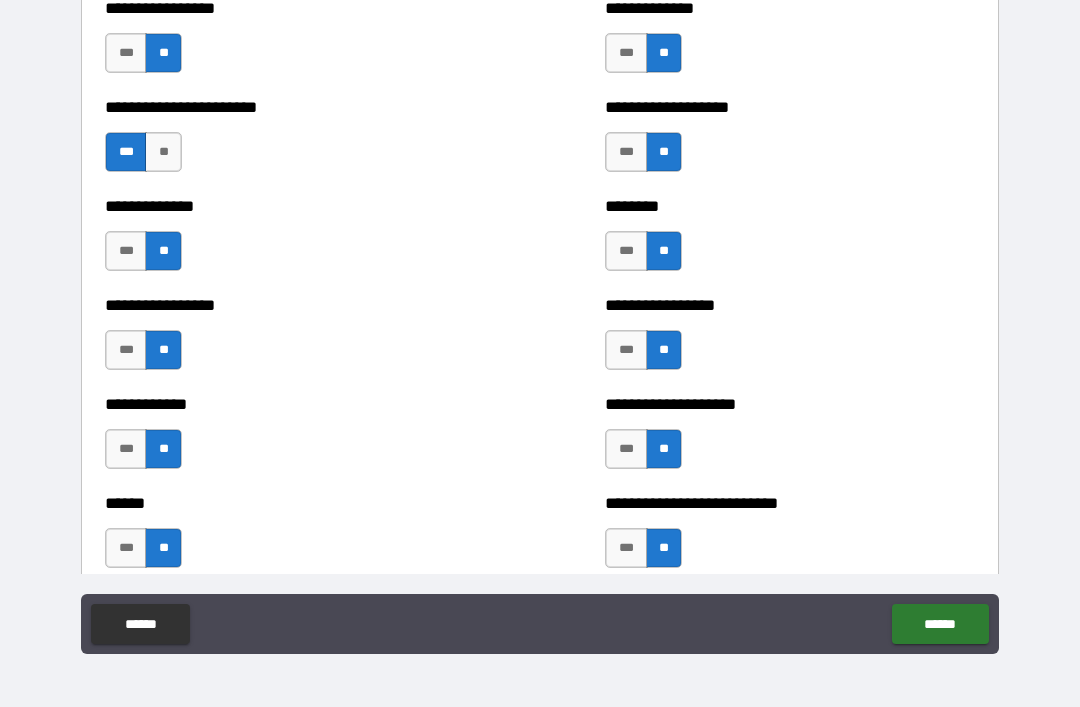 scroll, scrollTop: 3507, scrollLeft: 0, axis: vertical 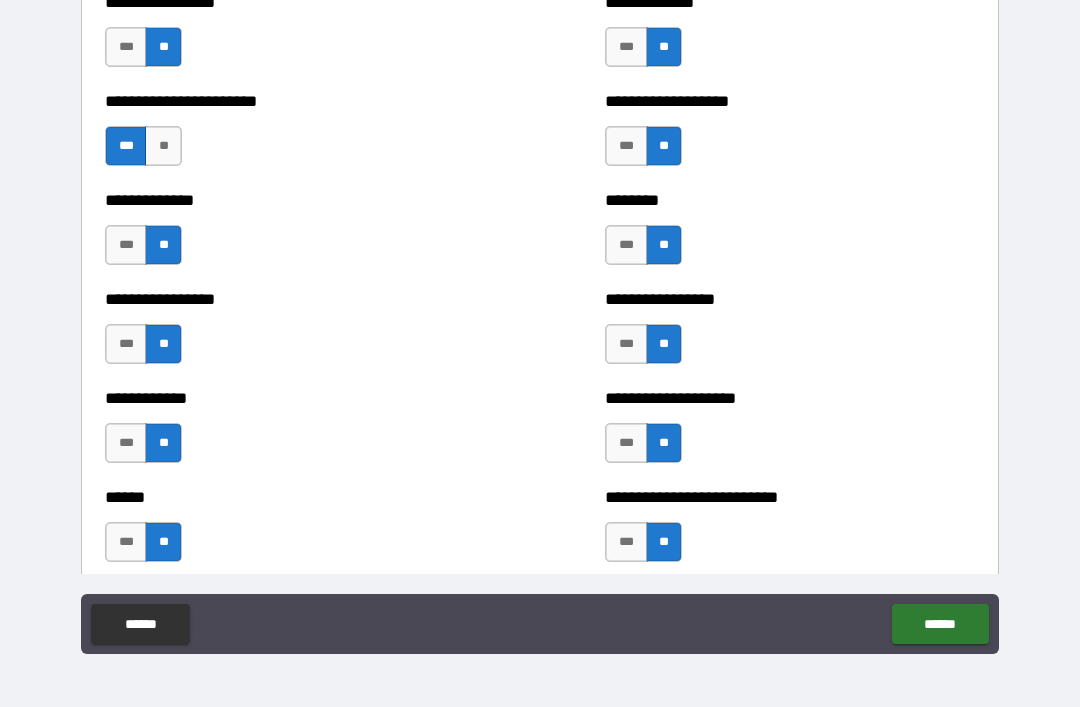 click on "***" at bounding box center (126, 344) 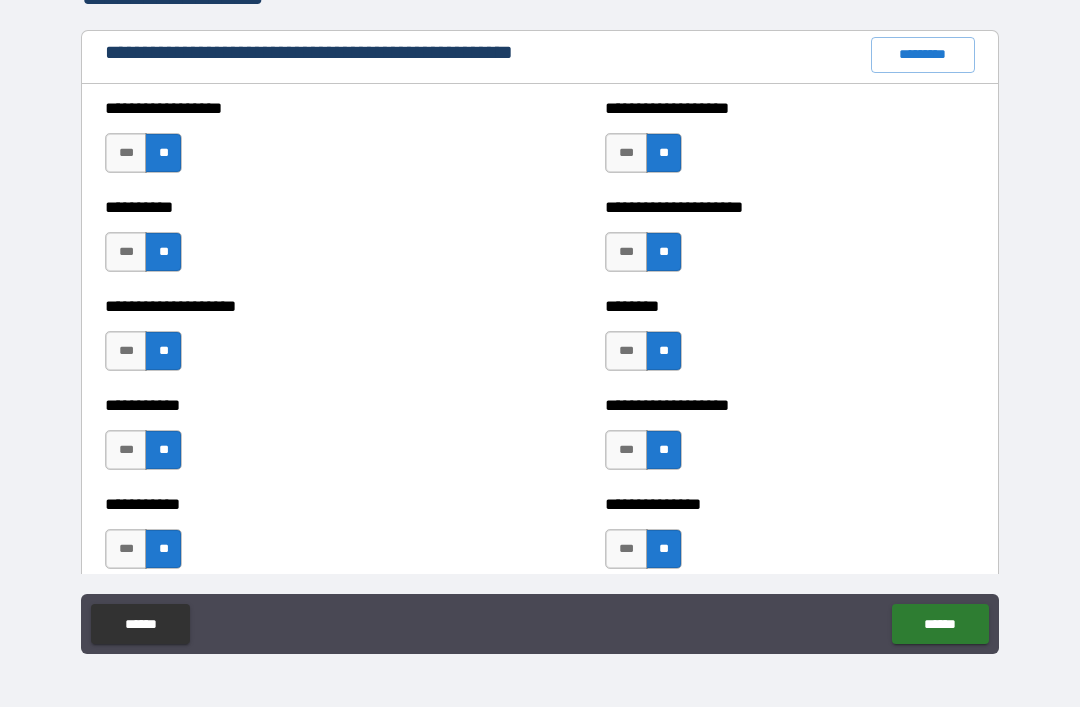 scroll, scrollTop: 2314, scrollLeft: 0, axis: vertical 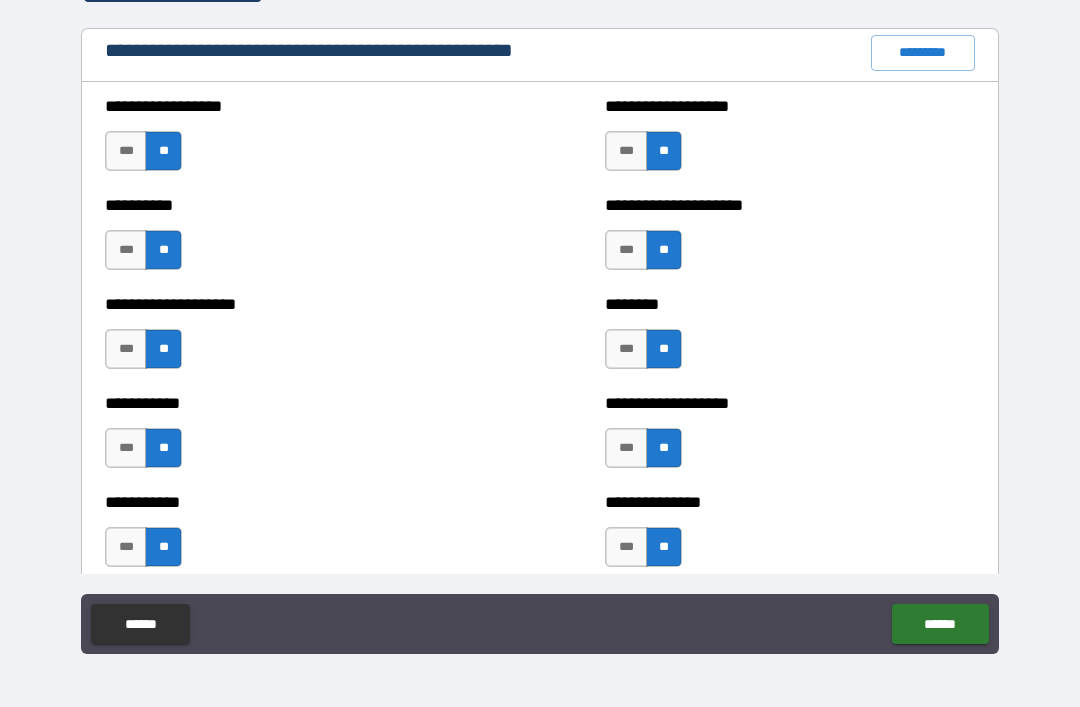 click on "***" at bounding box center [626, 349] 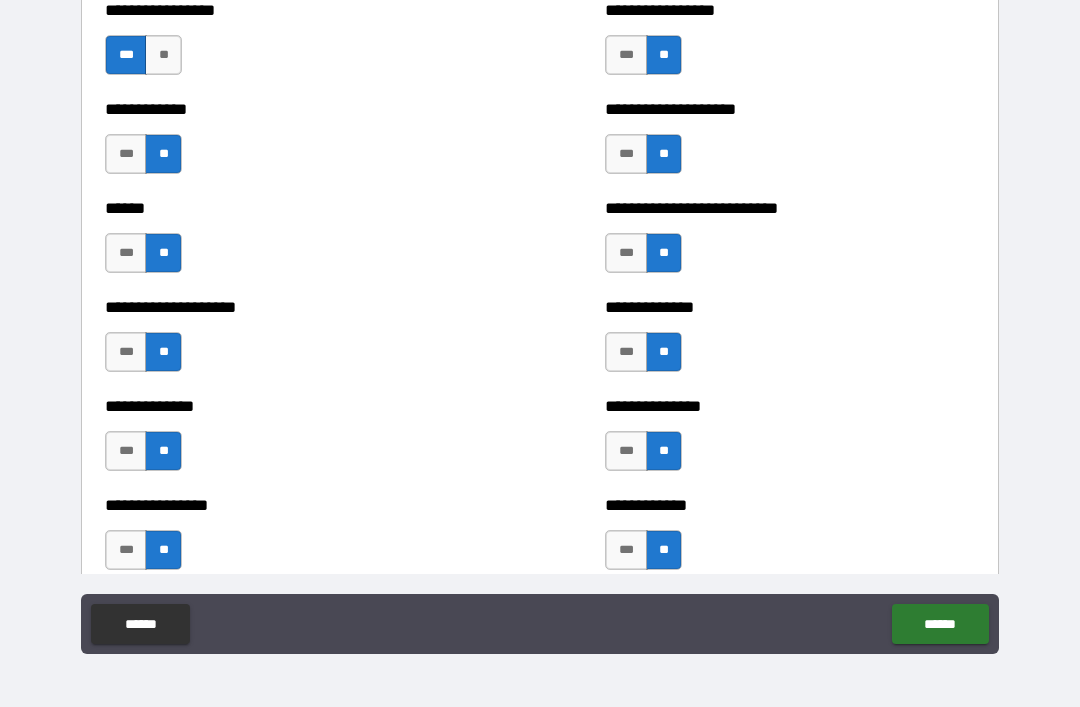 scroll, scrollTop: 3810, scrollLeft: 0, axis: vertical 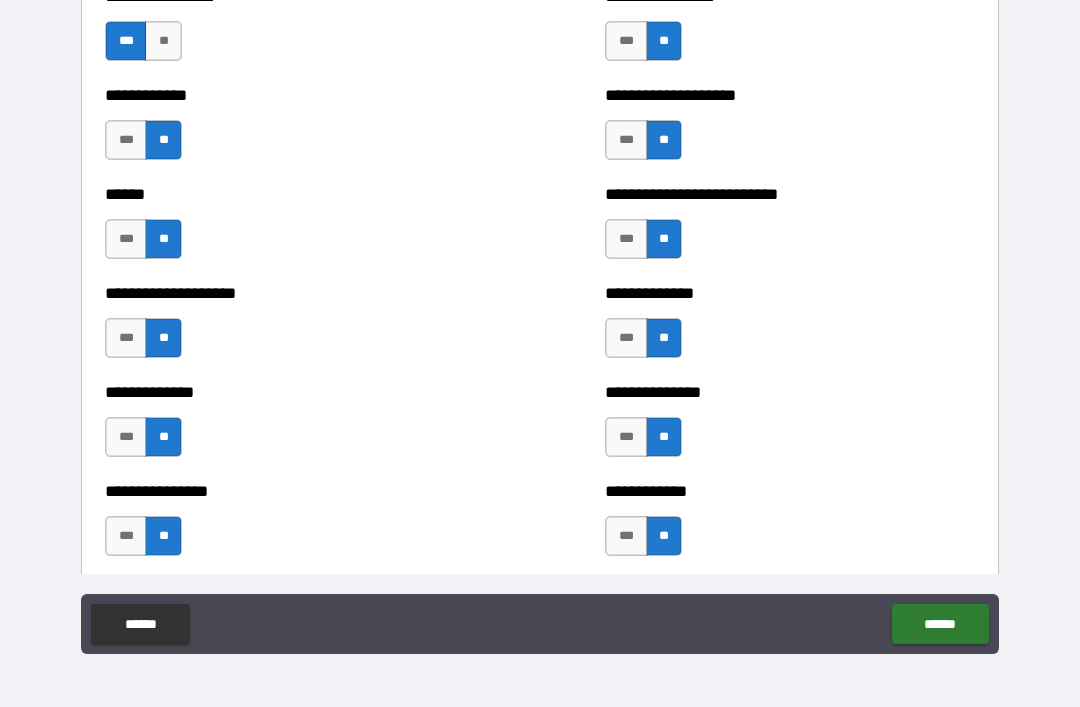 click on "***" at bounding box center (126, 338) 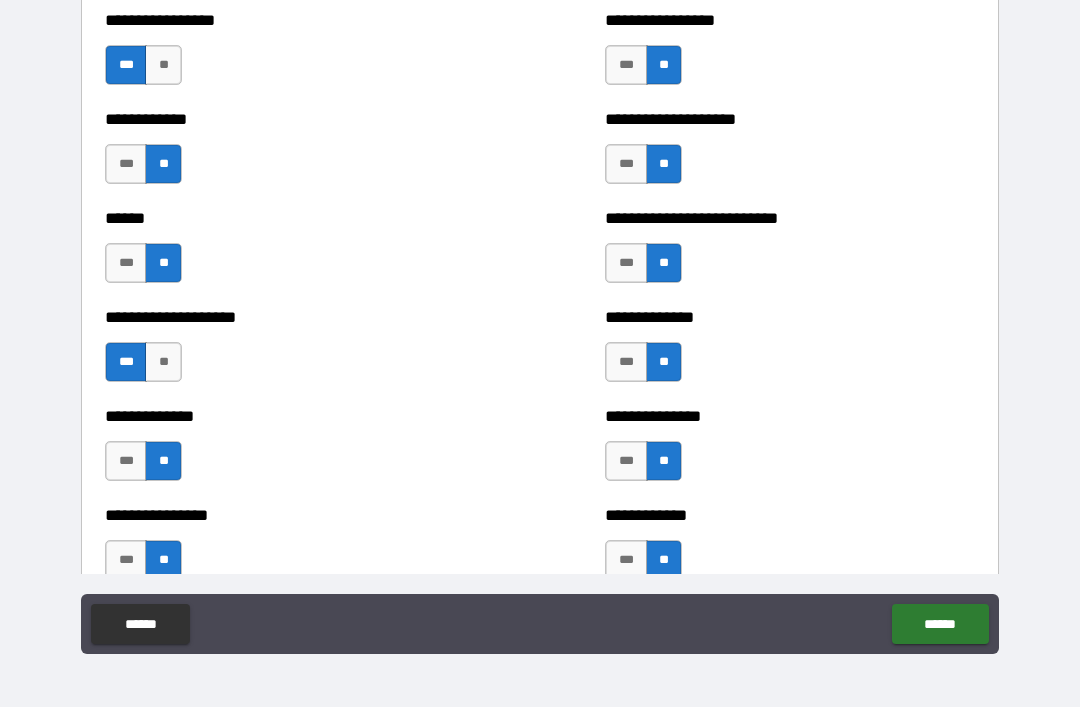 scroll, scrollTop: 3773, scrollLeft: 0, axis: vertical 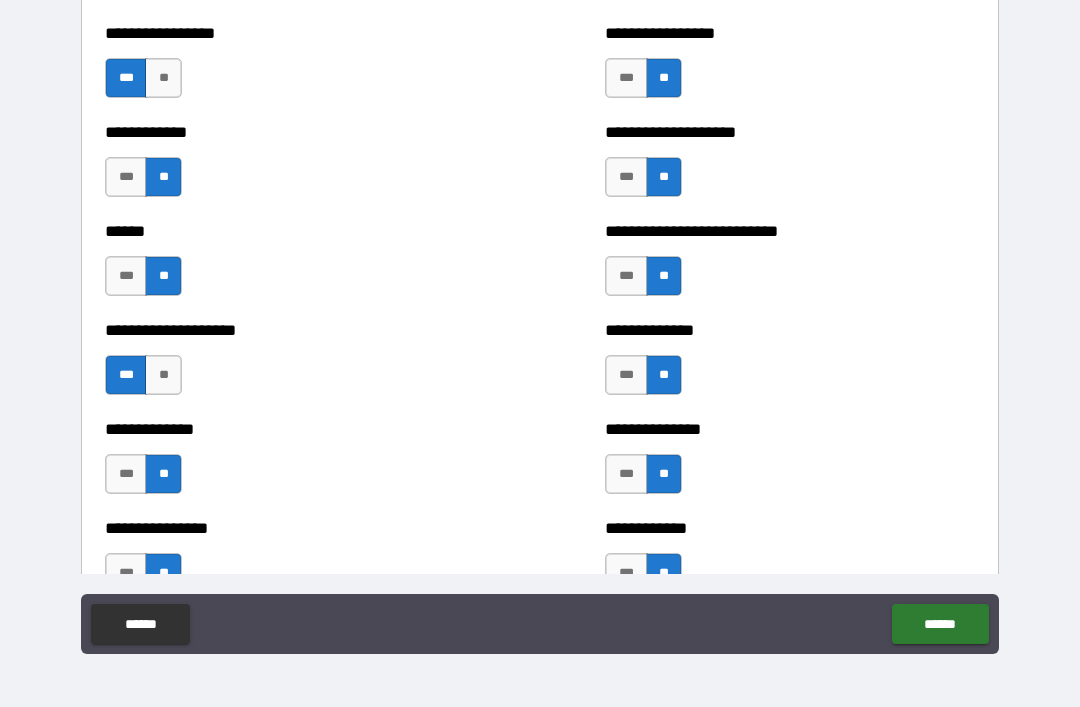 click on "***" at bounding box center (626, 375) 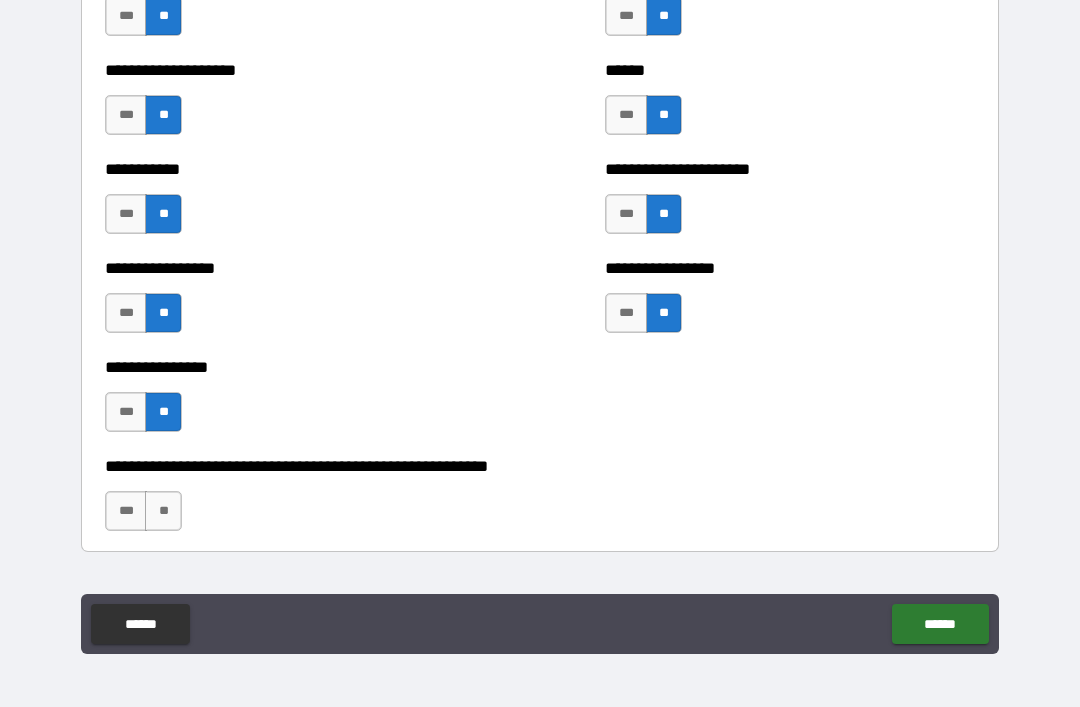 scroll, scrollTop: 5816, scrollLeft: 0, axis: vertical 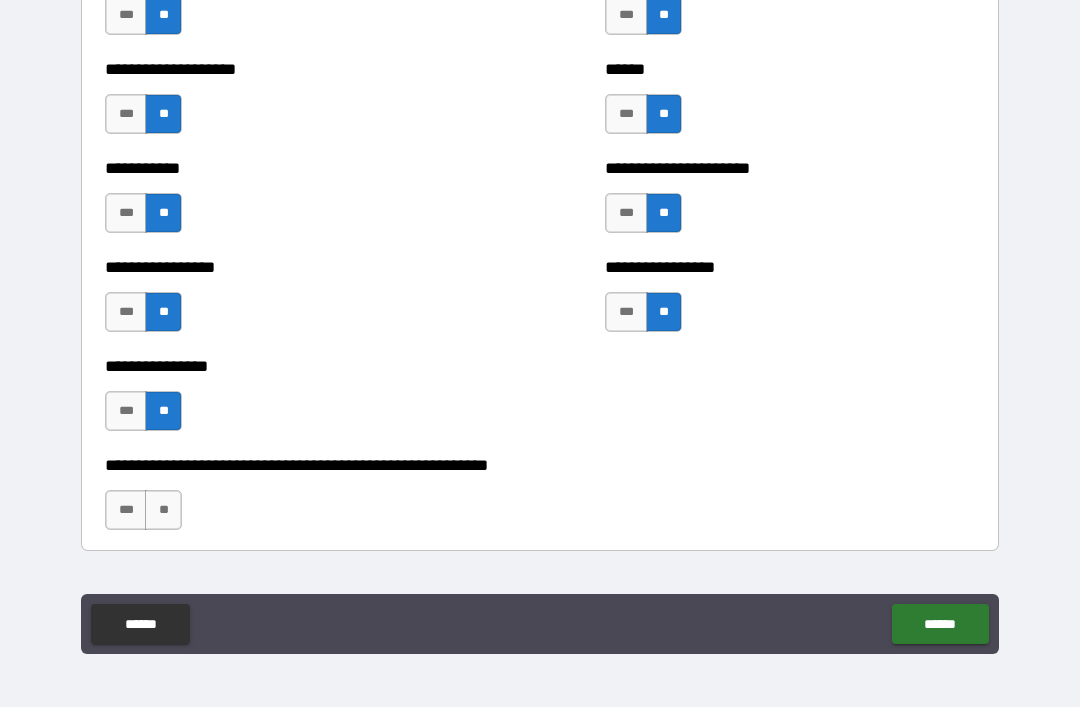 click on "***" at bounding box center (626, 213) 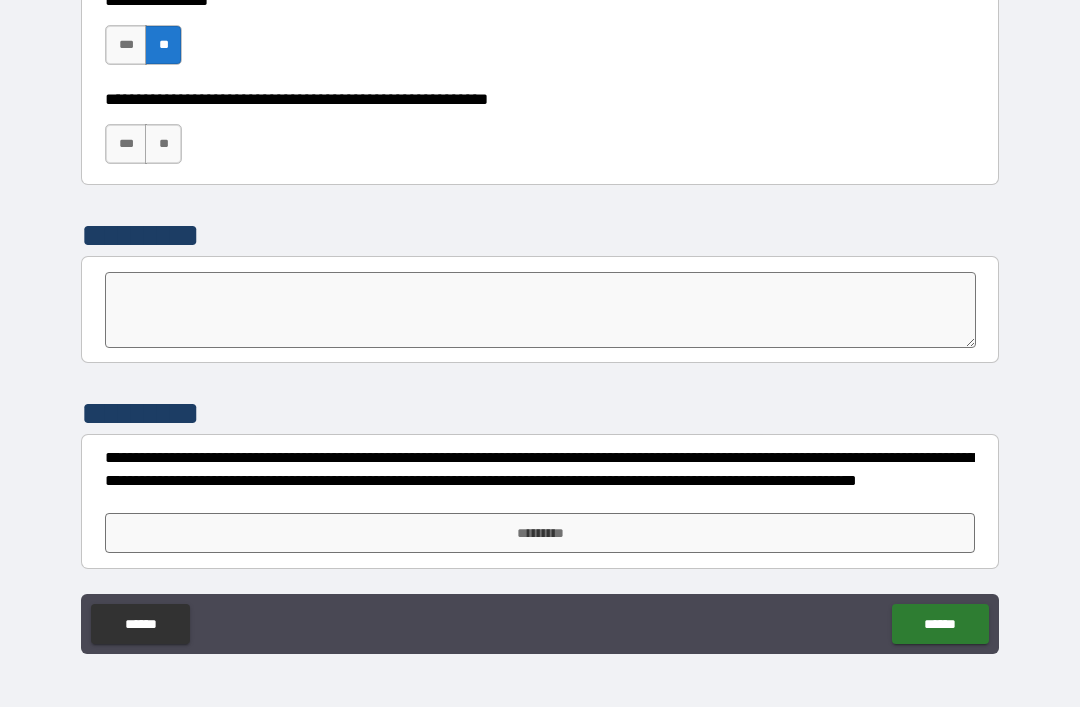 scroll, scrollTop: 6182, scrollLeft: 0, axis: vertical 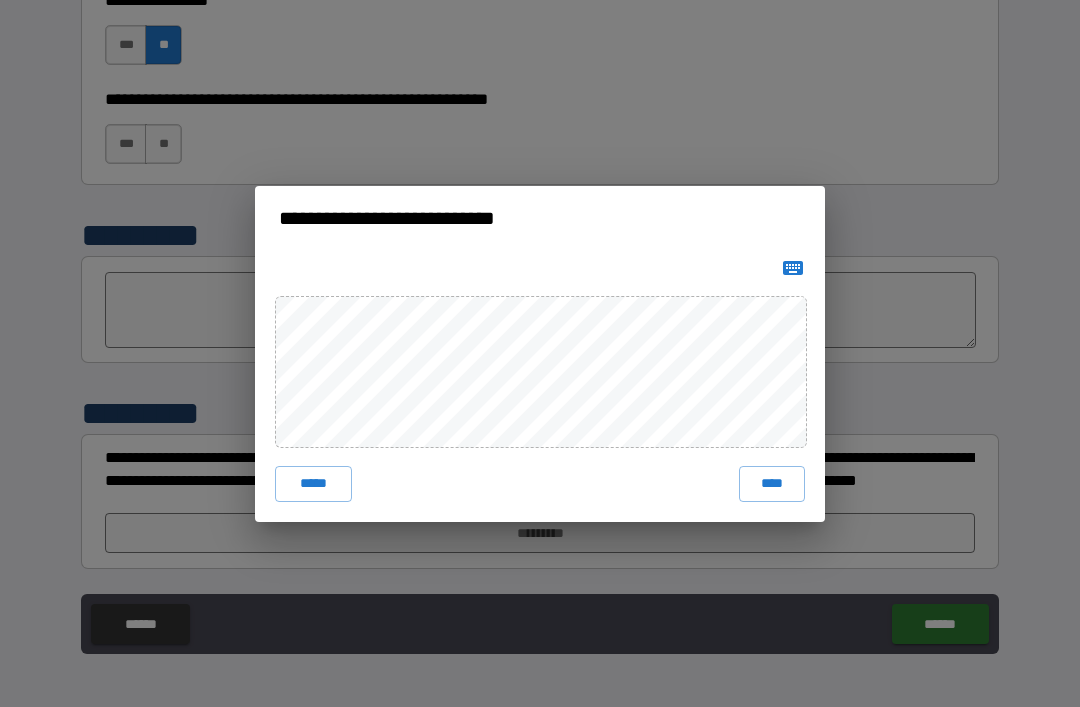 click on "****" at bounding box center [772, 484] 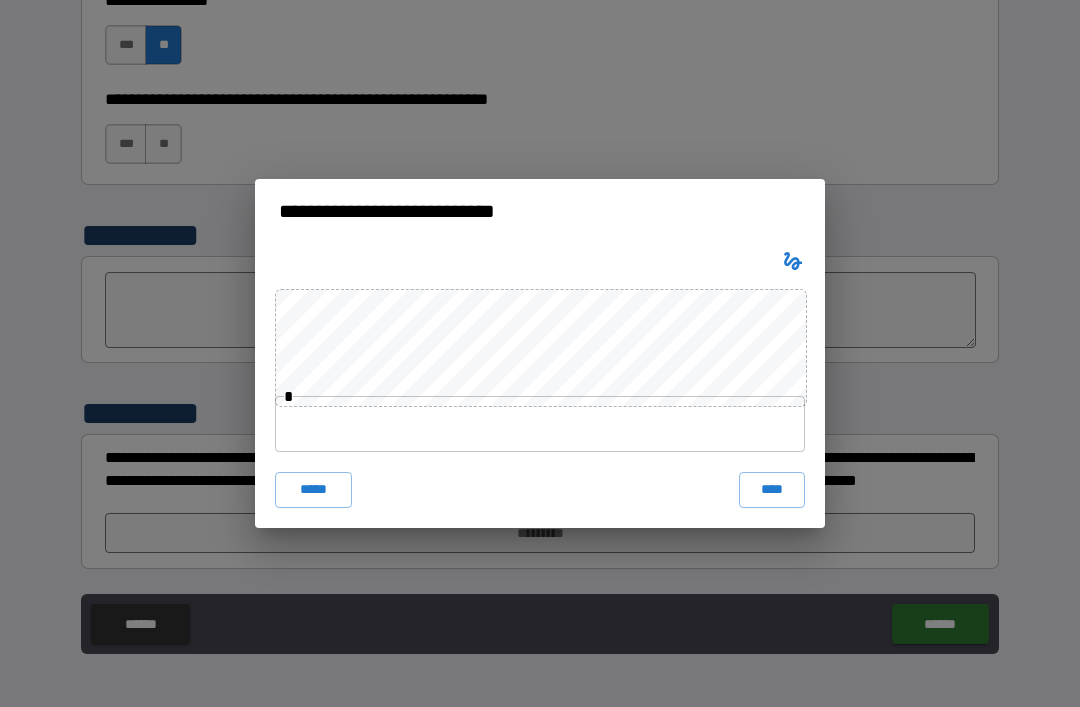 click at bounding box center [540, 424] 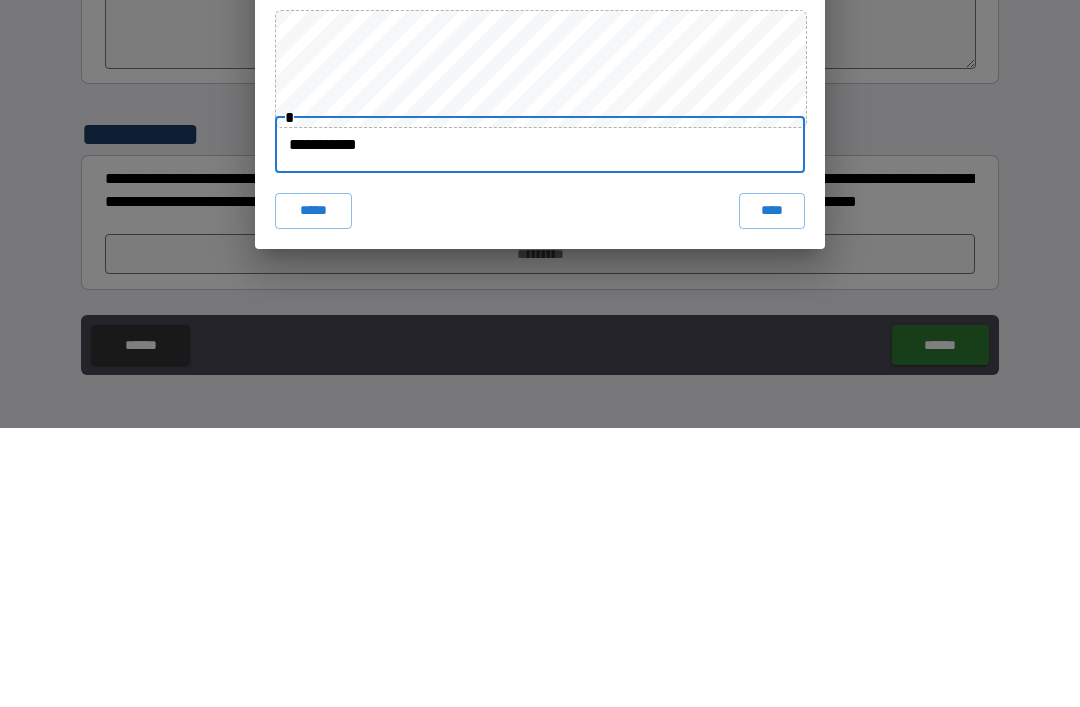 type on "**********" 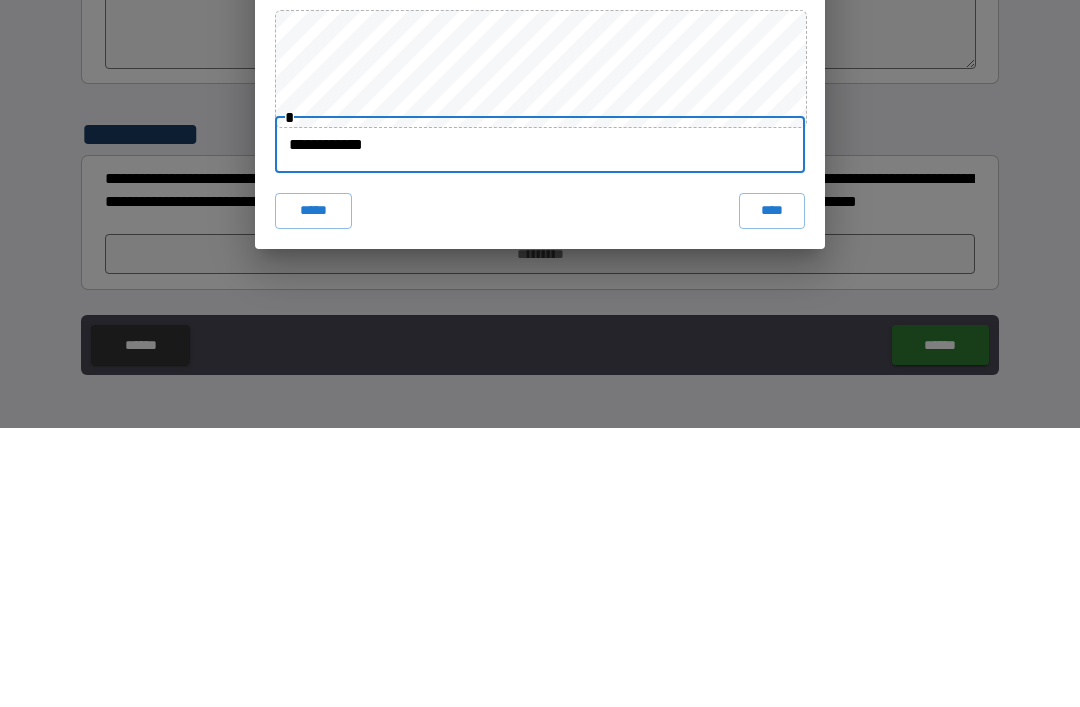 click on "****" at bounding box center (772, 490) 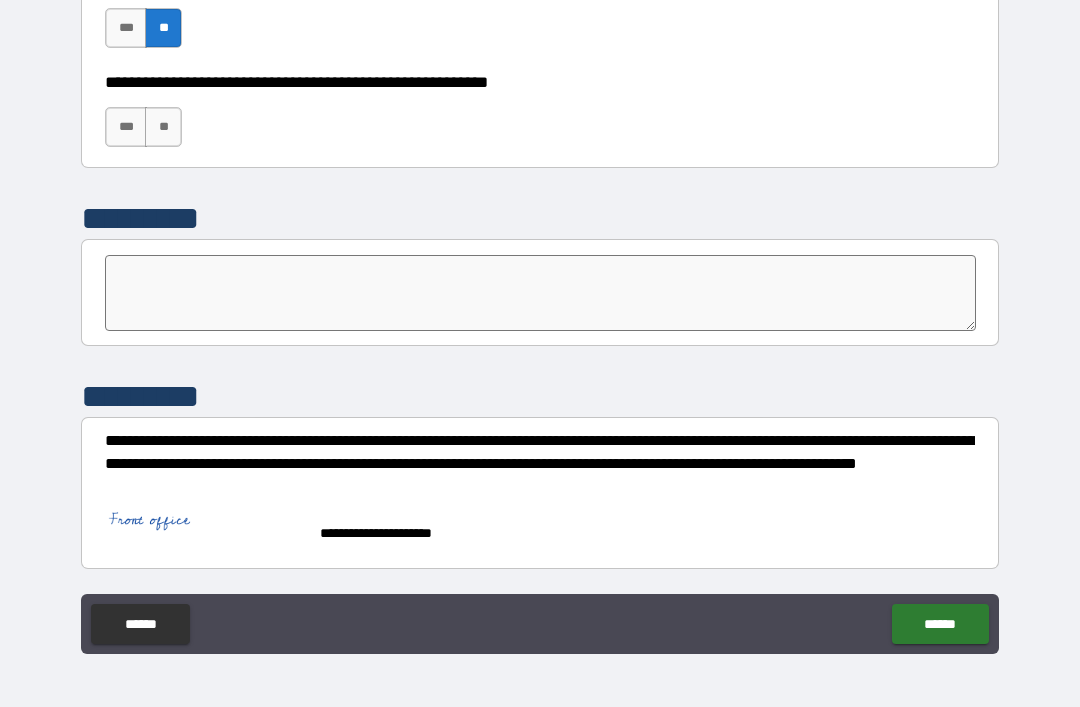 scroll, scrollTop: 6200, scrollLeft: 0, axis: vertical 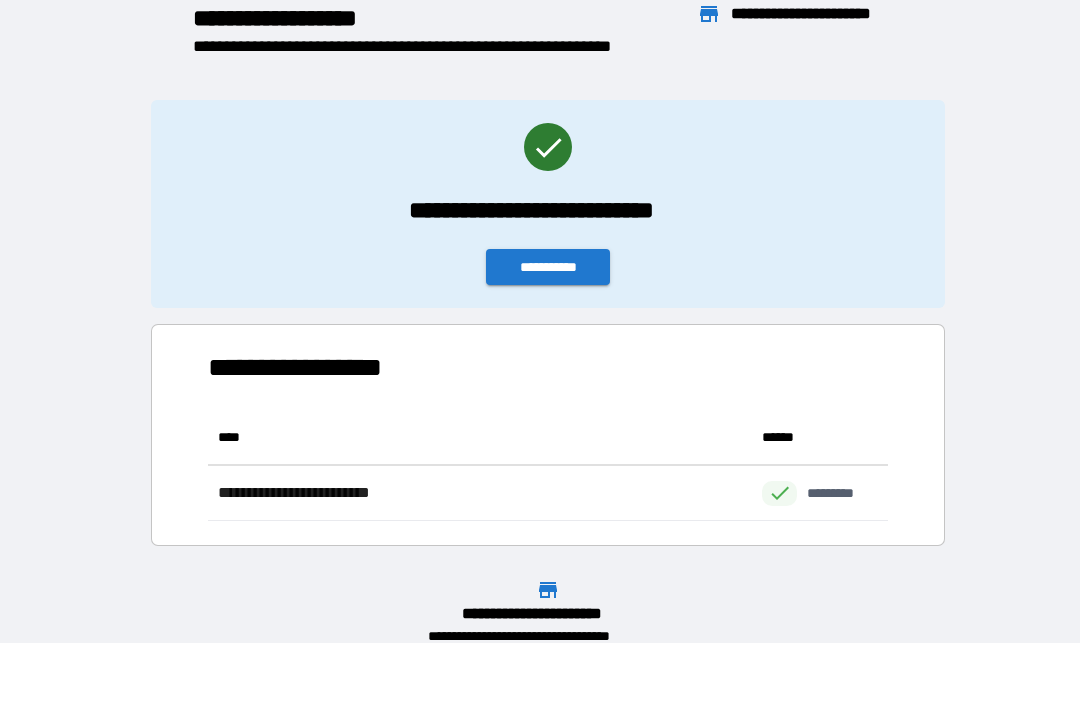 click on "**********" at bounding box center [548, 267] 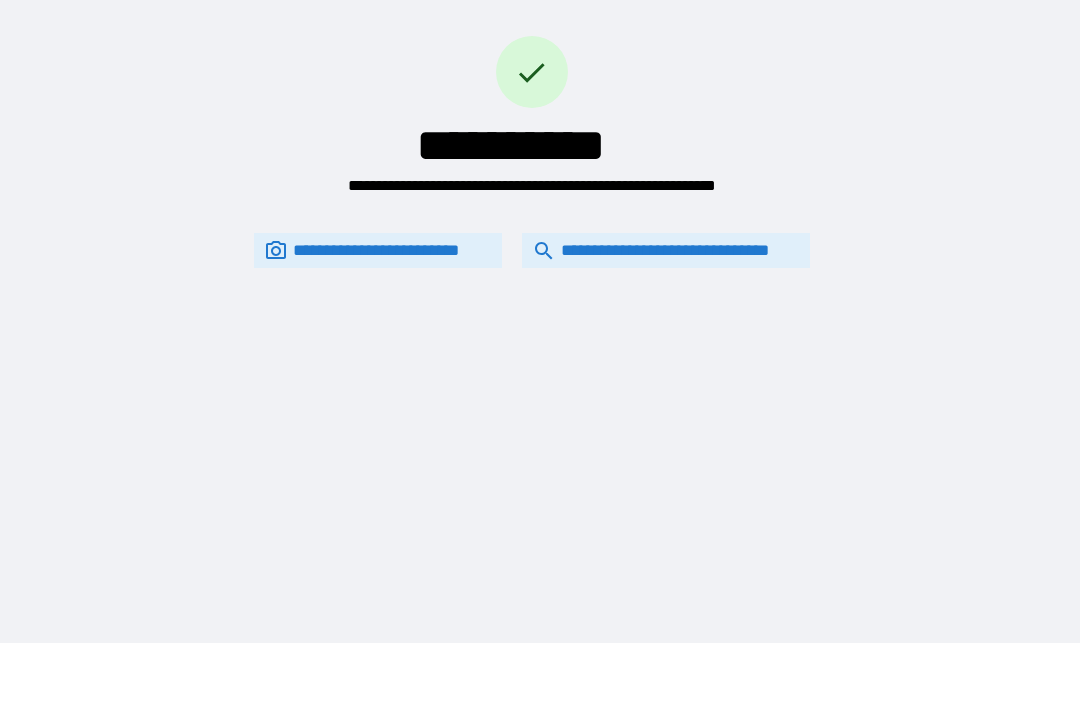 click on "**********" at bounding box center (666, 250) 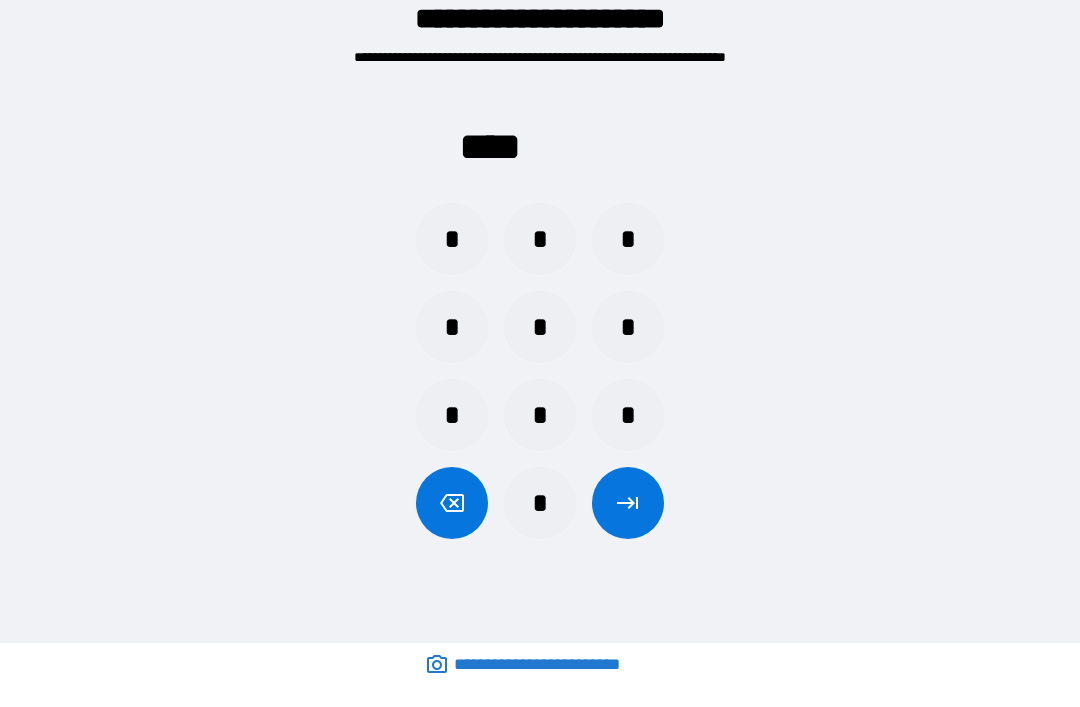 click on "*" at bounding box center [628, 327] 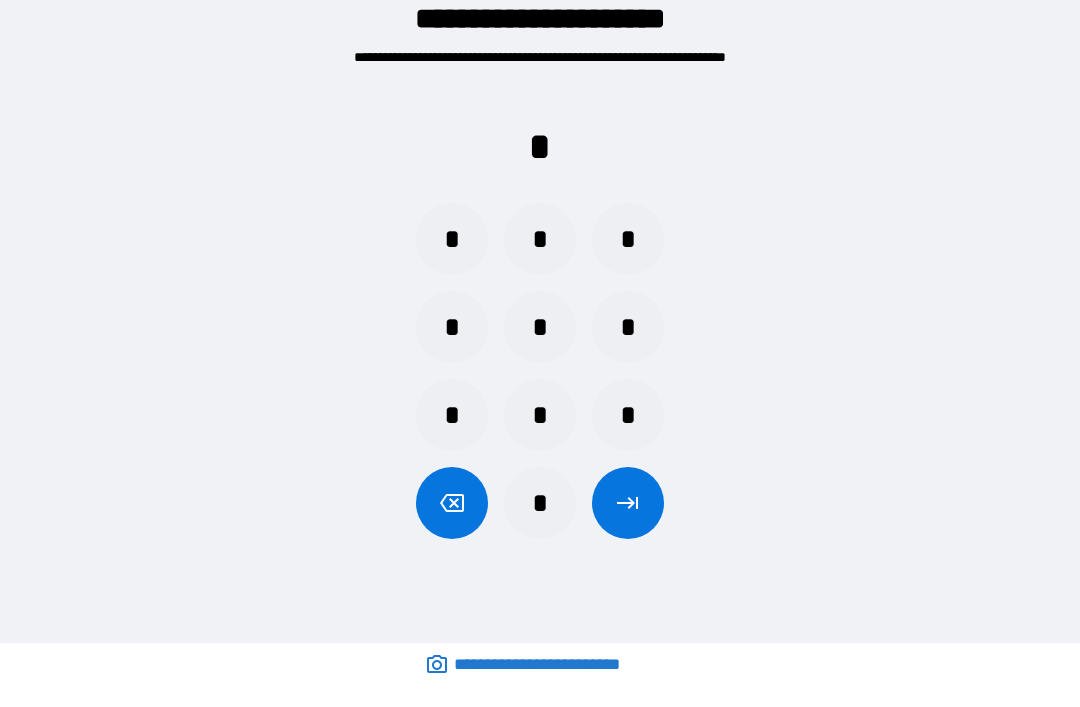 click on "*" at bounding box center [628, 415] 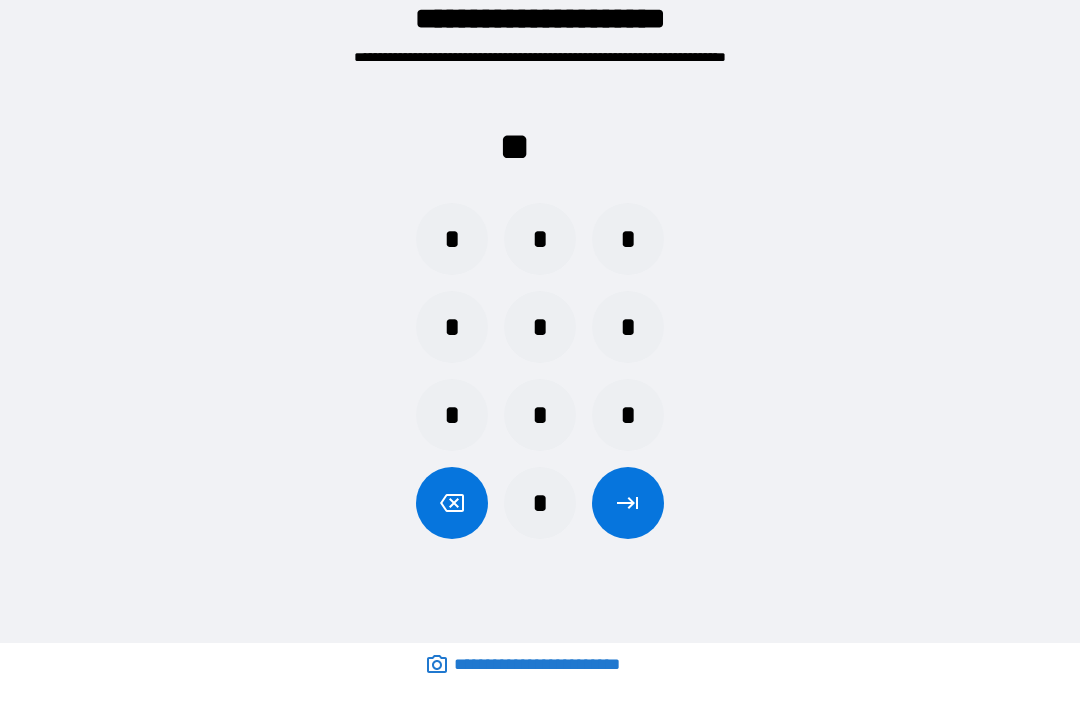 click on "*" at bounding box center [452, 239] 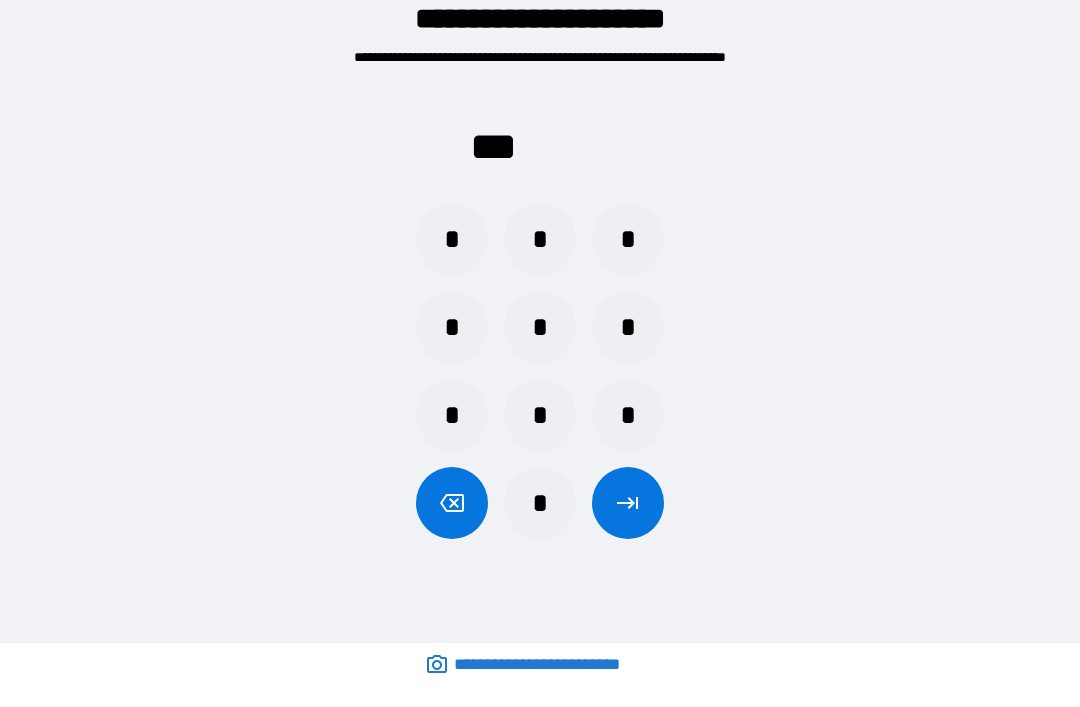 click on "*" at bounding box center [452, 239] 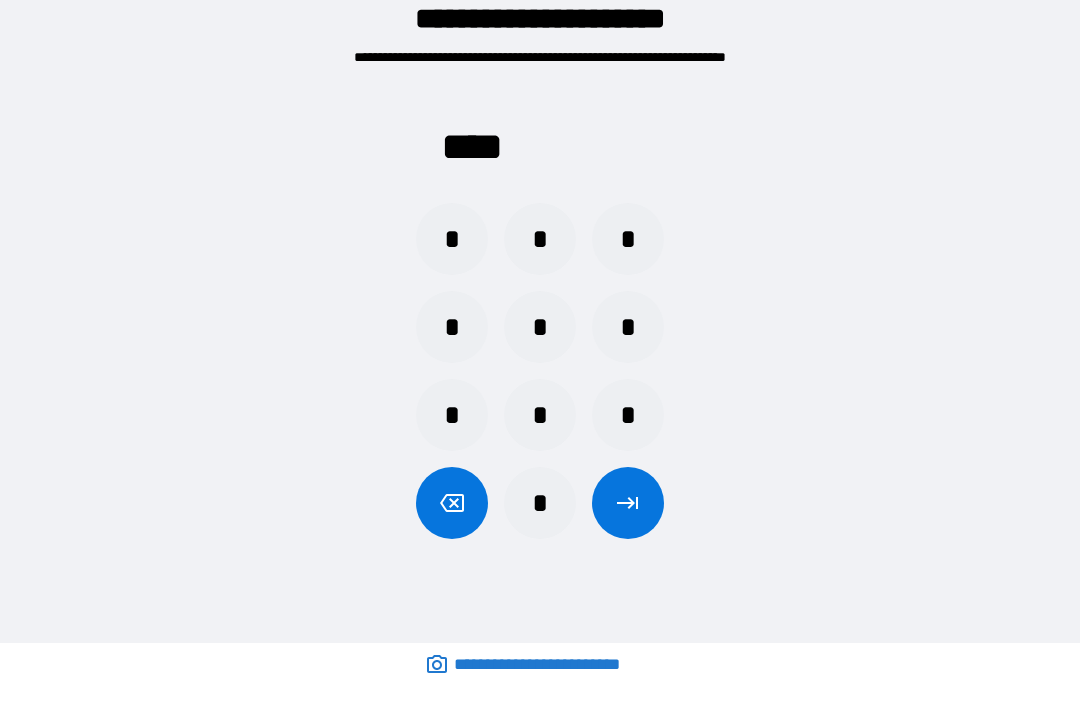 click at bounding box center (628, 503) 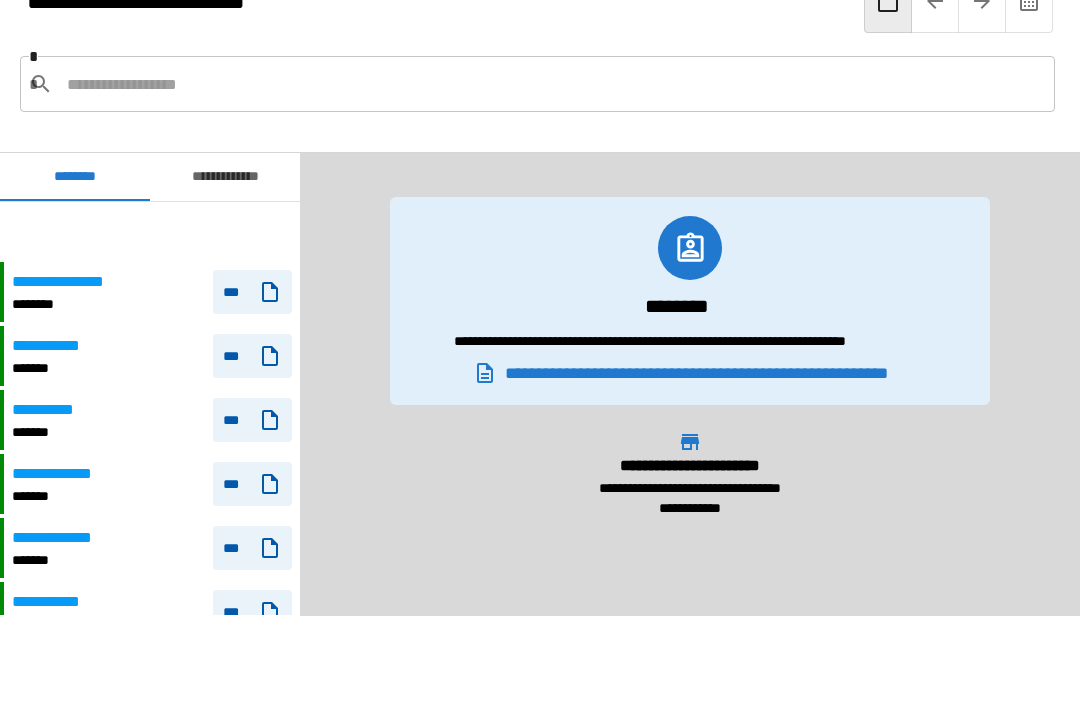 scroll, scrollTop: 60, scrollLeft: 0, axis: vertical 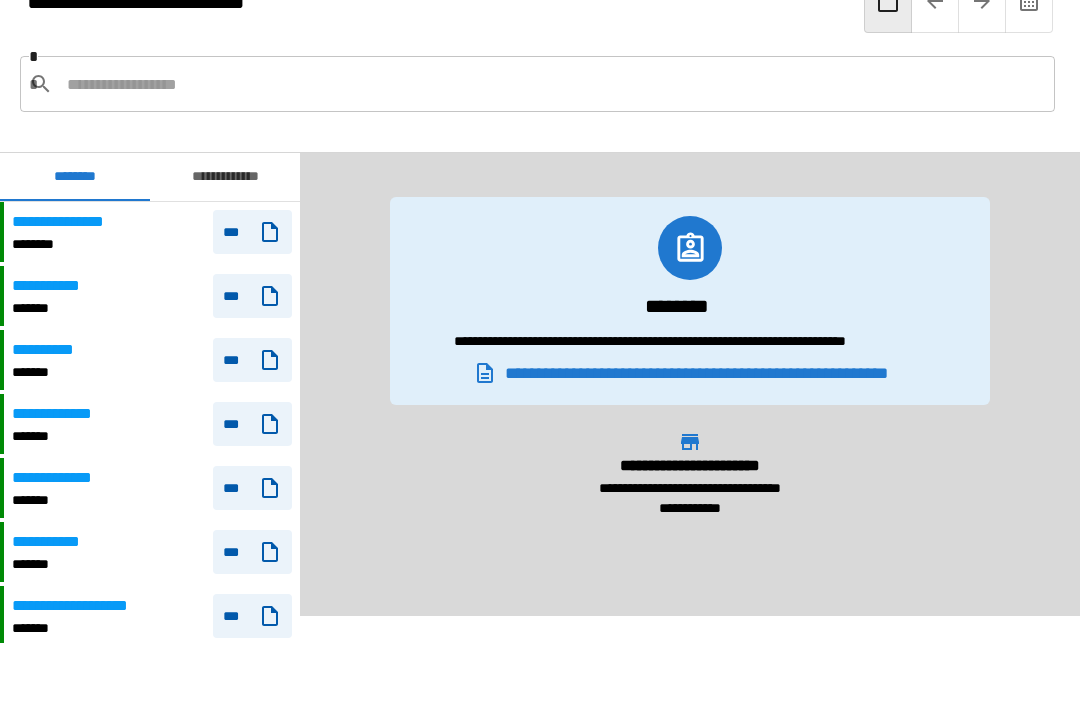 click on "***" at bounding box center (252, 232) 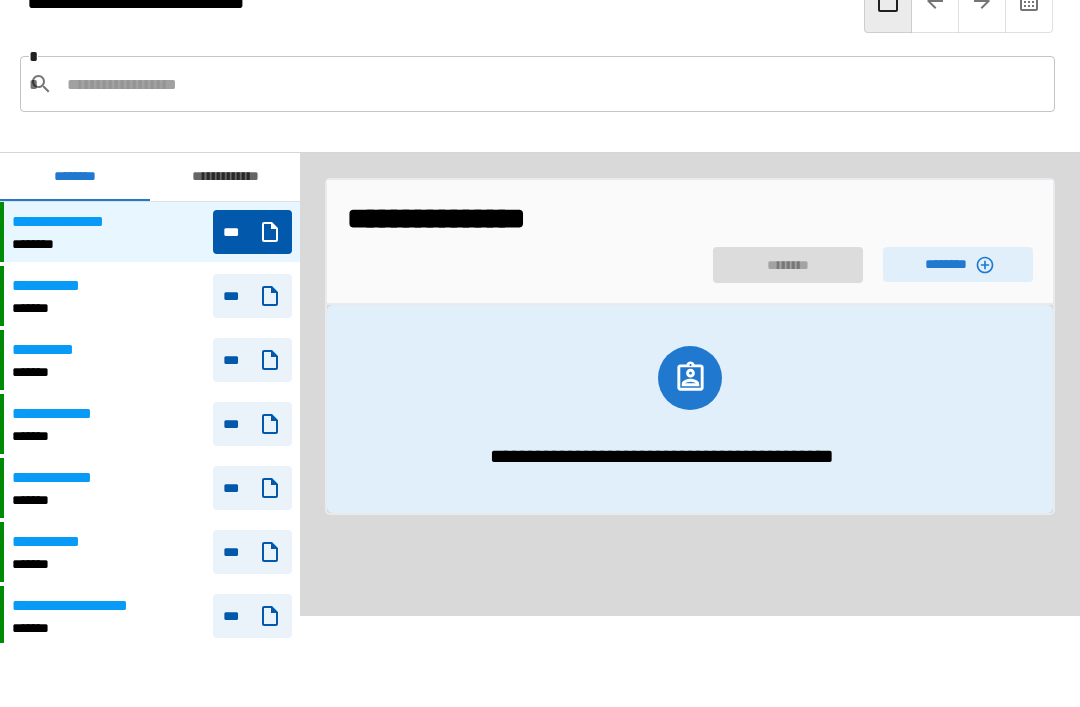 click 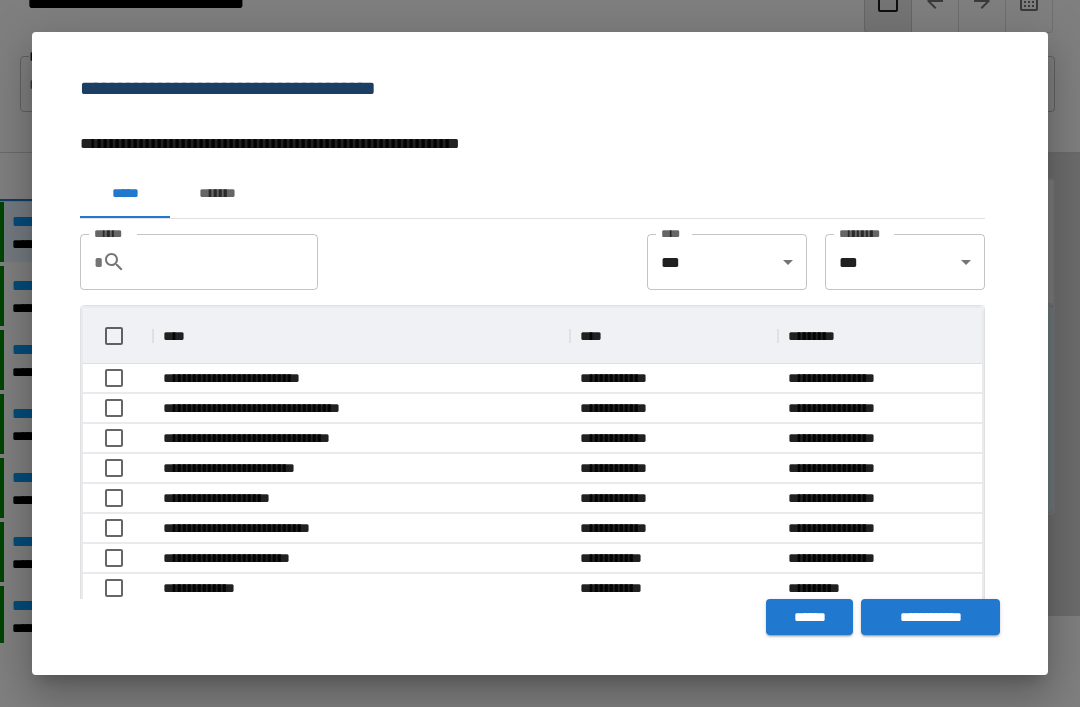 scroll, scrollTop: 356, scrollLeft: 899, axis: both 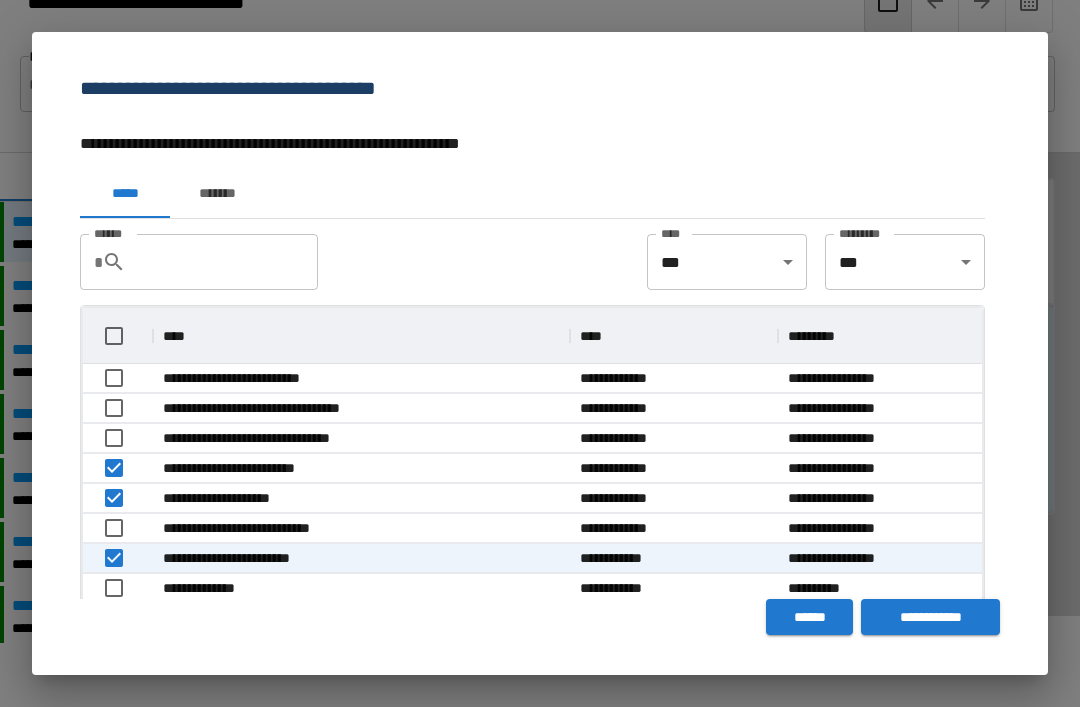 click on "**********" at bounding box center (930, 617) 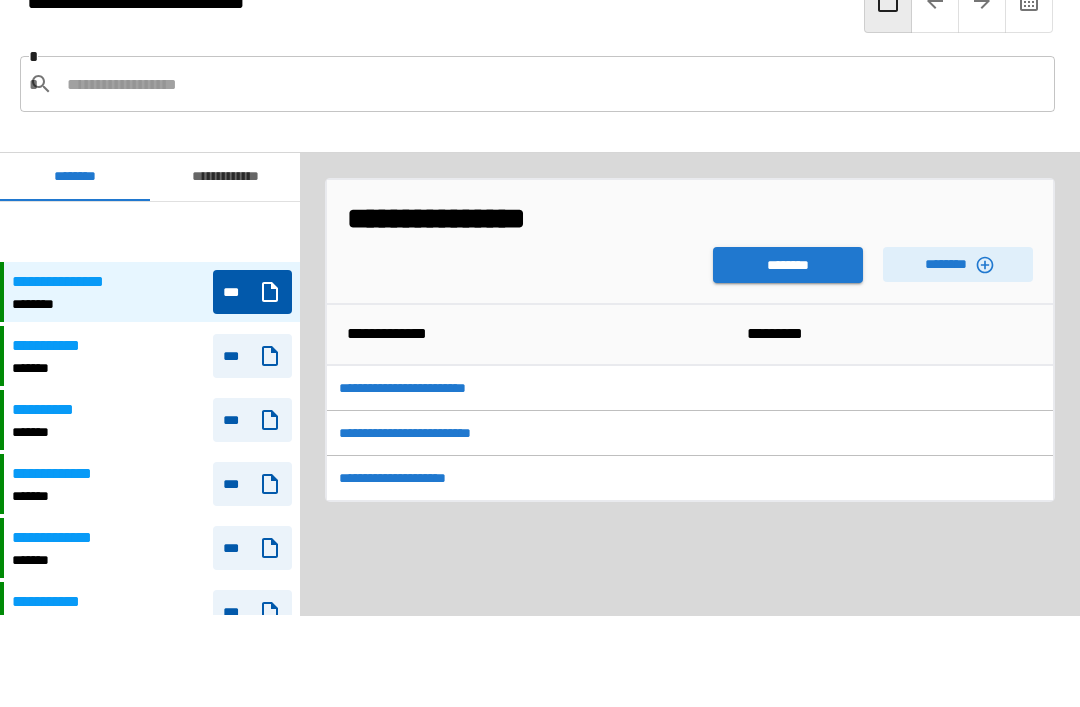 scroll, scrollTop: 60, scrollLeft: 0, axis: vertical 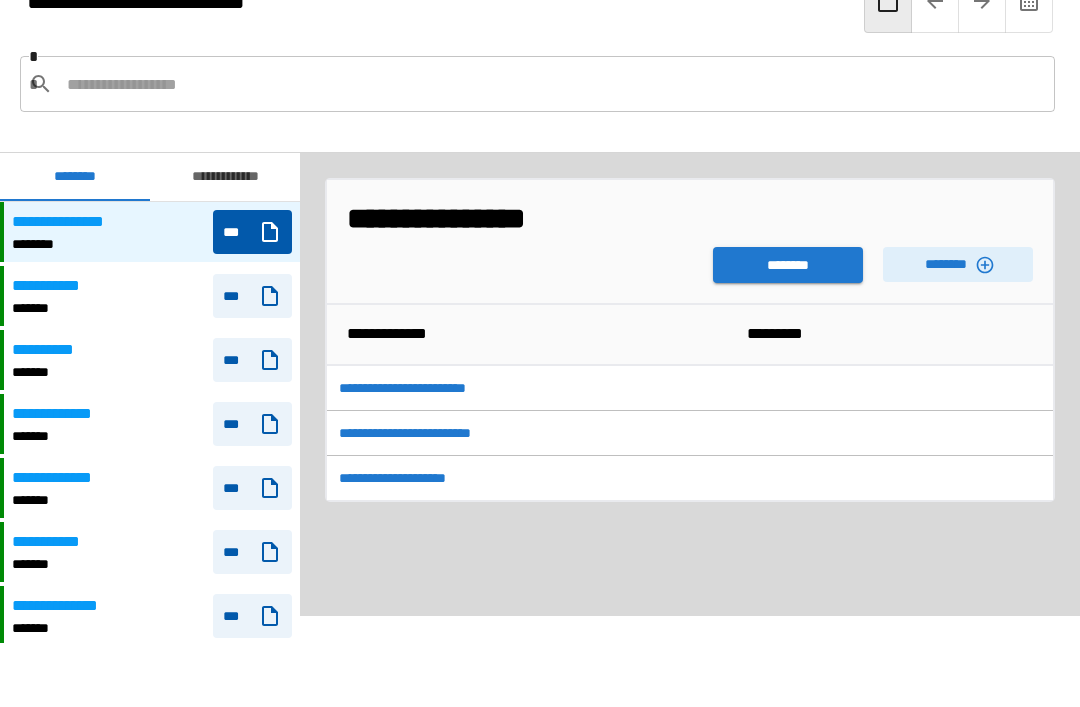 click on "********" at bounding box center (788, 265) 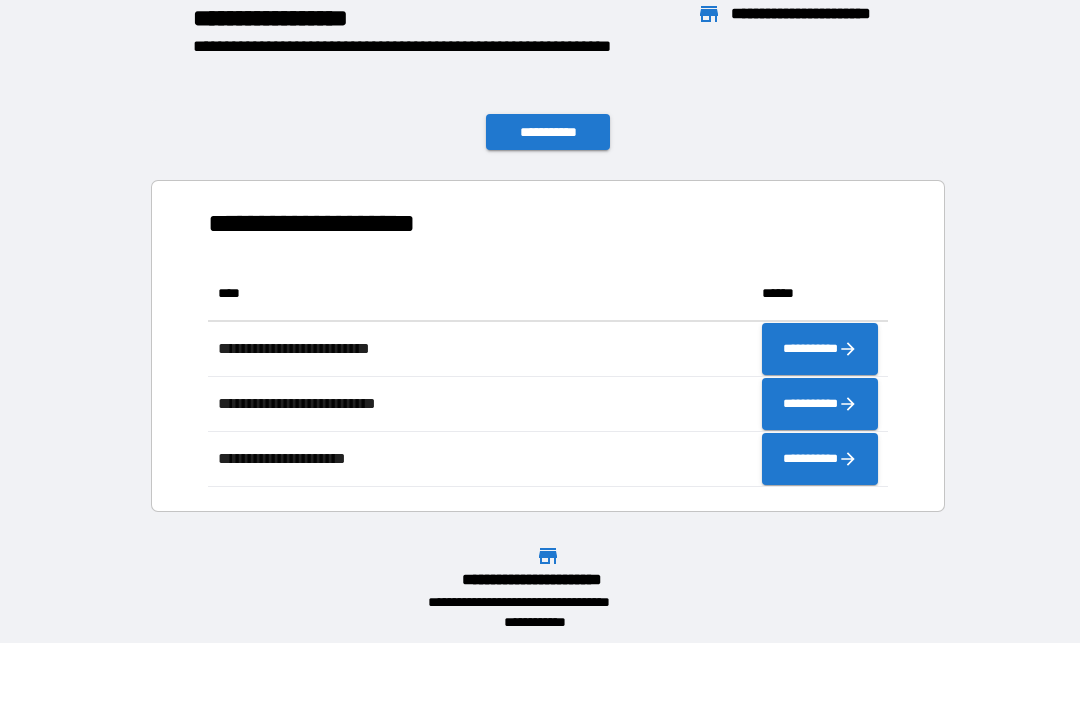 scroll, scrollTop: 1, scrollLeft: 1, axis: both 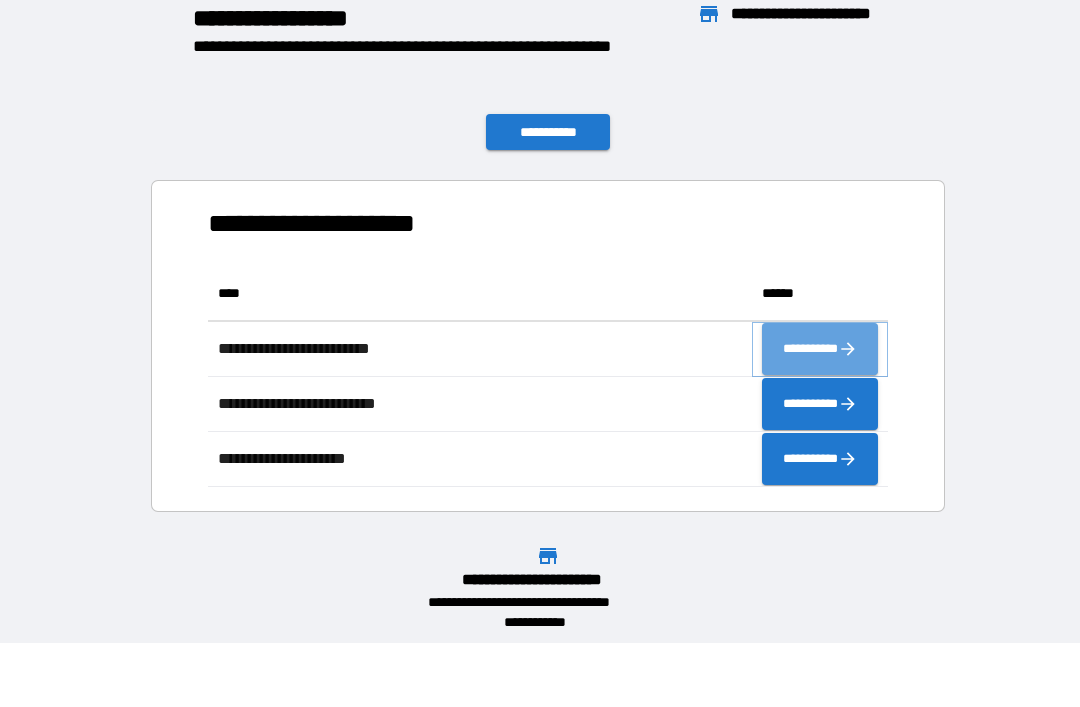 click on "**********" at bounding box center [820, 349] 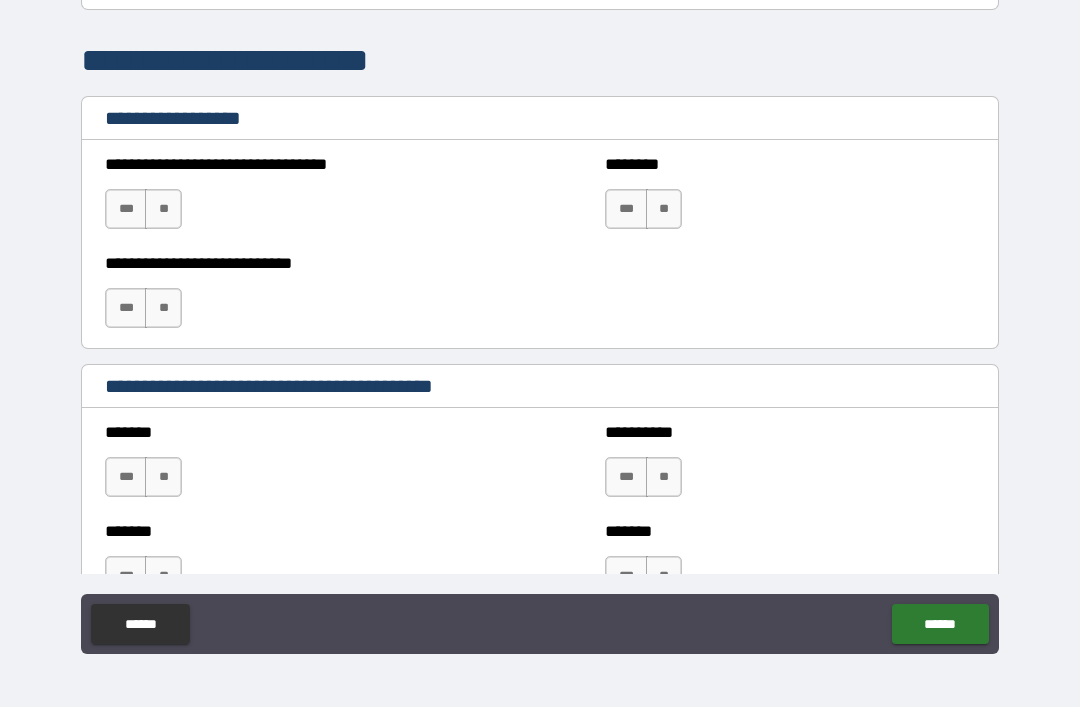 scroll, scrollTop: 1343, scrollLeft: 0, axis: vertical 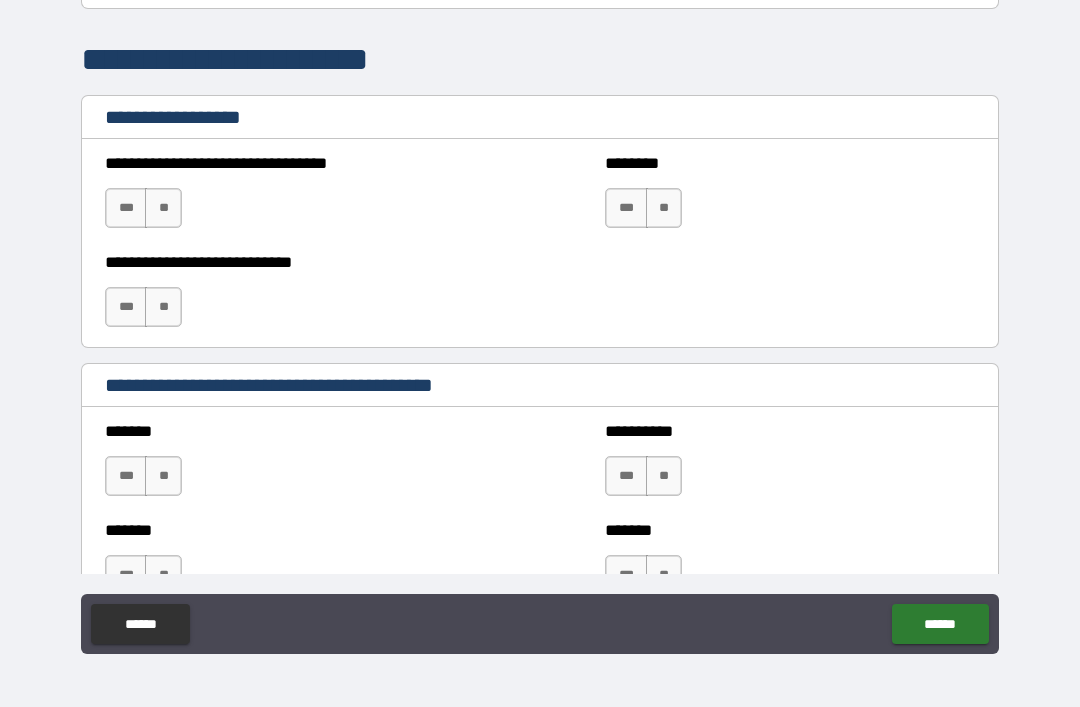 click on "**" at bounding box center (664, 208) 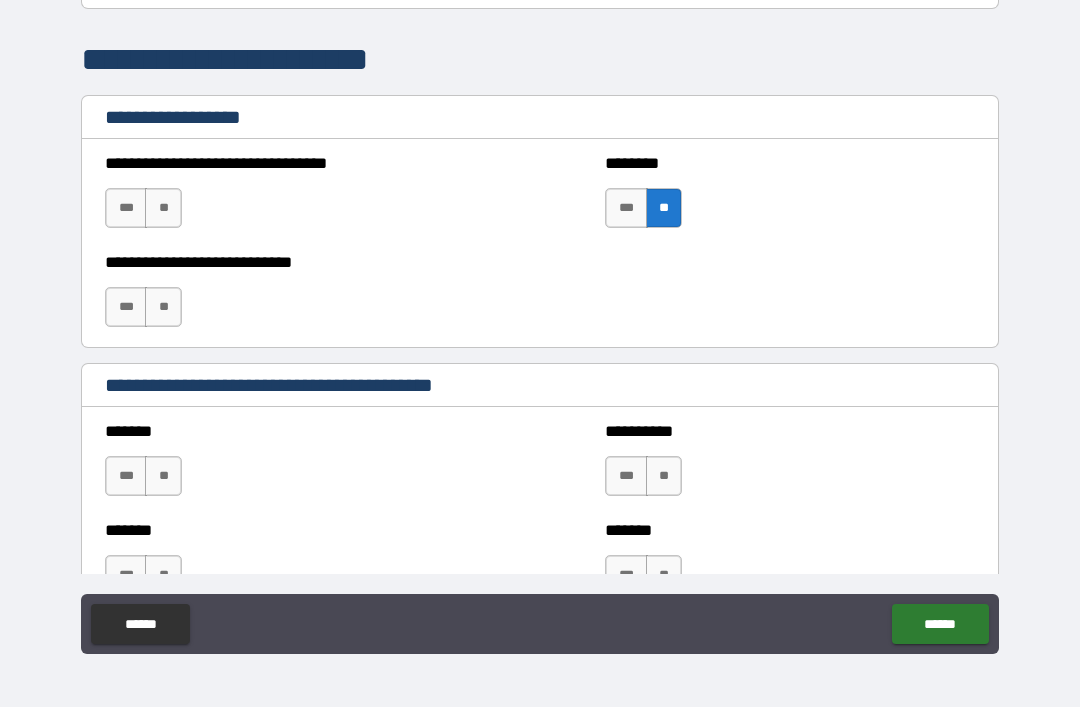 click on "**" at bounding box center (163, 208) 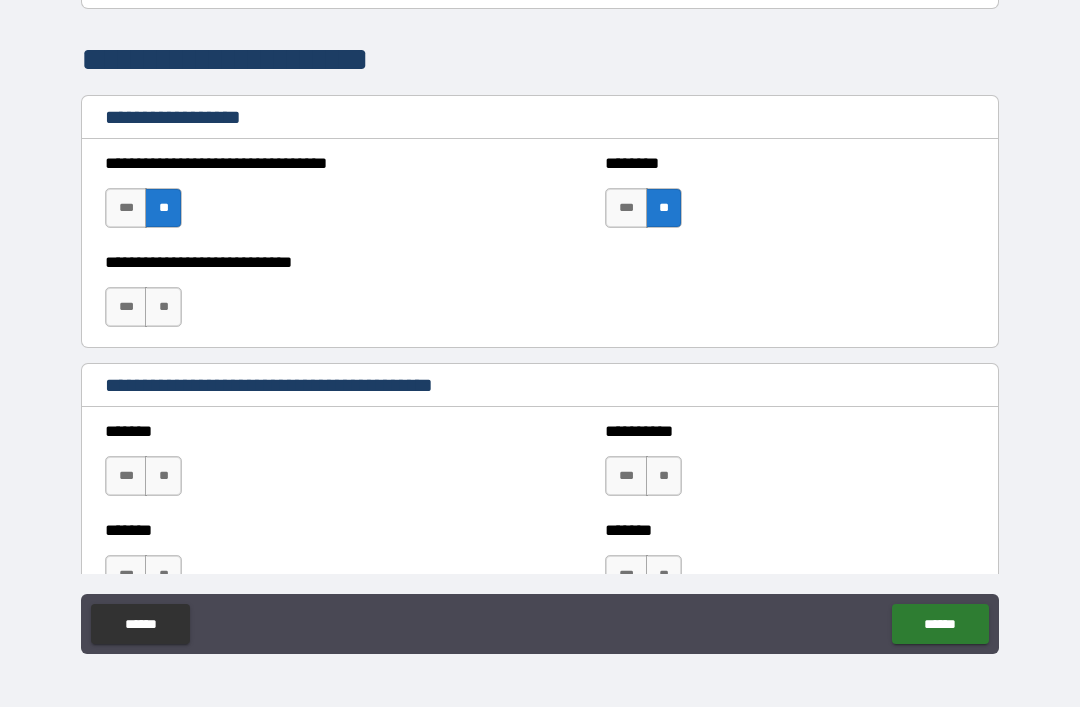 click on "***" at bounding box center (126, 307) 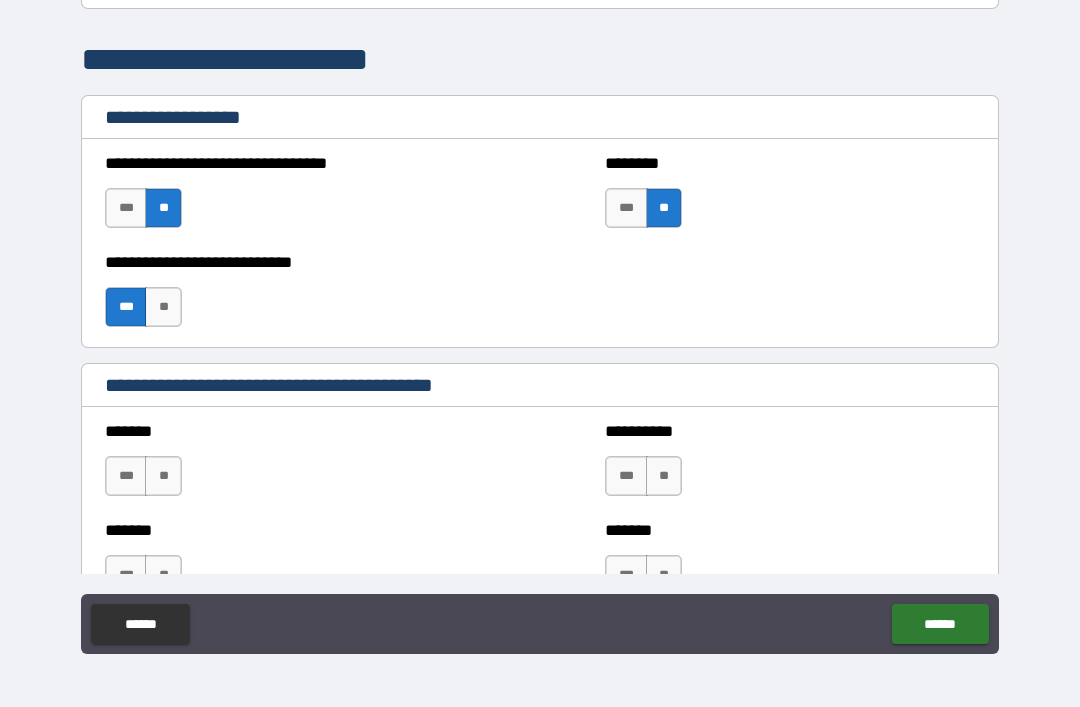 click on "**" at bounding box center [163, 307] 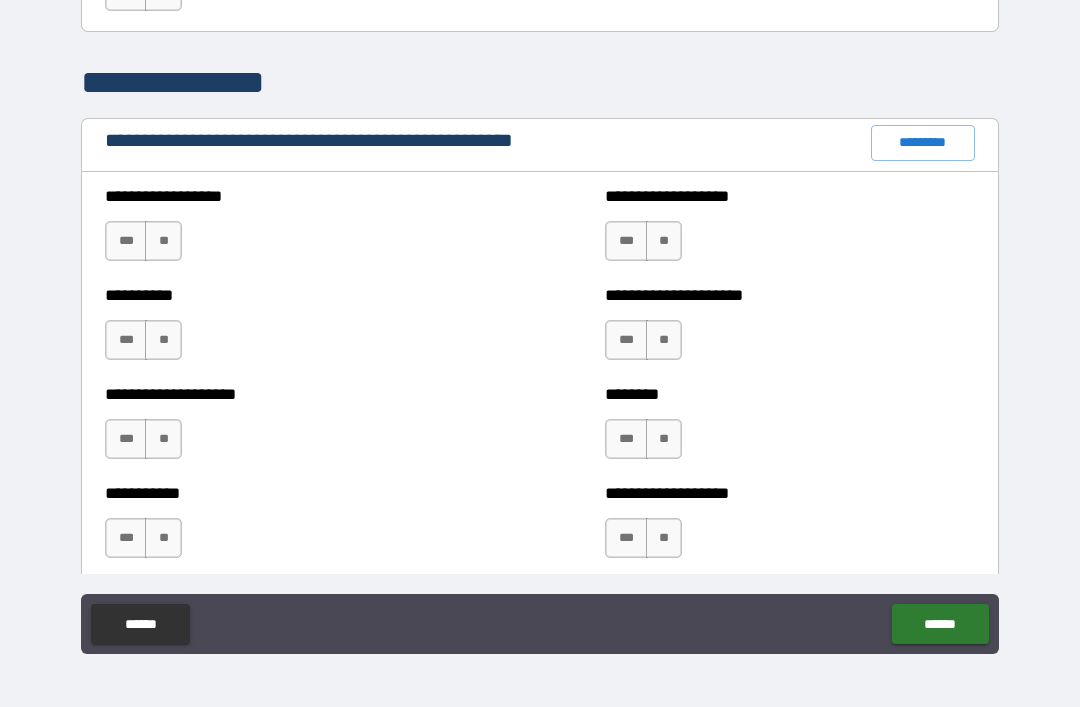 scroll, scrollTop: 2219, scrollLeft: 0, axis: vertical 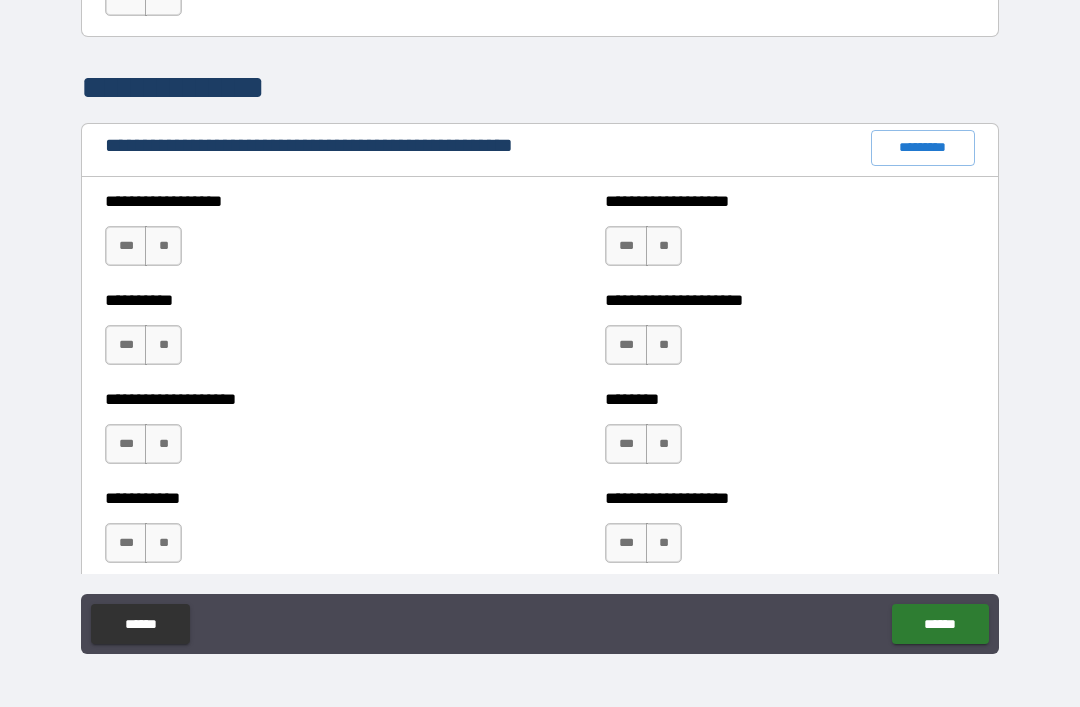click on "*********" at bounding box center (923, 148) 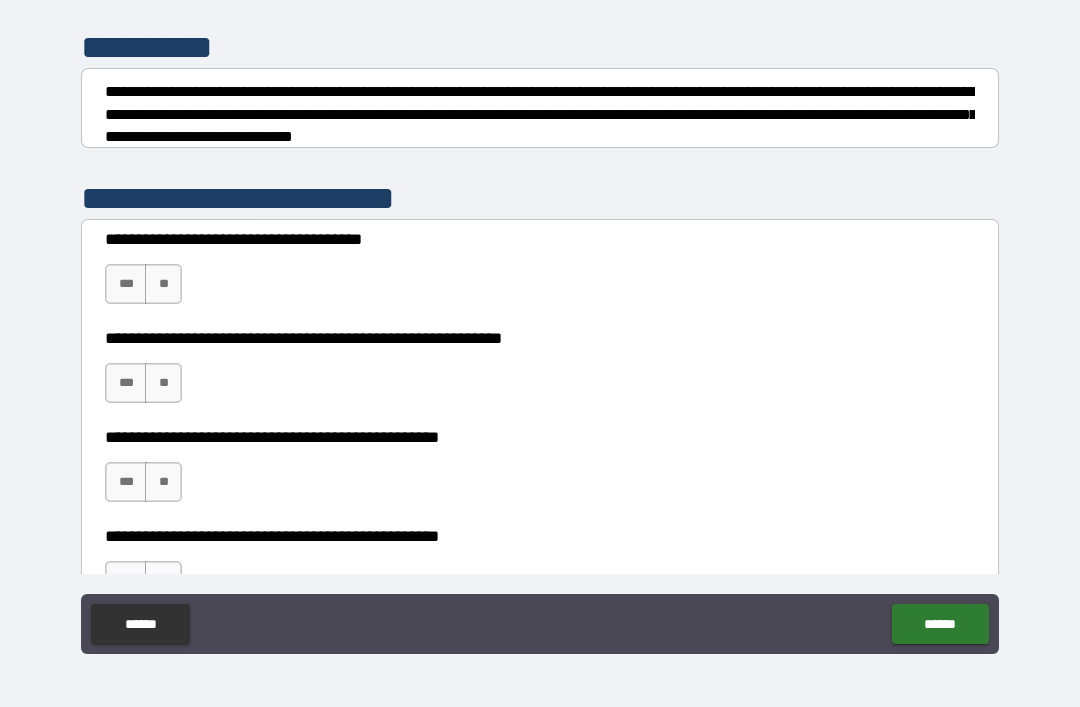 scroll, scrollTop: 237, scrollLeft: 0, axis: vertical 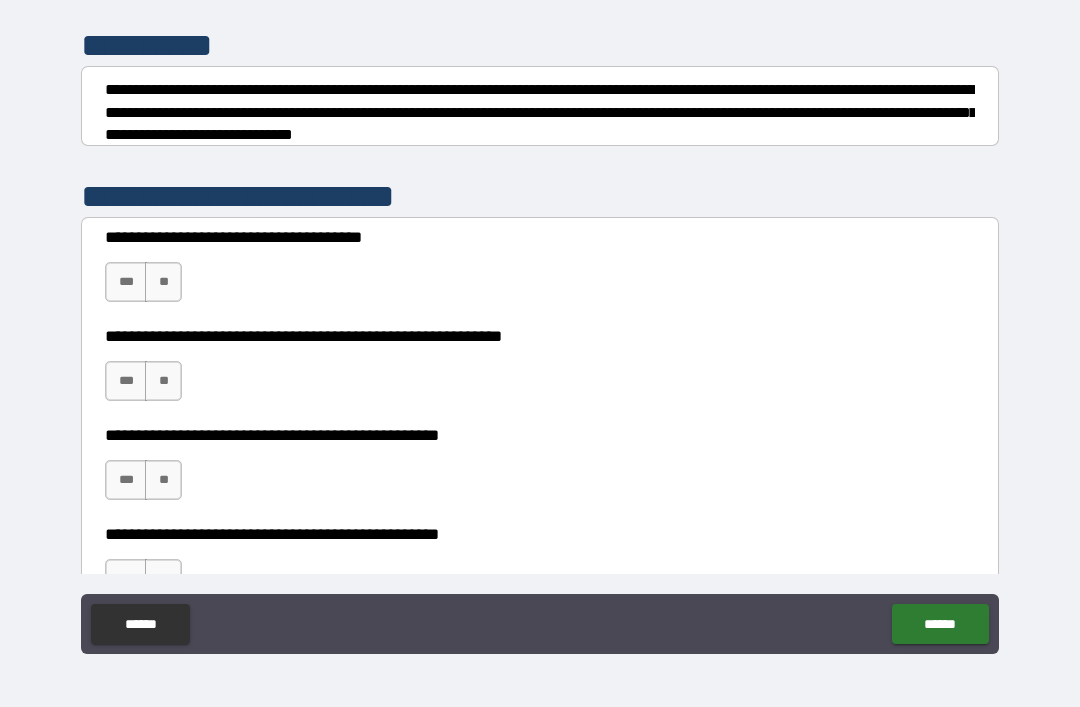 click on "***" at bounding box center [126, 282] 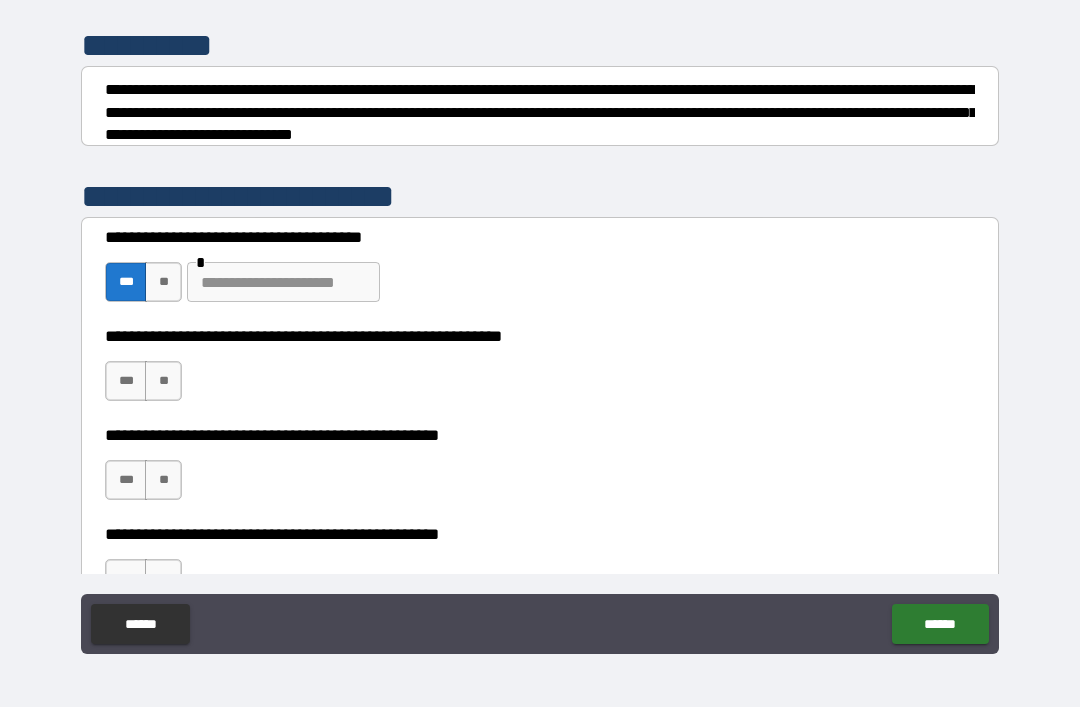 click at bounding box center (283, 282) 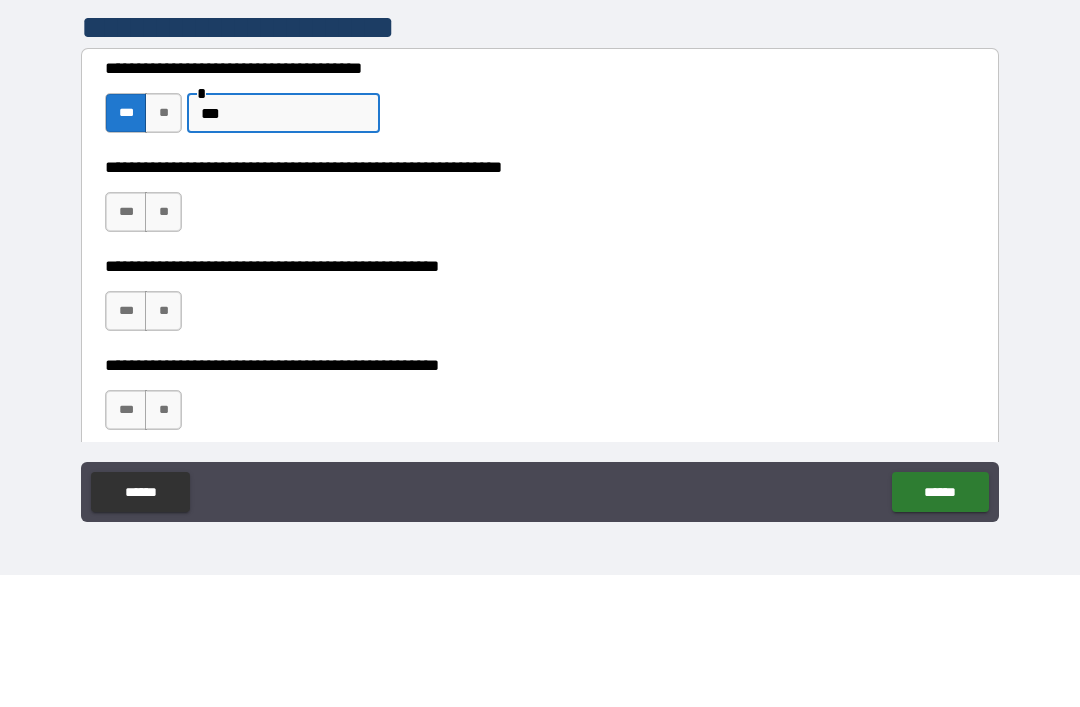 scroll, scrollTop: 298, scrollLeft: 0, axis: vertical 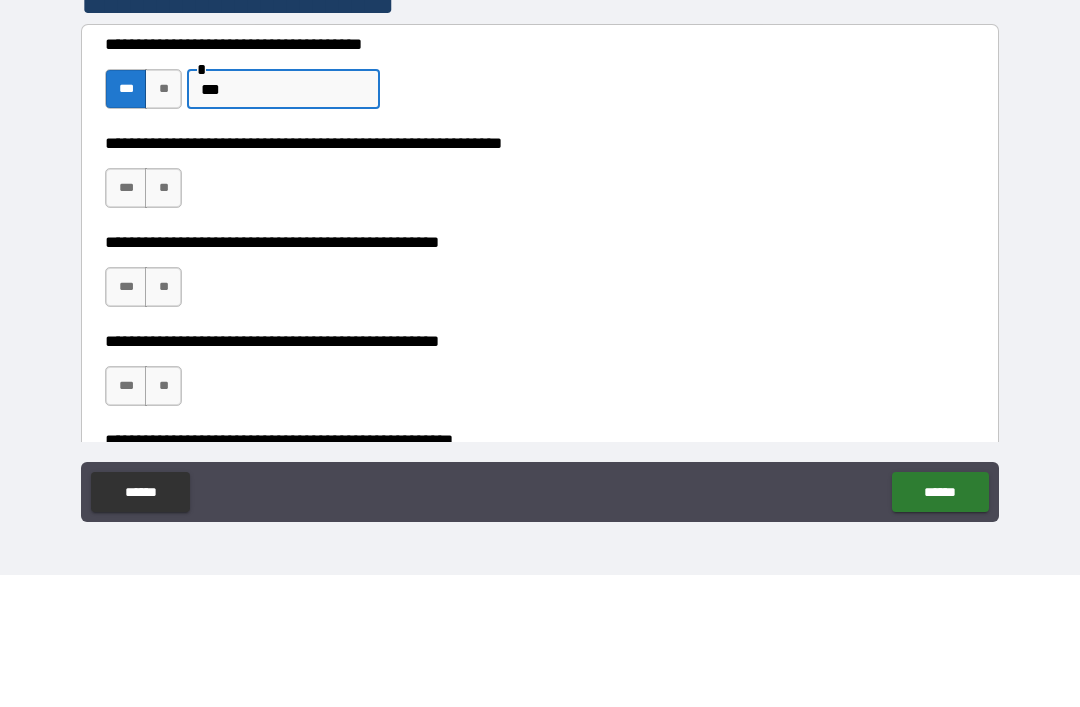 type on "***" 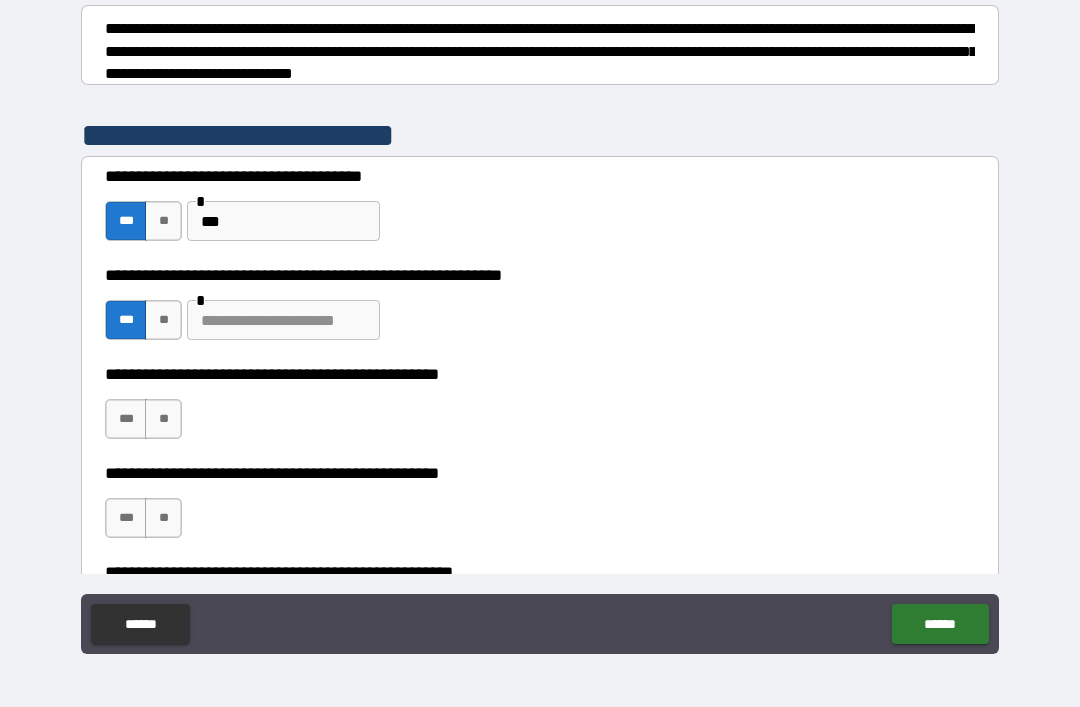 click at bounding box center (283, 320) 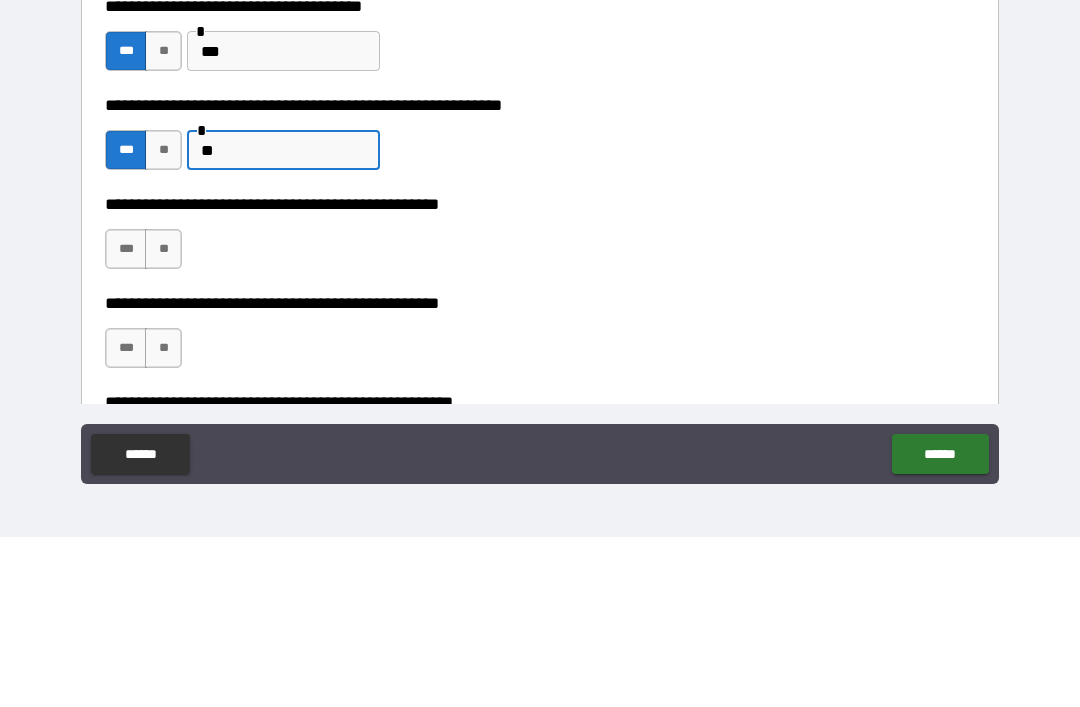 type on "*" 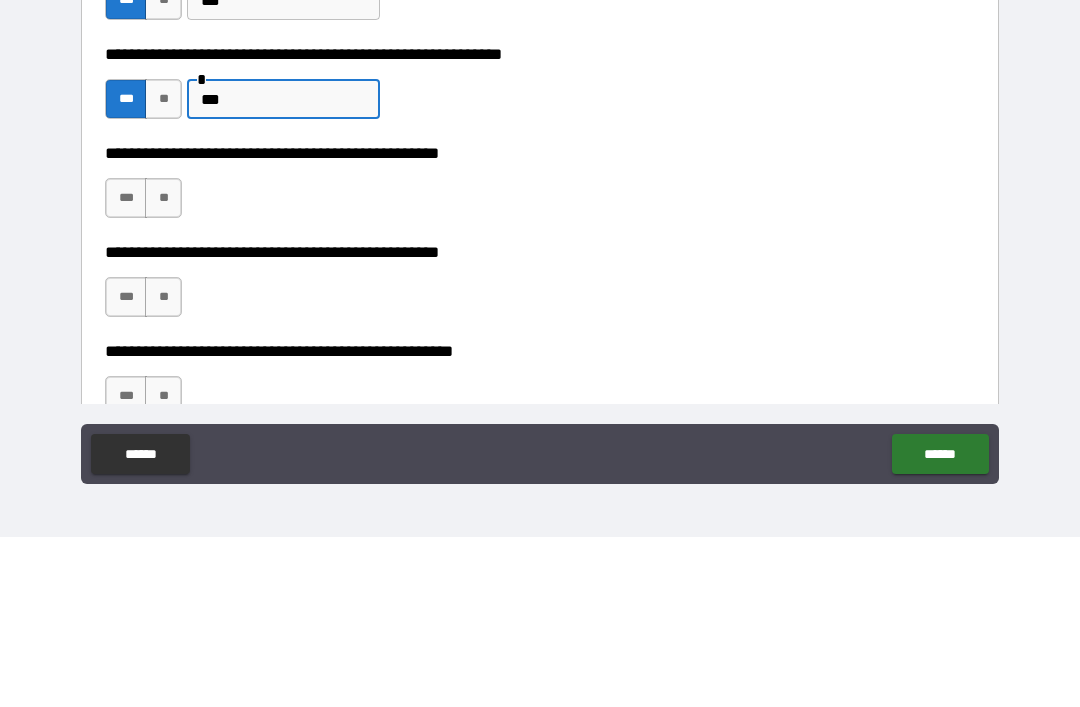 scroll, scrollTop: 356, scrollLeft: 0, axis: vertical 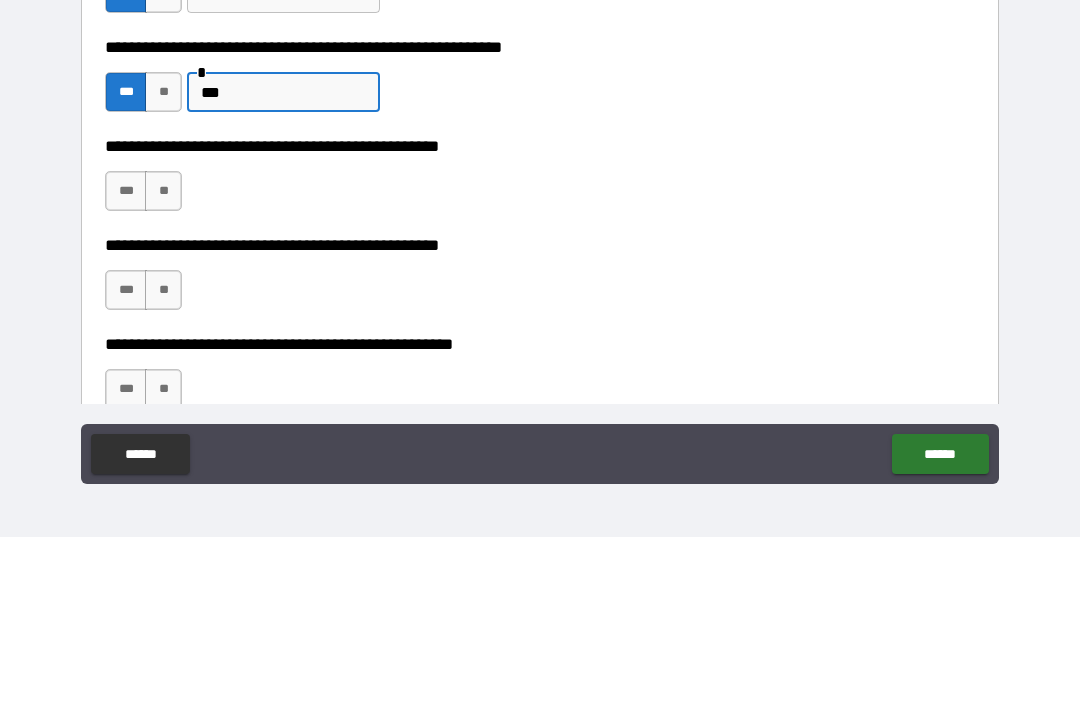 type on "***" 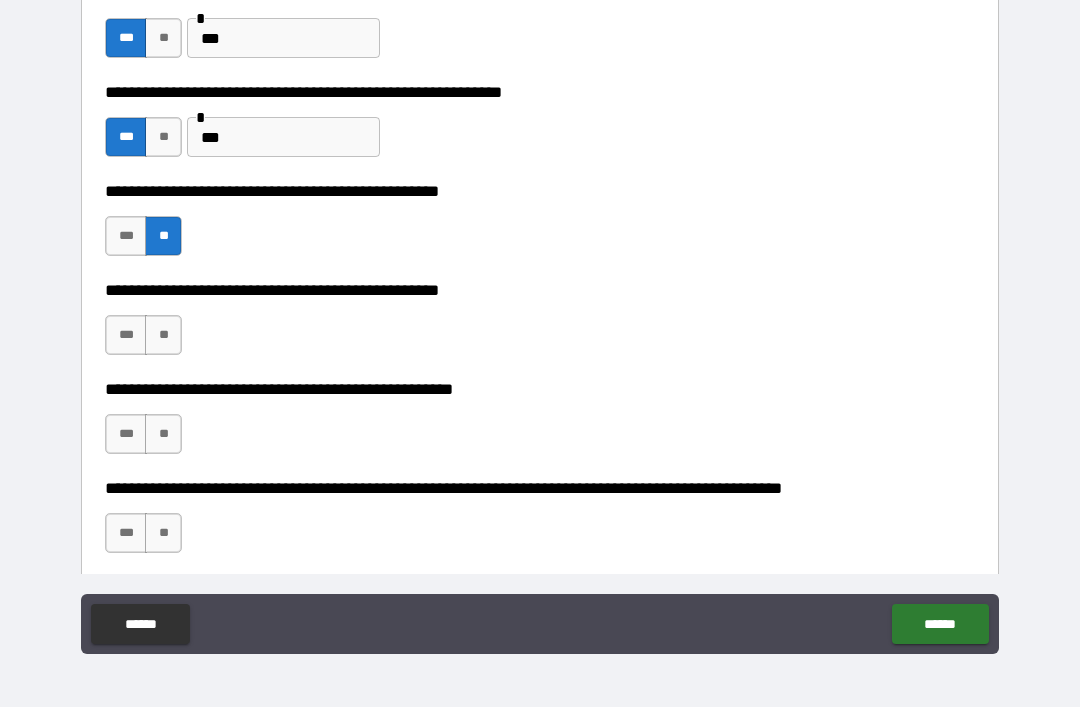 scroll, scrollTop: 483, scrollLeft: 0, axis: vertical 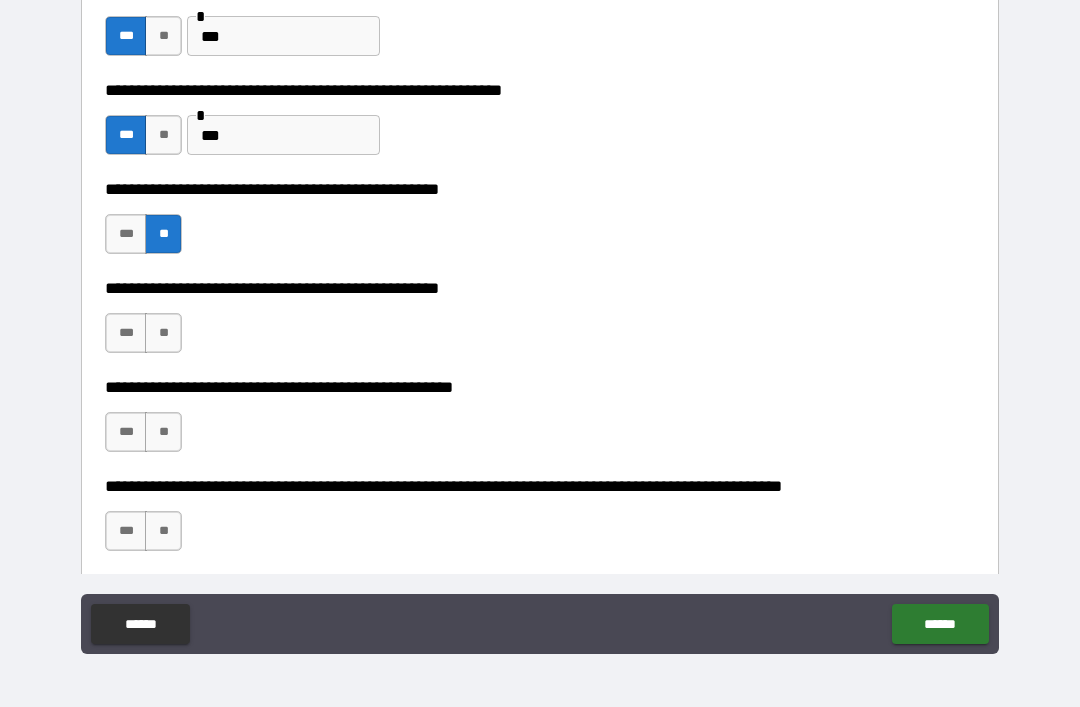 click on "***" at bounding box center (126, 333) 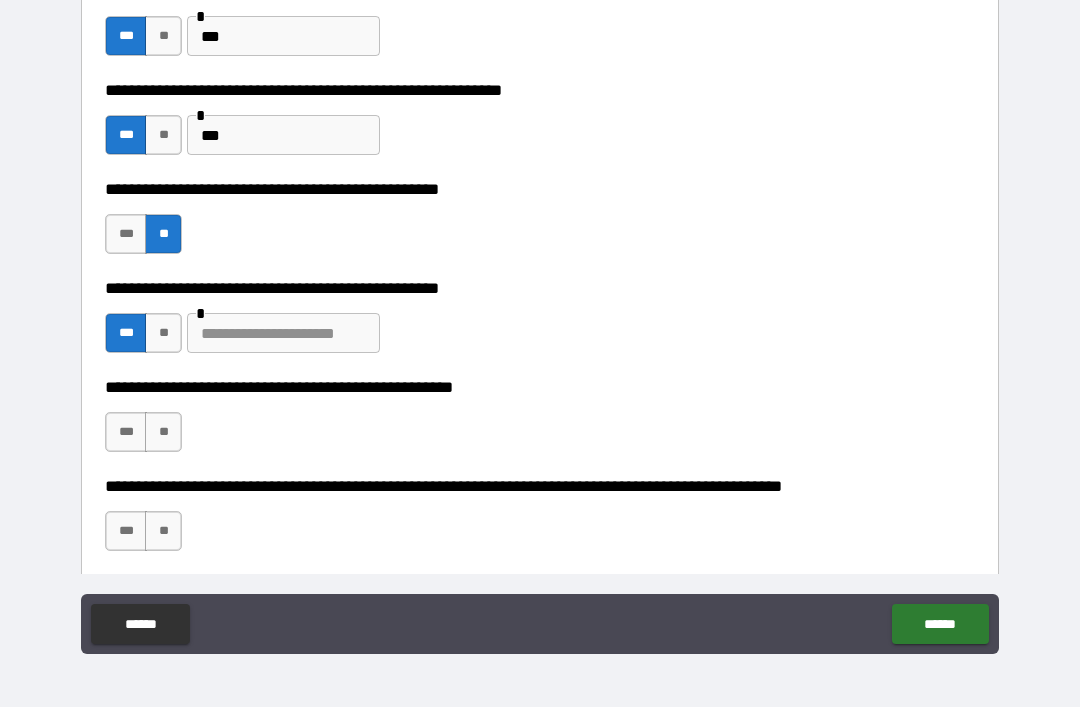 click at bounding box center [283, 333] 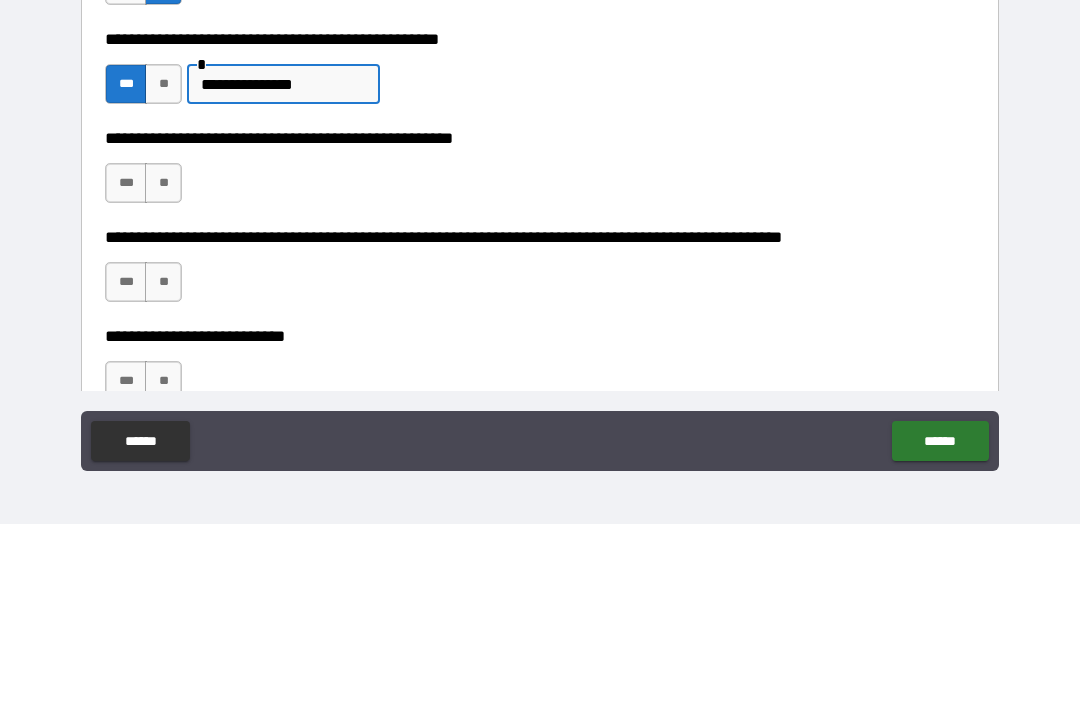 scroll, scrollTop: 559, scrollLeft: 0, axis: vertical 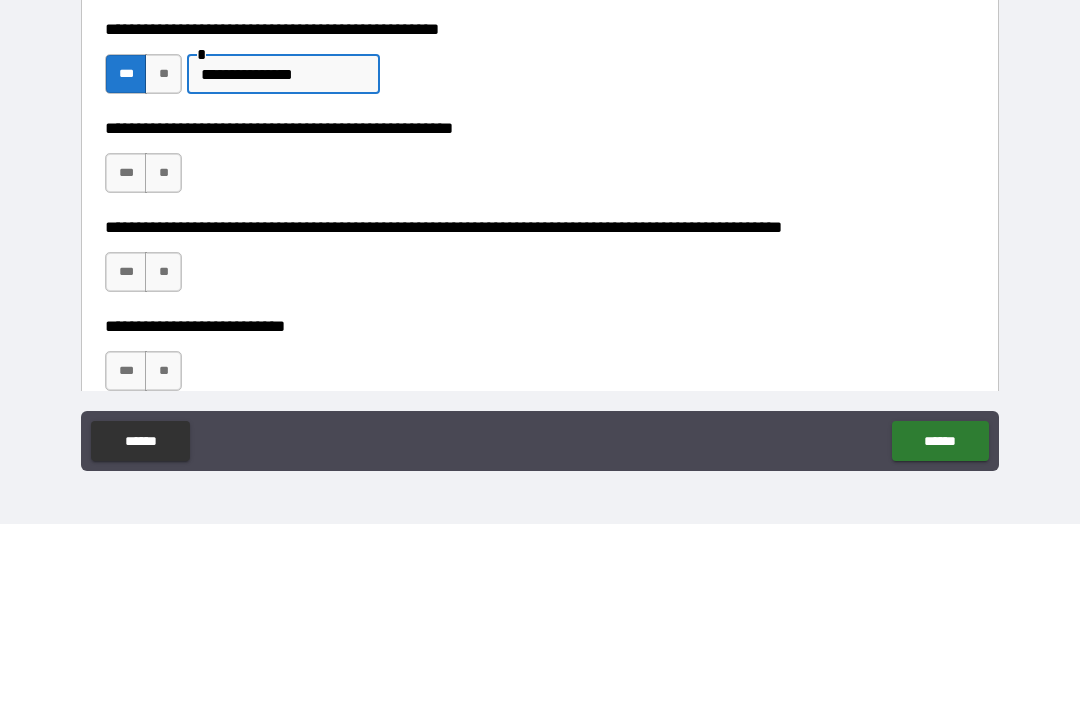 type on "**********" 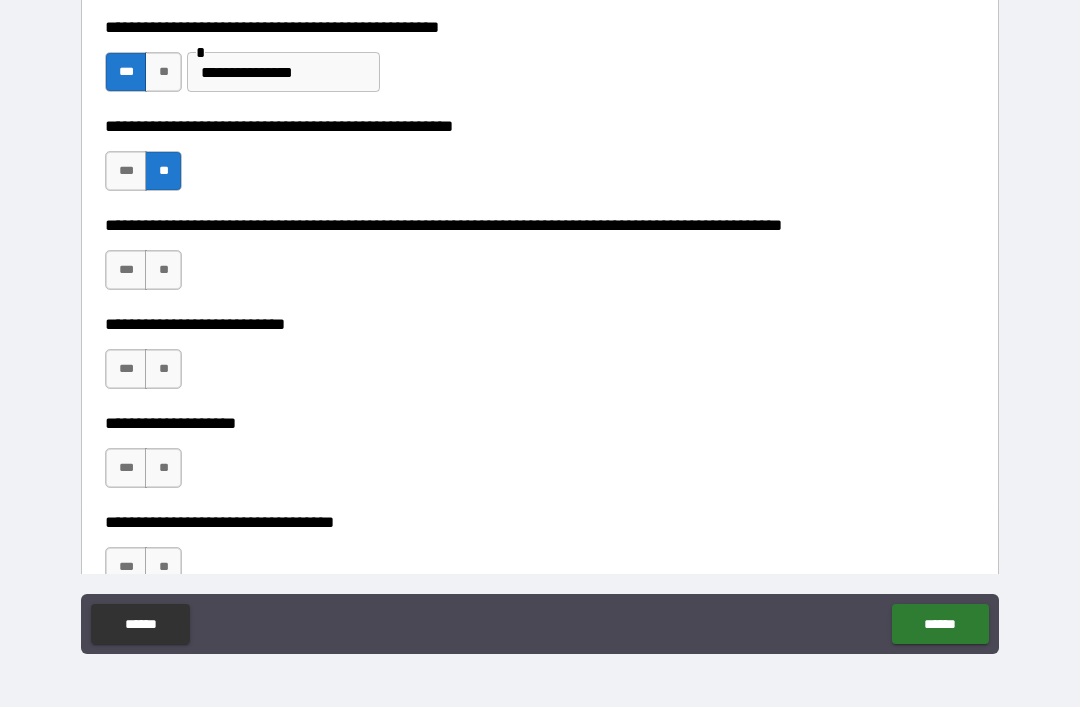 scroll, scrollTop: 787, scrollLeft: 0, axis: vertical 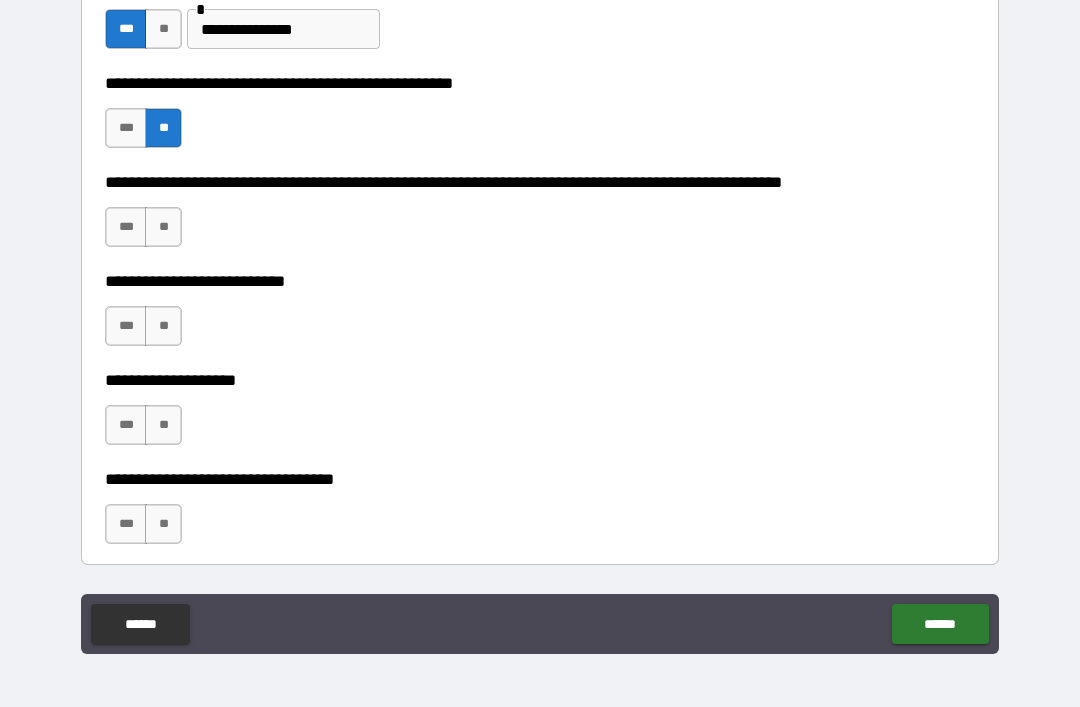 click on "**" at bounding box center [163, 227] 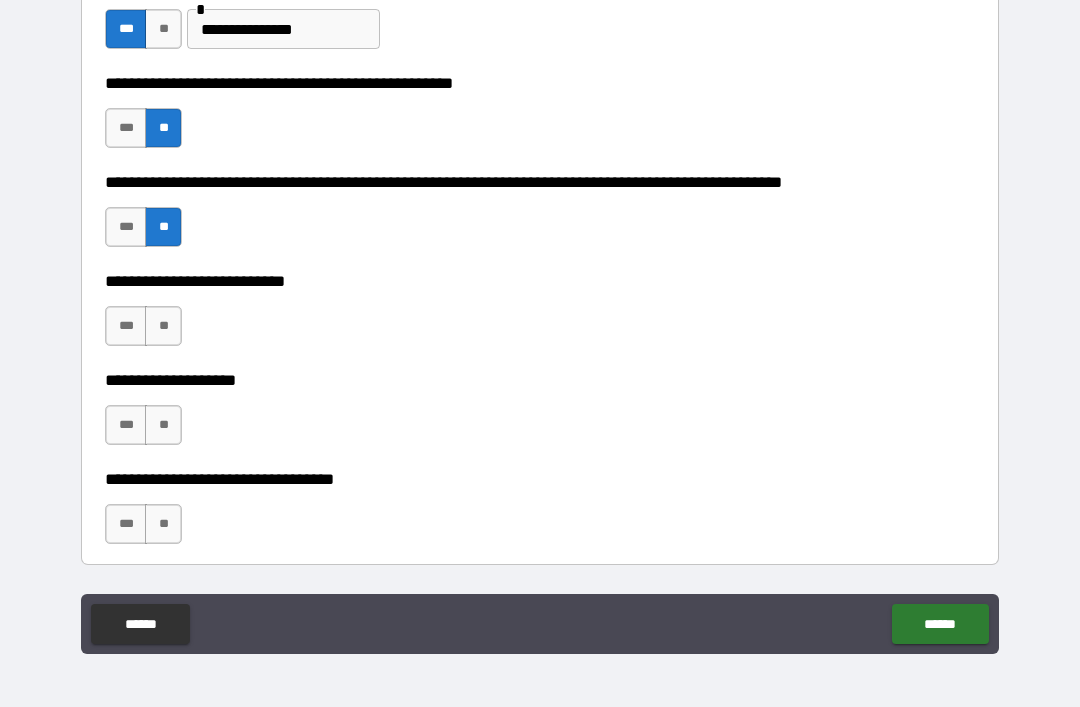 click on "**" at bounding box center [163, 326] 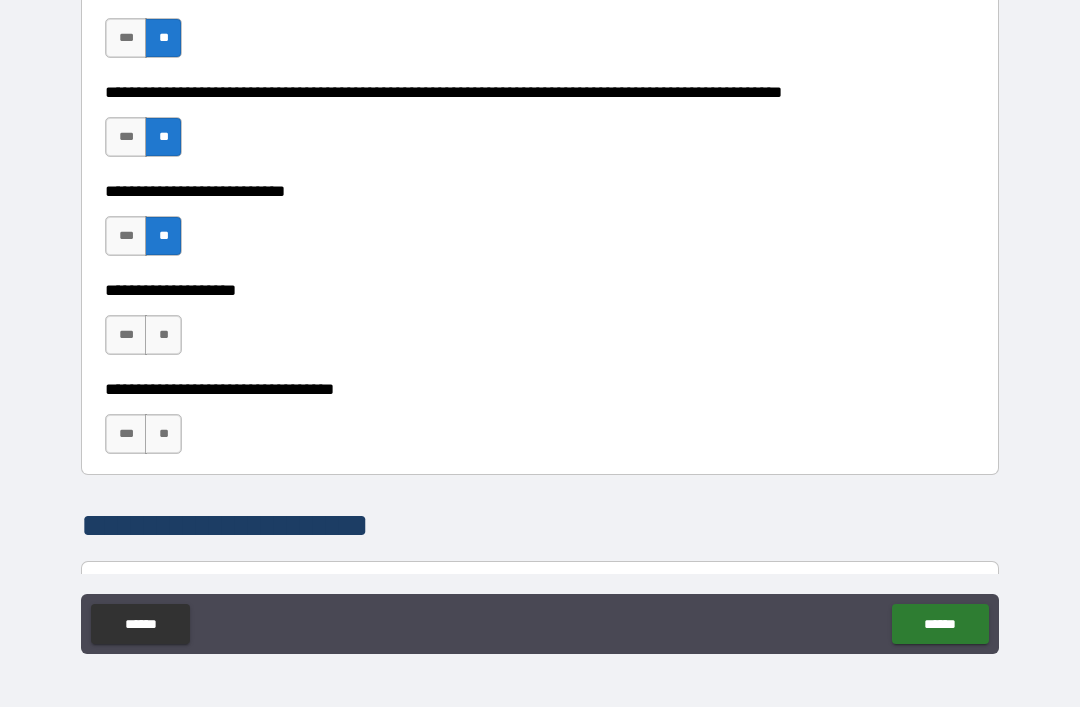 scroll, scrollTop: 900, scrollLeft: 0, axis: vertical 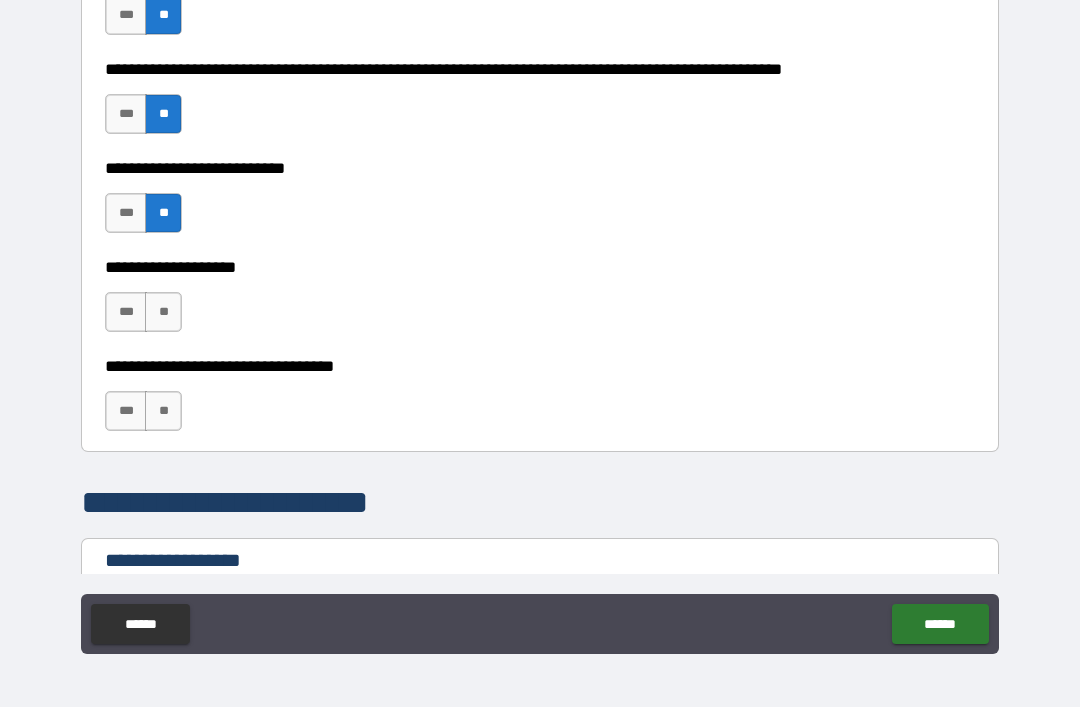 click on "**" at bounding box center (163, 312) 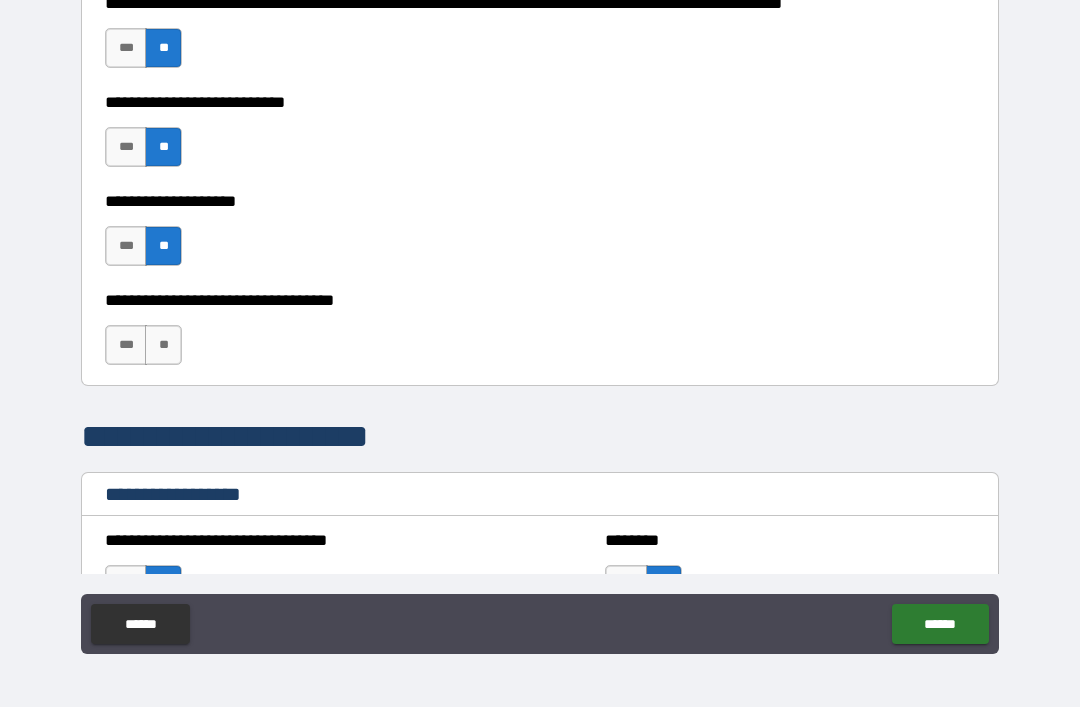 scroll, scrollTop: 967, scrollLeft: 0, axis: vertical 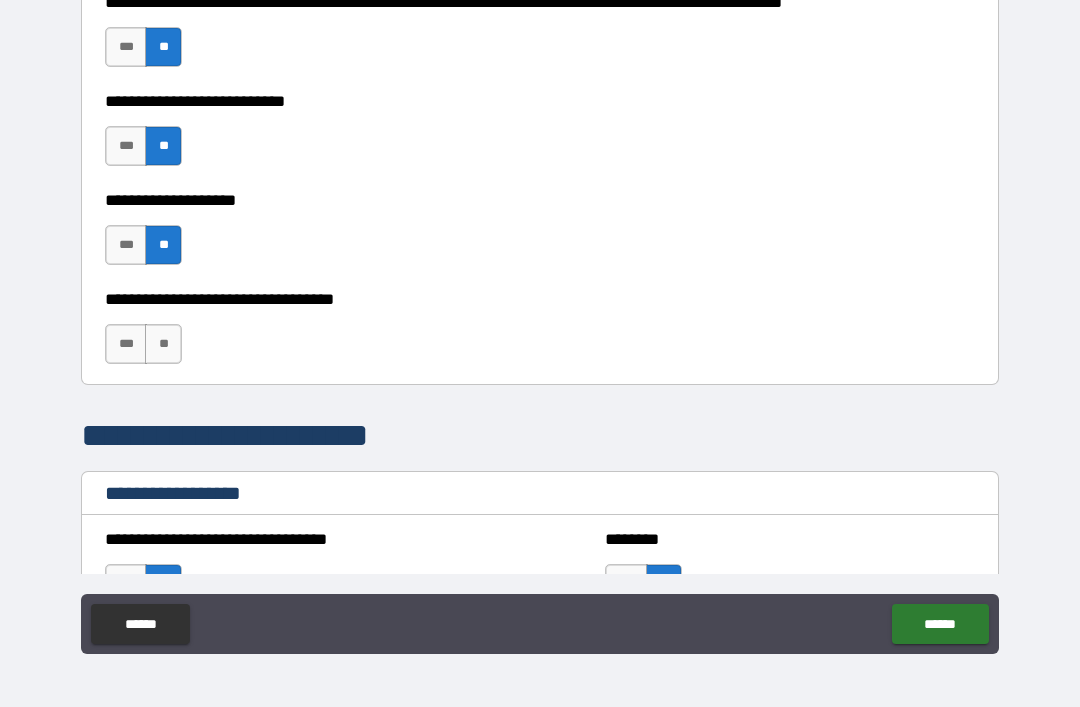 click on "**" at bounding box center [163, 344] 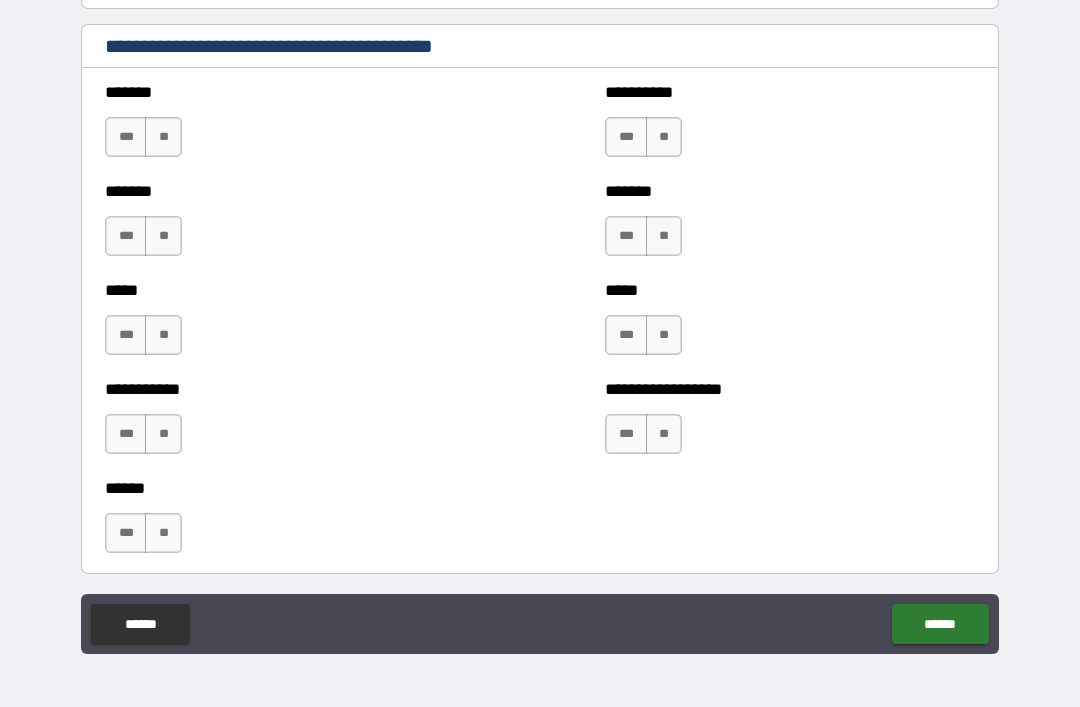 scroll, scrollTop: 1691, scrollLeft: 0, axis: vertical 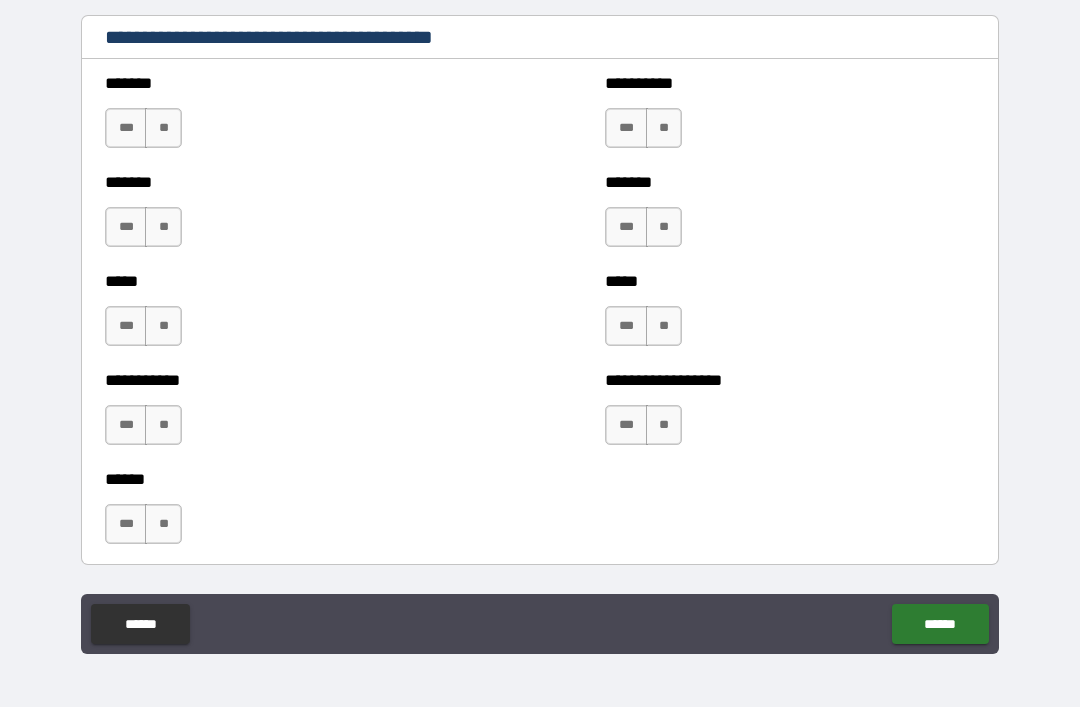 click on "**" at bounding box center [163, 128] 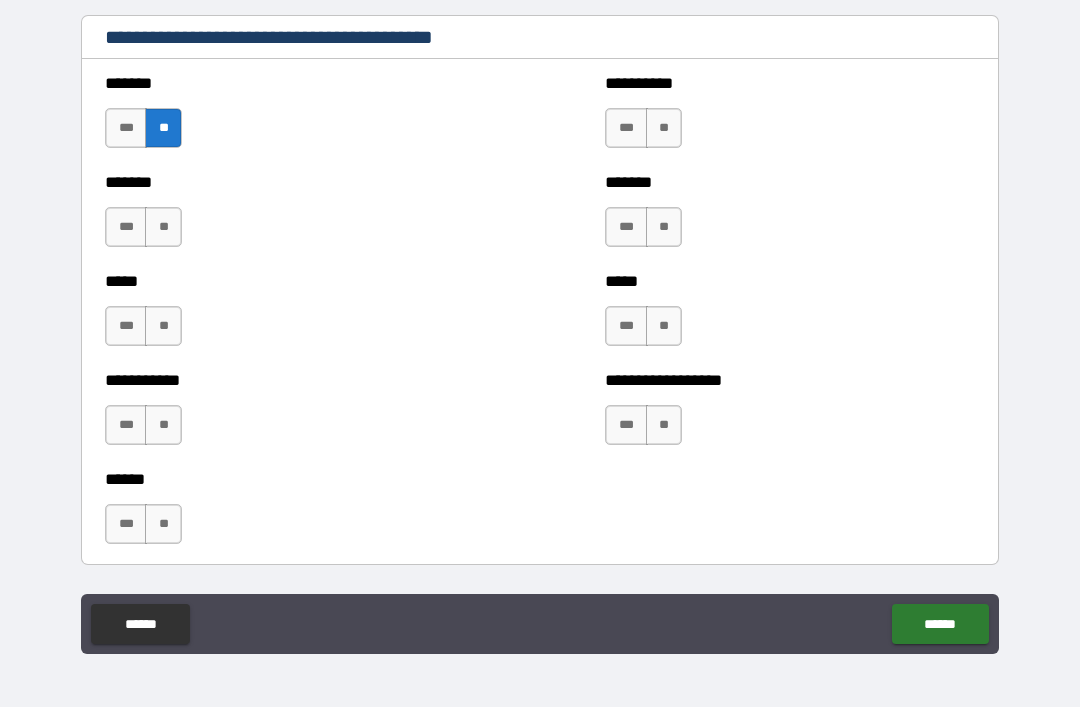 click on "**" at bounding box center (163, 227) 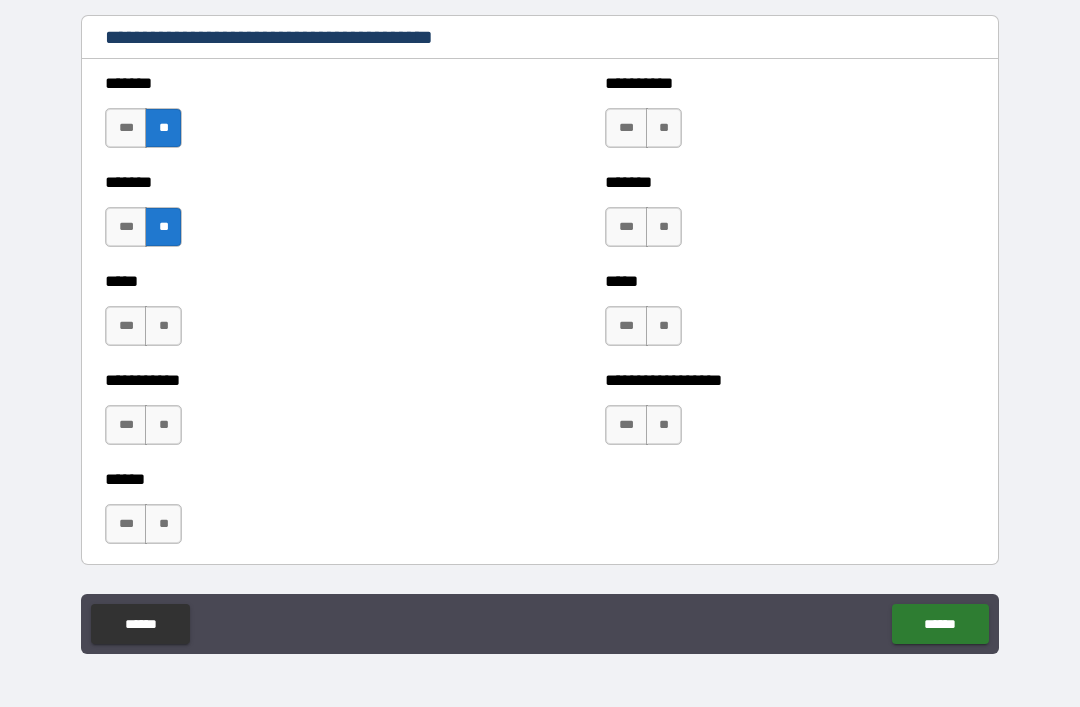 click on "**" at bounding box center (163, 326) 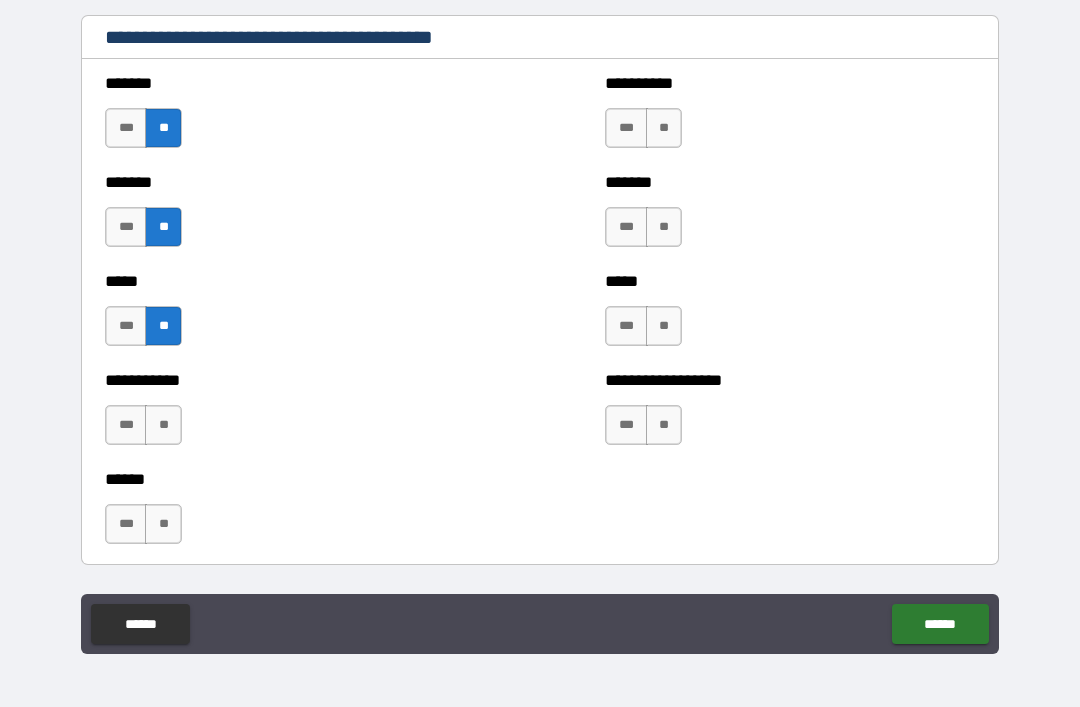 click on "**" at bounding box center (163, 425) 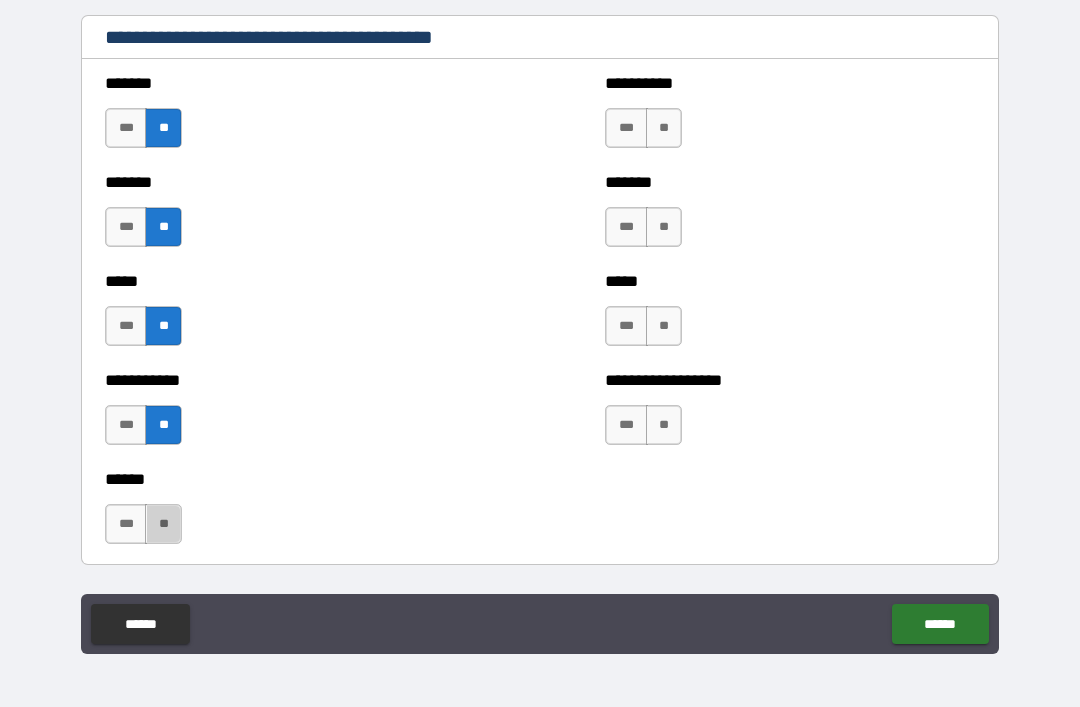 click on "**" at bounding box center [163, 524] 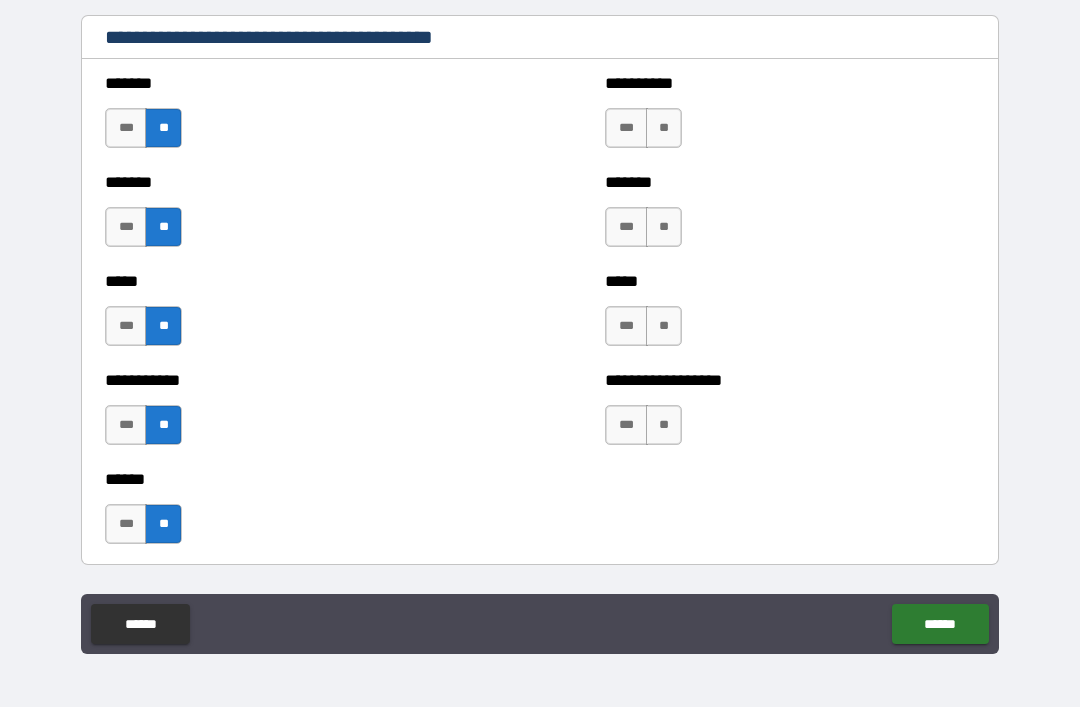 click on "**" at bounding box center (664, 128) 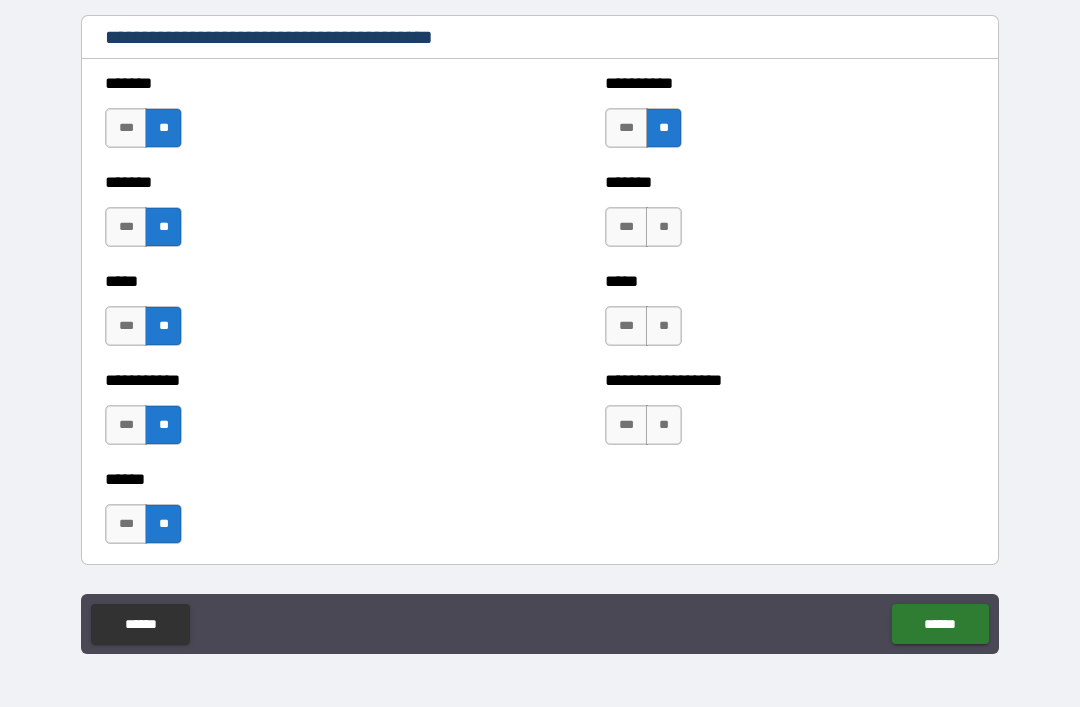 click on "**" at bounding box center (664, 227) 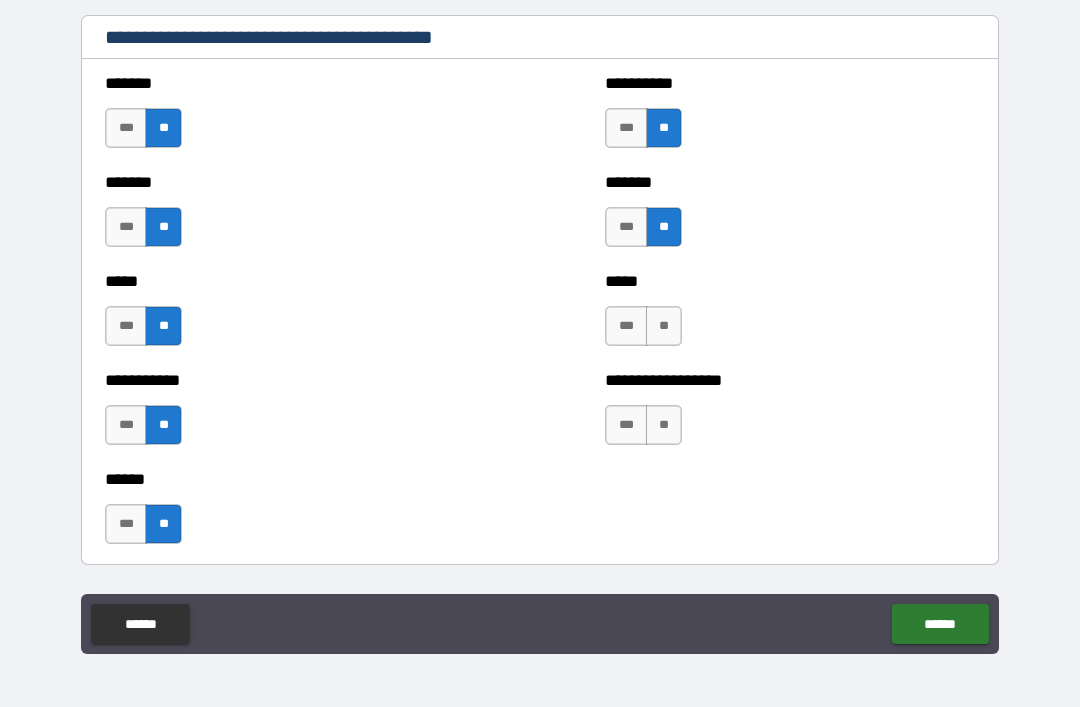 click on "**" at bounding box center (664, 326) 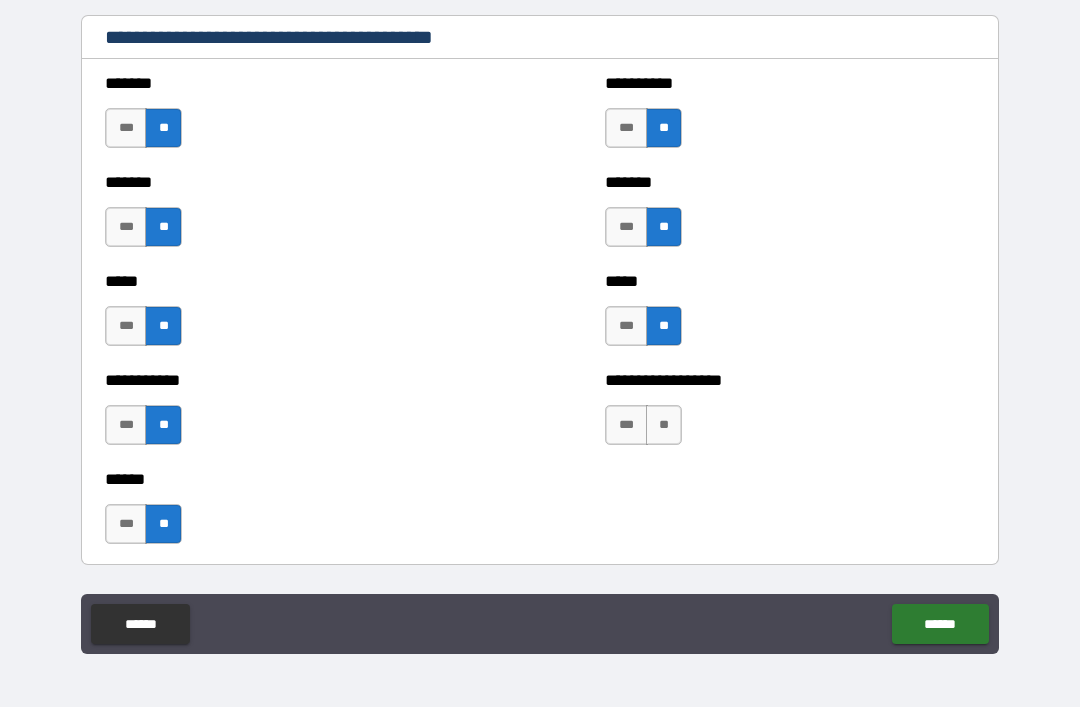 click on "**" at bounding box center [664, 425] 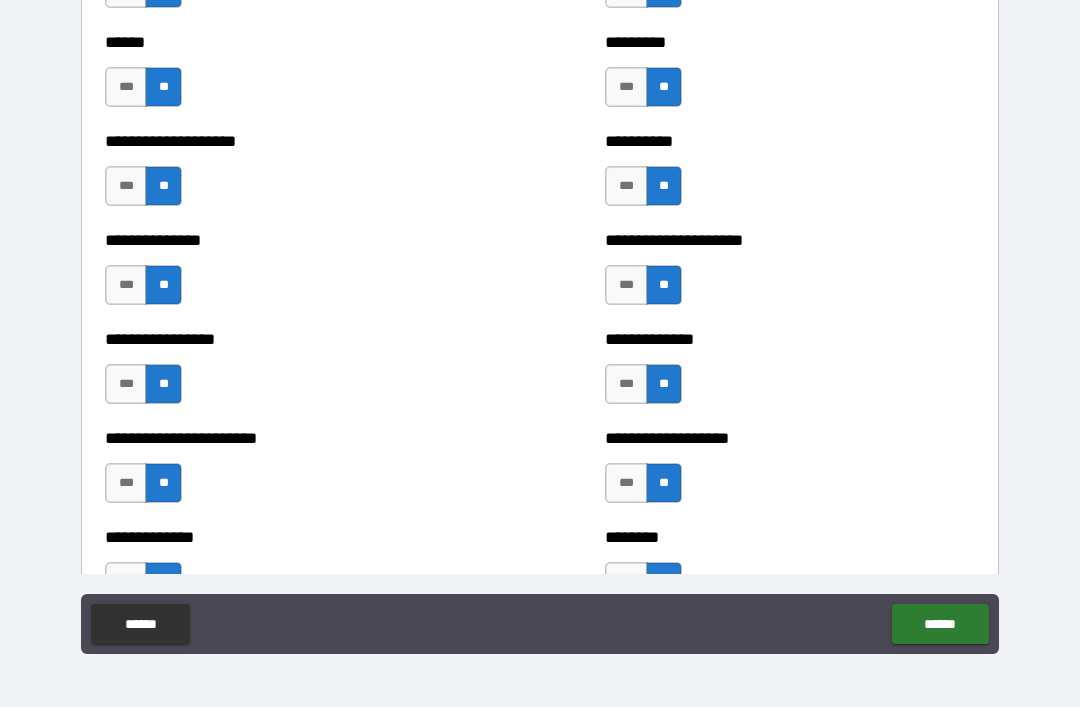 scroll, scrollTop: 3199, scrollLeft: 0, axis: vertical 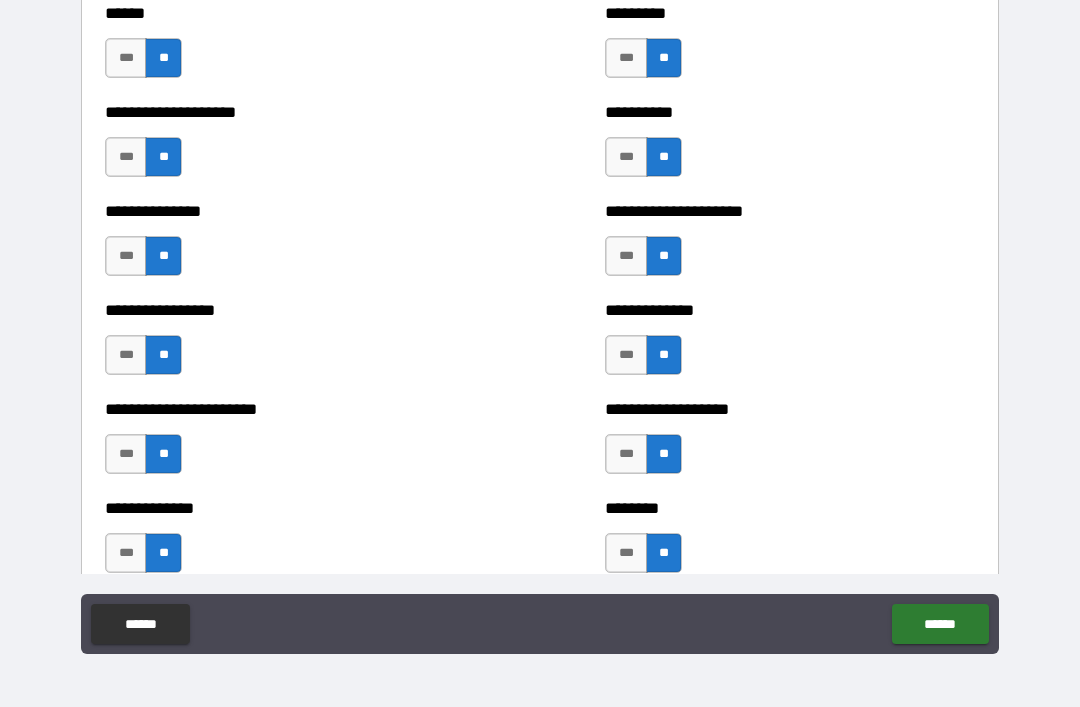 click on "***" at bounding box center (126, 256) 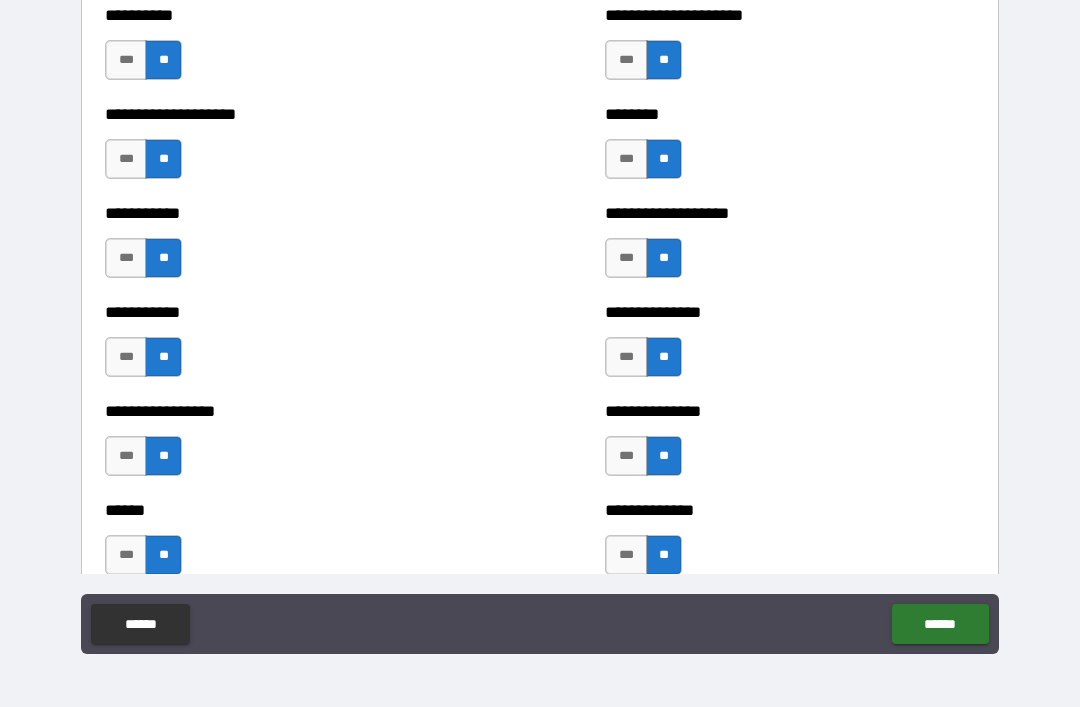 scroll, scrollTop: 2508, scrollLeft: 0, axis: vertical 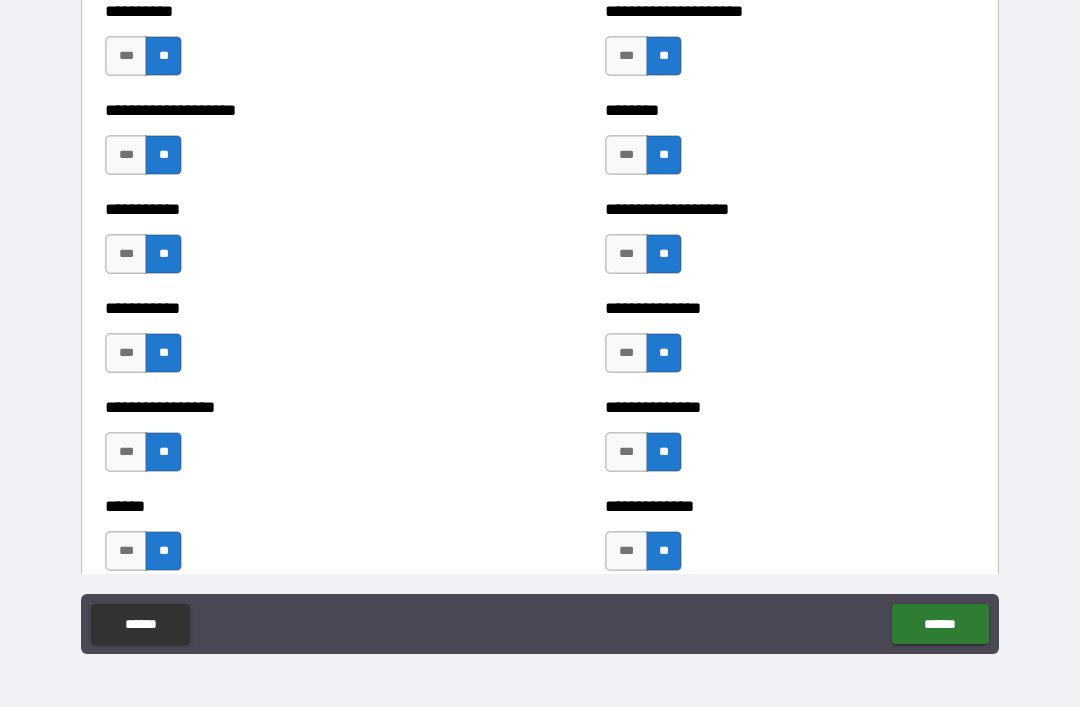 click on "***" at bounding box center [626, 155] 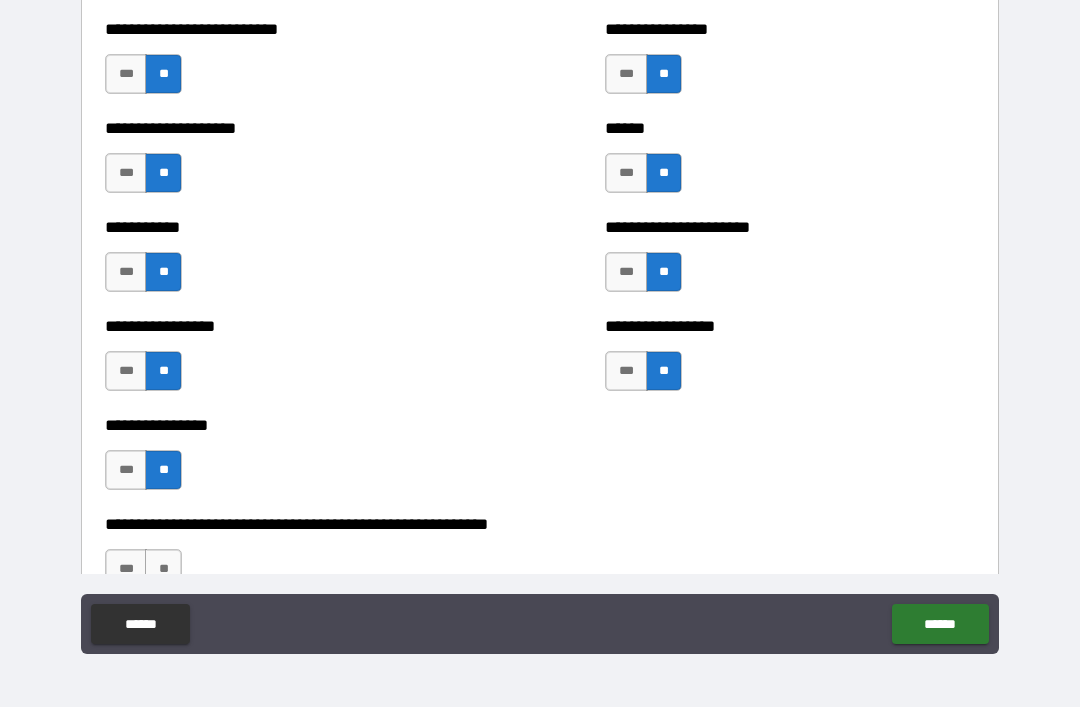 scroll, scrollTop: 5758, scrollLeft: 0, axis: vertical 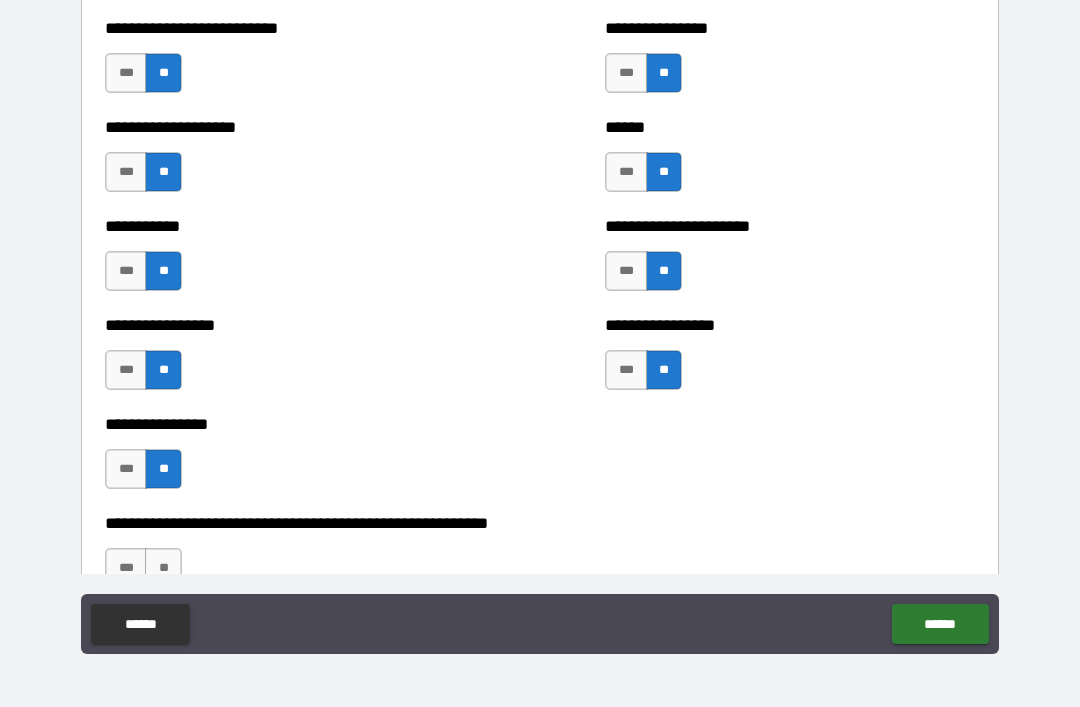 click on "***" at bounding box center [626, 271] 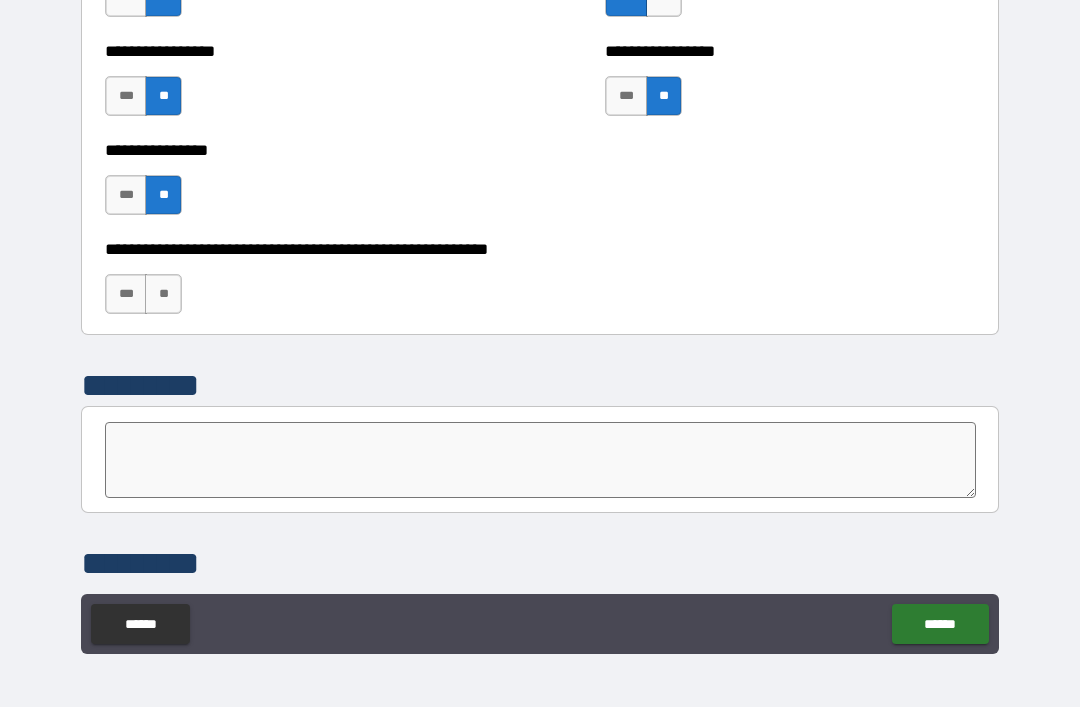 scroll, scrollTop: 6121, scrollLeft: 0, axis: vertical 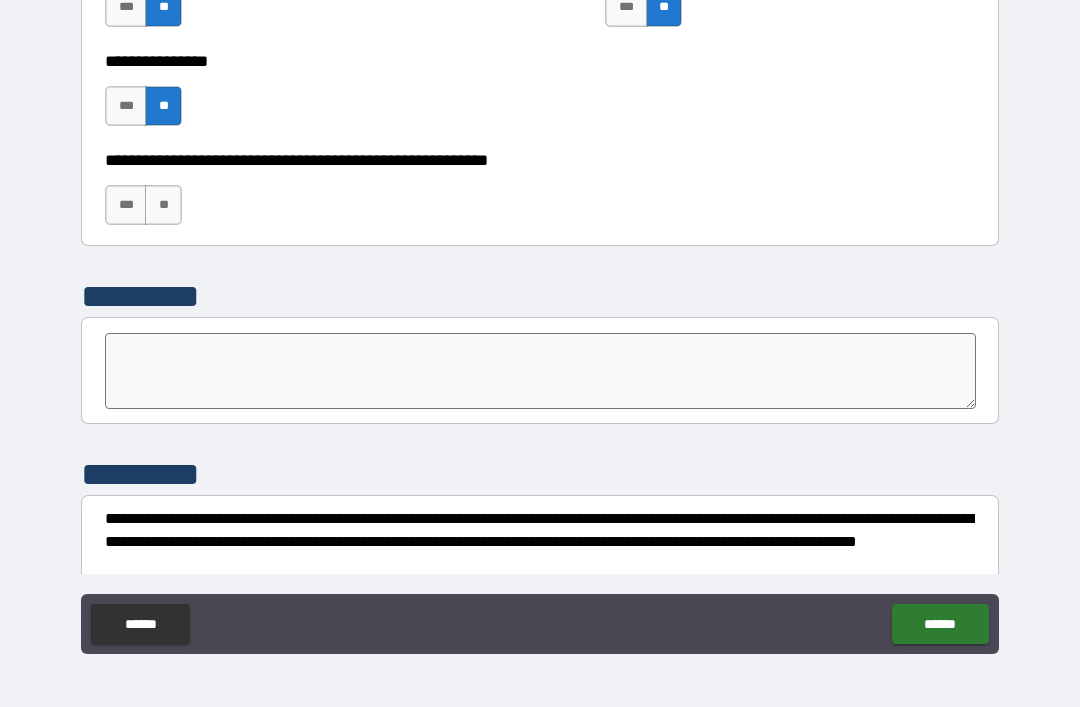 click on "**" at bounding box center (163, 205) 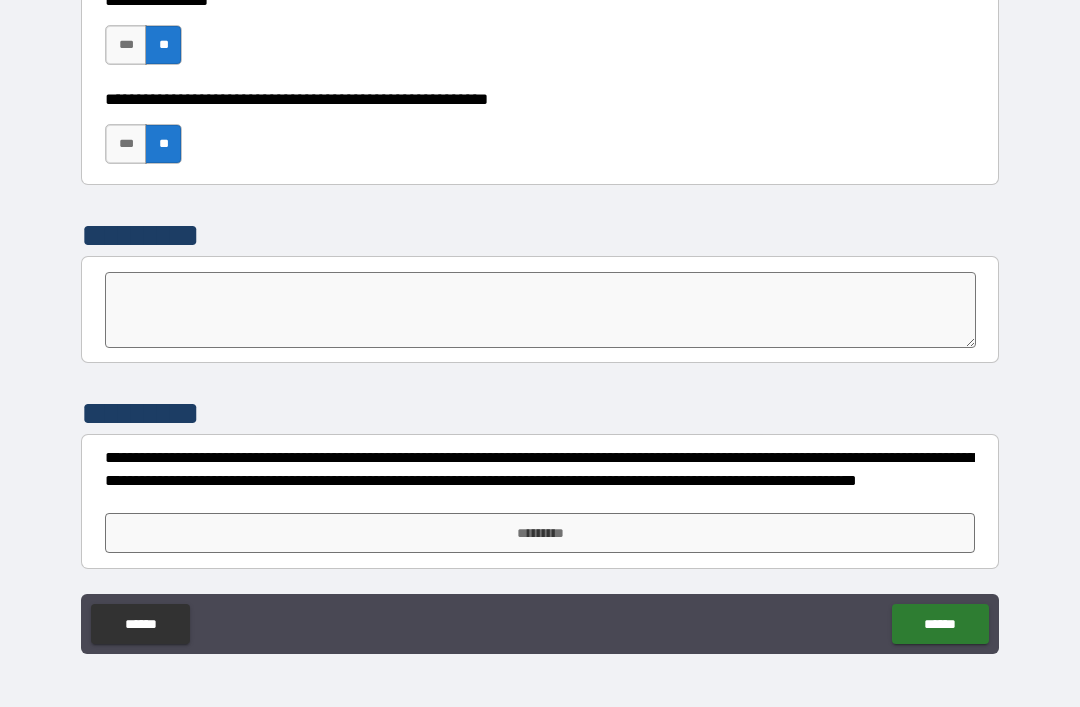 scroll, scrollTop: 6182, scrollLeft: 0, axis: vertical 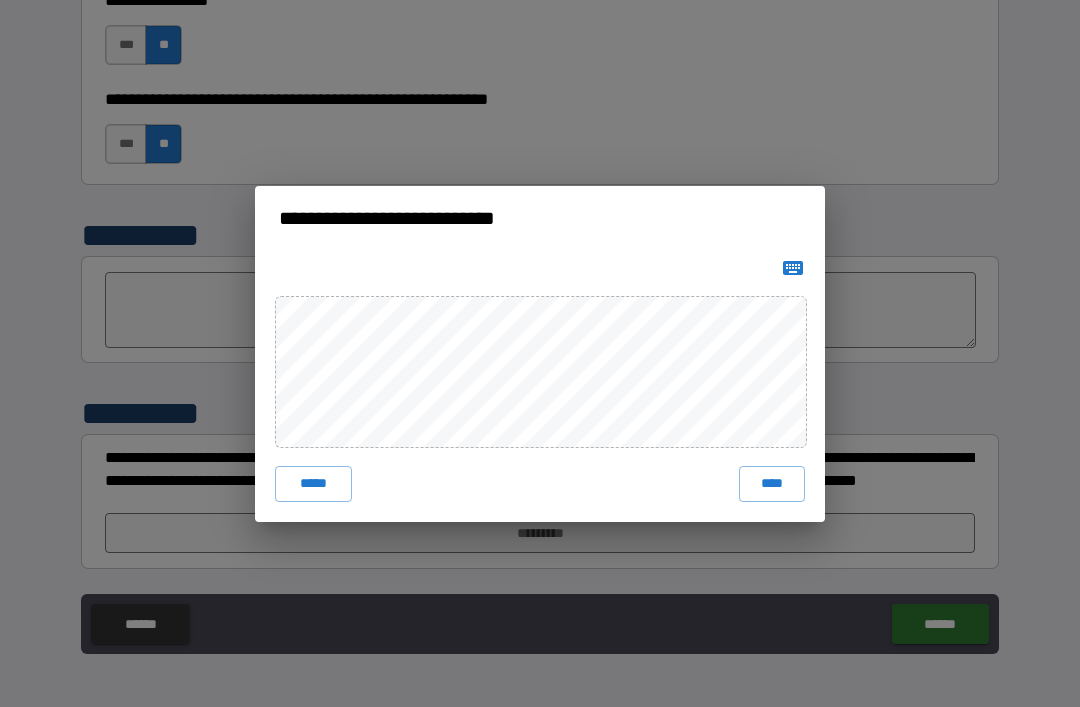 click on "****" at bounding box center [772, 484] 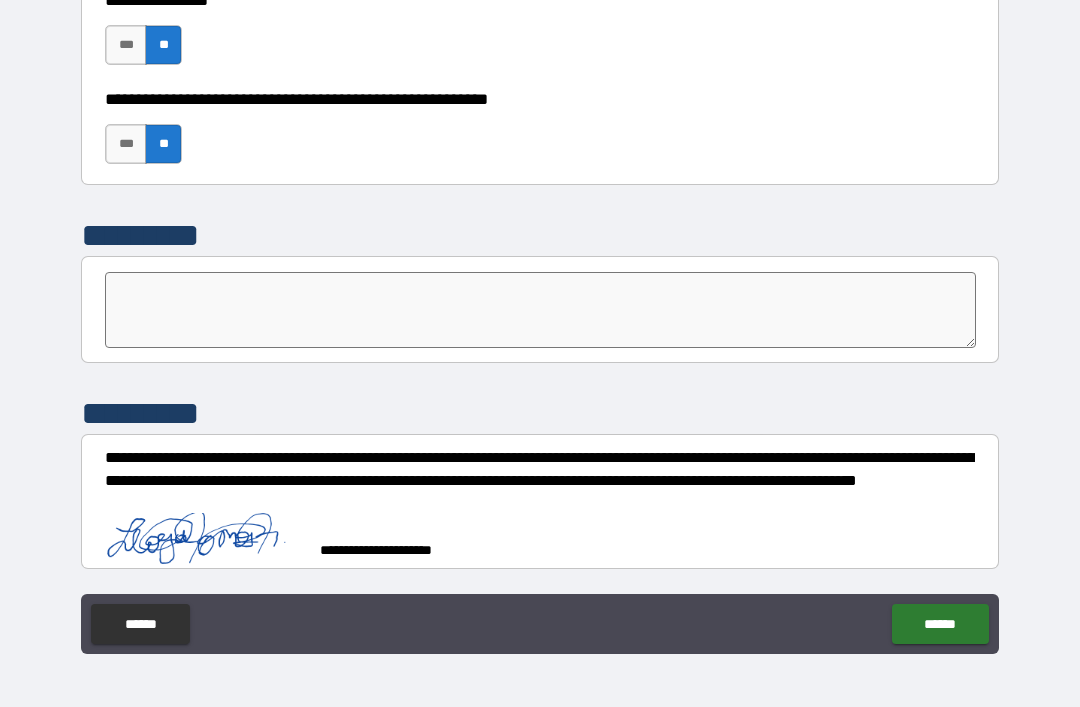 scroll, scrollTop: 6172, scrollLeft: 0, axis: vertical 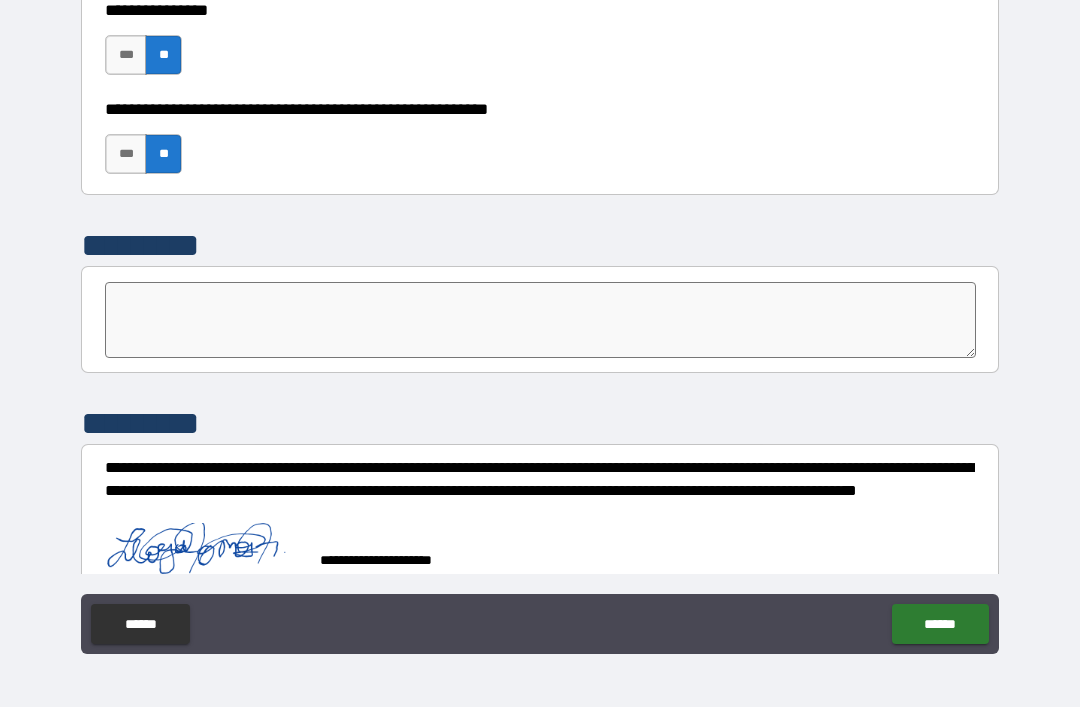 click on "******" at bounding box center (940, 624) 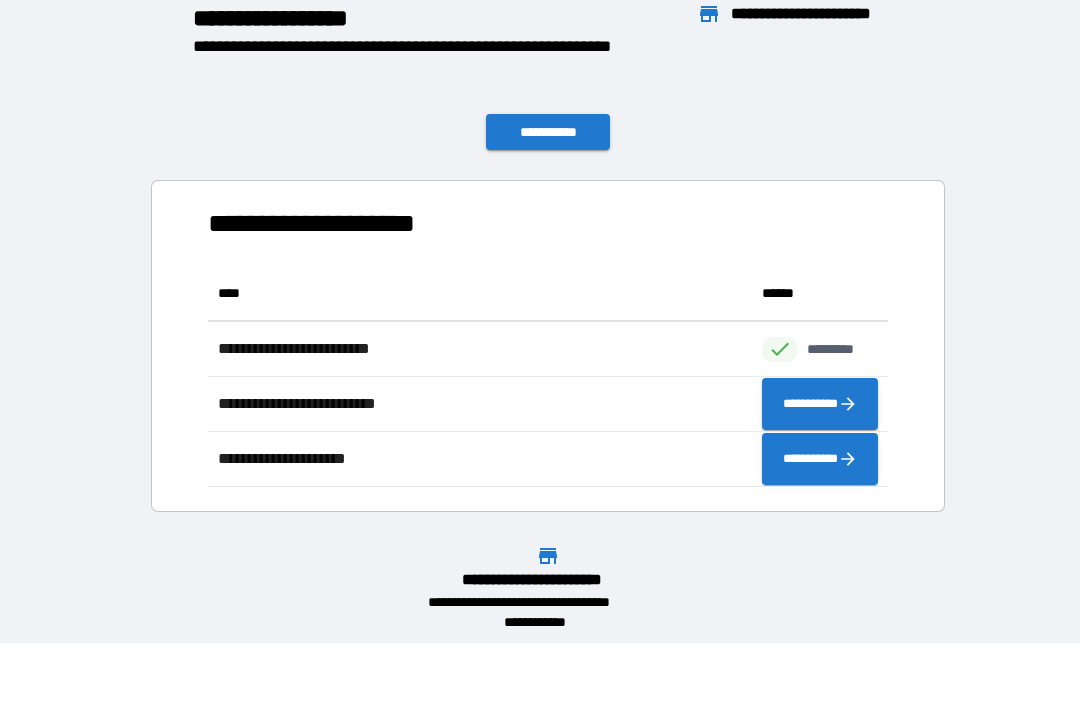 scroll, scrollTop: 221, scrollLeft: 680, axis: both 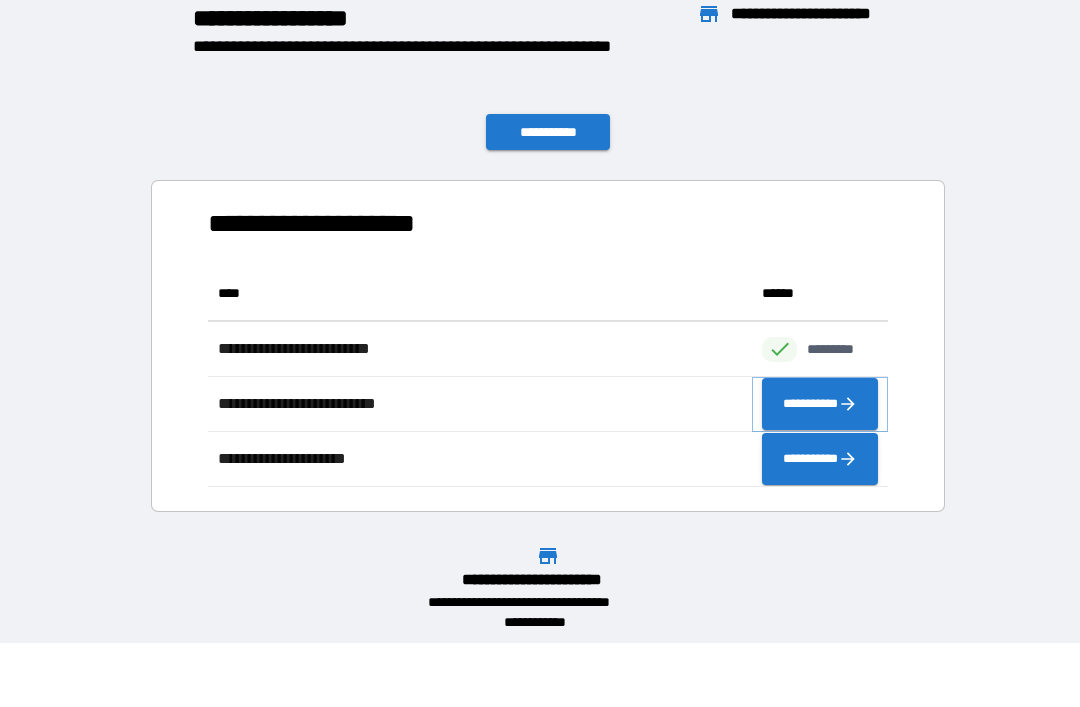 click 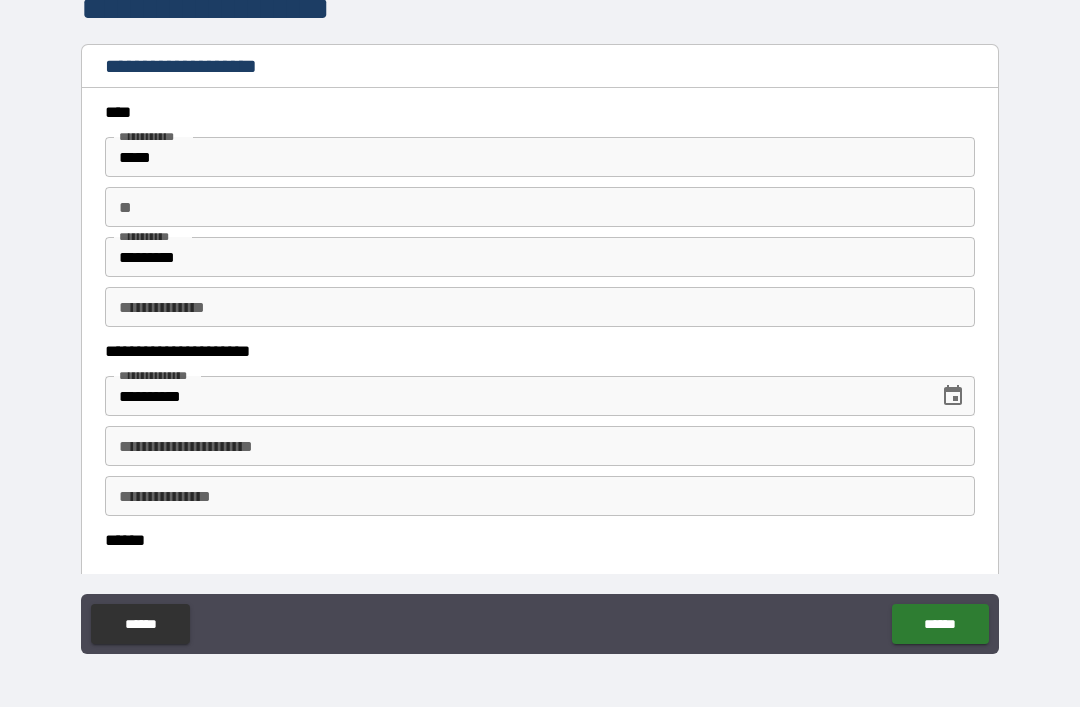 click on "**********" at bounding box center (540, 446) 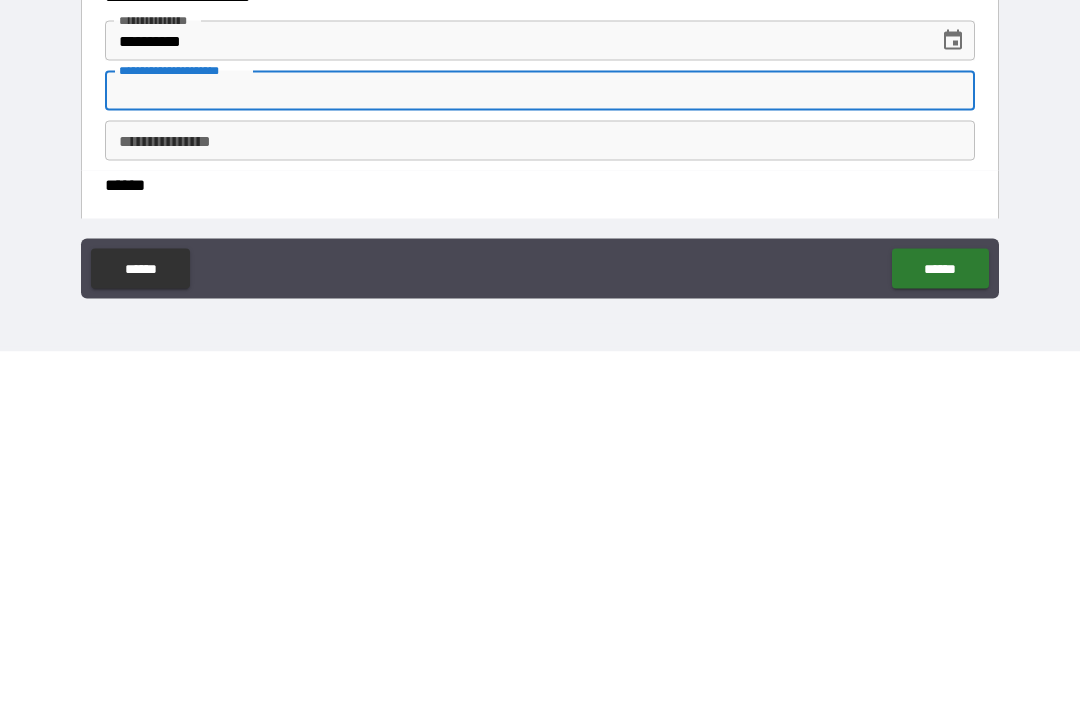 click on "**********" at bounding box center [540, 496] 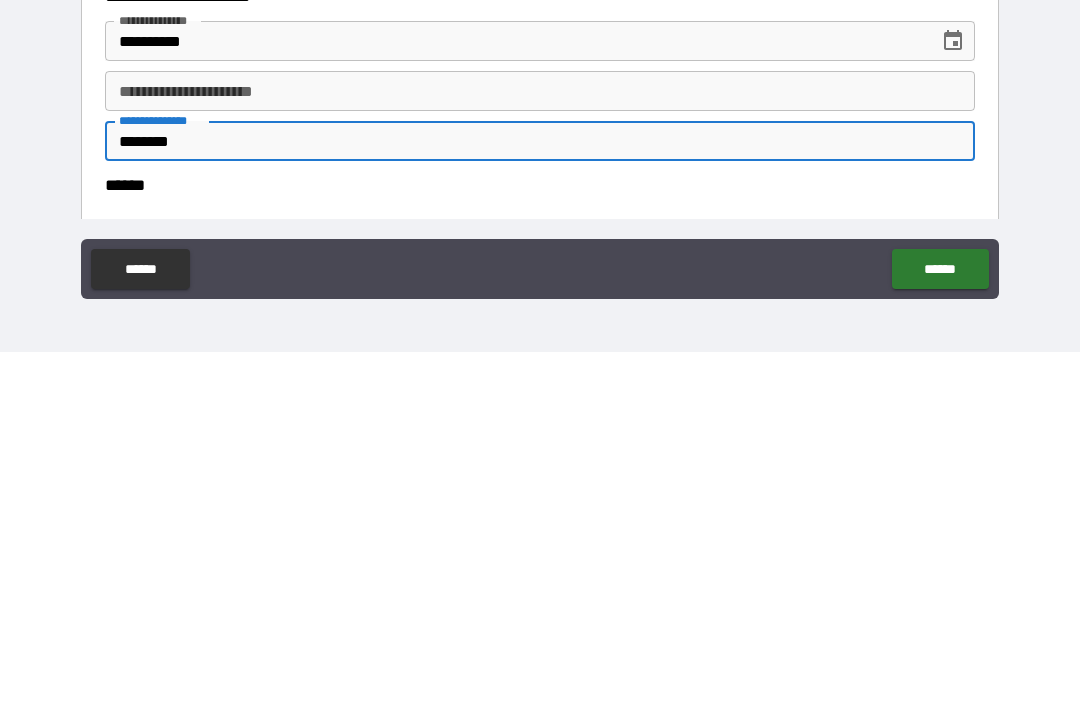 type on "********" 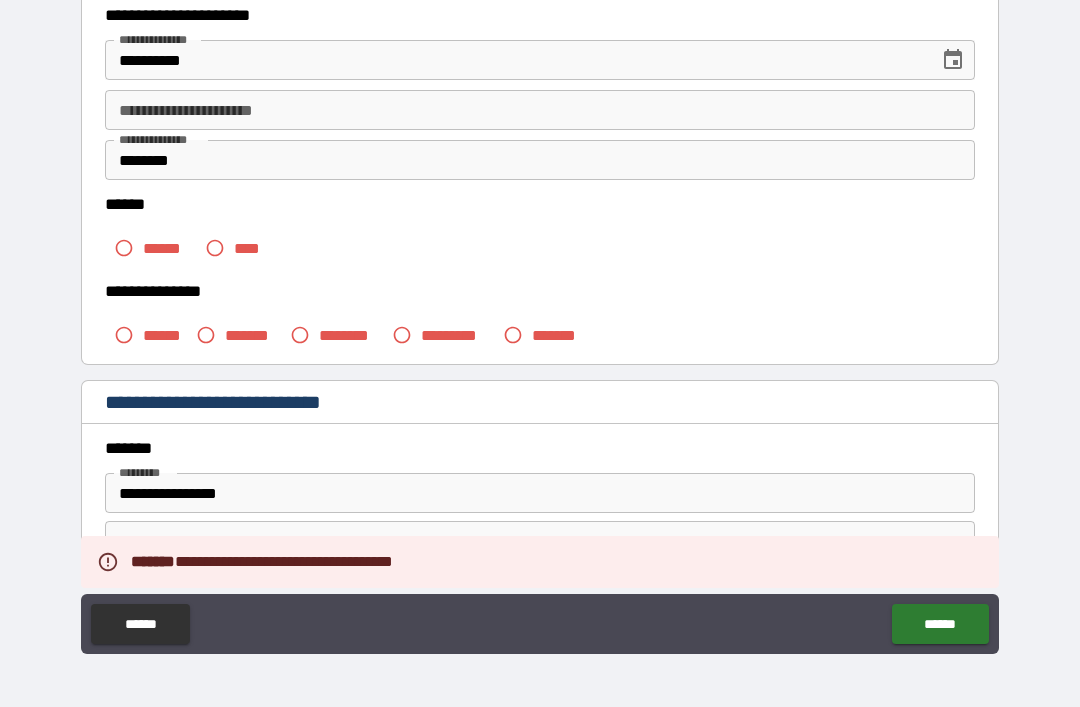 scroll, scrollTop: 345, scrollLeft: 0, axis: vertical 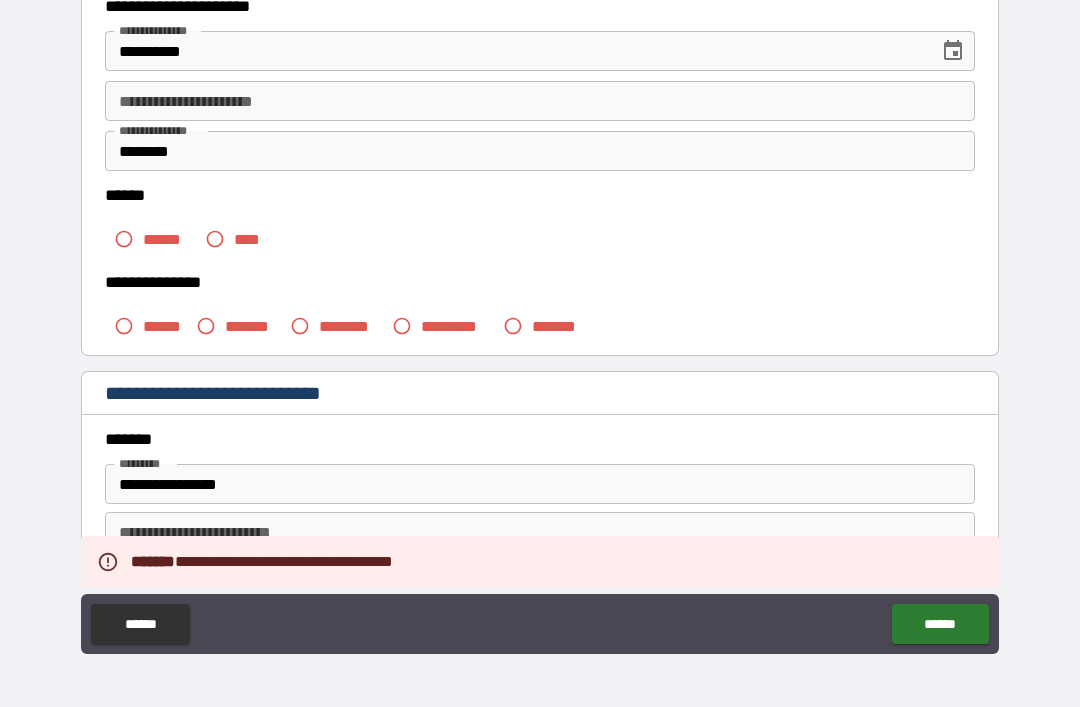 click on "******" at bounding box center [169, 239] 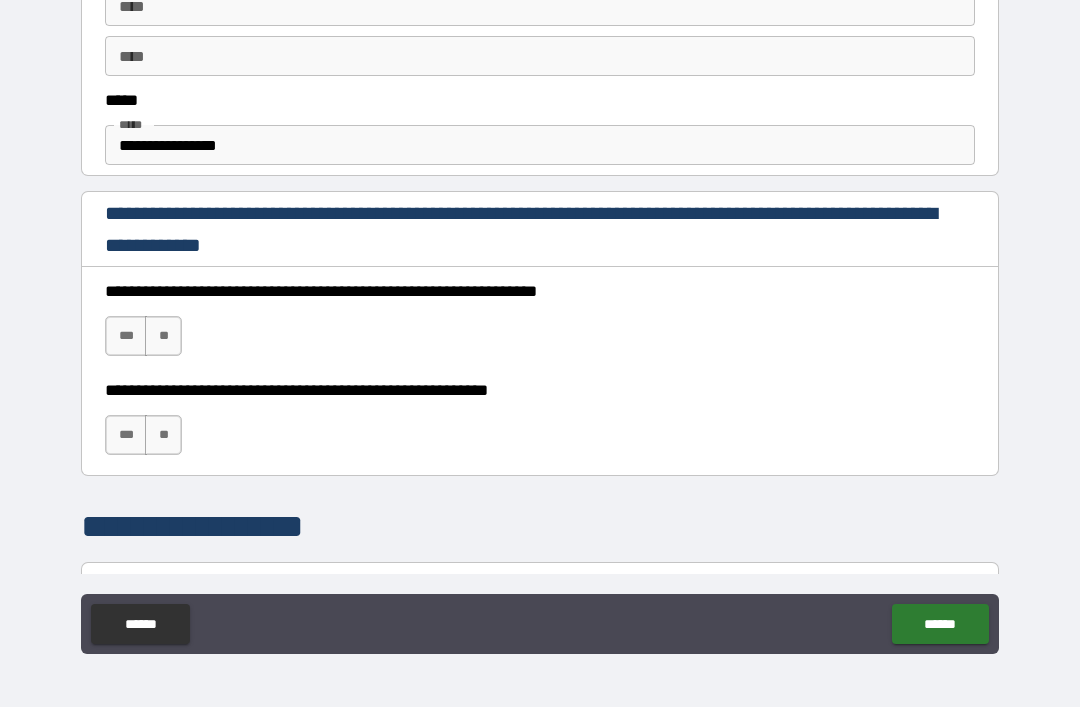 scroll, scrollTop: 1155, scrollLeft: 0, axis: vertical 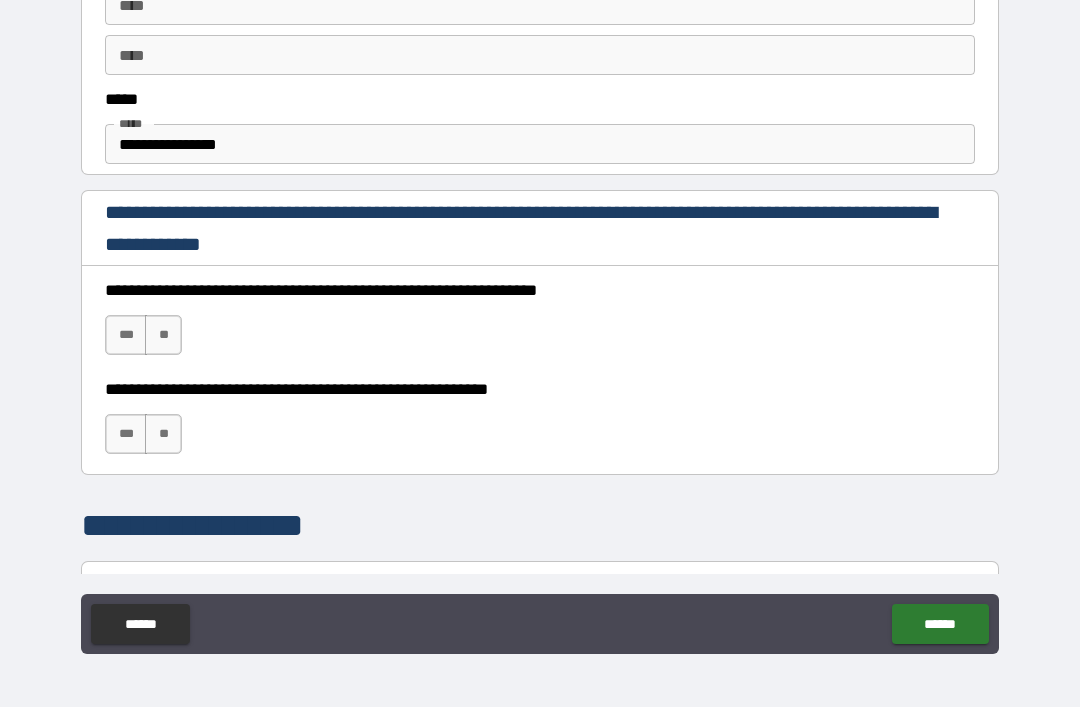 click on "***" at bounding box center (126, 335) 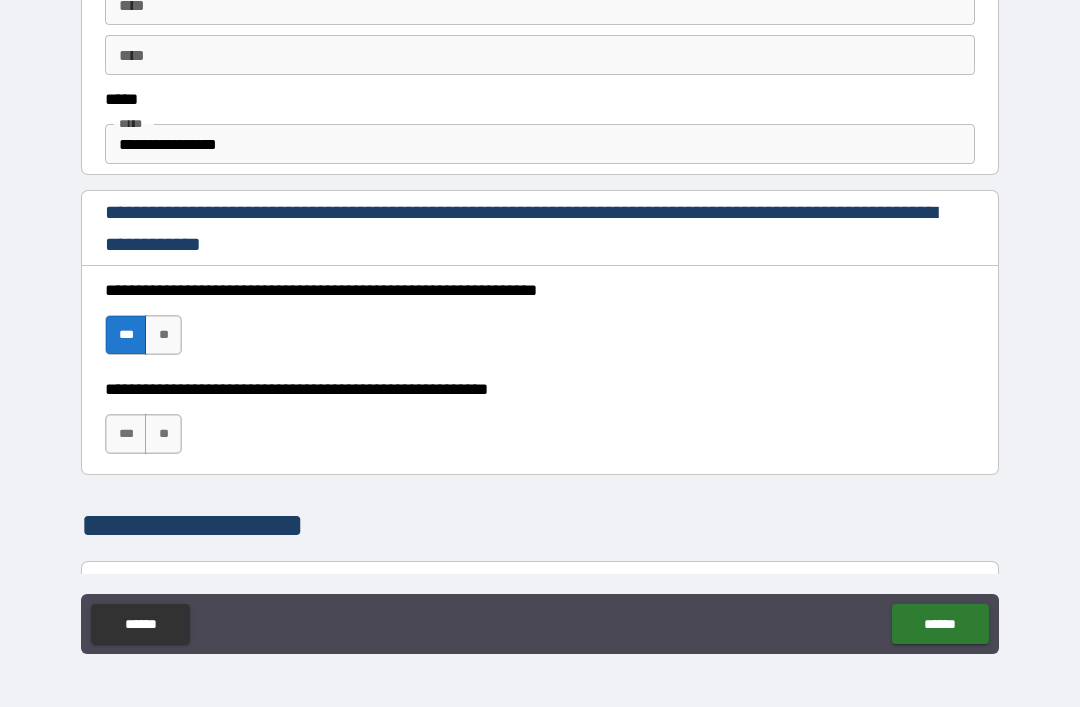 click on "***" at bounding box center (126, 434) 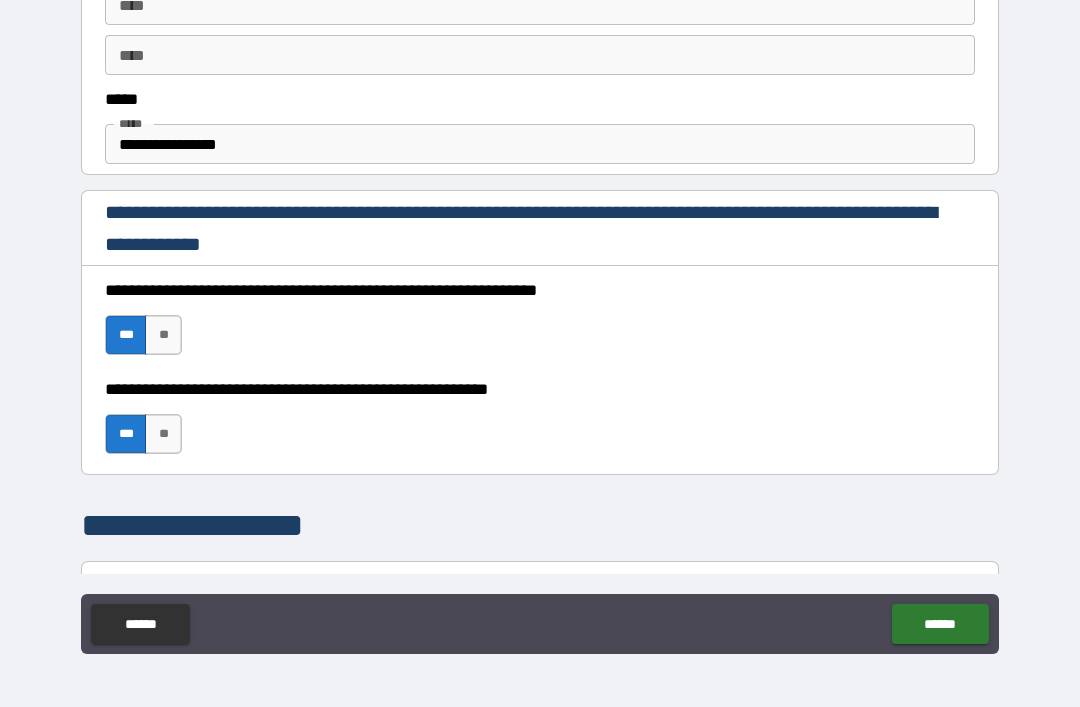 click on "**********" at bounding box center (540, 144) 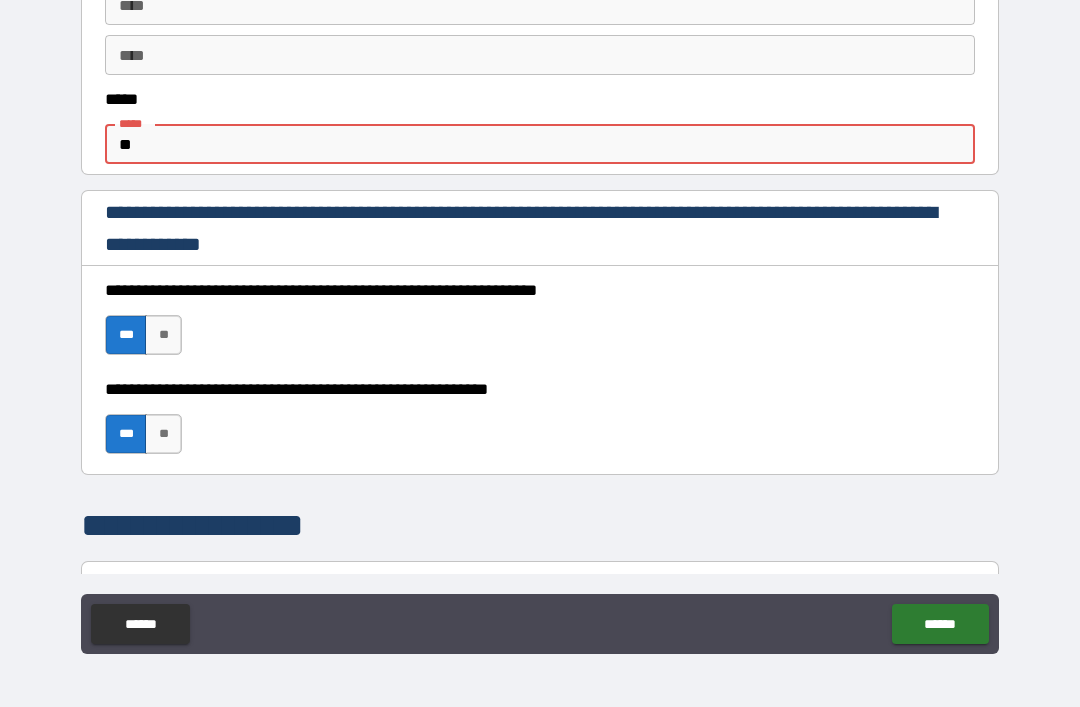 type on "*" 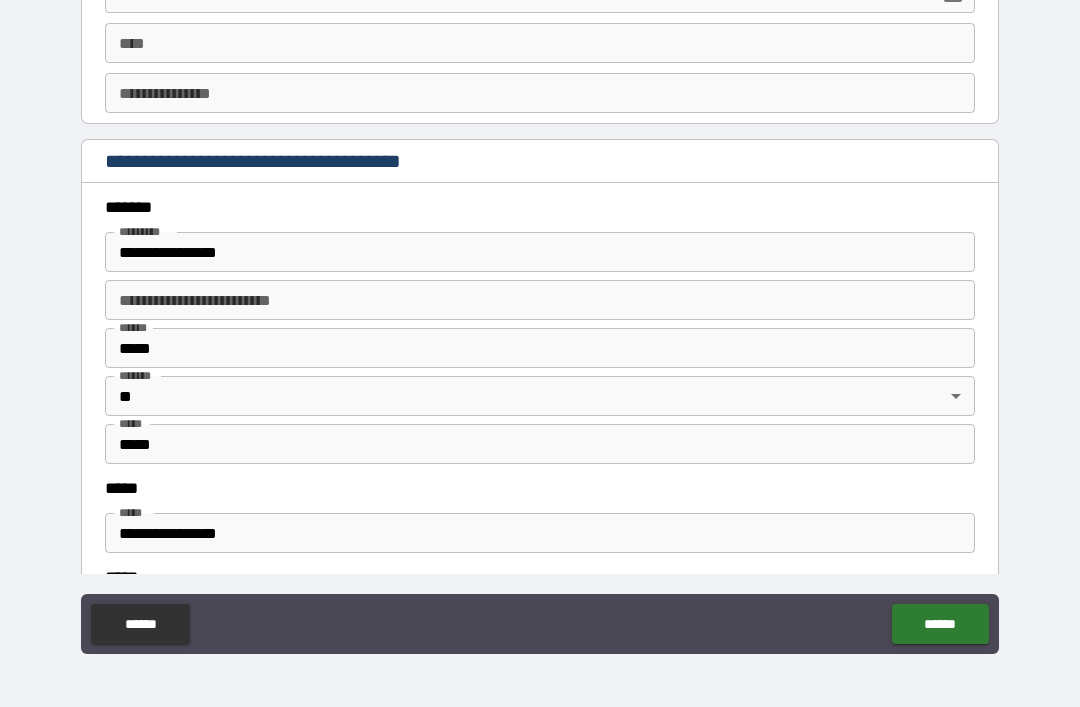 scroll, scrollTop: 2215, scrollLeft: 0, axis: vertical 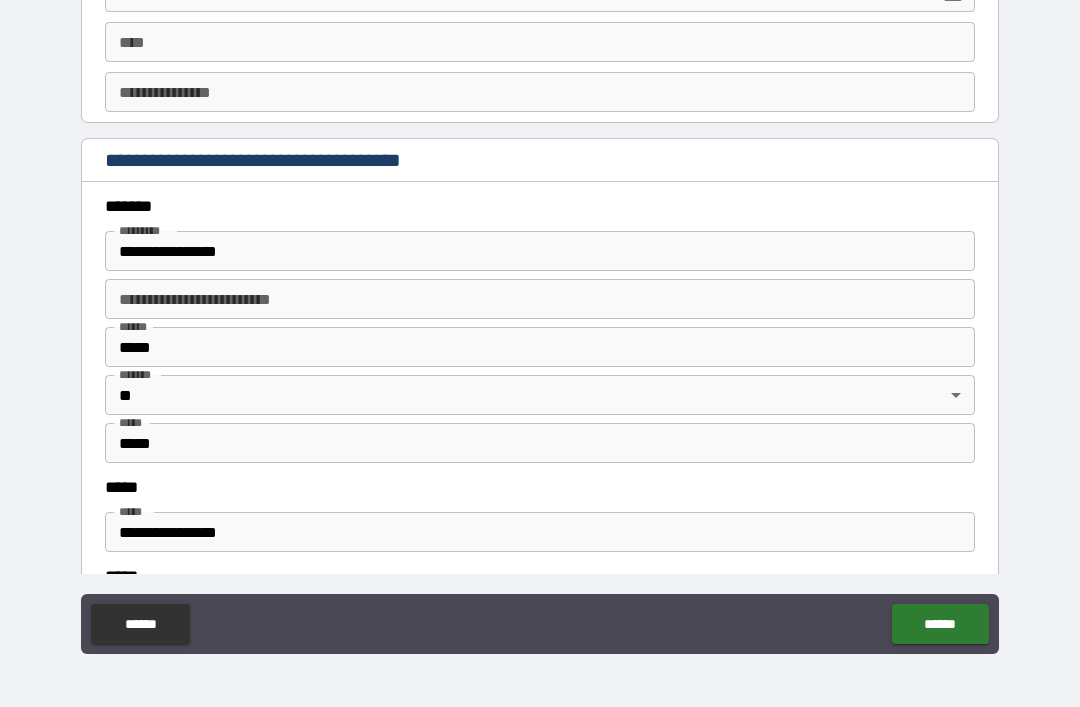 type on "**********" 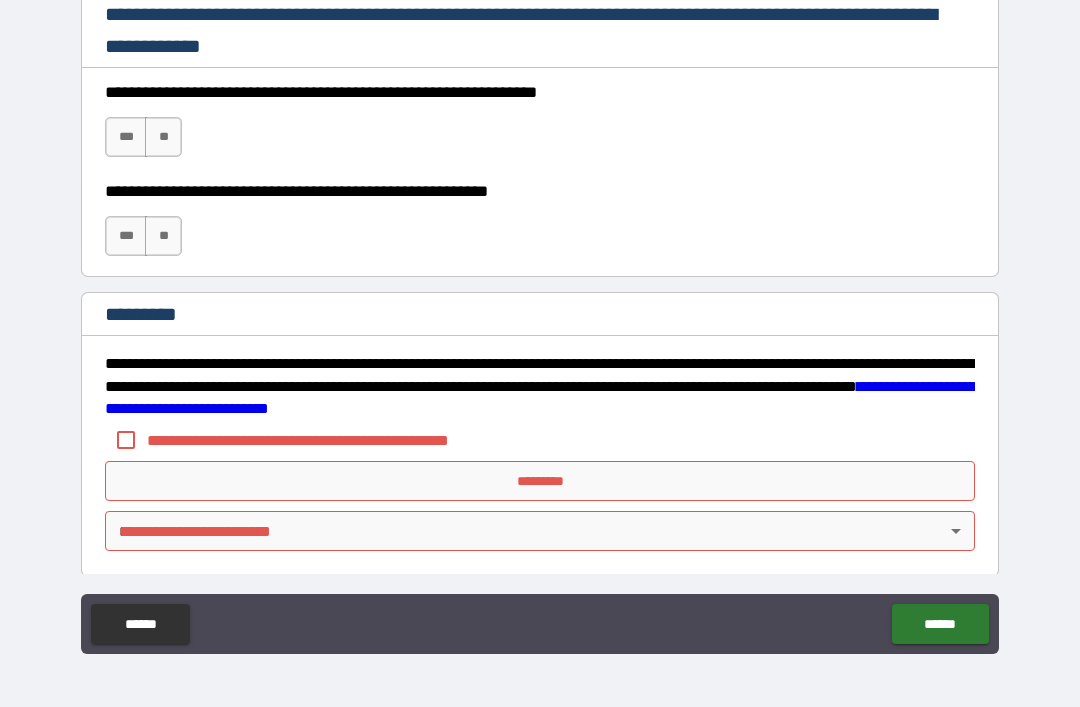 scroll, scrollTop: 2996, scrollLeft: 0, axis: vertical 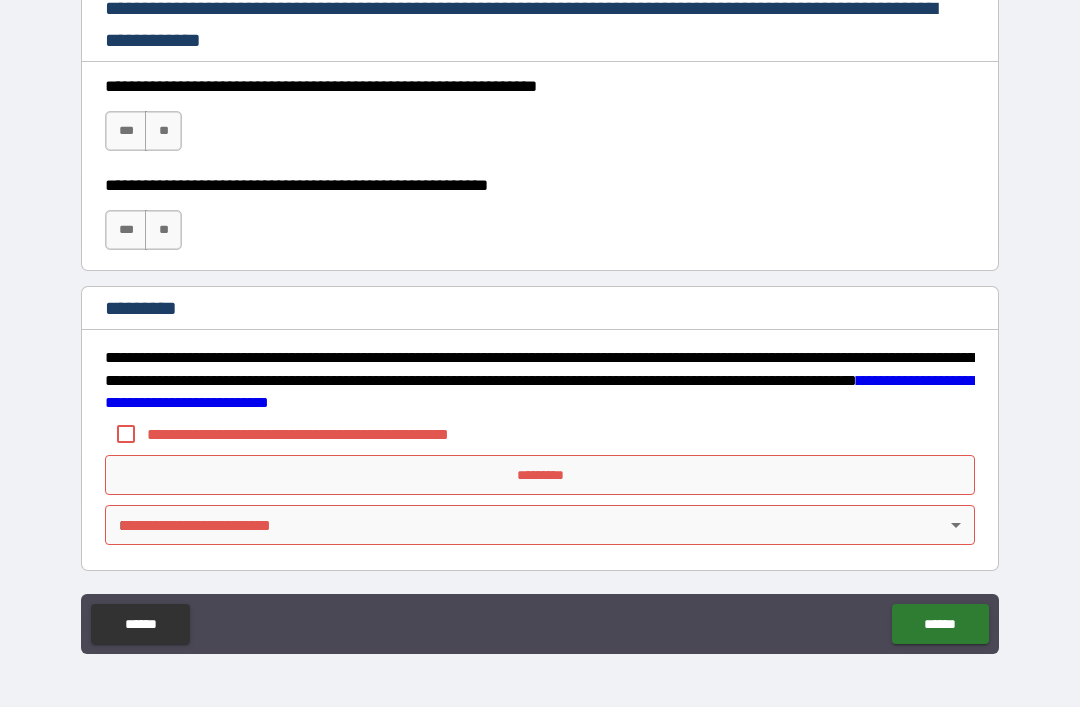 type on "********" 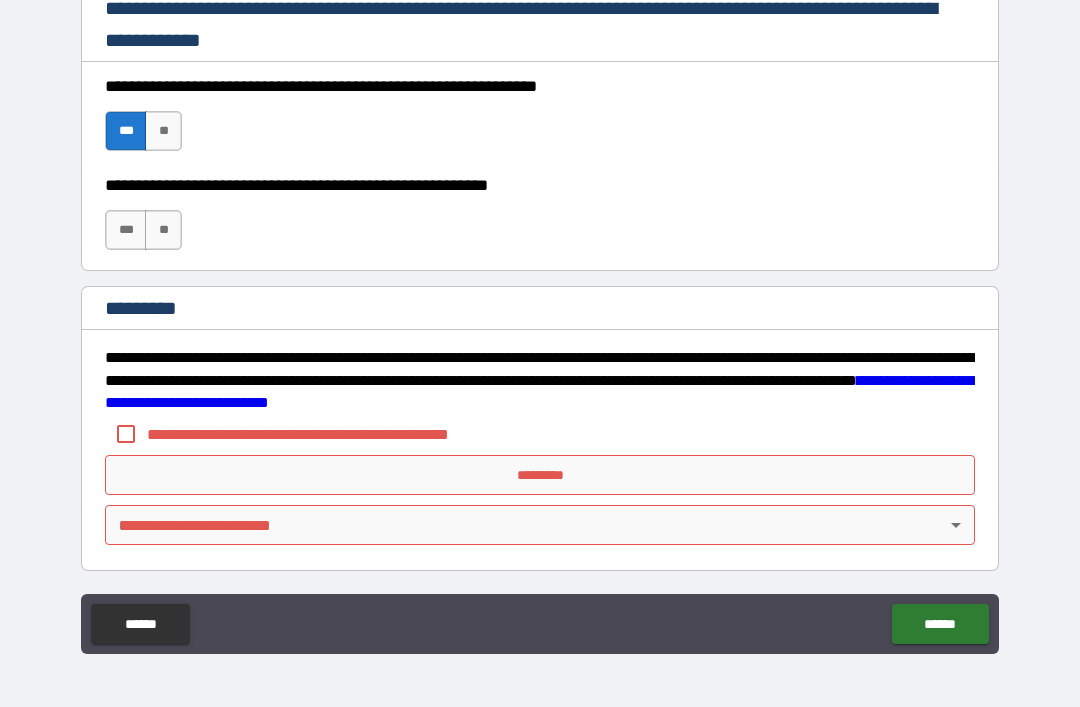 click on "***" at bounding box center [126, 230] 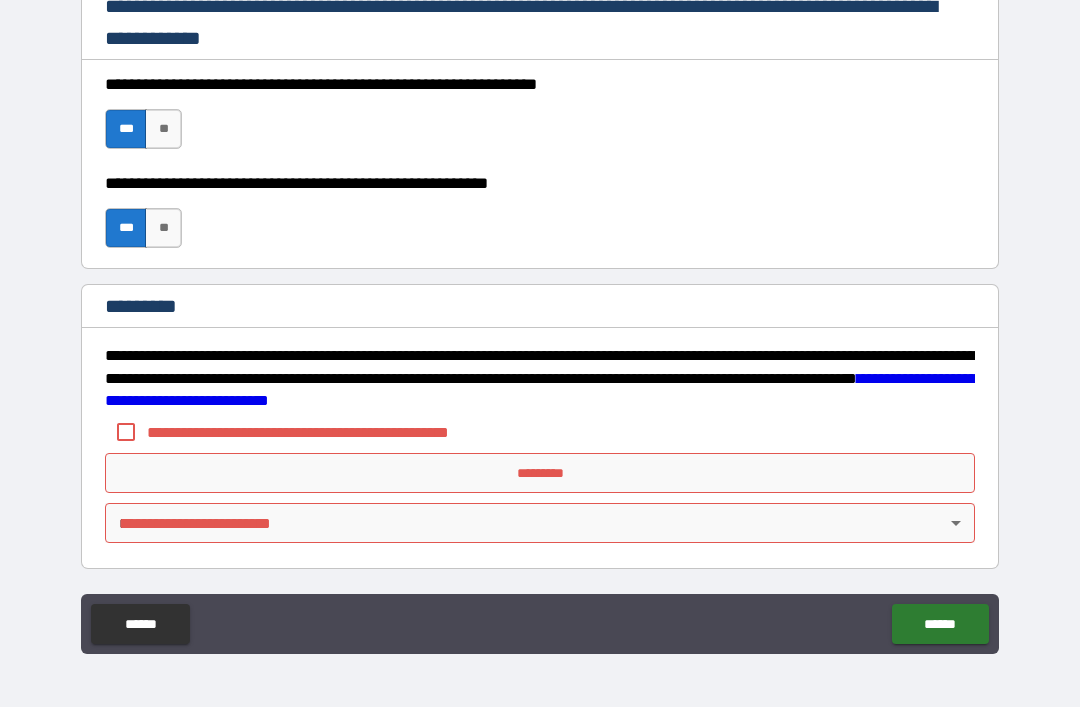 scroll, scrollTop: 2998, scrollLeft: 0, axis: vertical 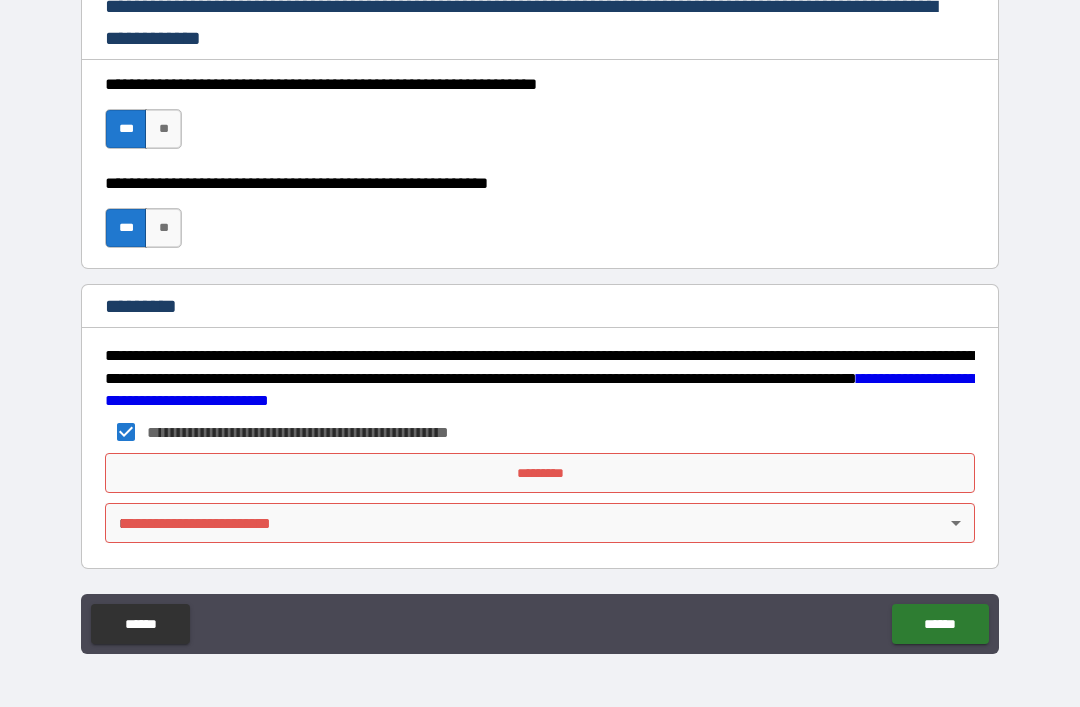 click on "*********" at bounding box center [540, 473] 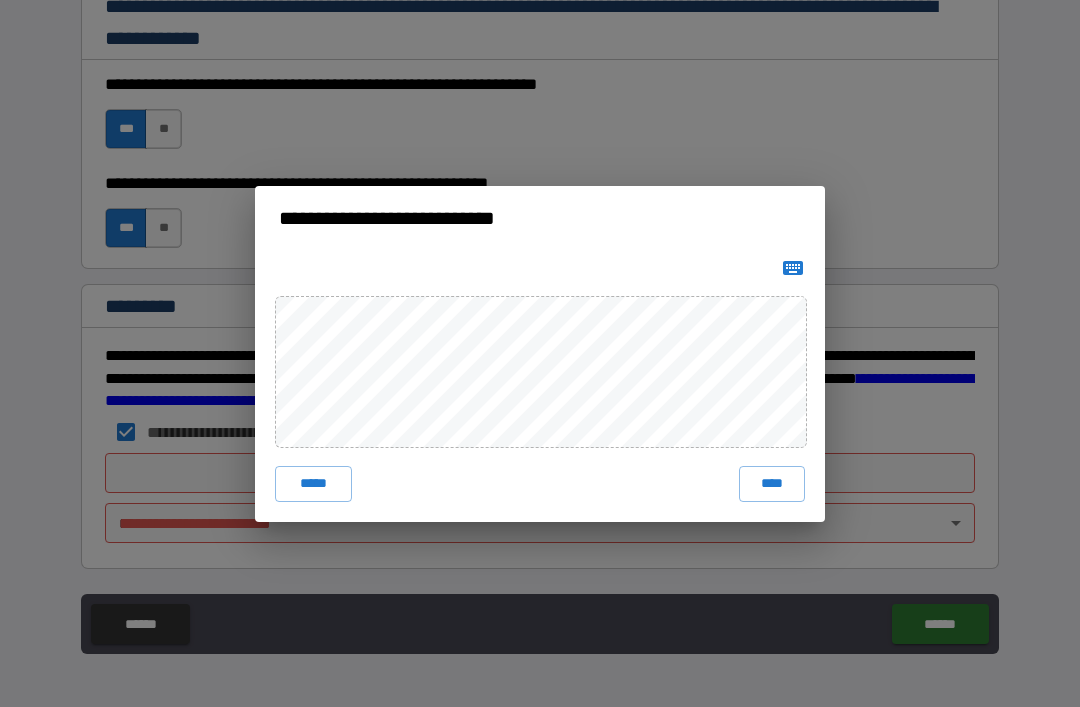 click on "****" at bounding box center (772, 484) 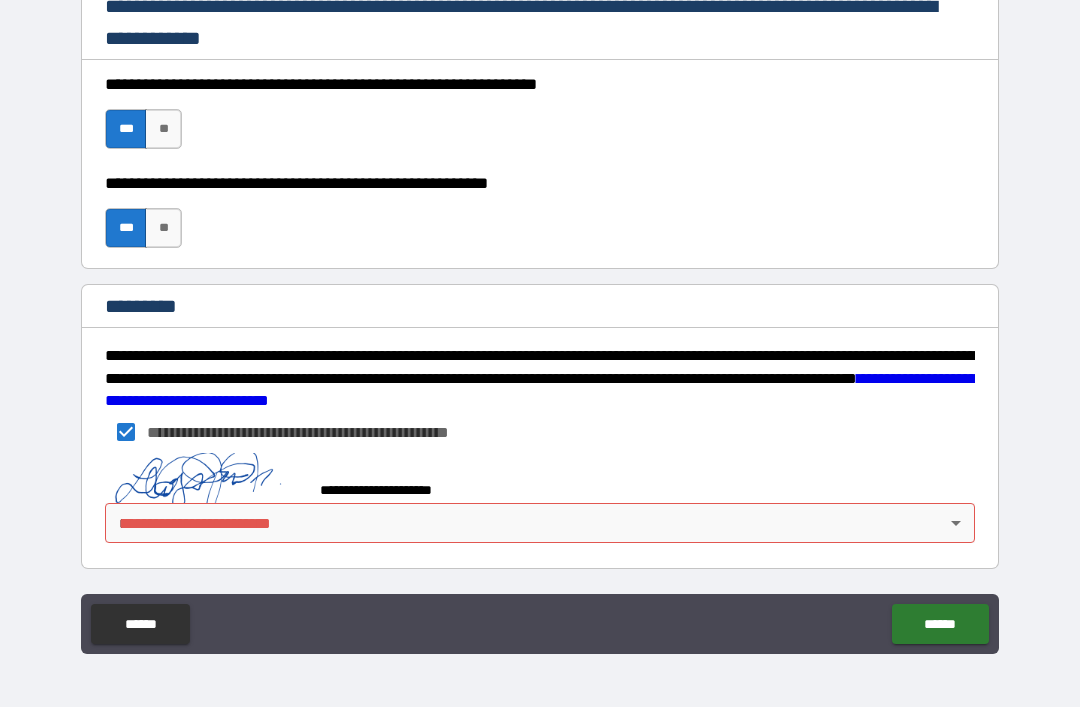 scroll, scrollTop: 2988, scrollLeft: 0, axis: vertical 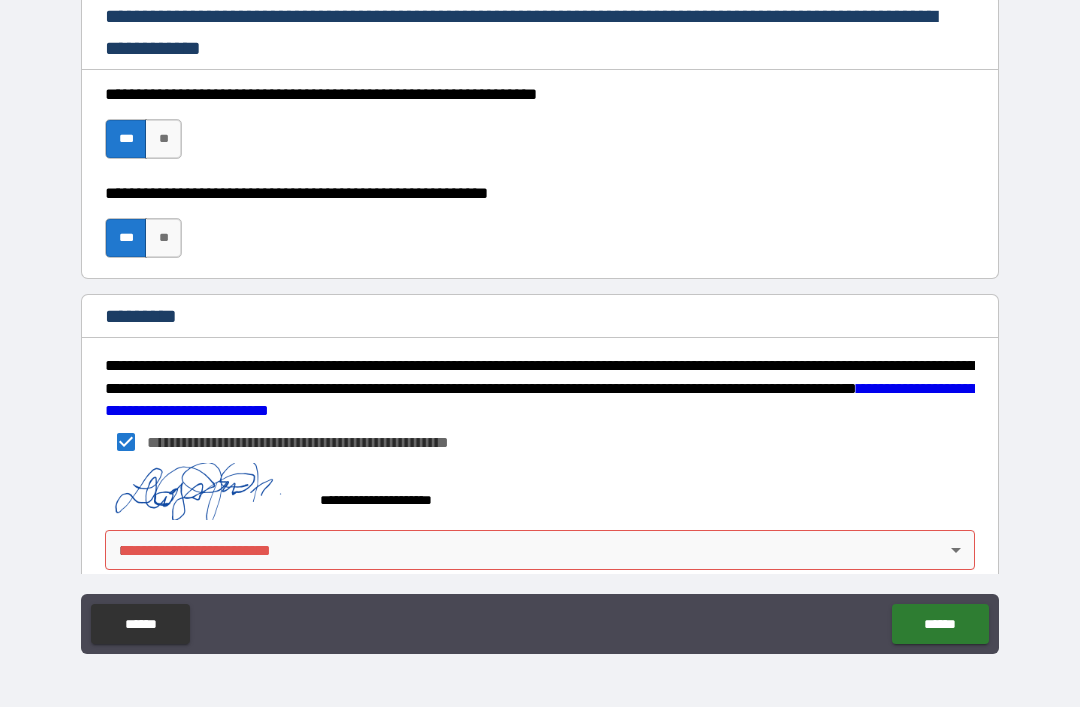 click on "******" at bounding box center [940, 624] 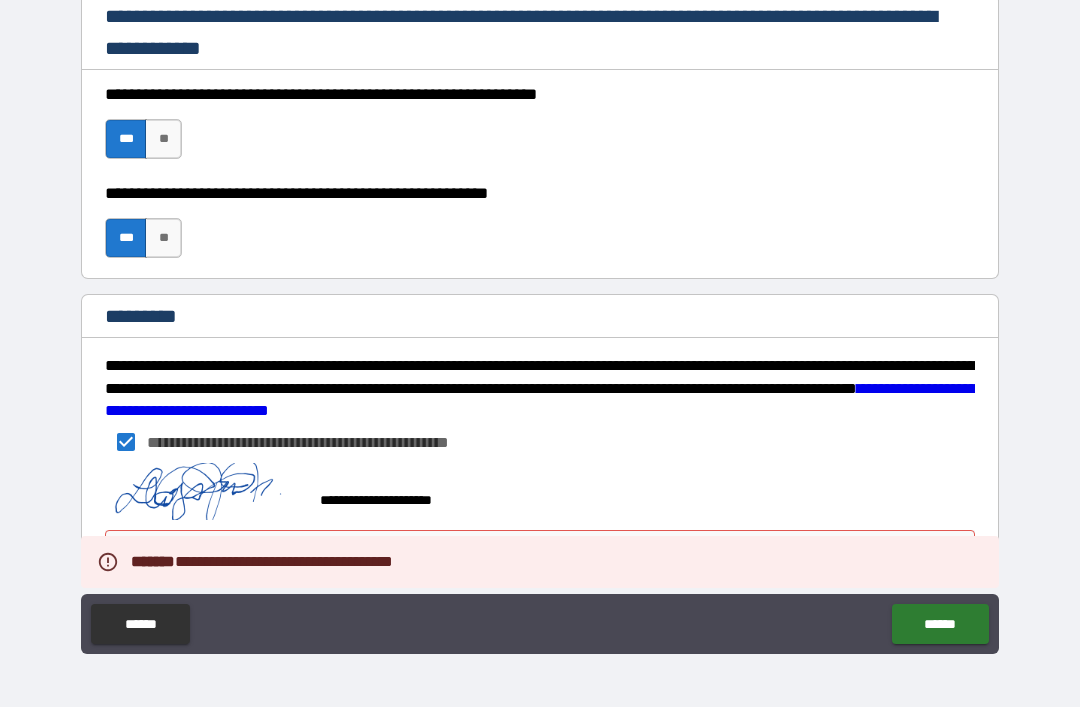 click on "**********" at bounding box center [540, 324] 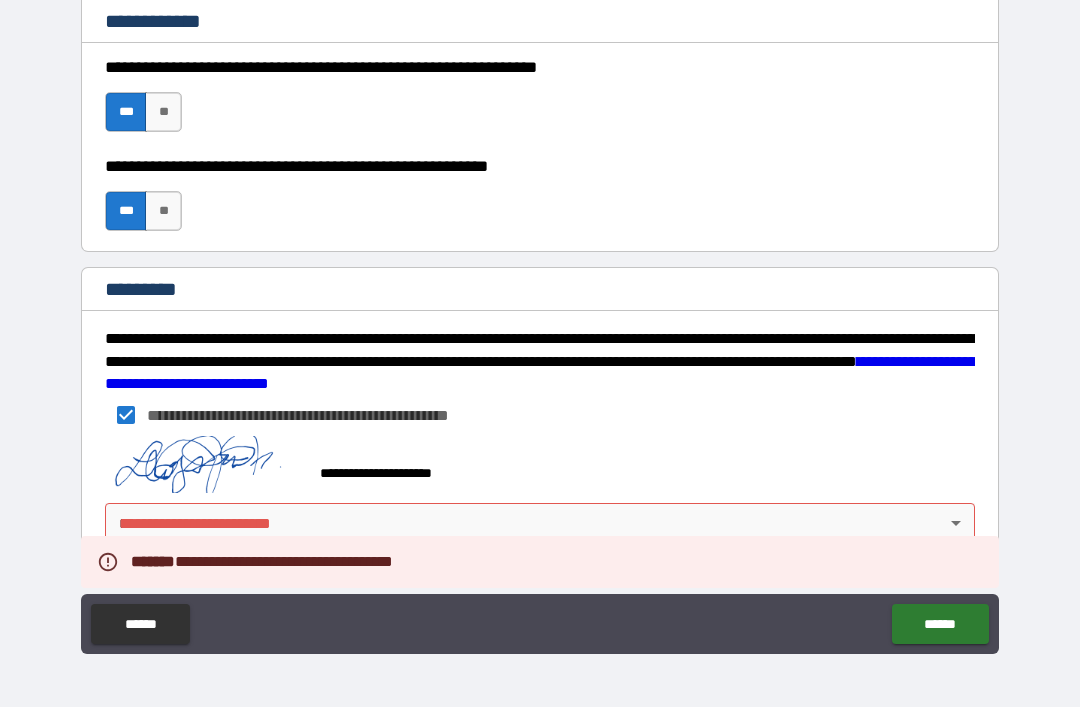 scroll, scrollTop: 3015, scrollLeft: 0, axis: vertical 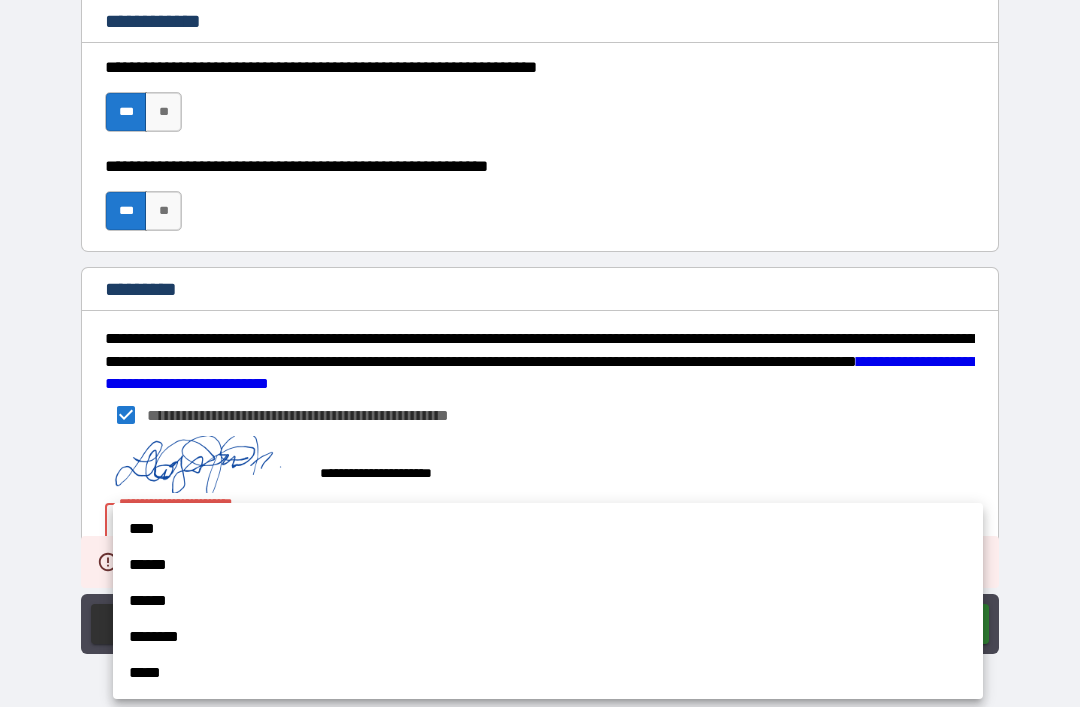 click on "****" at bounding box center [548, 529] 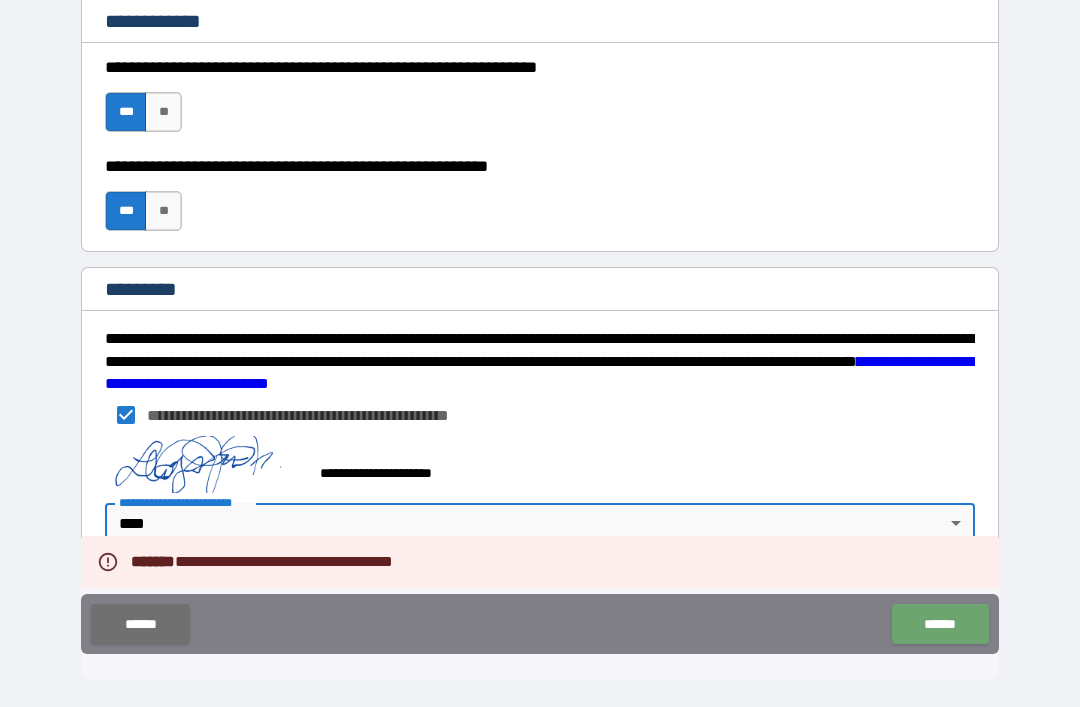 click on "******" at bounding box center (940, 624) 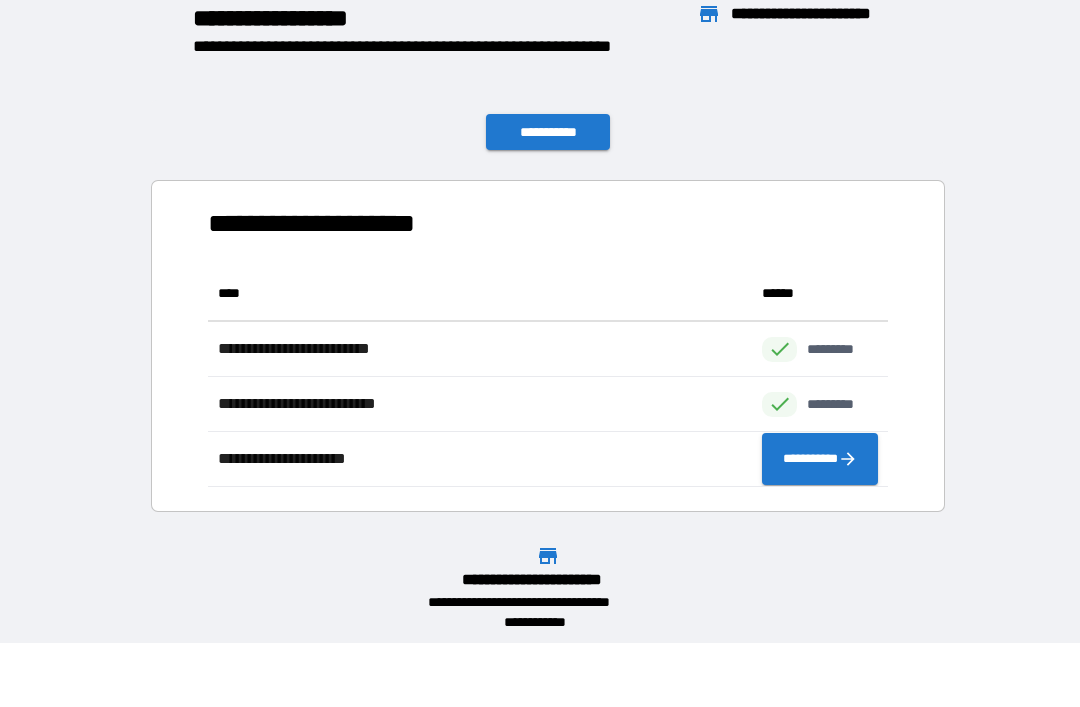 scroll, scrollTop: 1, scrollLeft: 1, axis: both 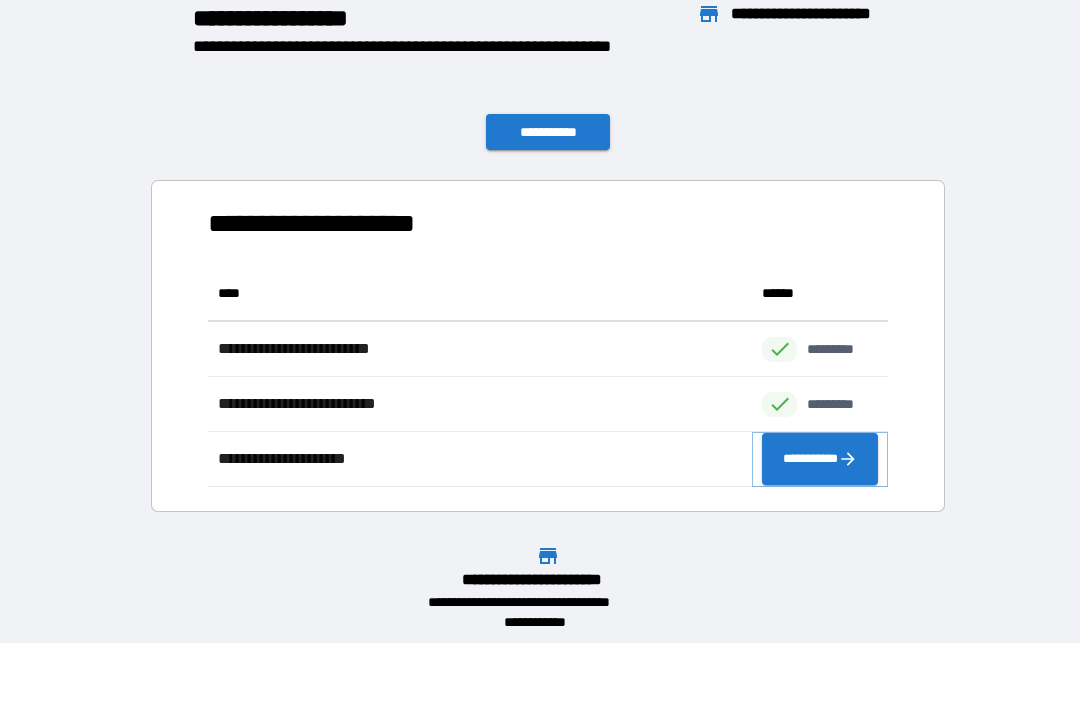 click 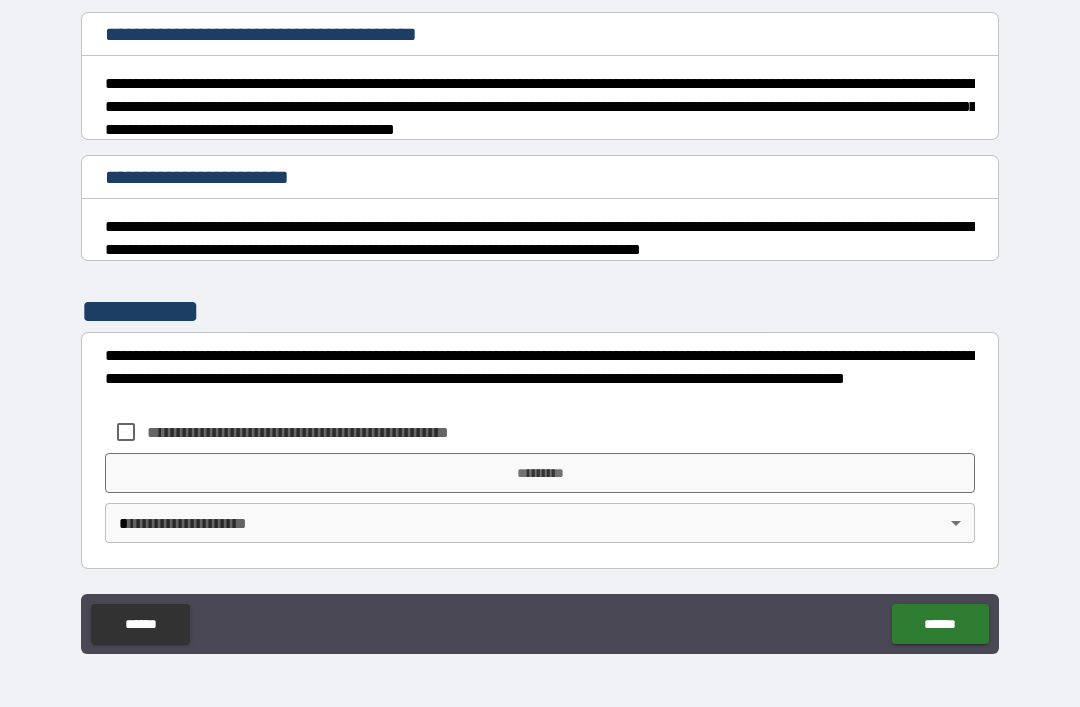 scroll, scrollTop: 488, scrollLeft: 0, axis: vertical 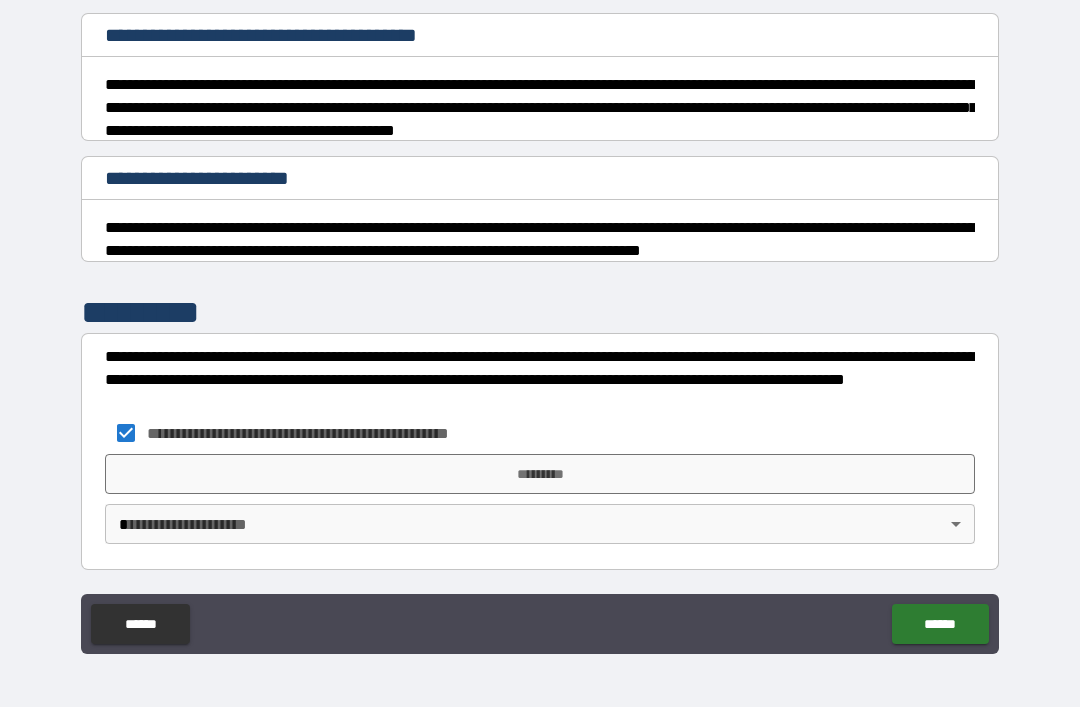 click on "*********" at bounding box center [540, 474] 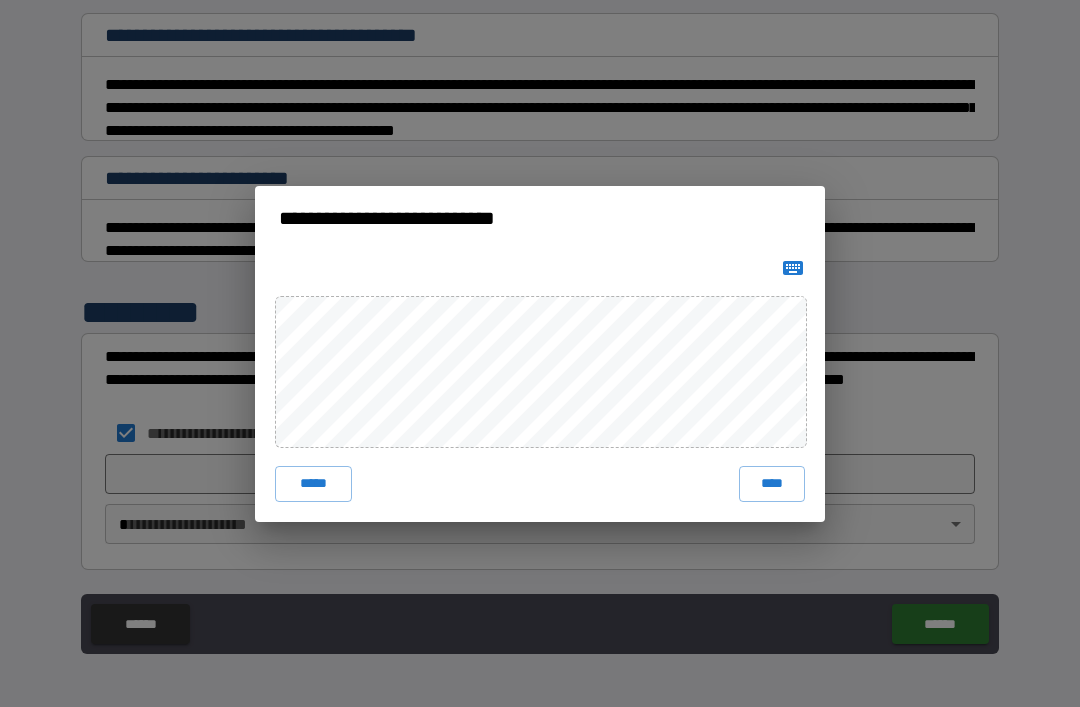 click on "****" at bounding box center [772, 484] 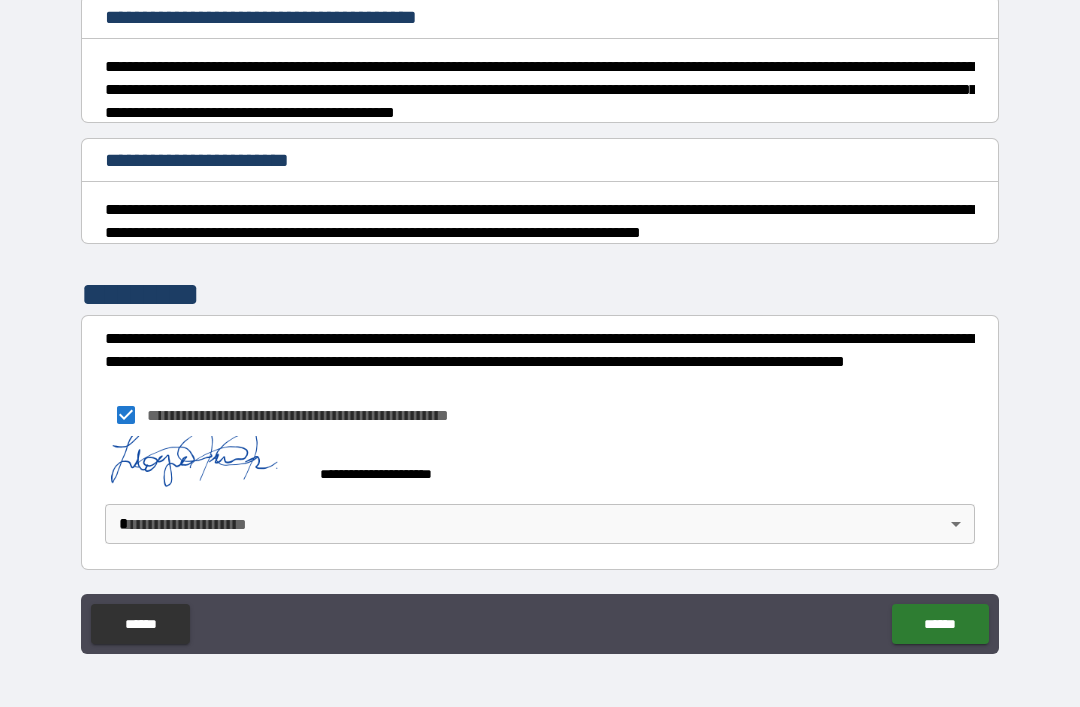 scroll, scrollTop: 505, scrollLeft: 0, axis: vertical 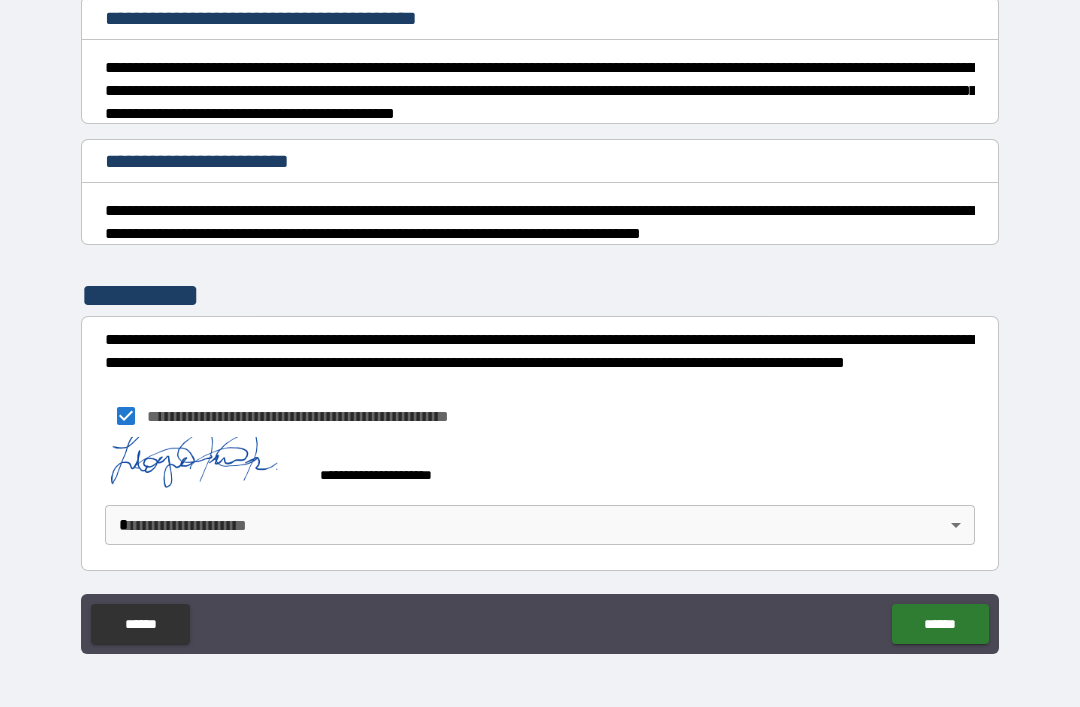 click on "**********" at bounding box center [540, 321] 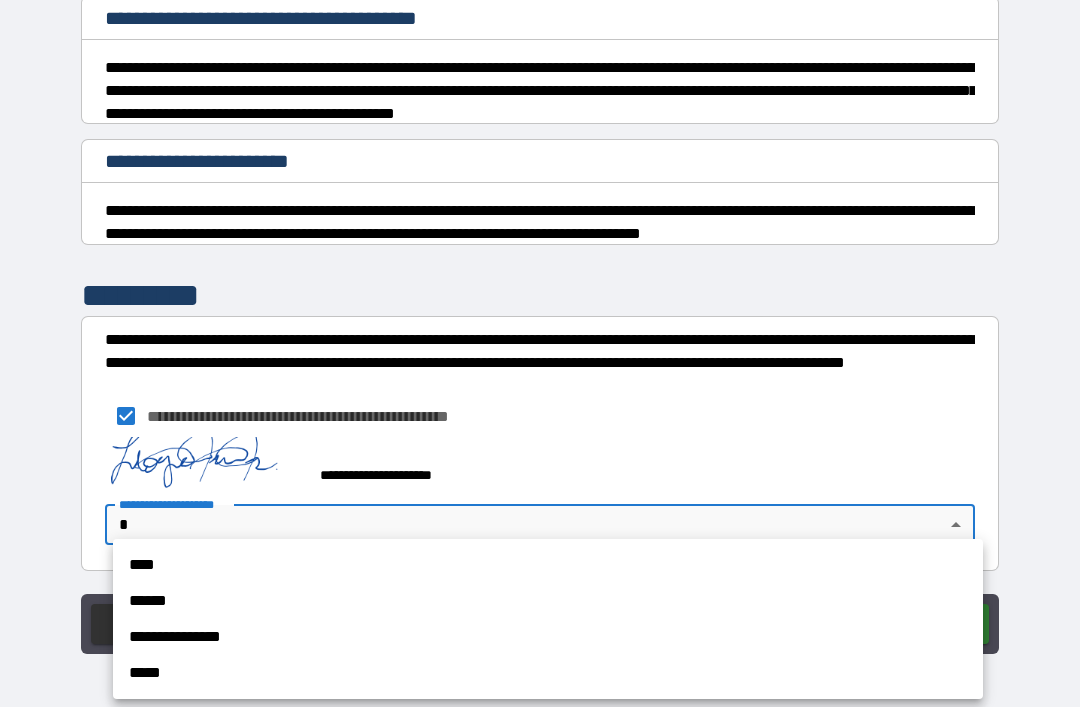 click on "****" at bounding box center [548, 565] 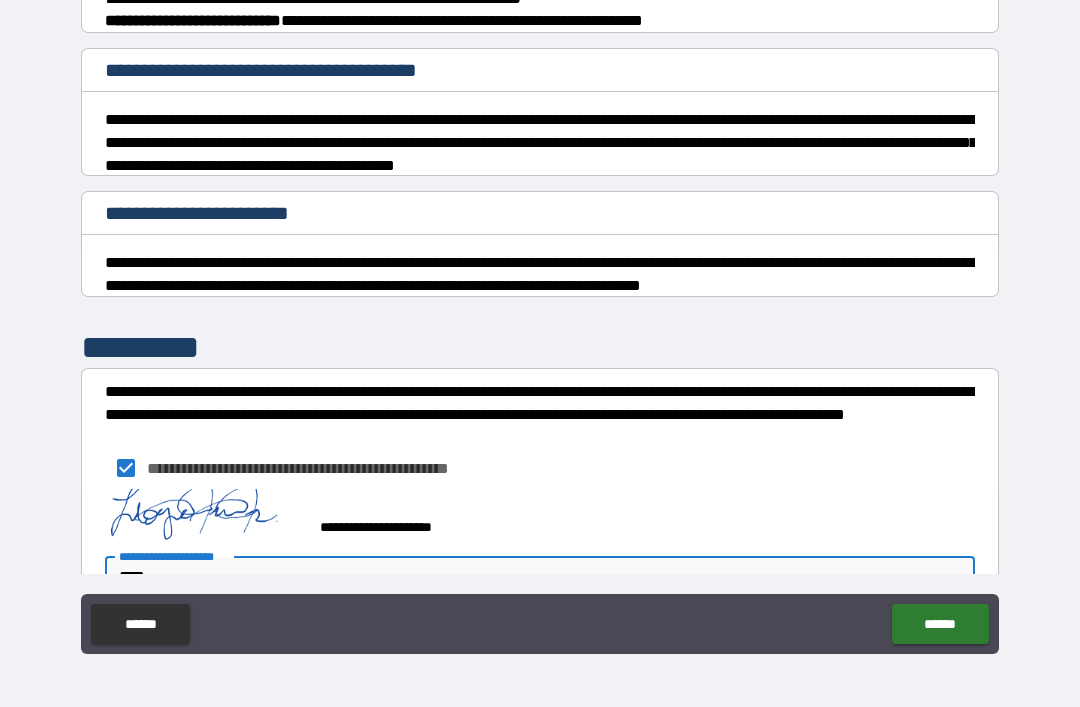 scroll, scrollTop: 0, scrollLeft: 0, axis: both 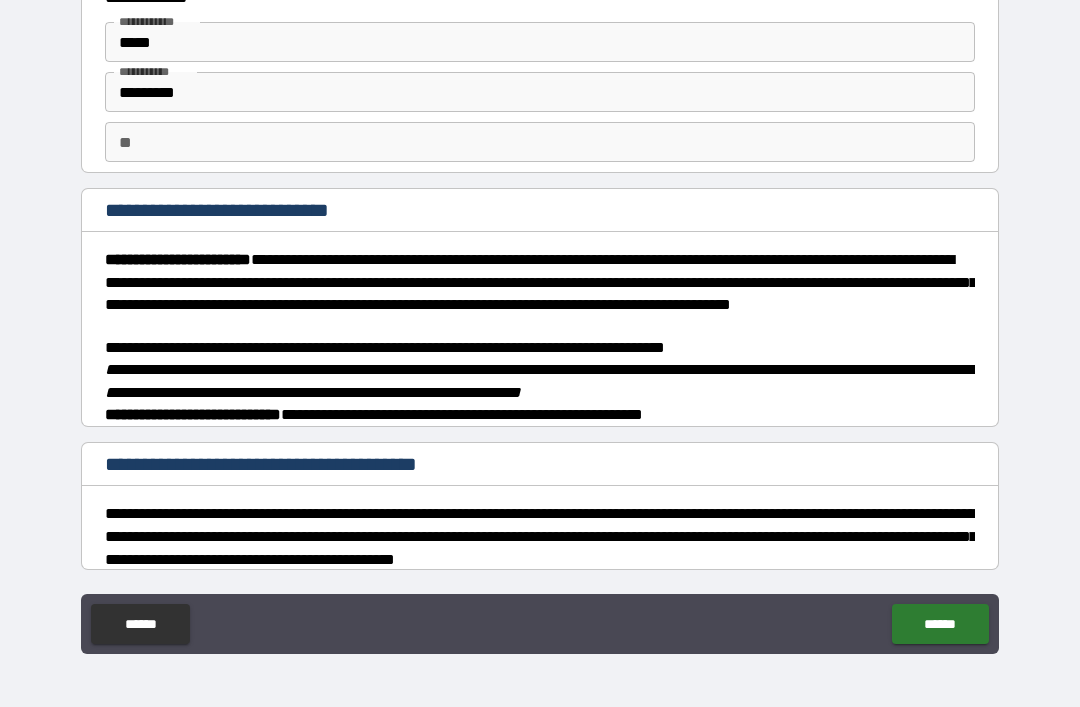 click on "******" at bounding box center (940, 624) 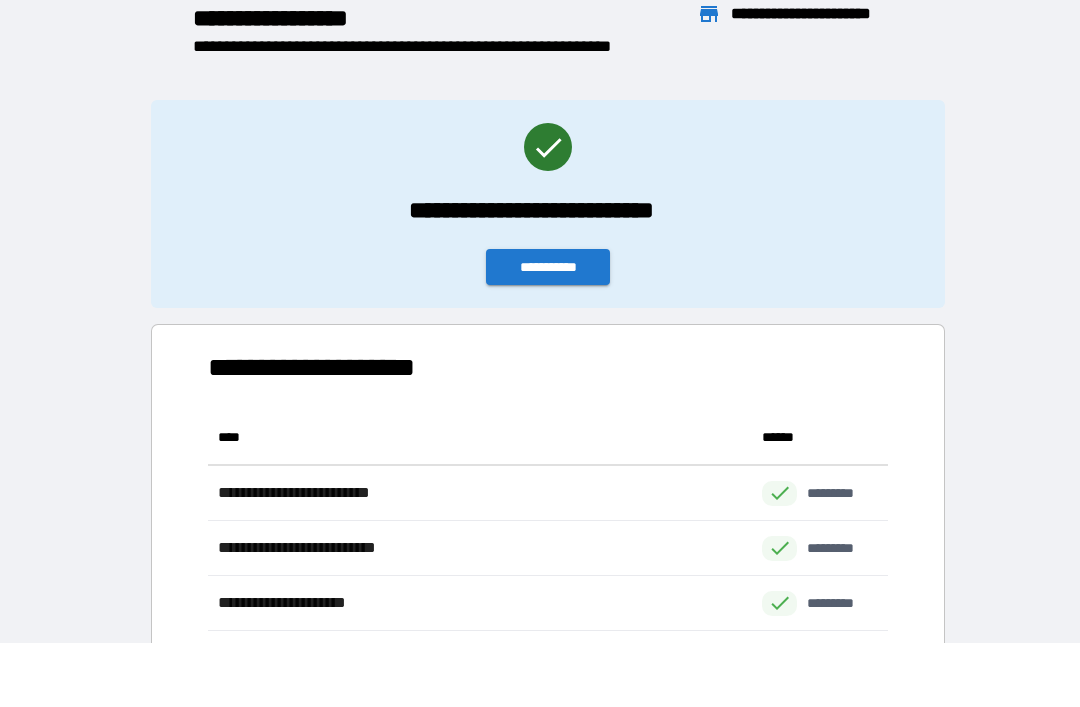 scroll, scrollTop: 221, scrollLeft: 680, axis: both 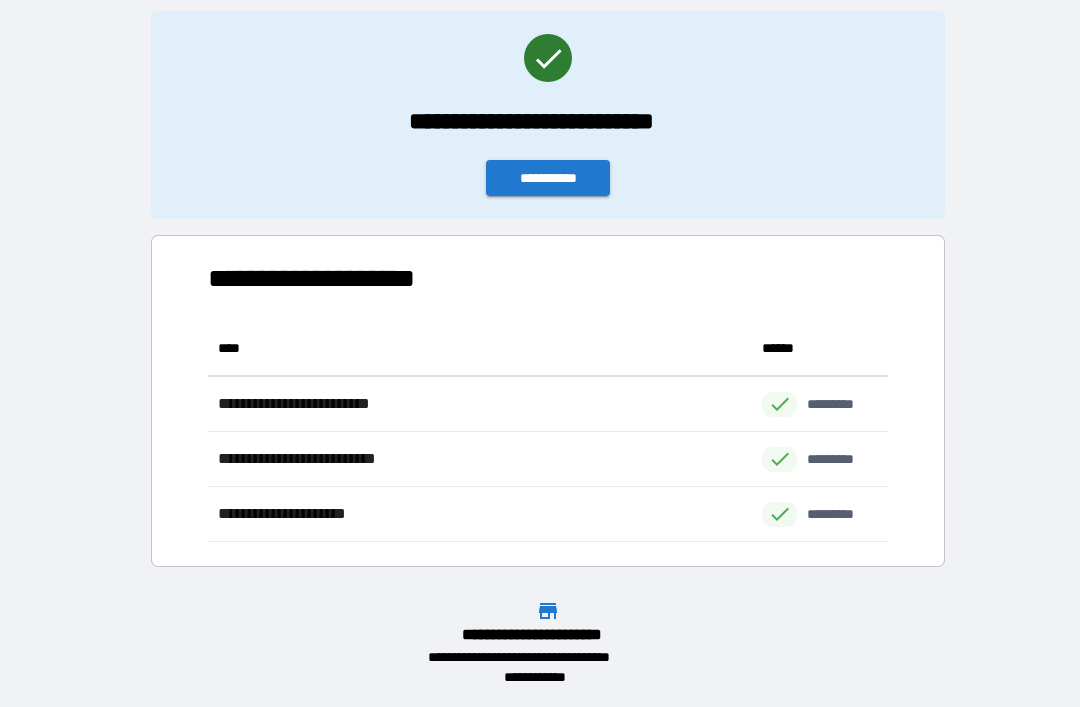 click on "**********" at bounding box center [548, 178] 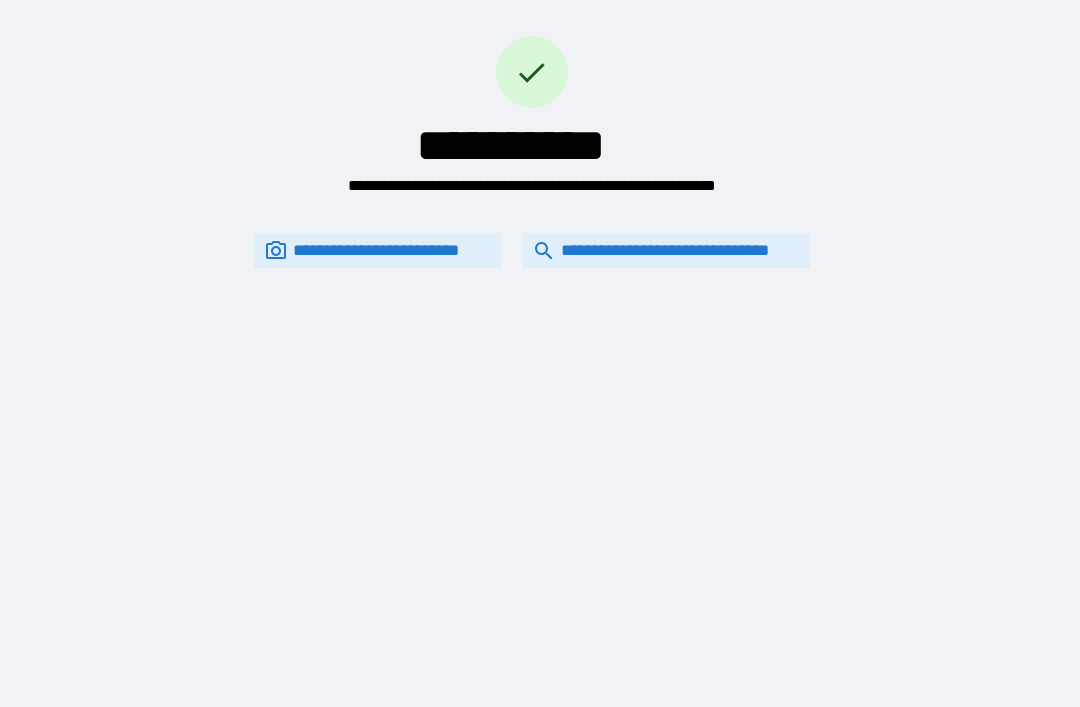 click on "**********" at bounding box center (666, 250) 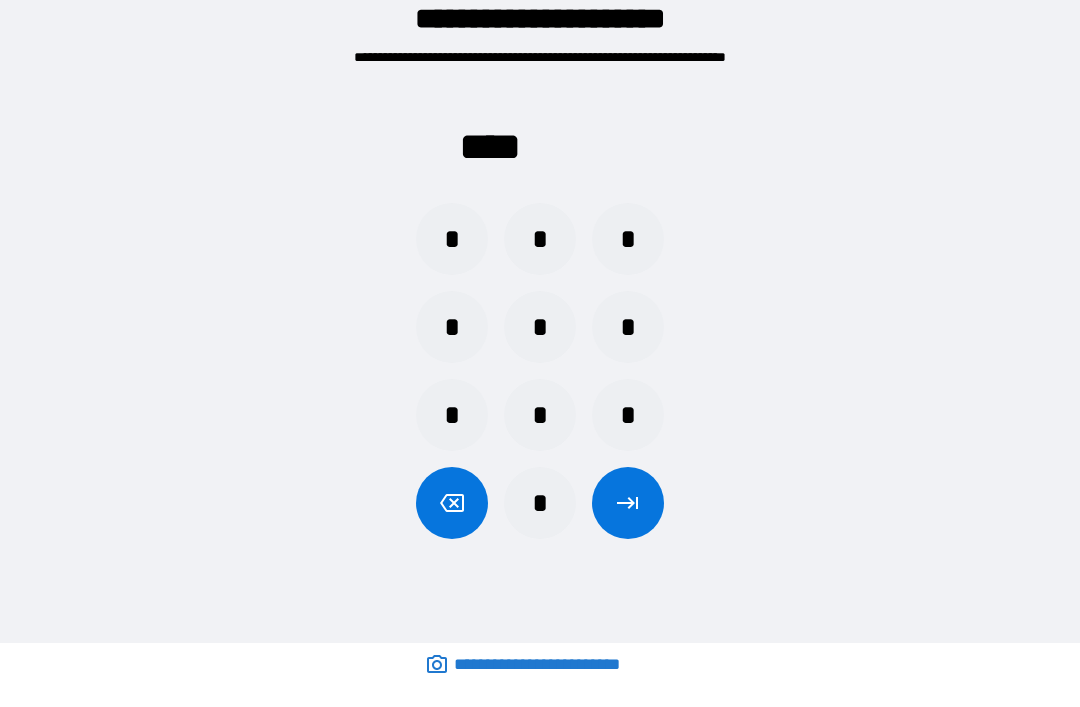 click on "*" at bounding box center (628, 327) 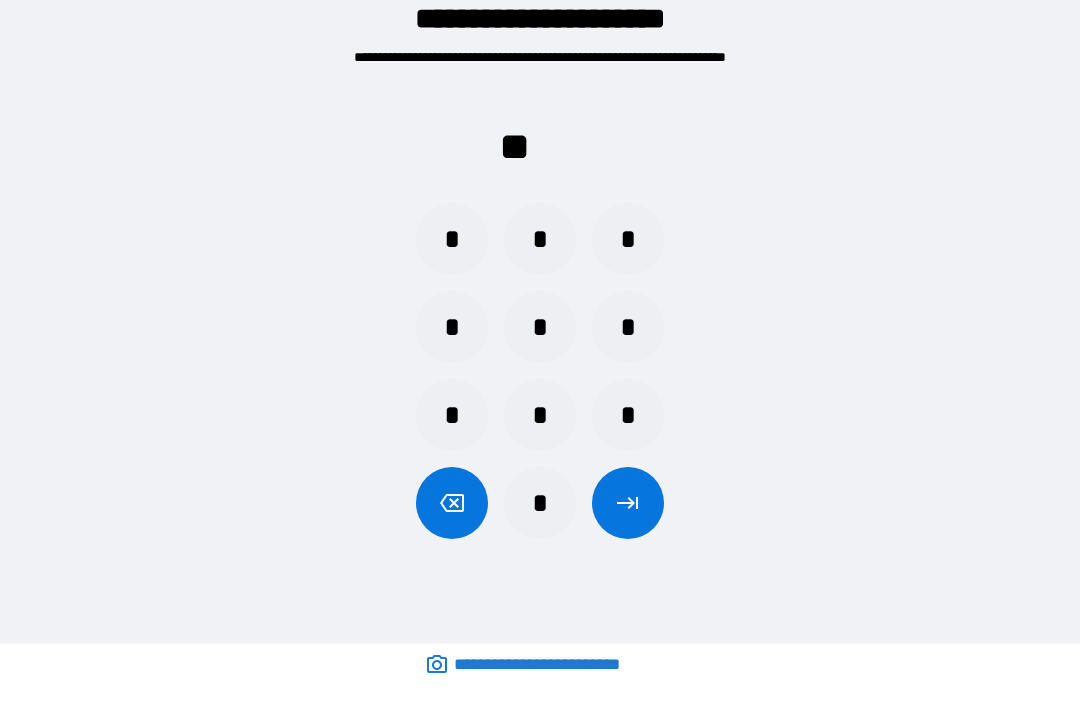 click on "*" at bounding box center (452, 239) 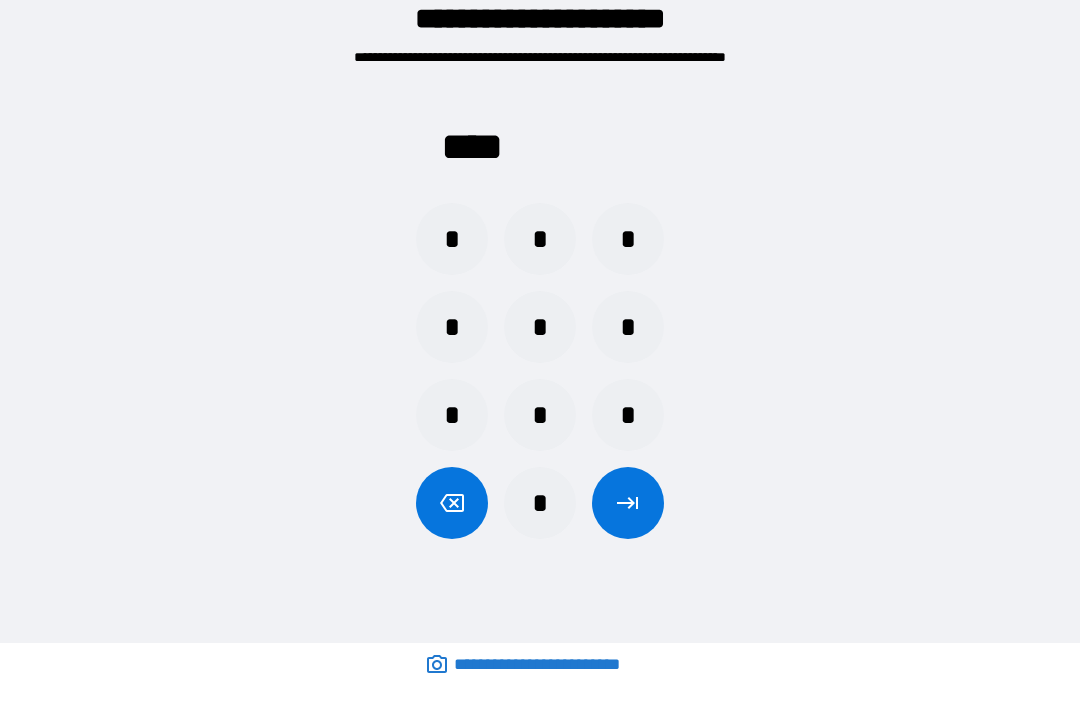 click at bounding box center (628, 503) 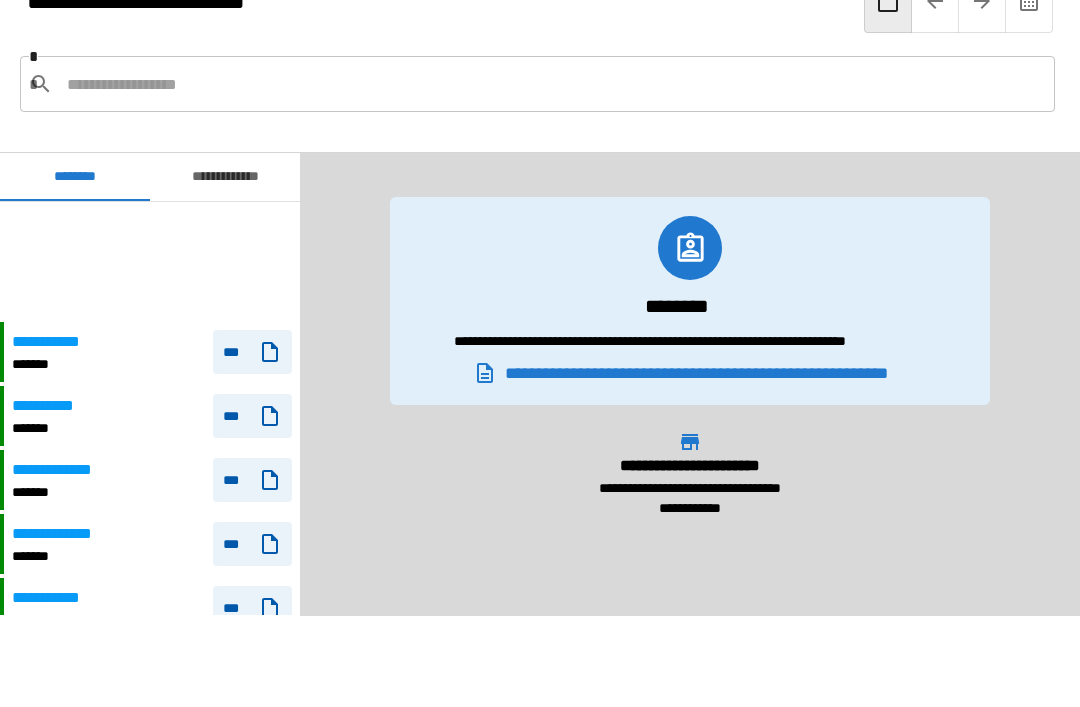 scroll, scrollTop: 120, scrollLeft: 0, axis: vertical 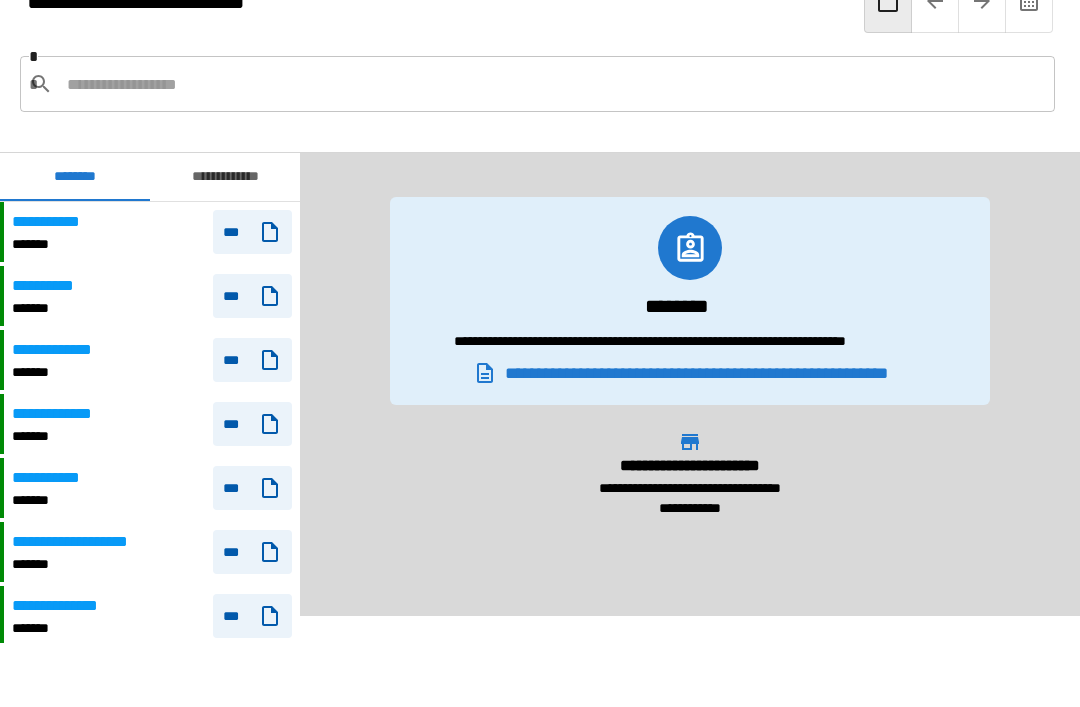 click on "**********" at bounding box center [225, 177] 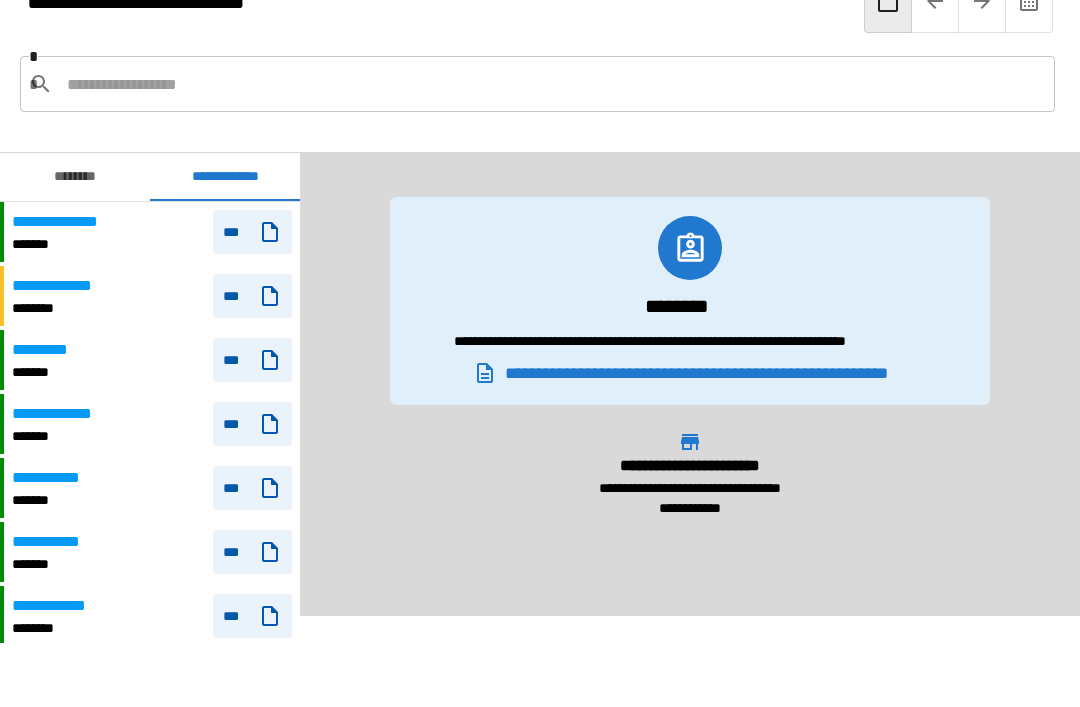 click at bounding box center [888, 1] 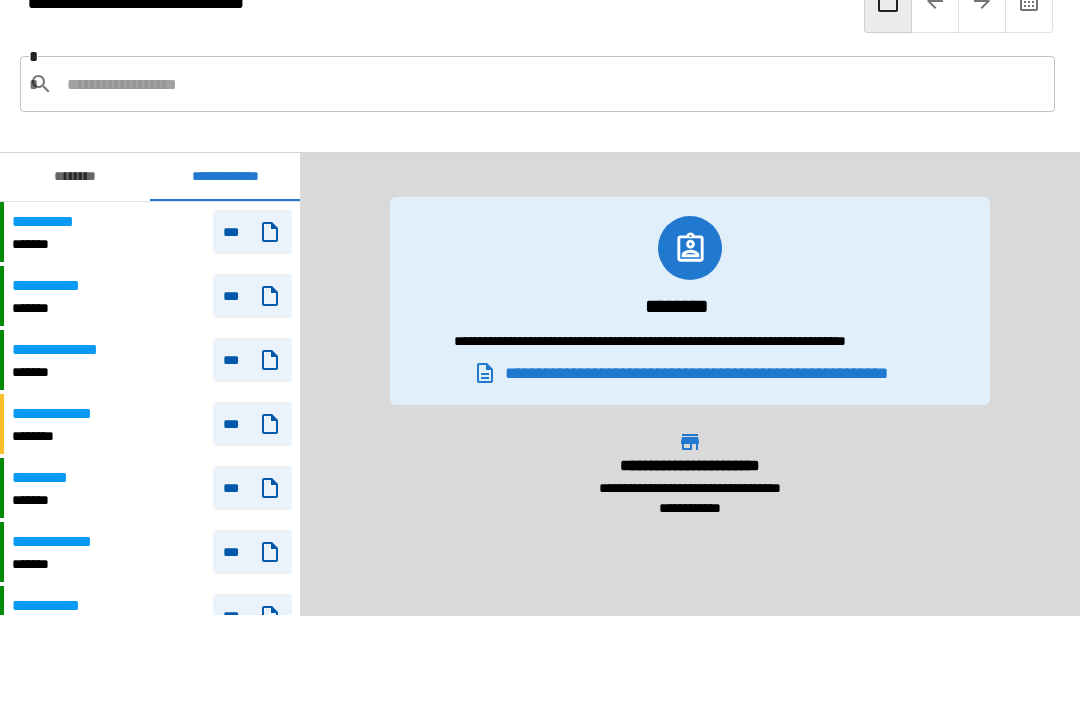 click on "***" at bounding box center [252, 424] 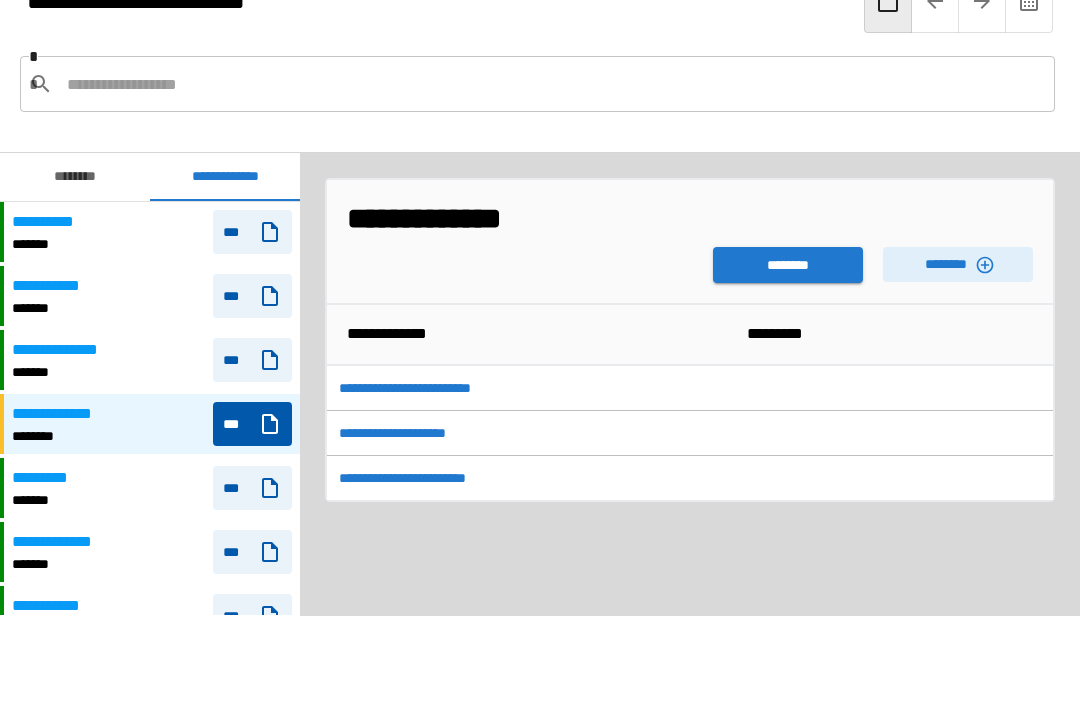click on "********" at bounding box center [788, 265] 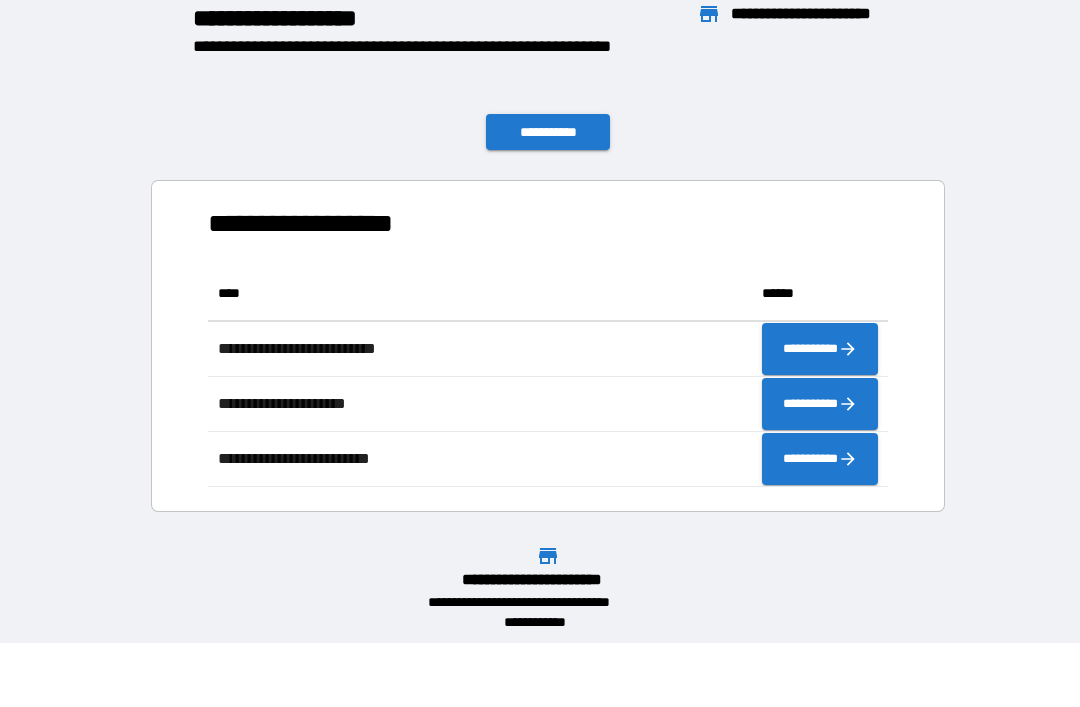 scroll, scrollTop: 1, scrollLeft: 1, axis: both 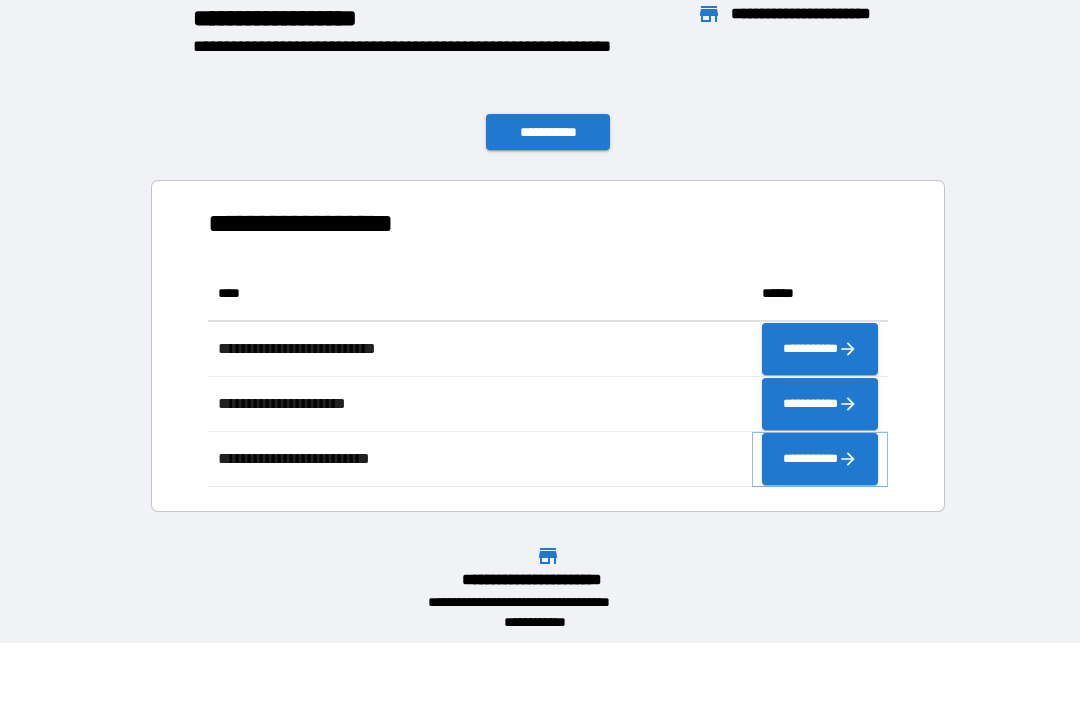 click on "**********" at bounding box center [820, 459] 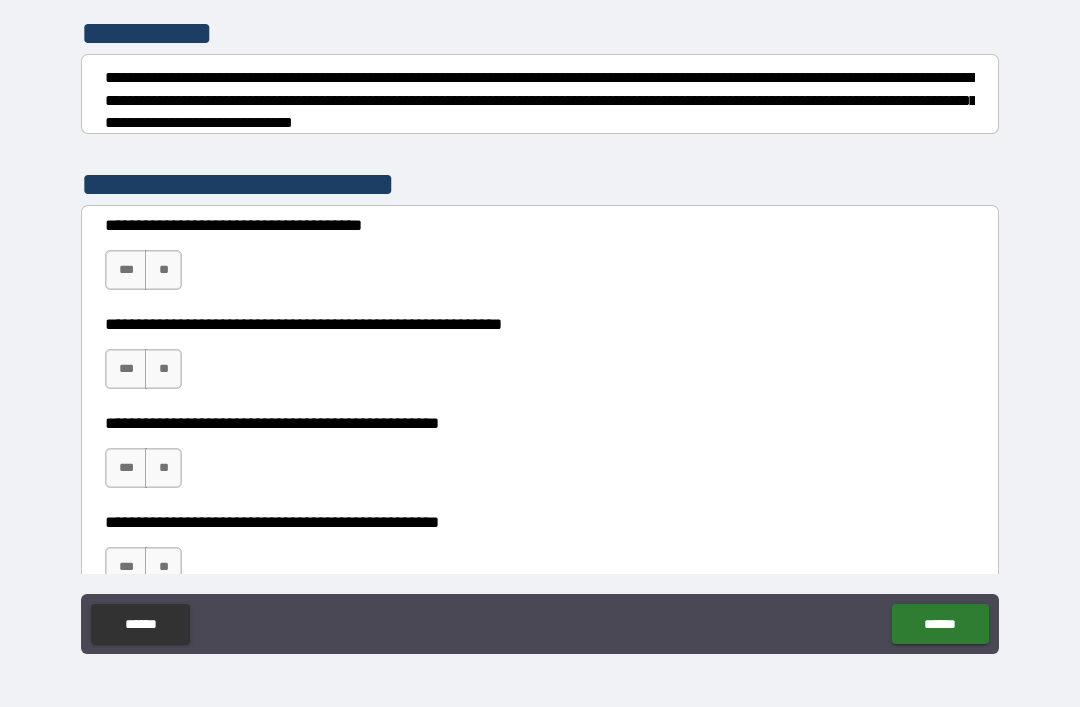 scroll, scrollTop: 258, scrollLeft: 0, axis: vertical 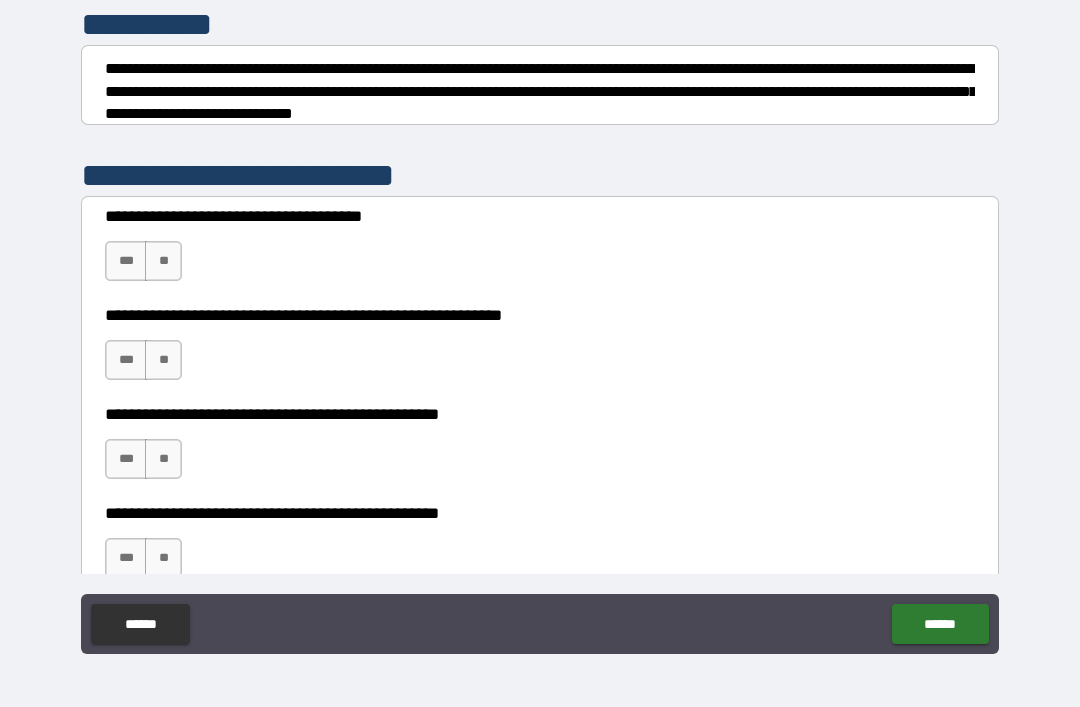 click on "**" at bounding box center [163, 261] 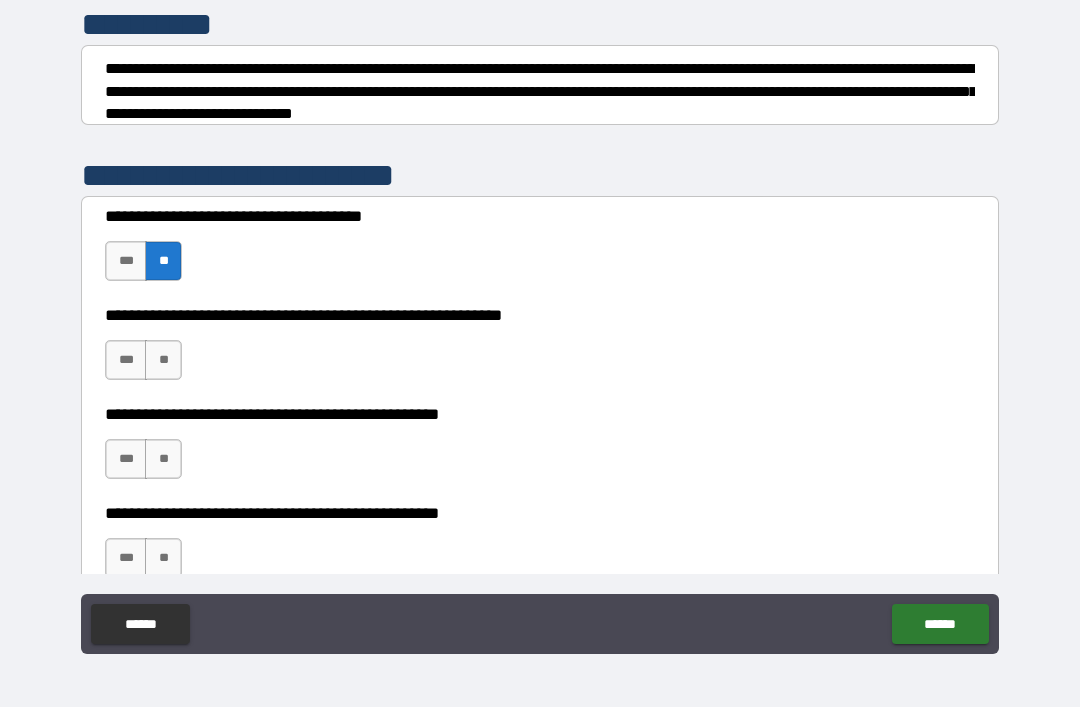 click on "**" at bounding box center [163, 360] 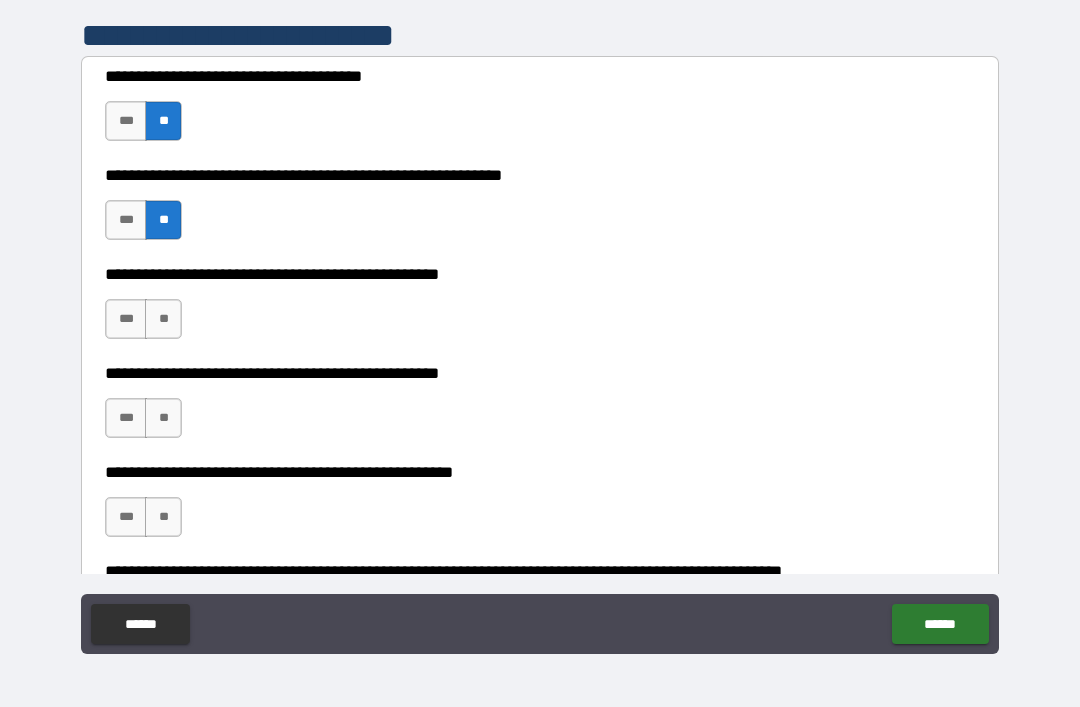 scroll, scrollTop: 487, scrollLeft: 0, axis: vertical 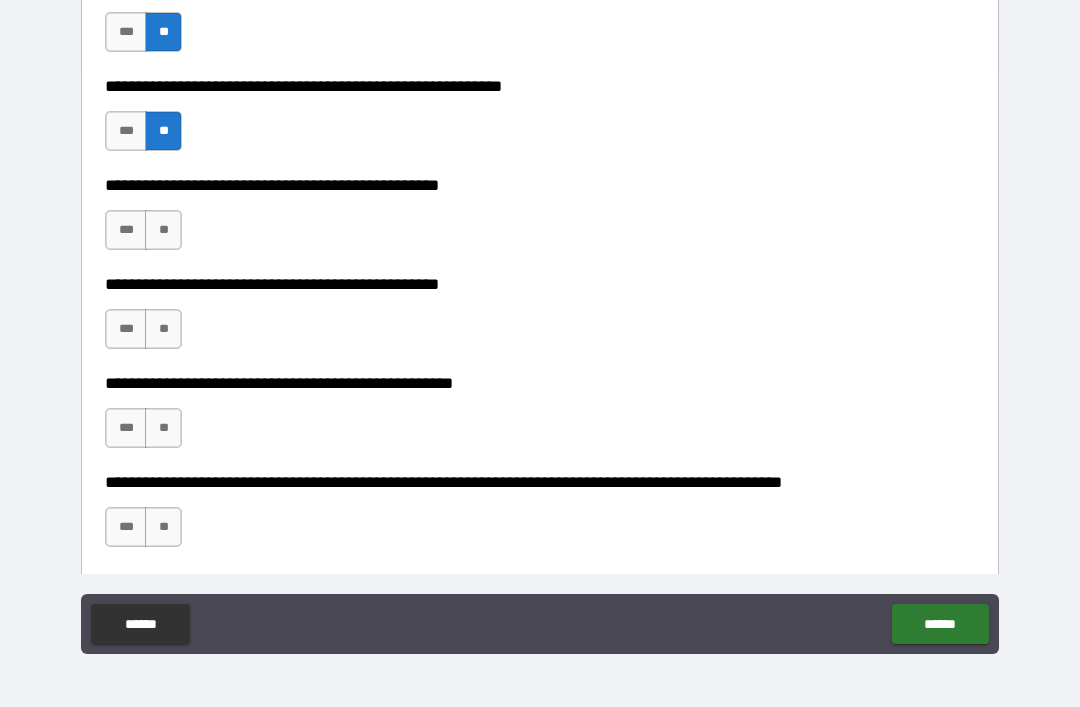 click on "***" at bounding box center [126, 230] 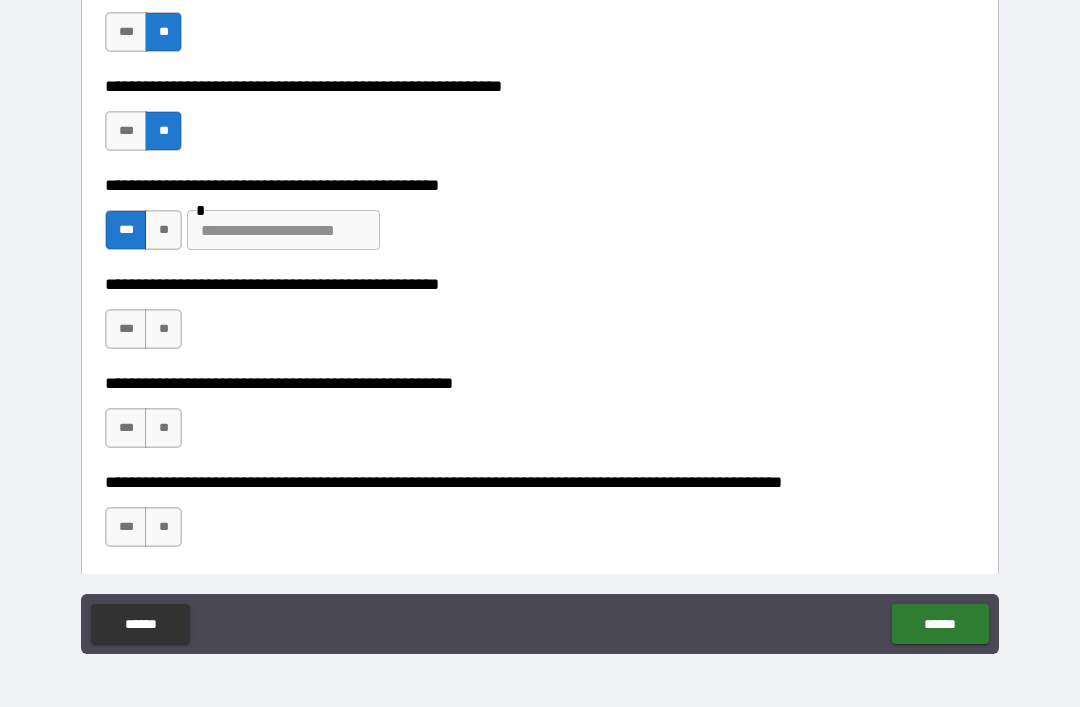 click at bounding box center (283, 230) 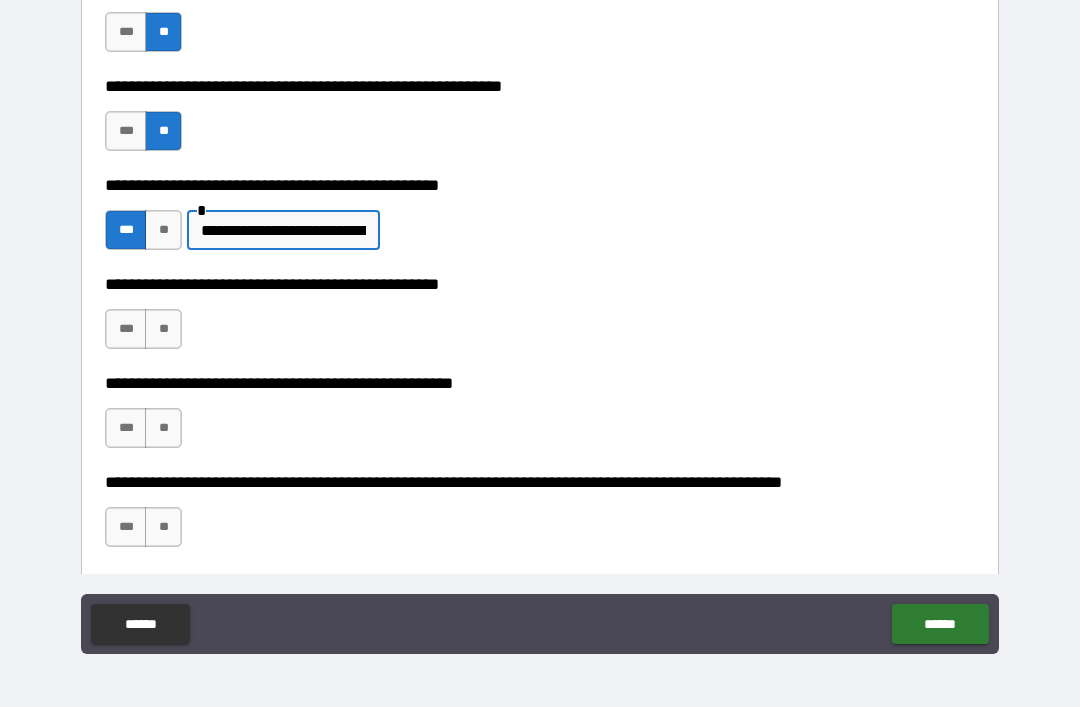 type on "**********" 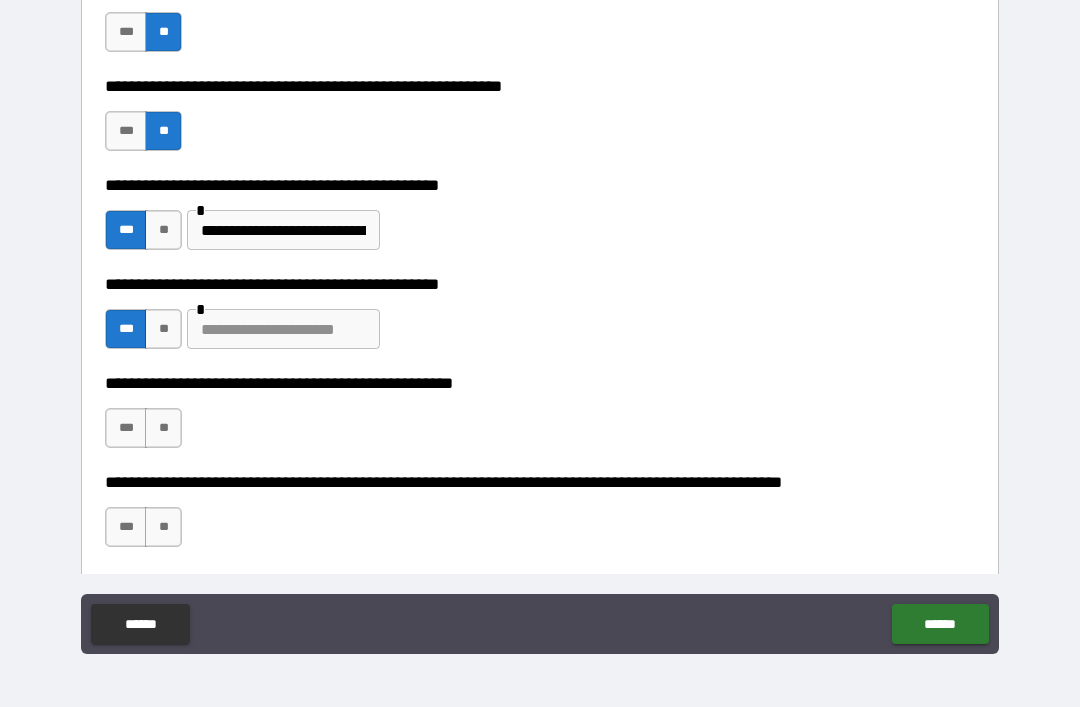 click at bounding box center (283, 329) 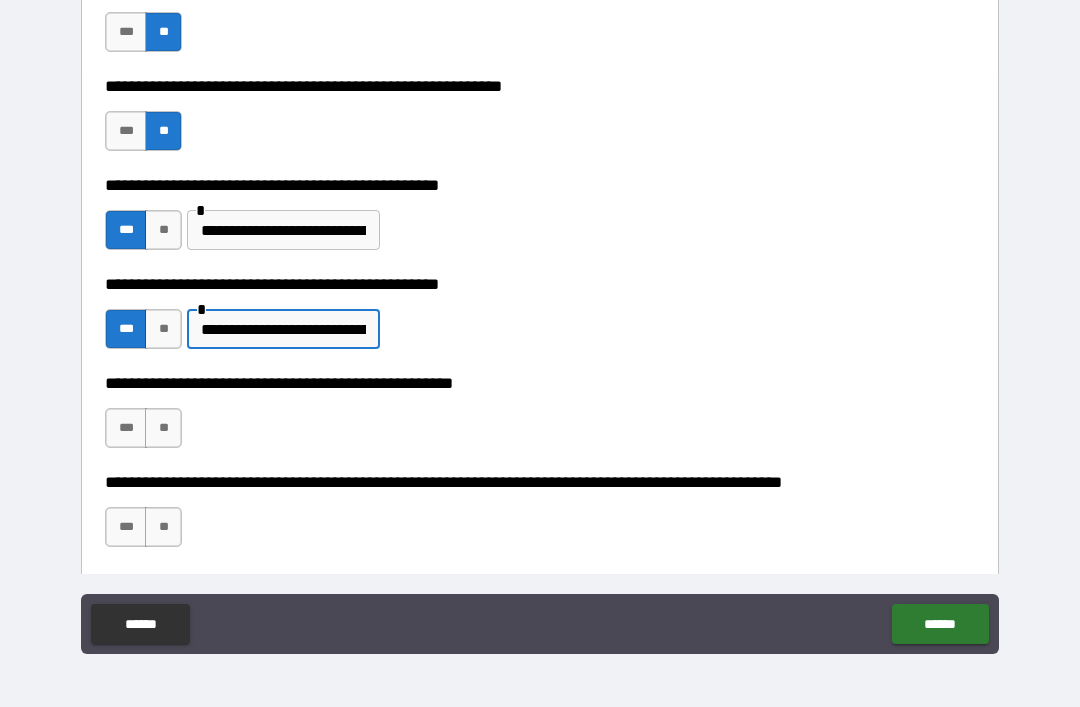 click on "**********" at bounding box center [283, 329] 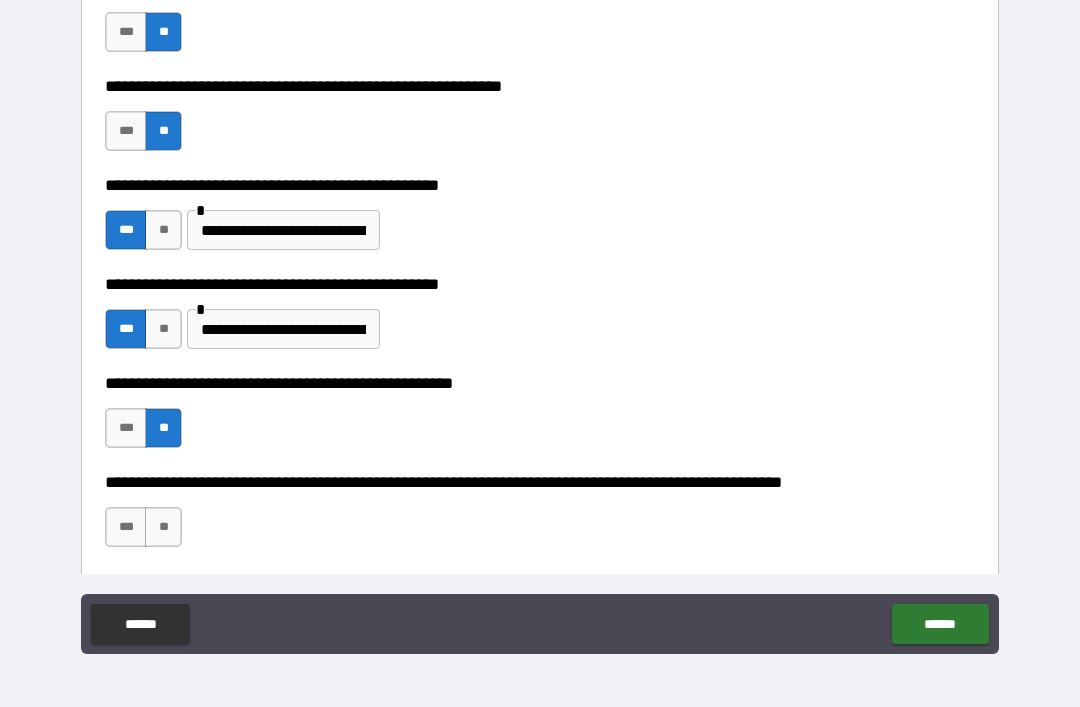 click on "**" at bounding box center (163, 527) 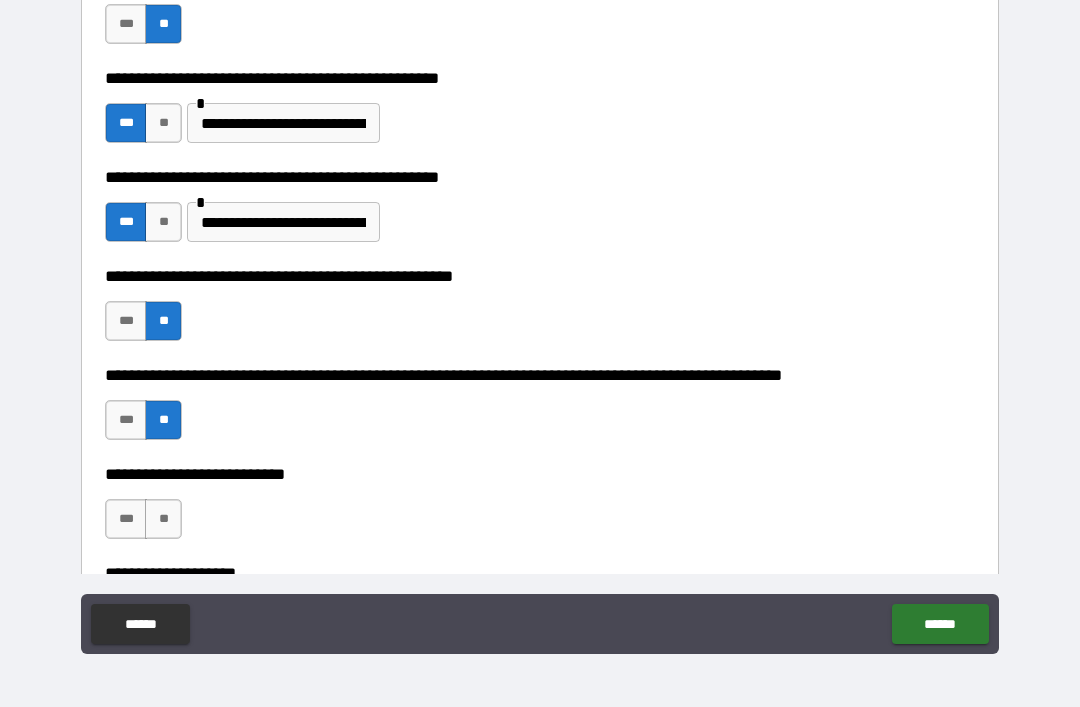scroll, scrollTop: 689, scrollLeft: 0, axis: vertical 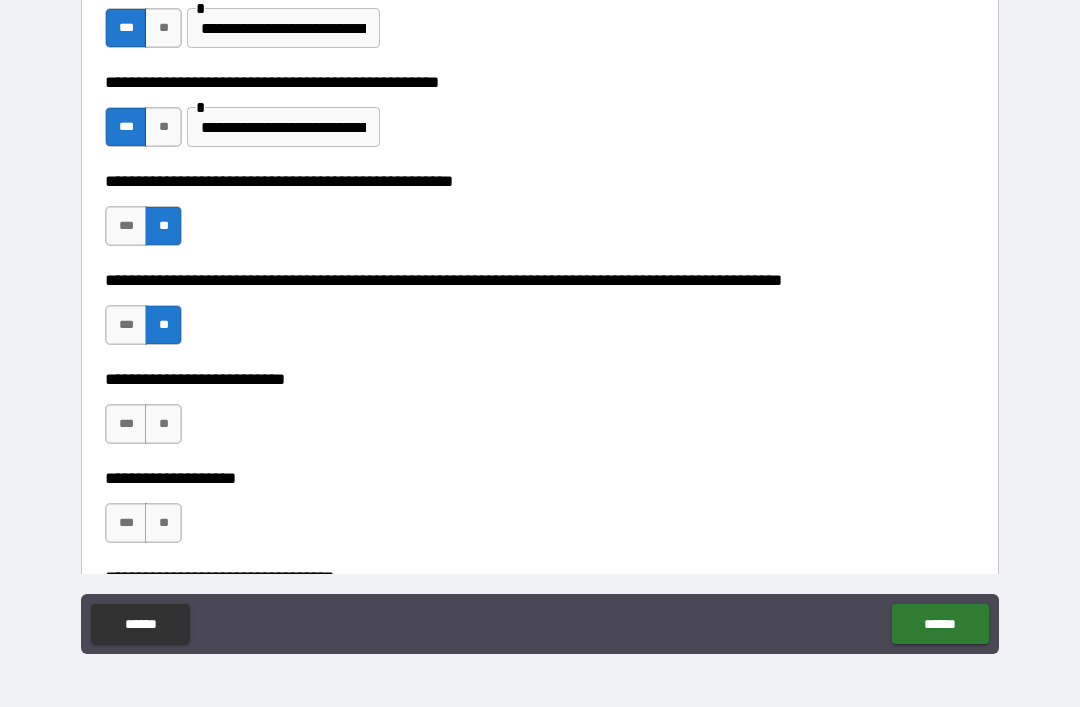 click on "**" at bounding box center (163, 424) 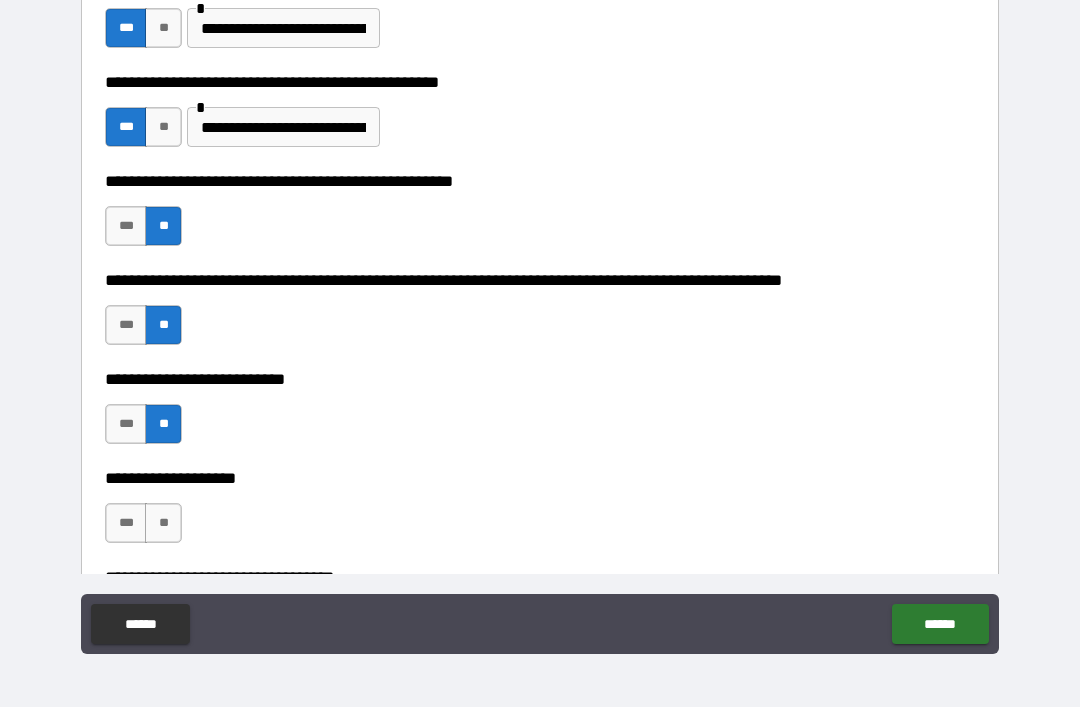 click on "**" at bounding box center (163, 523) 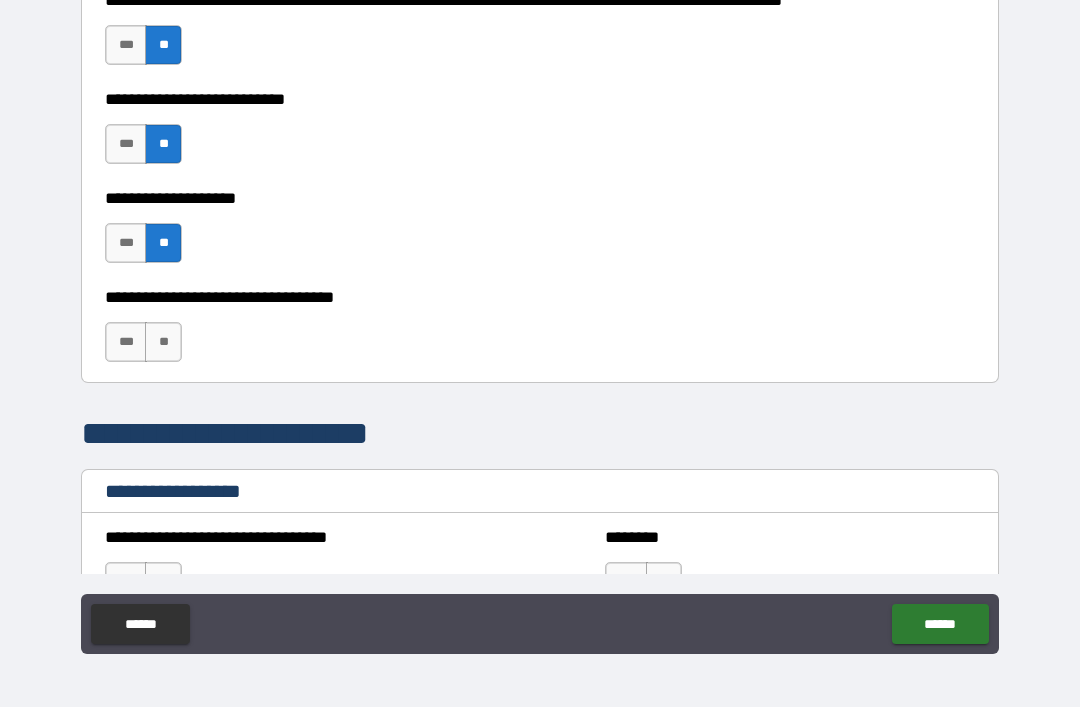 click on "**" at bounding box center [163, 342] 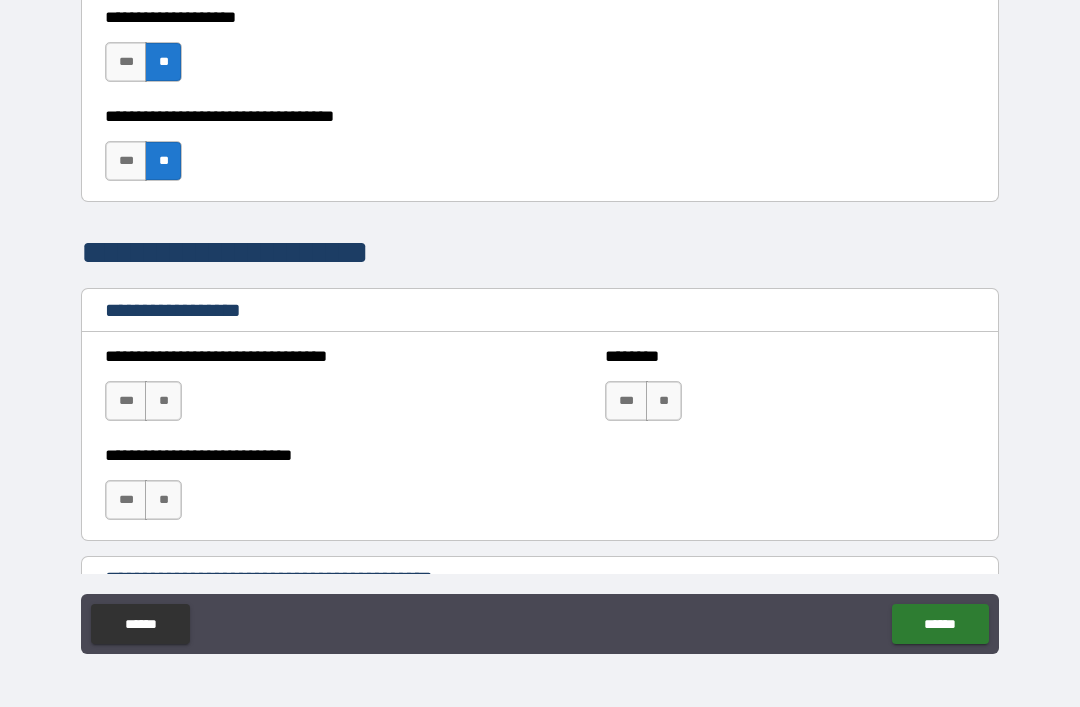 scroll, scrollTop: 1326, scrollLeft: 0, axis: vertical 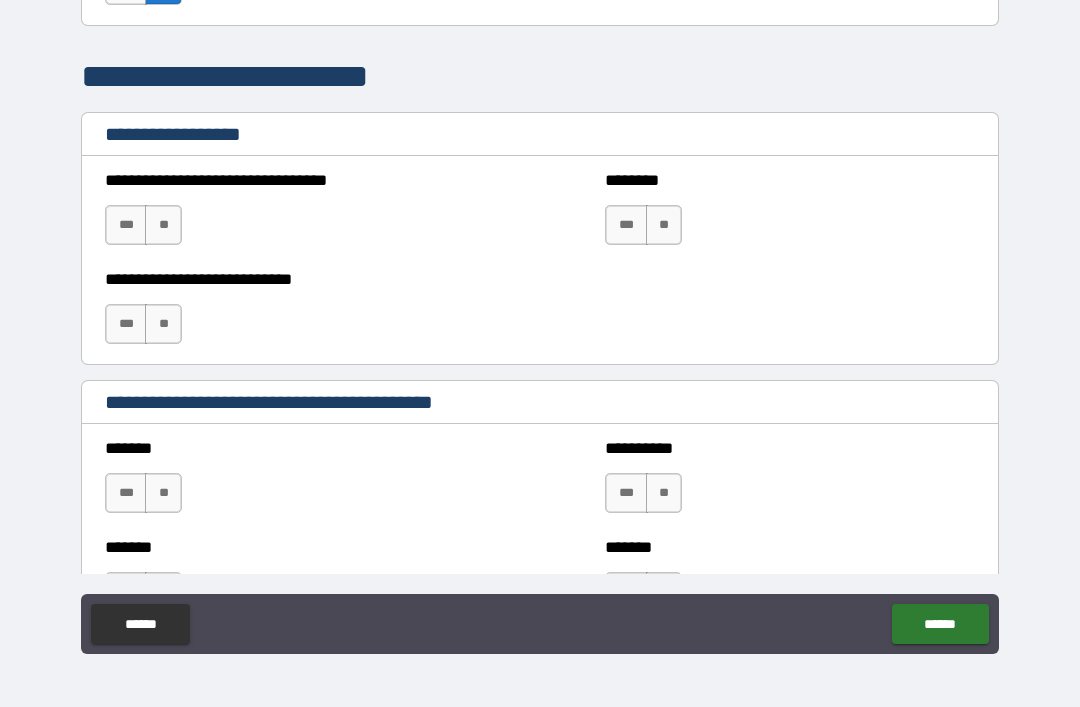 click on "**" at bounding box center (163, 324) 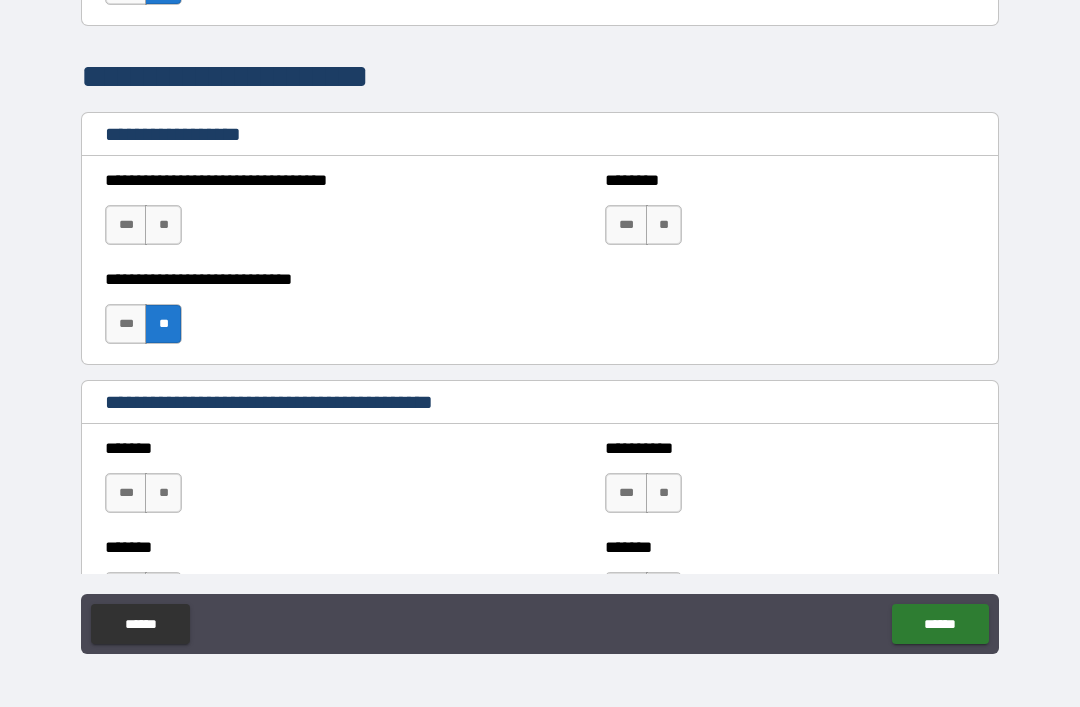 click on "**" at bounding box center (664, 225) 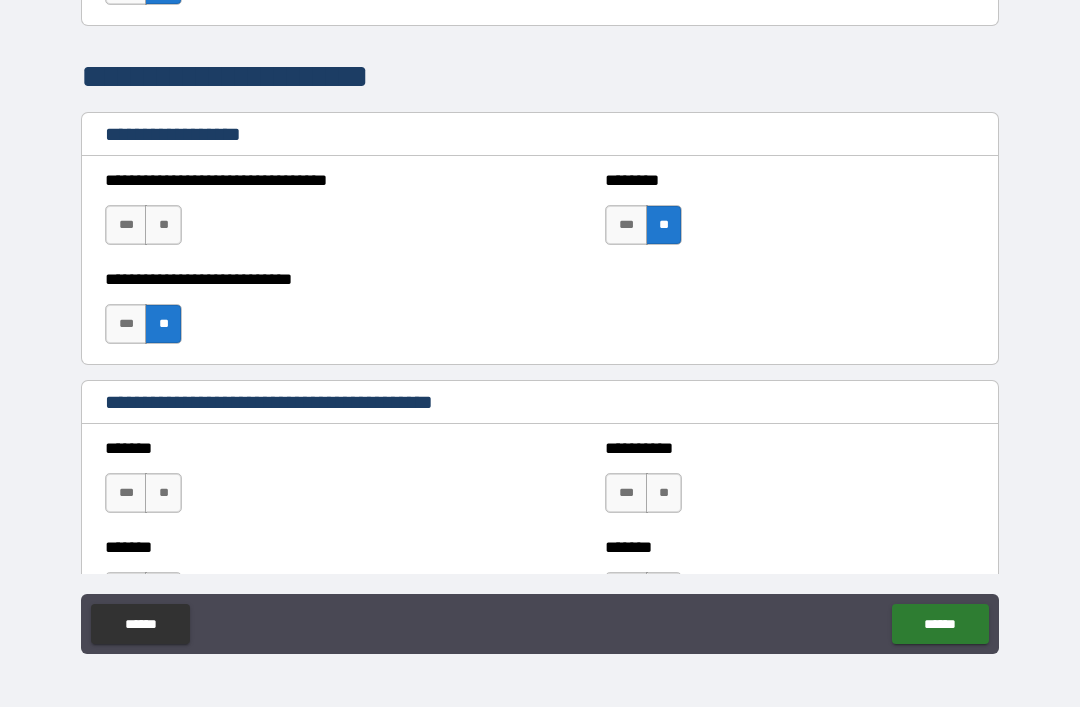 click on "**" at bounding box center [163, 225] 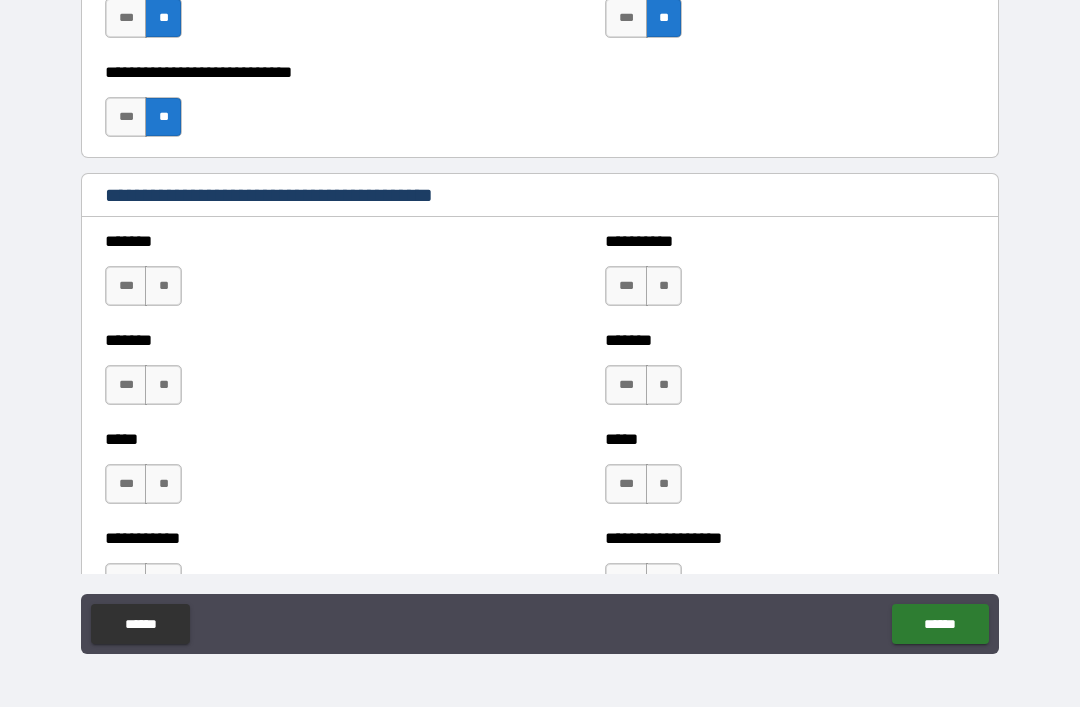 scroll, scrollTop: 1694, scrollLeft: 0, axis: vertical 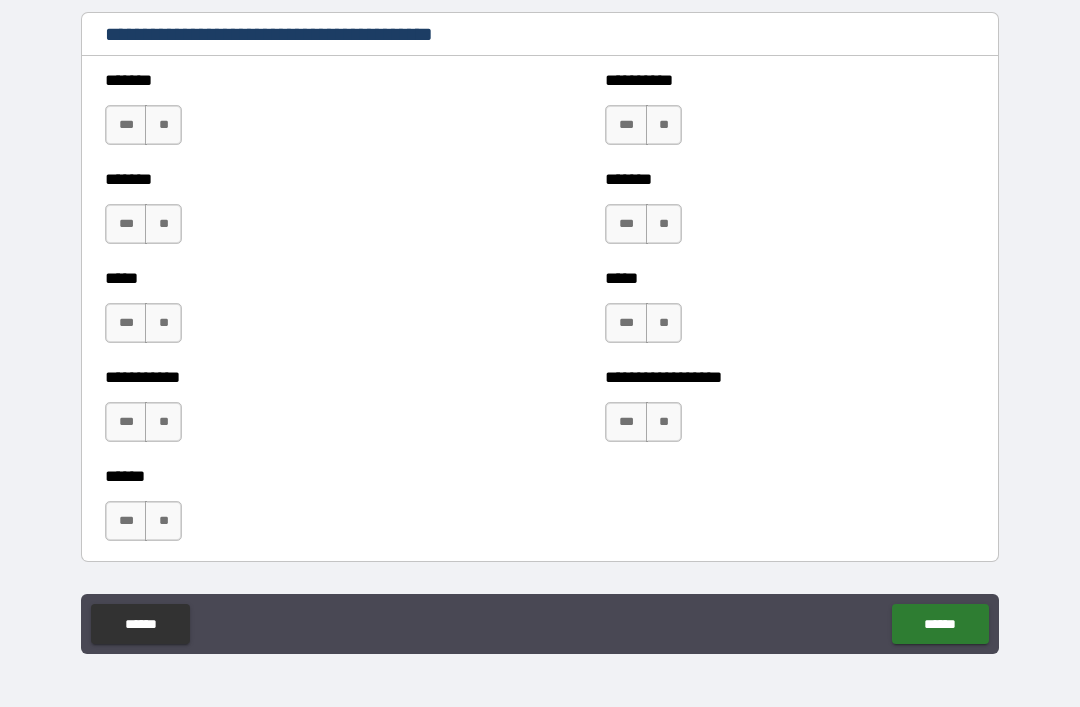 click on "**" at bounding box center (664, 125) 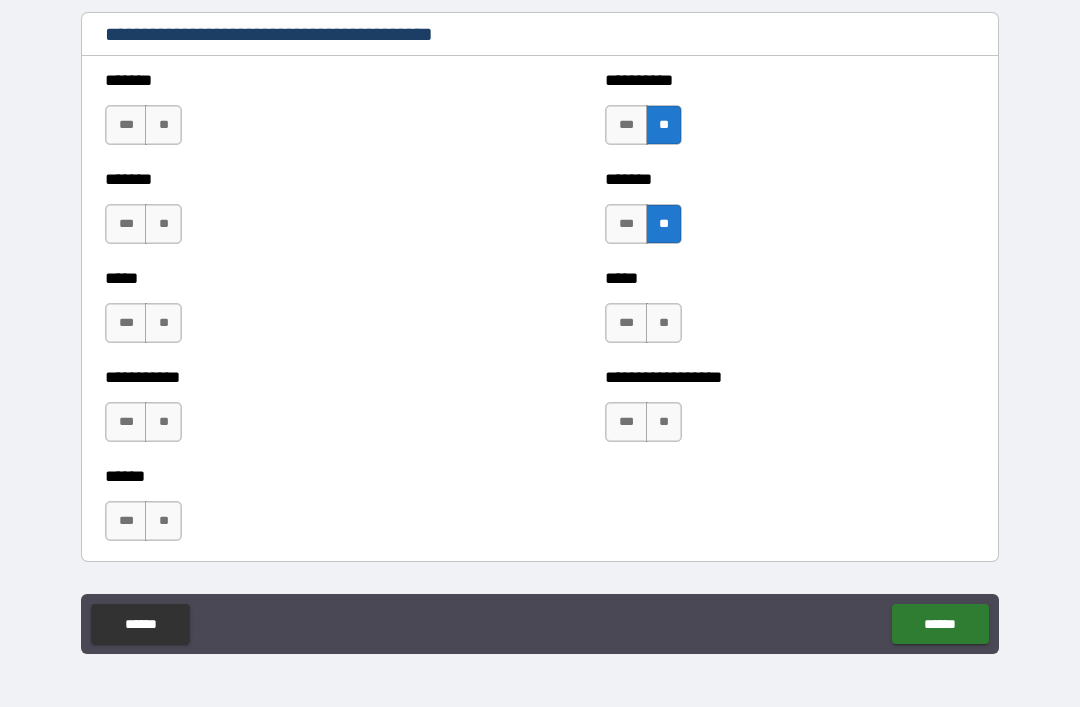 click on "**" at bounding box center [664, 323] 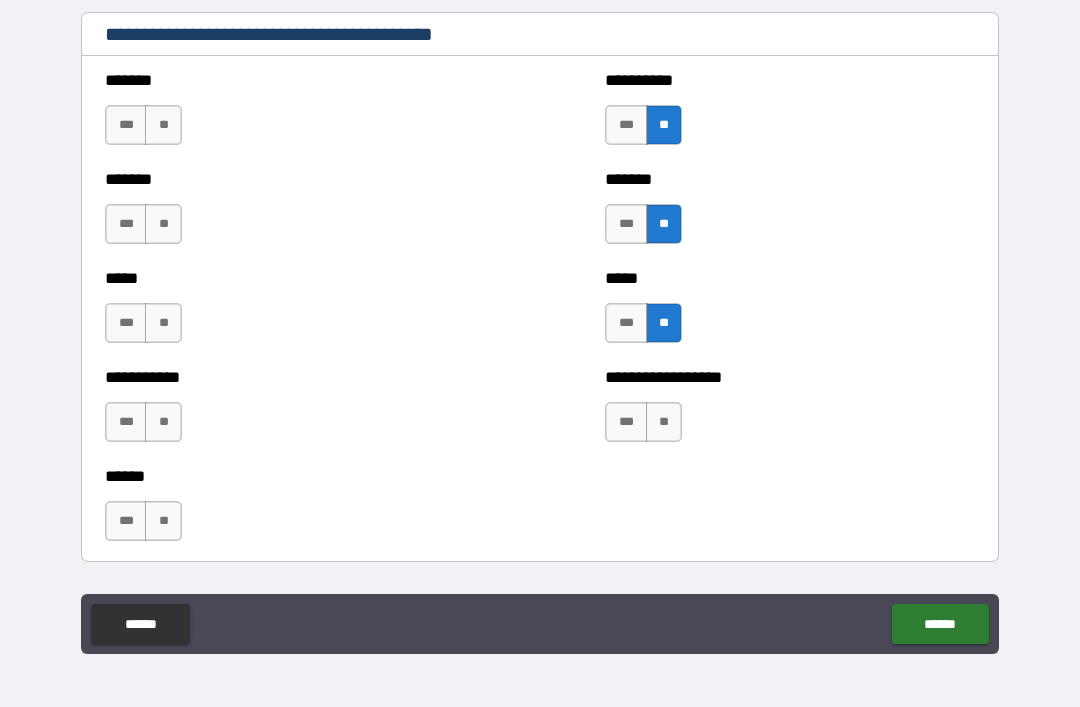 click on "**" at bounding box center (664, 422) 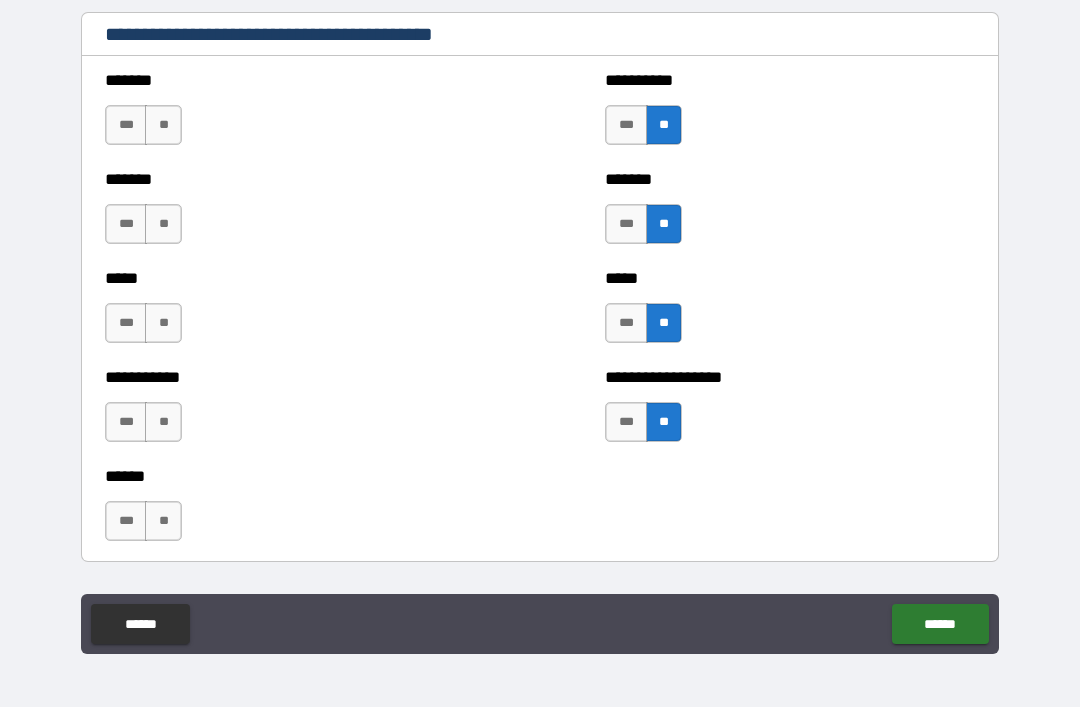 click on "**" at bounding box center (163, 521) 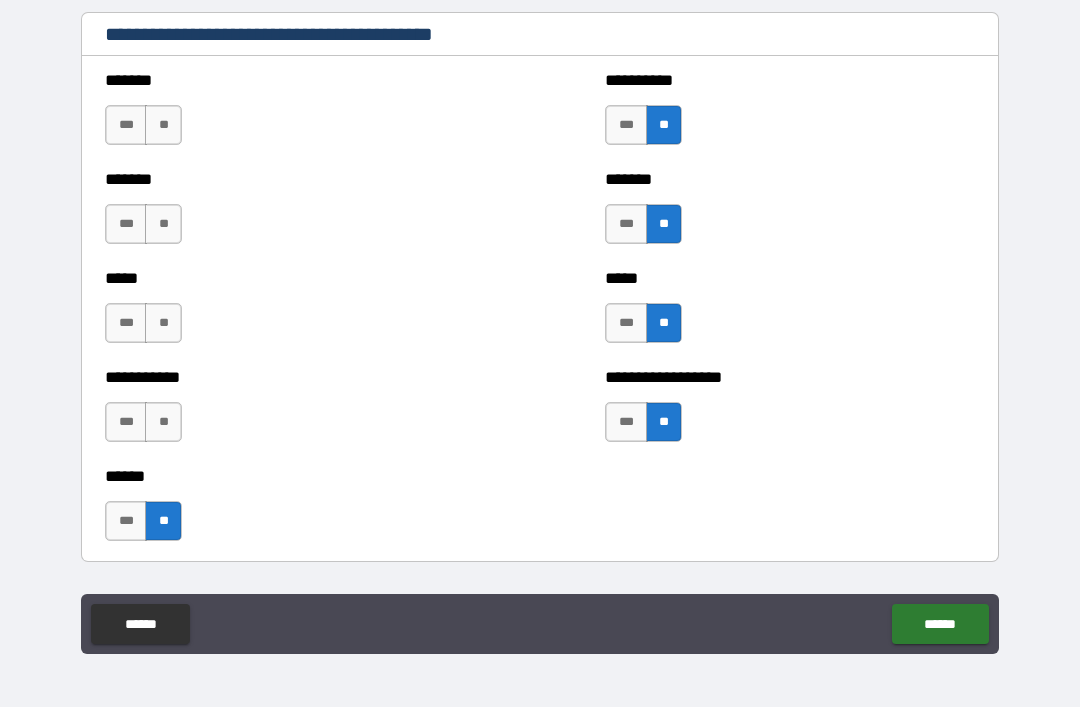 click on "**" at bounding box center (163, 422) 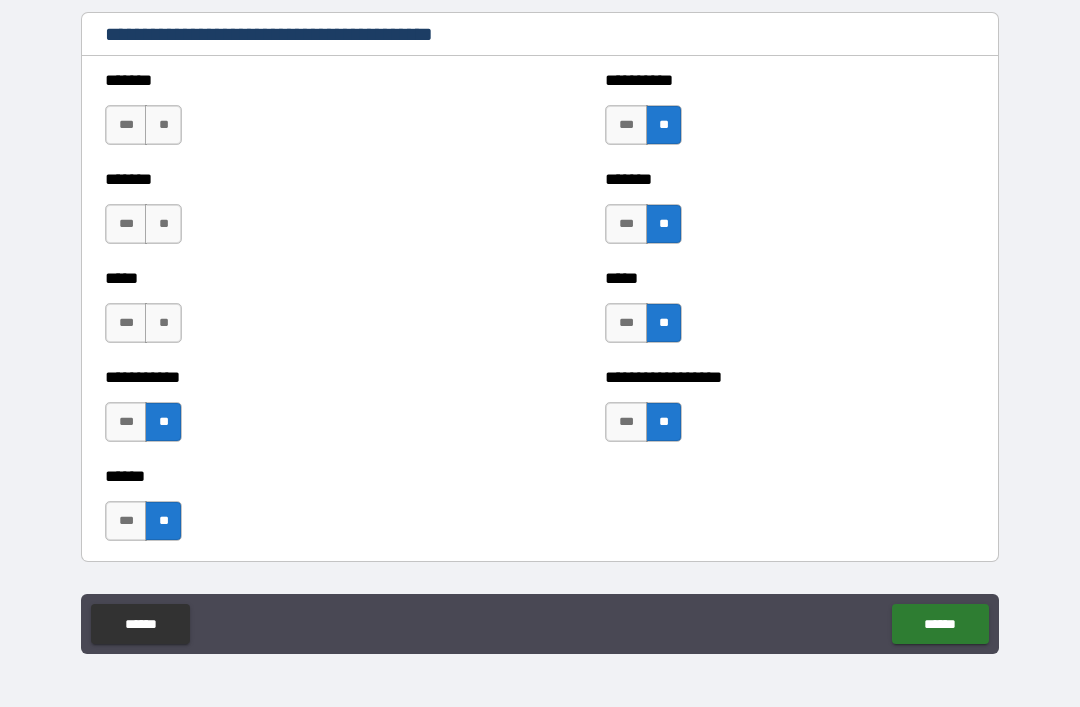 click on "**" at bounding box center [163, 323] 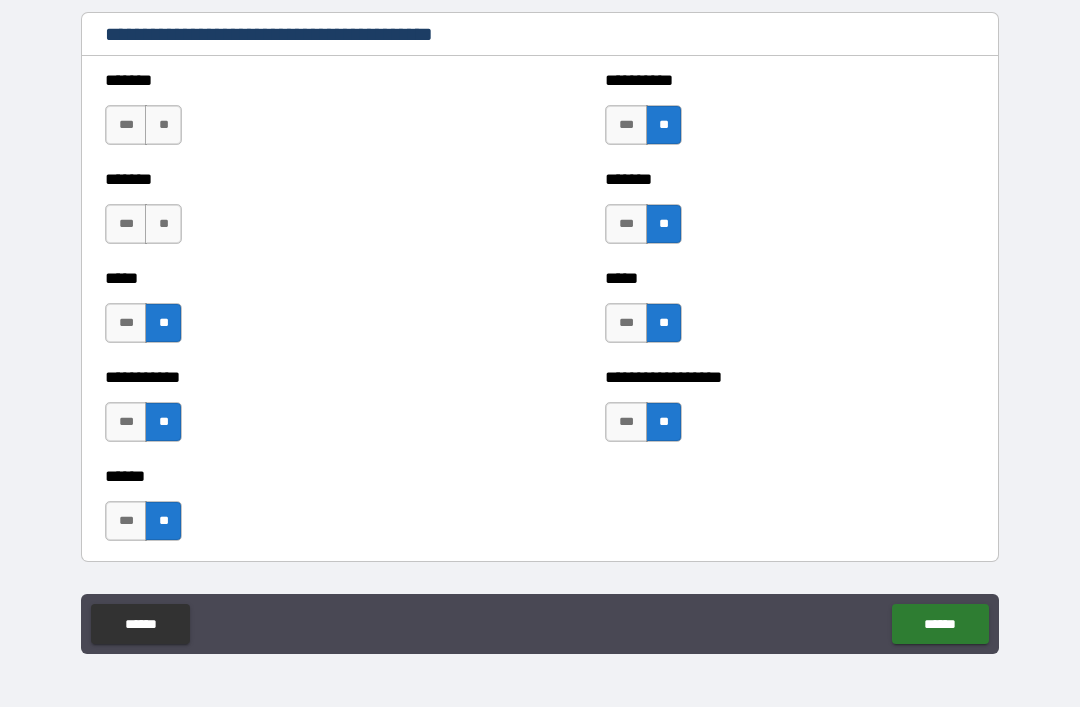click on "**" at bounding box center (163, 224) 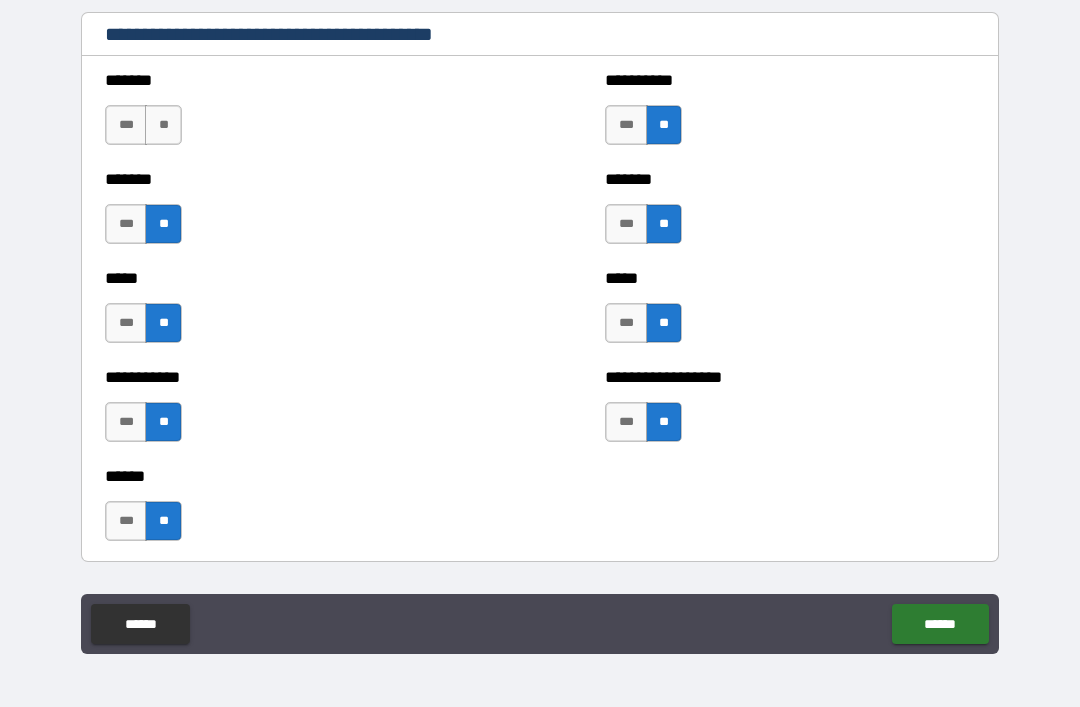 click on "**" at bounding box center (163, 125) 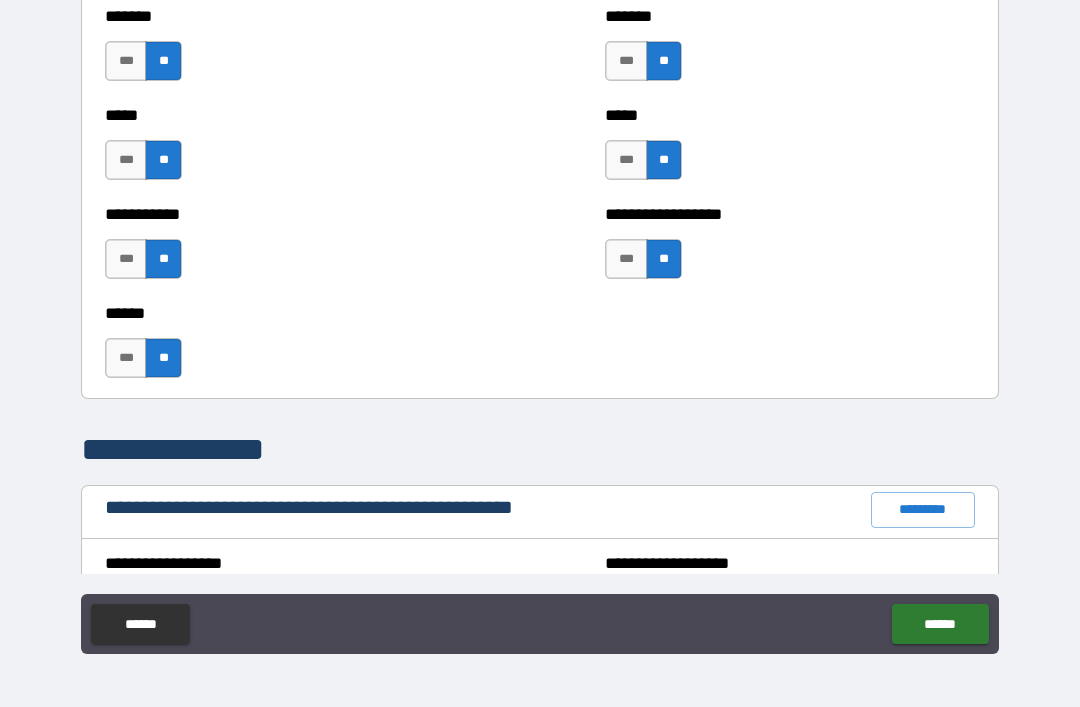 scroll, scrollTop: 2069, scrollLeft: 0, axis: vertical 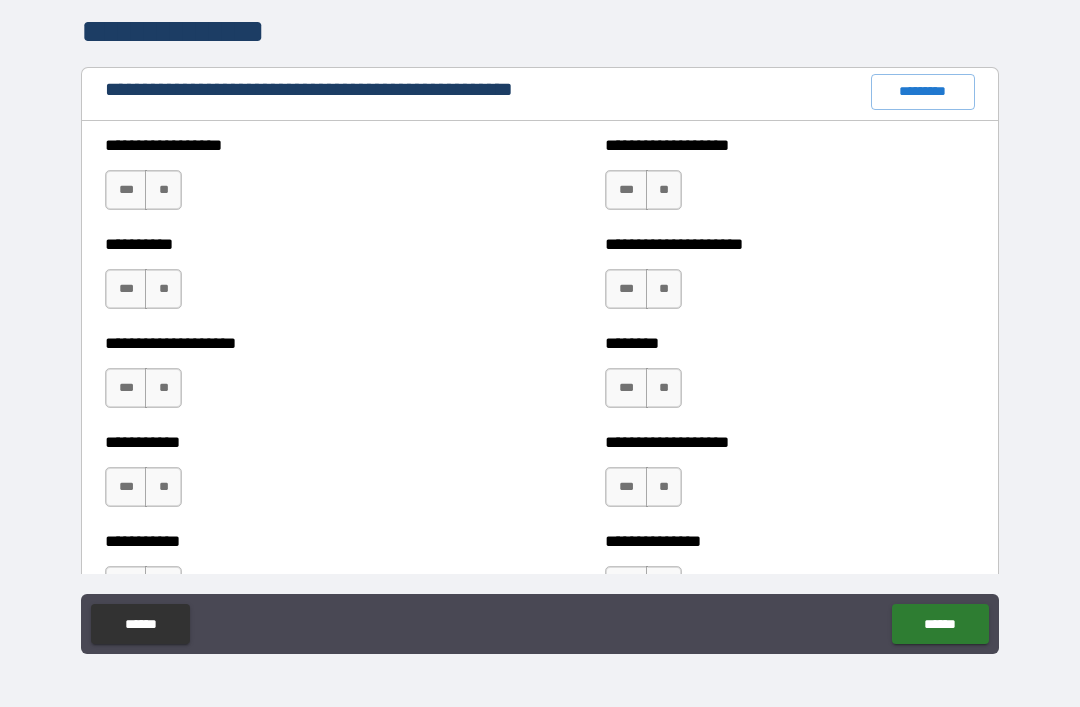 click on "*********" at bounding box center [923, 92] 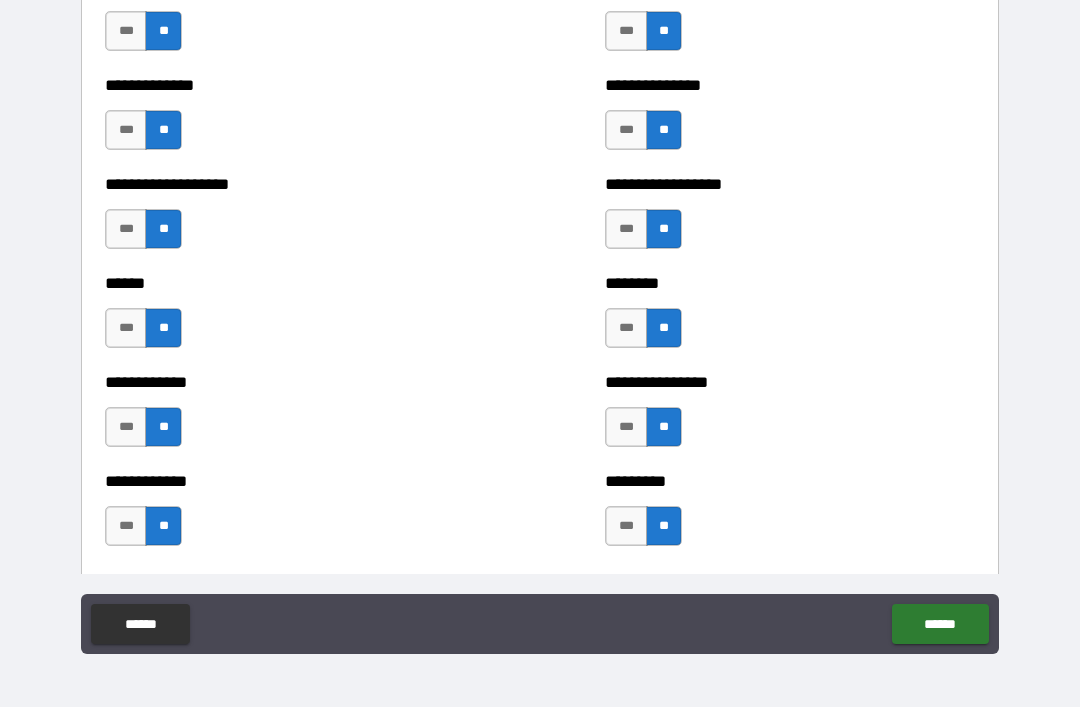 scroll, scrollTop: 4747, scrollLeft: 0, axis: vertical 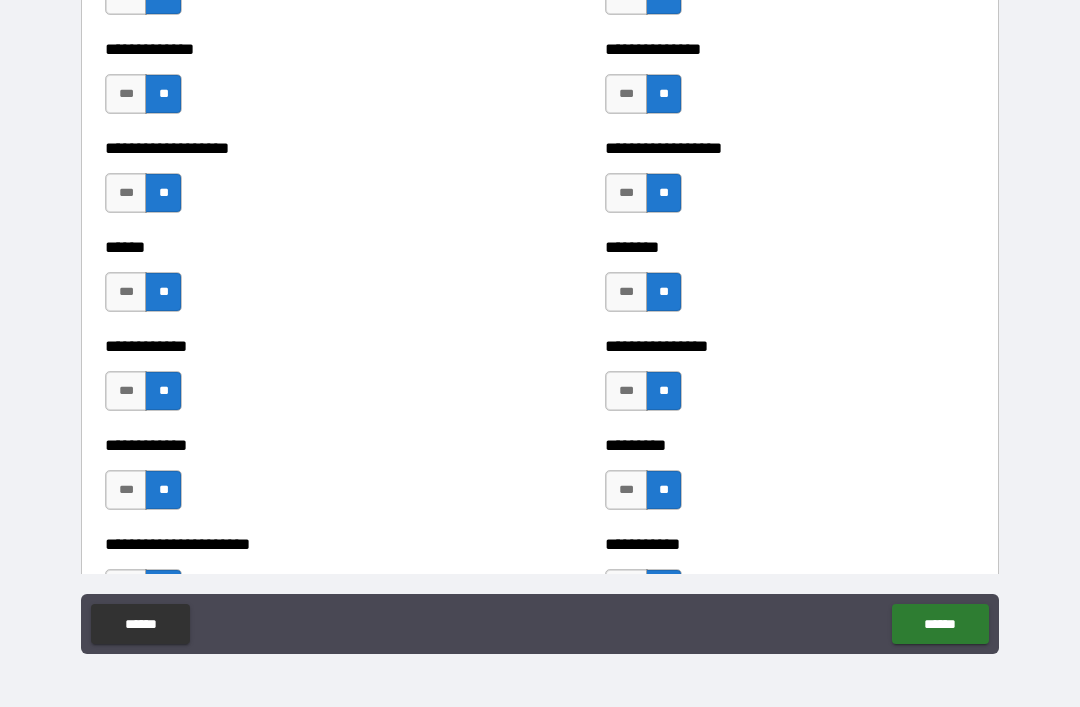 click on "***" at bounding box center (126, 292) 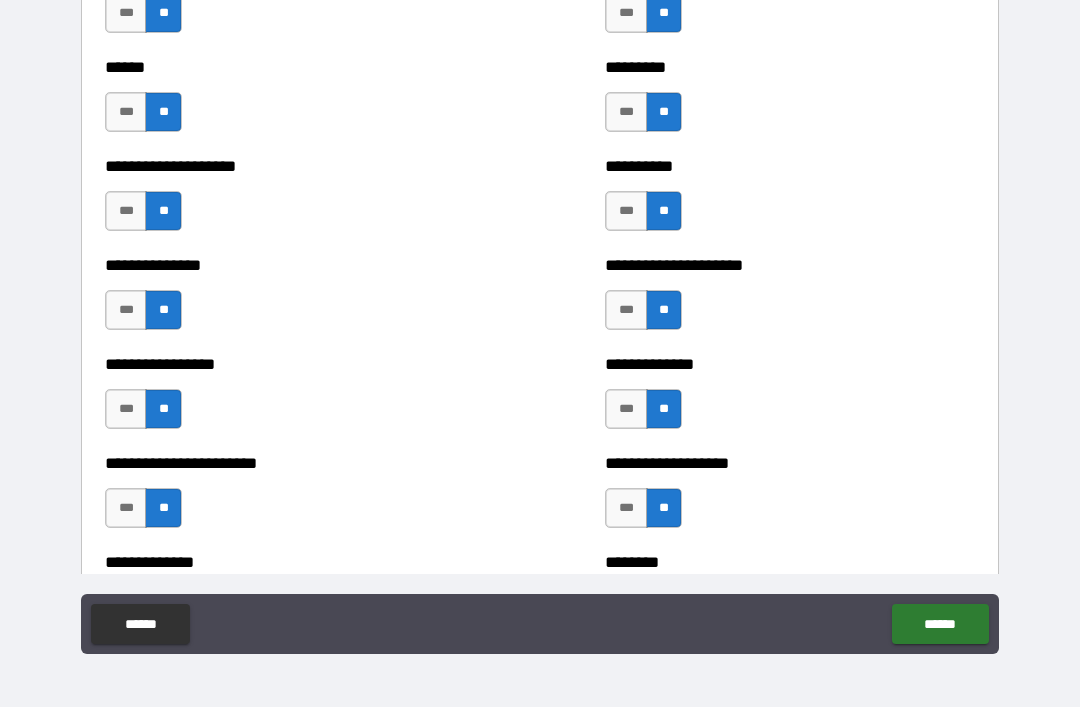 scroll, scrollTop: 3146, scrollLeft: 0, axis: vertical 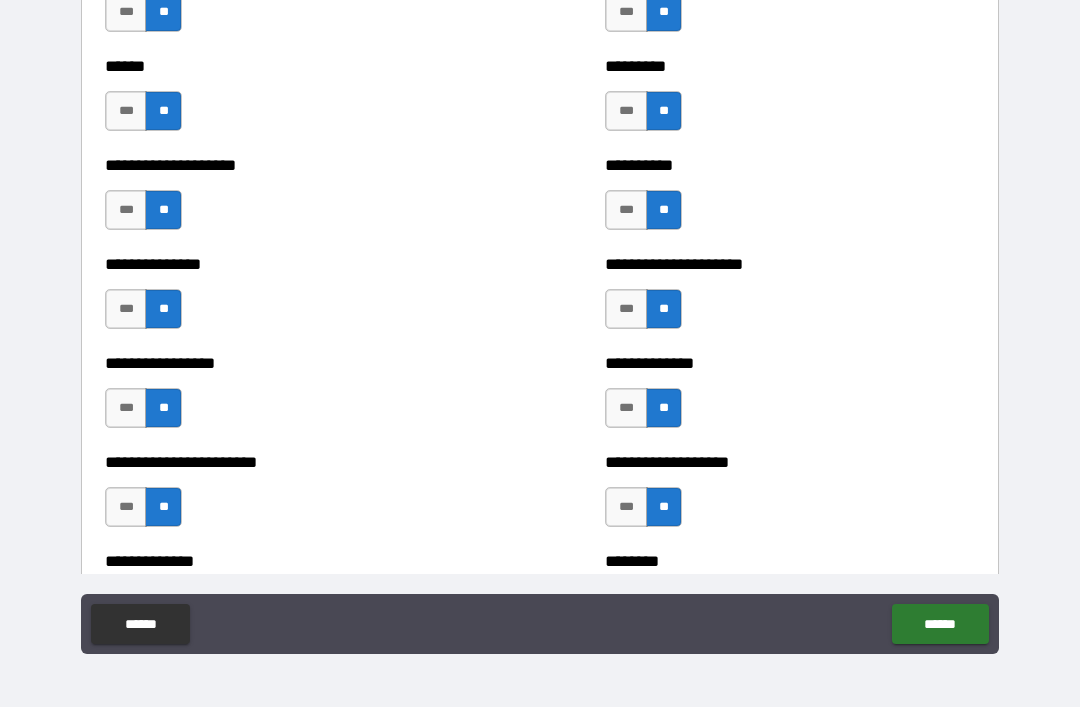 click on "***" at bounding box center (626, 309) 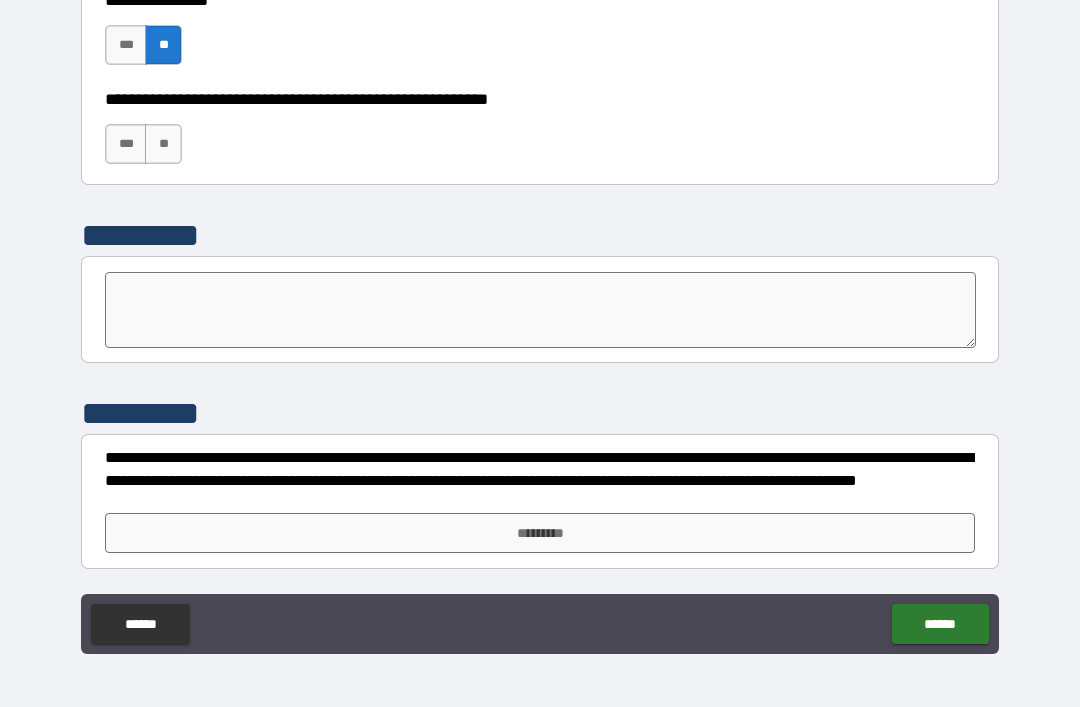 scroll, scrollTop: 6182, scrollLeft: 0, axis: vertical 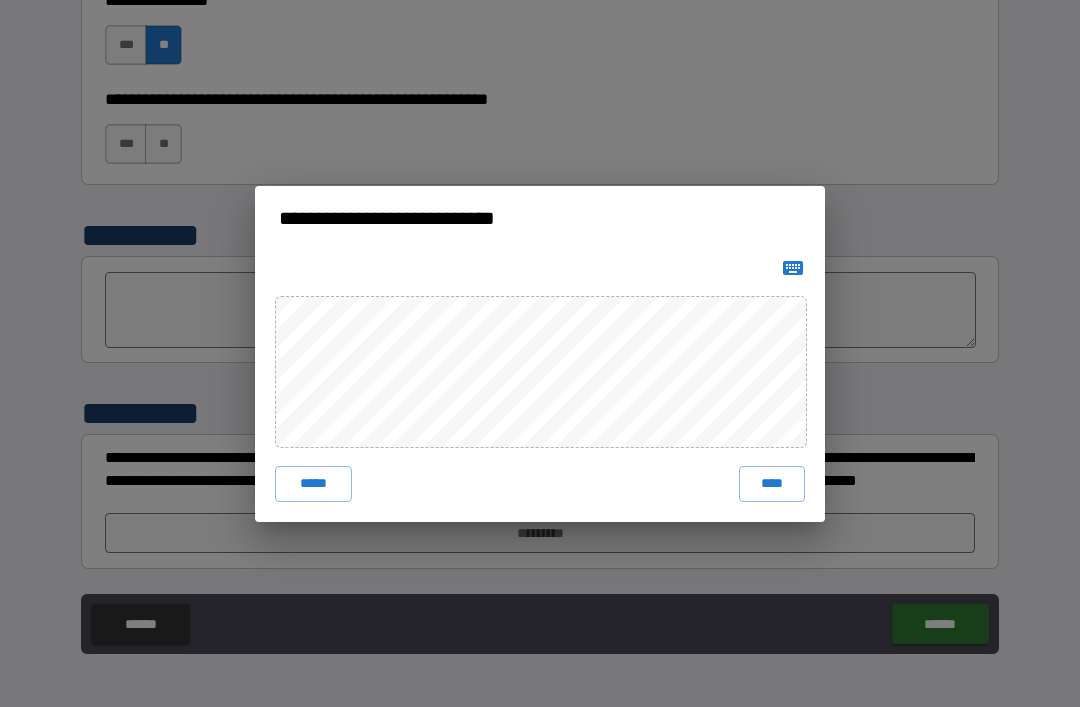 click on "****" at bounding box center (772, 484) 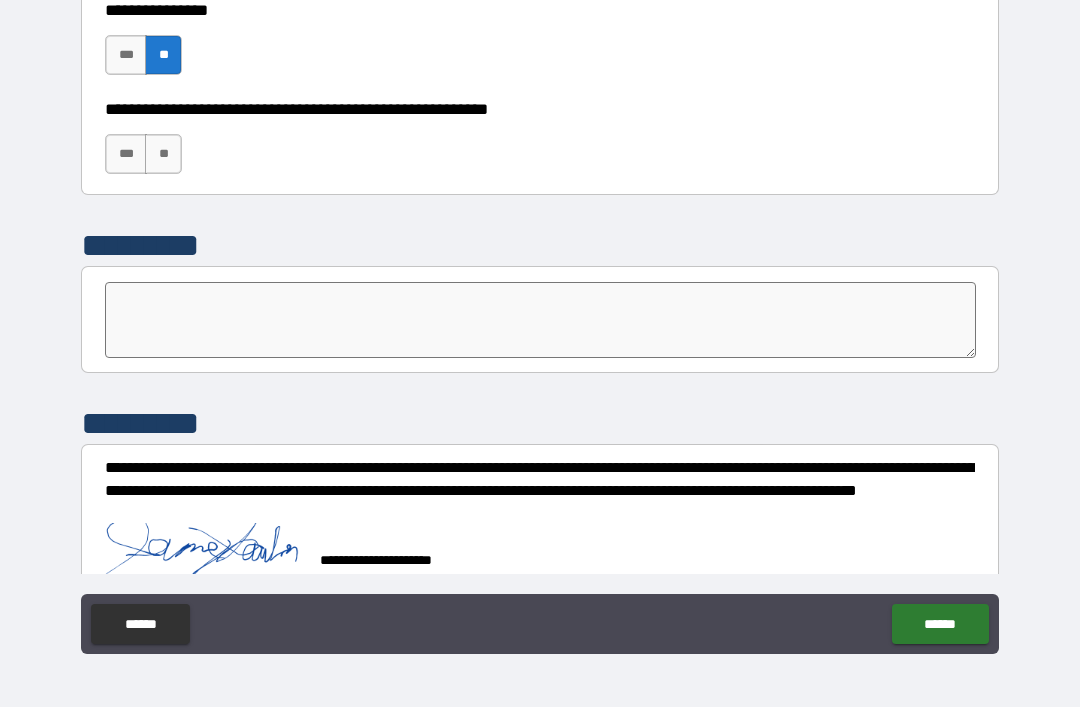 click on "******" at bounding box center [940, 624] 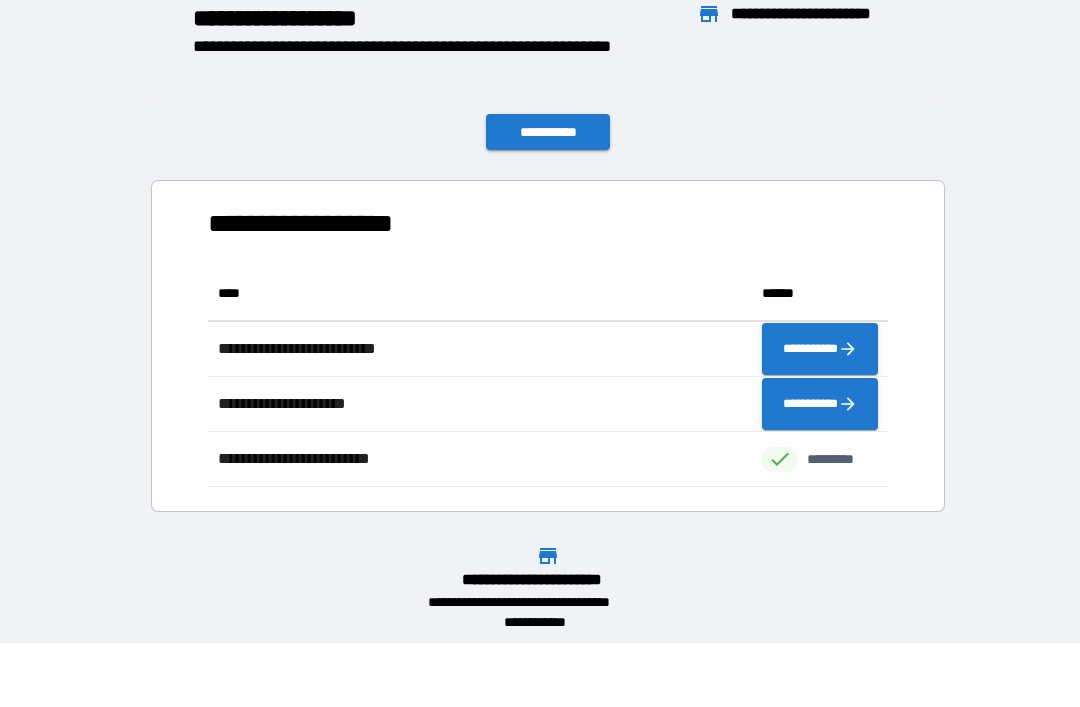 scroll, scrollTop: 221, scrollLeft: 680, axis: both 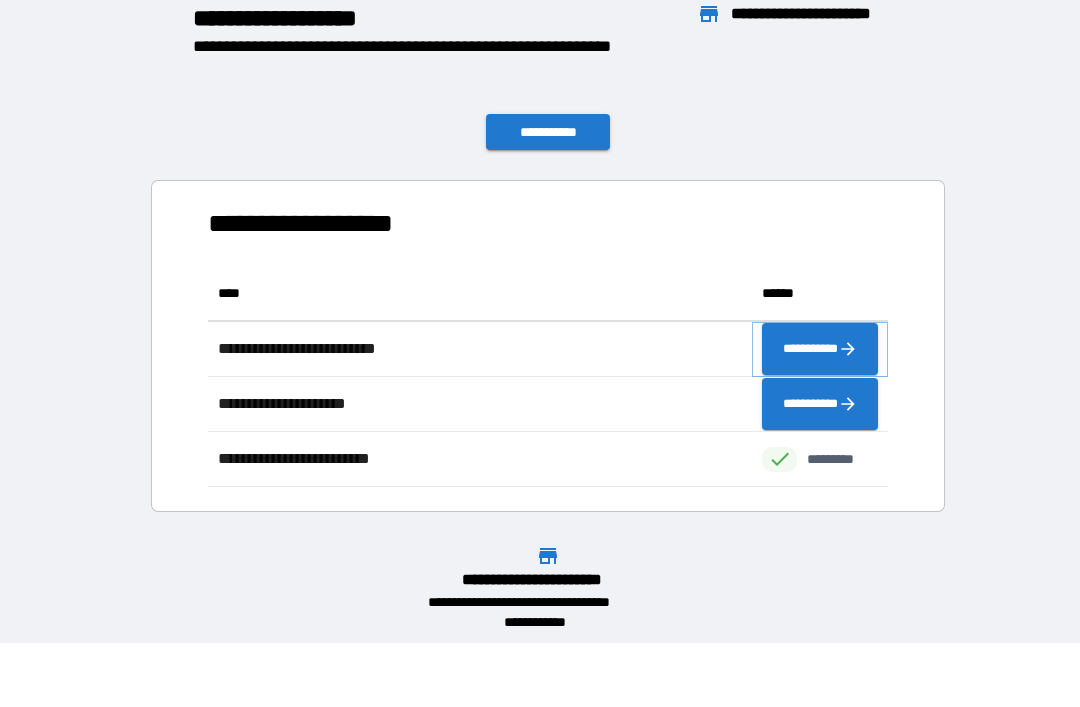 click 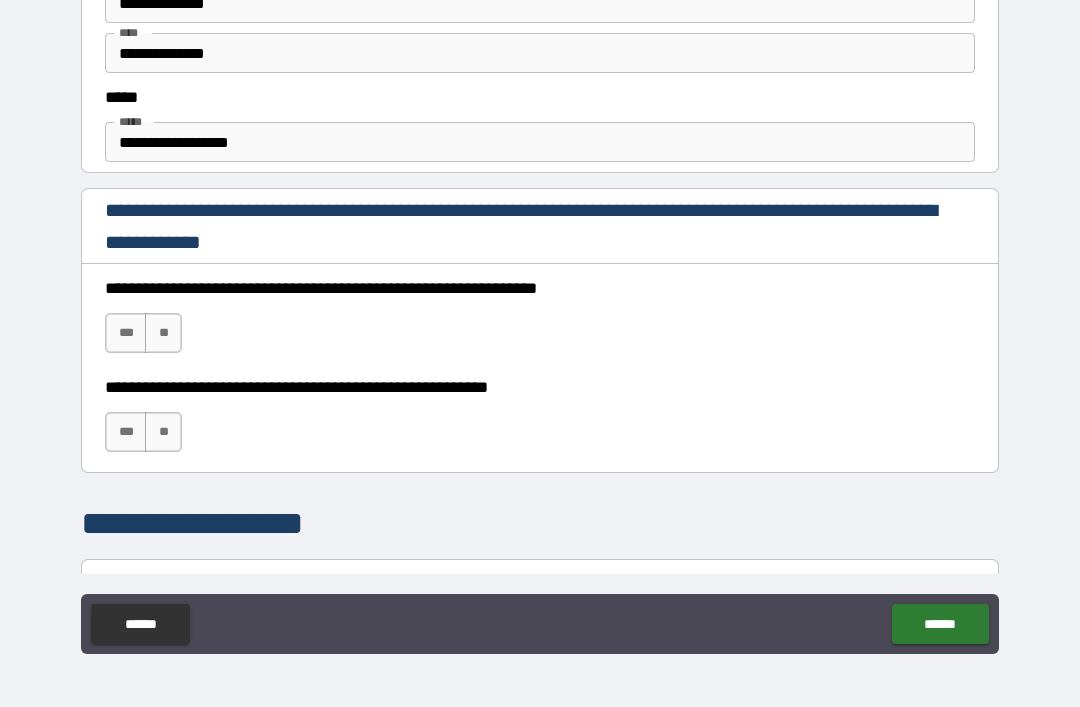 scroll, scrollTop: 1156, scrollLeft: 0, axis: vertical 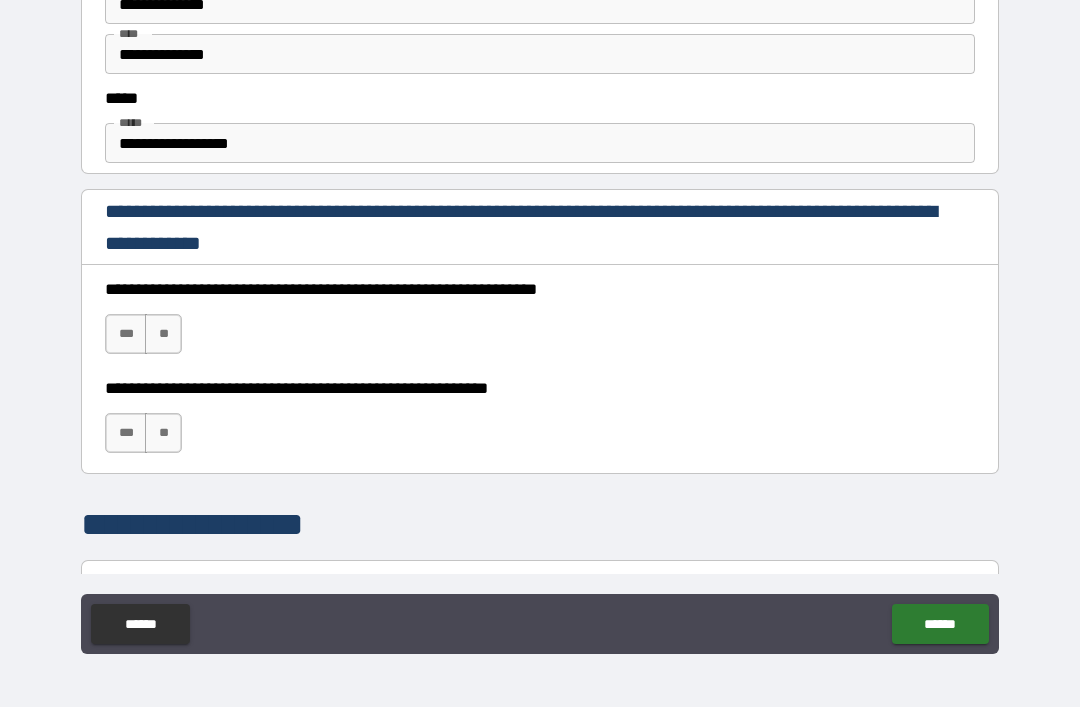 click on "***" at bounding box center [126, 334] 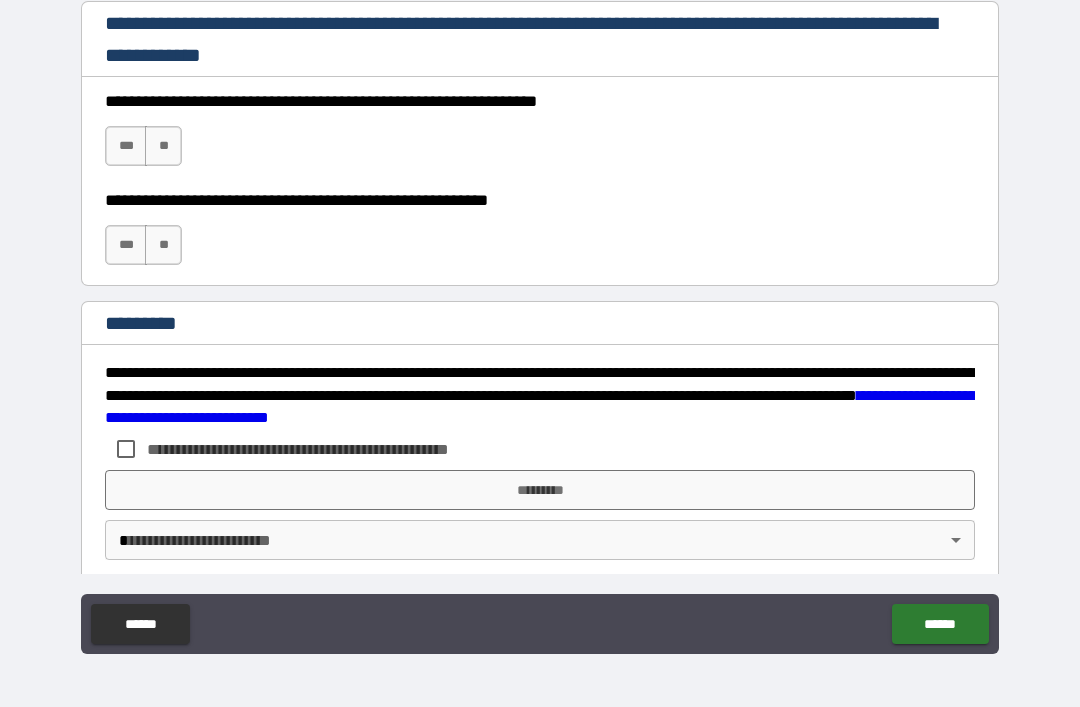 scroll, scrollTop: 2912, scrollLeft: 0, axis: vertical 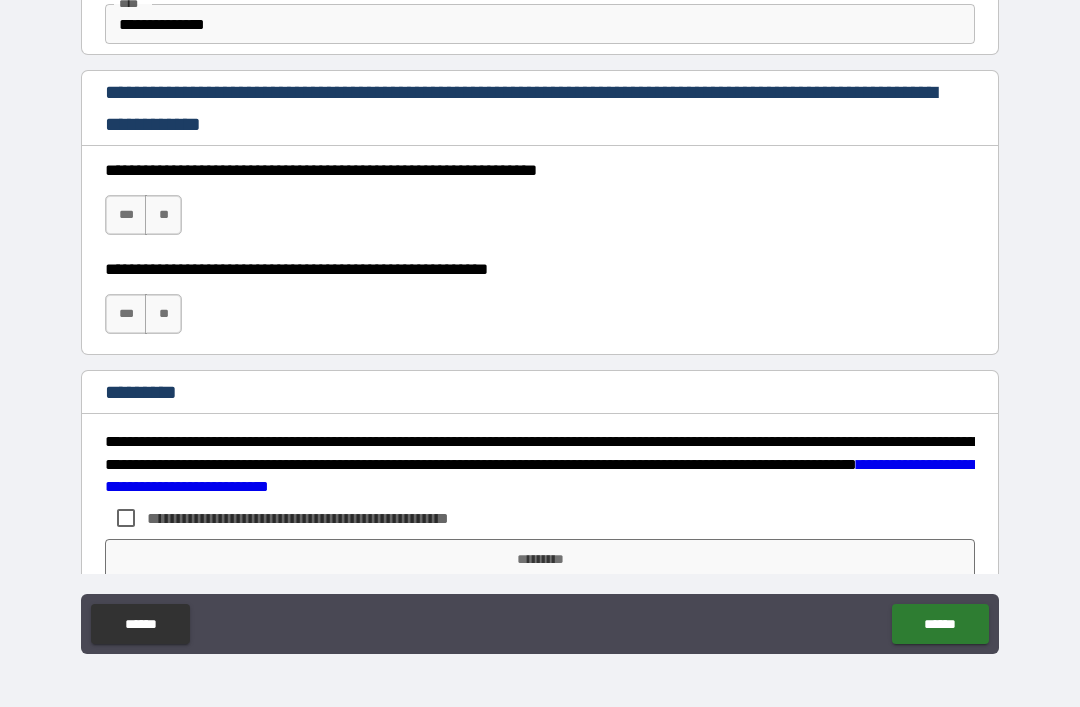 click on "***" at bounding box center [126, 215] 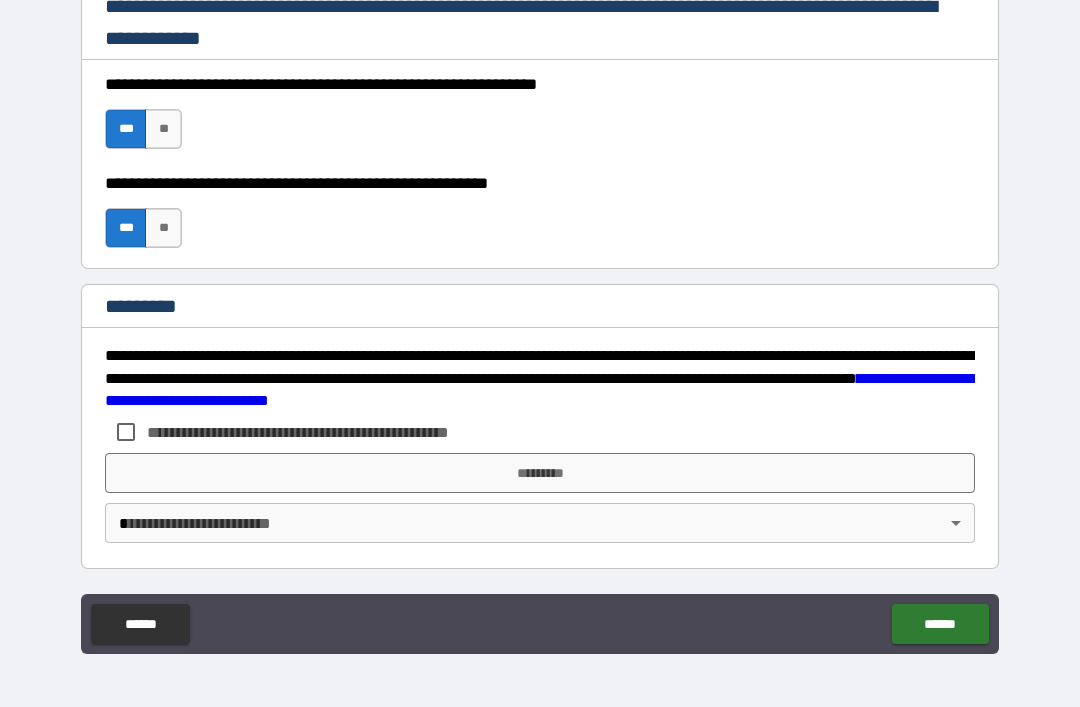 scroll, scrollTop: 2998, scrollLeft: 0, axis: vertical 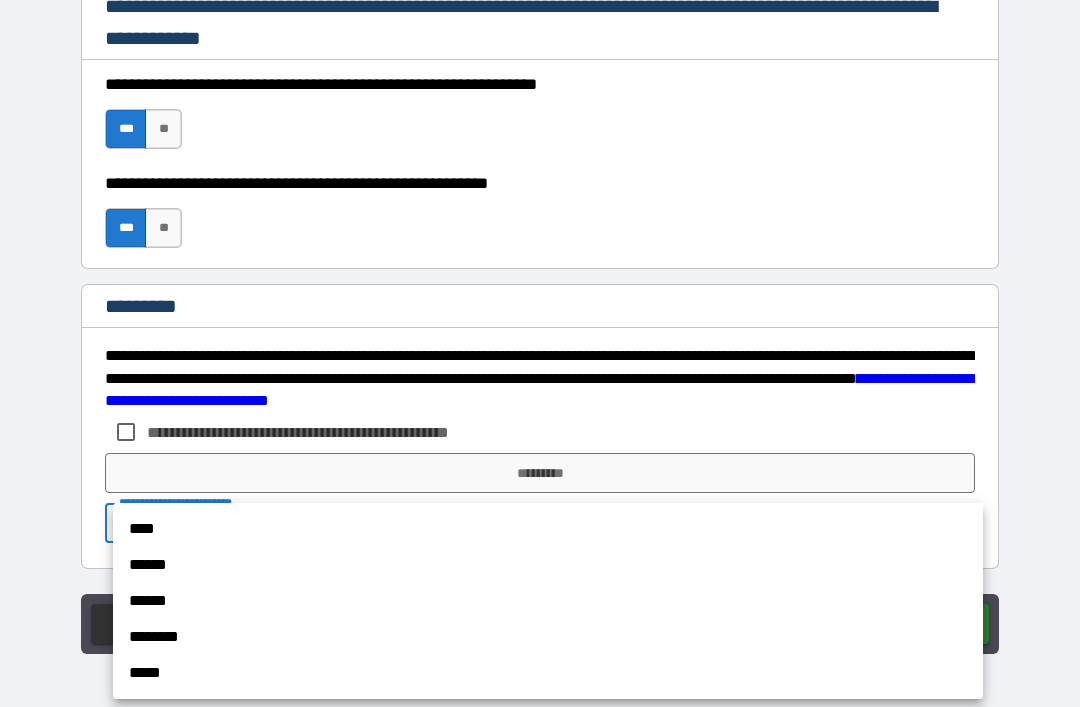 click on "****" at bounding box center (548, 529) 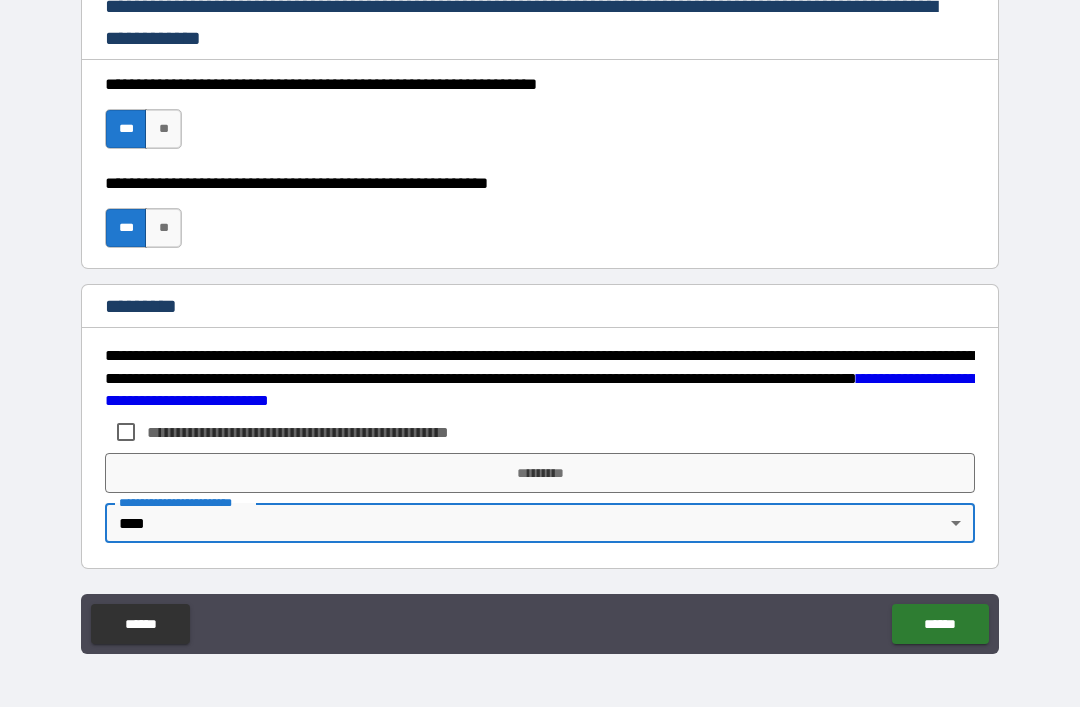 type on "*" 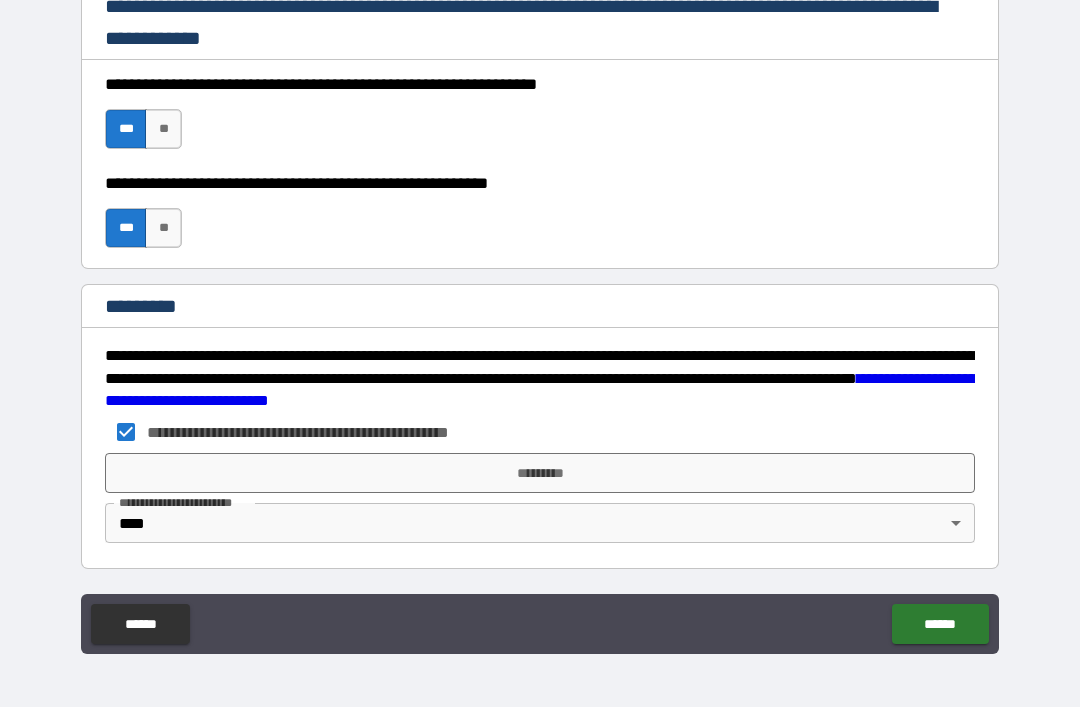 click on "*********" at bounding box center (540, 473) 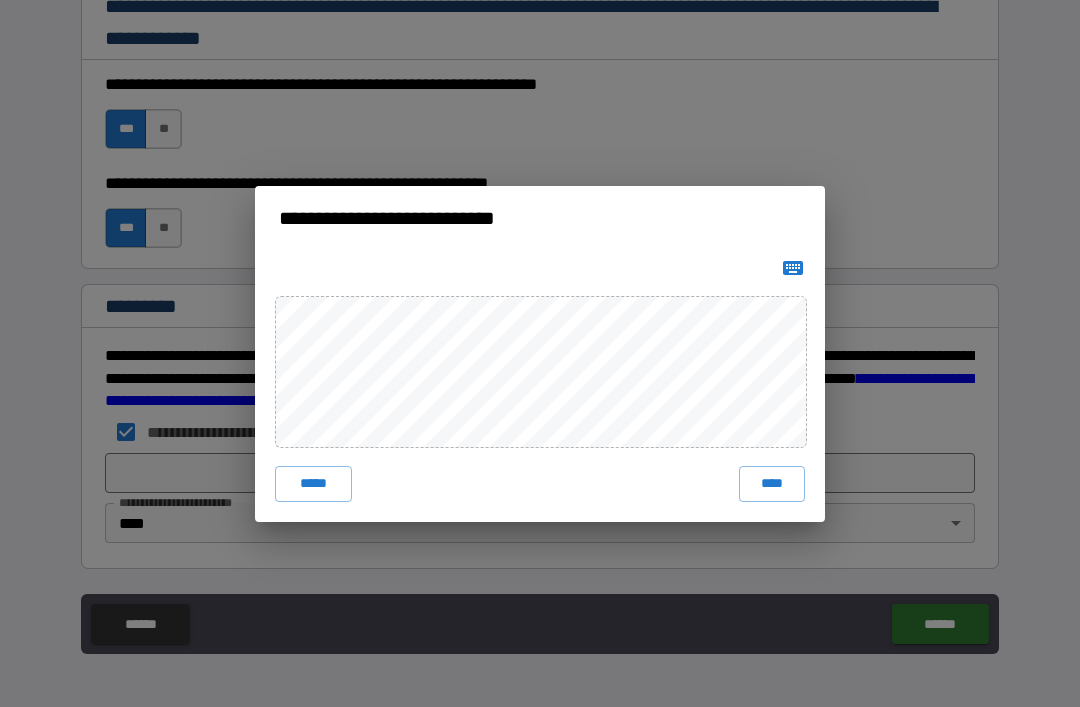 click on "****" at bounding box center (772, 484) 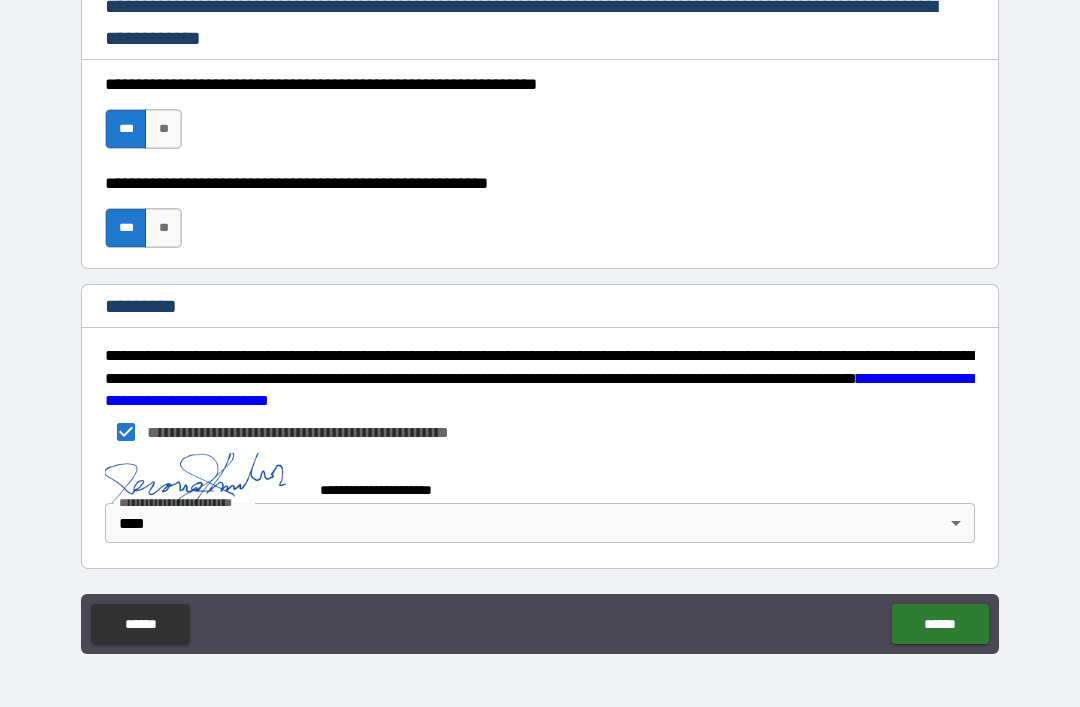 scroll, scrollTop: 2988, scrollLeft: 0, axis: vertical 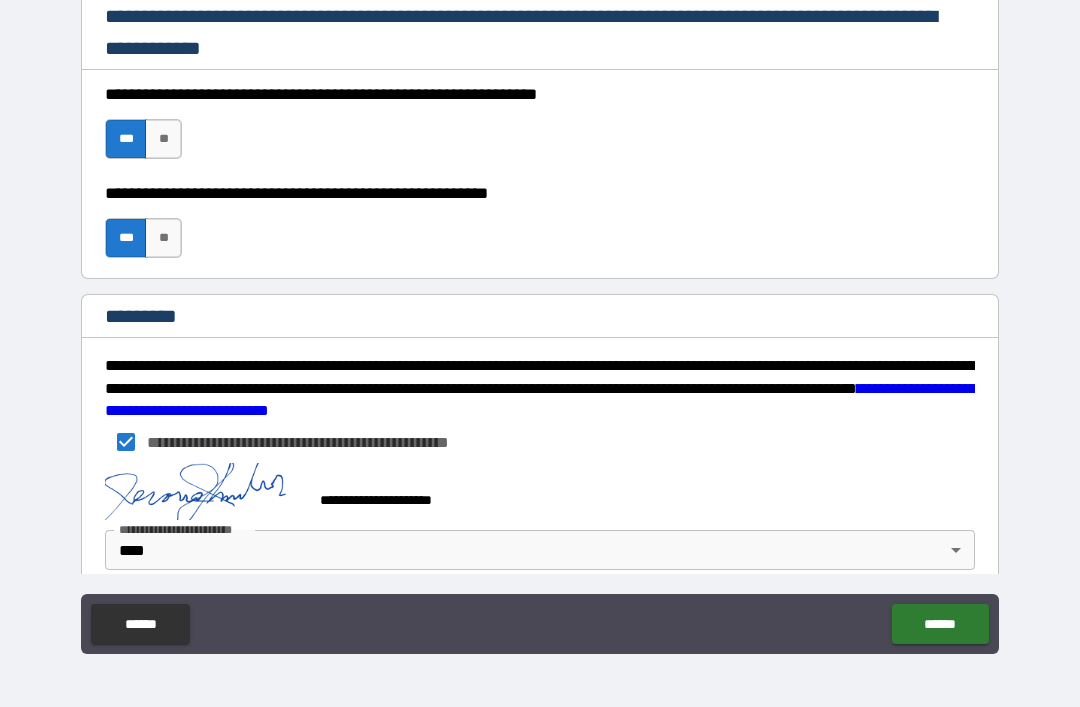 click on "******" at bounding box center [940, 624] 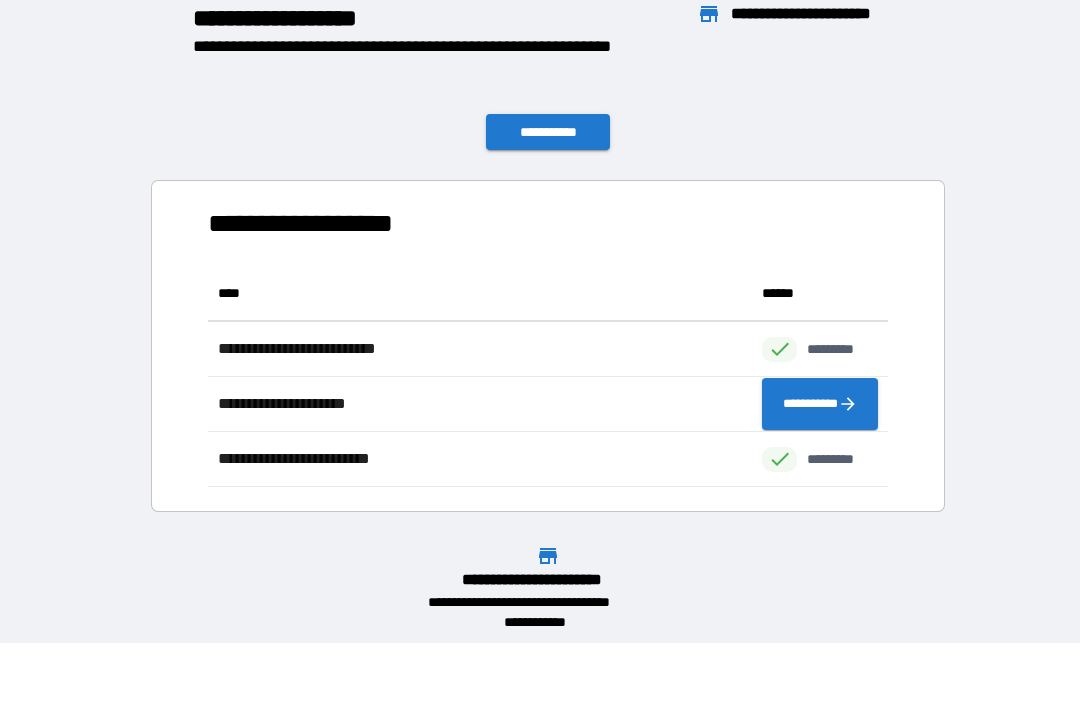 scroll, scrollTop: 1, scrollLeft: 1, axis: both 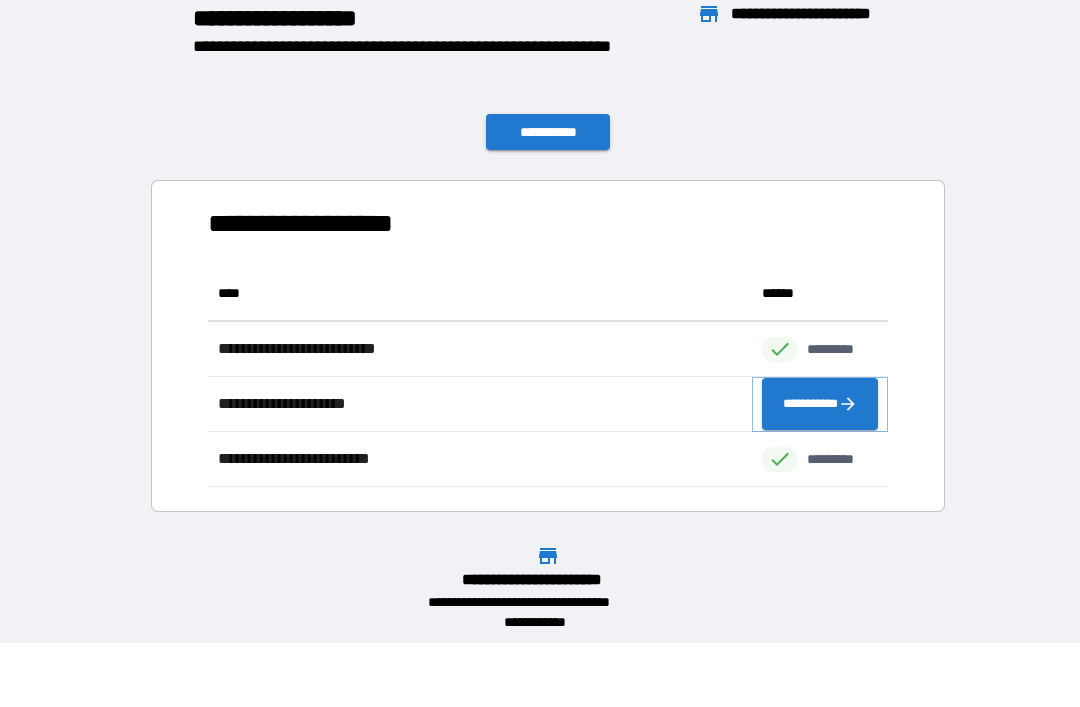 click on "**********" at bounding box center [820, 404] 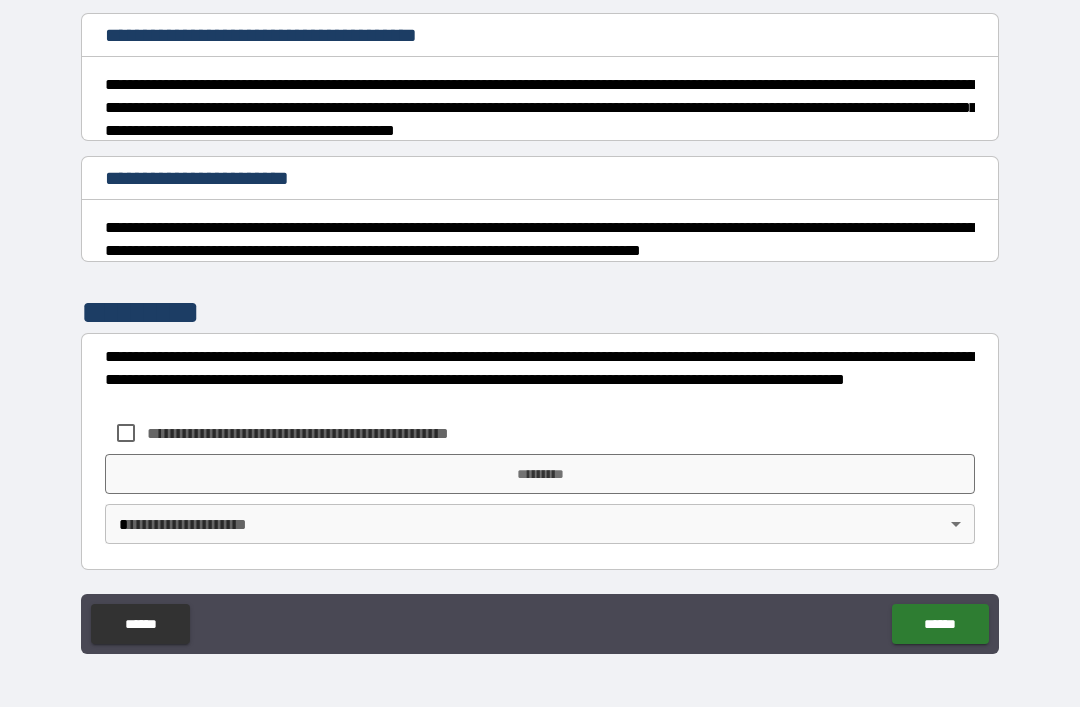 scroll, scrollTop: 488, scrollLeft: 0, axis: vertical 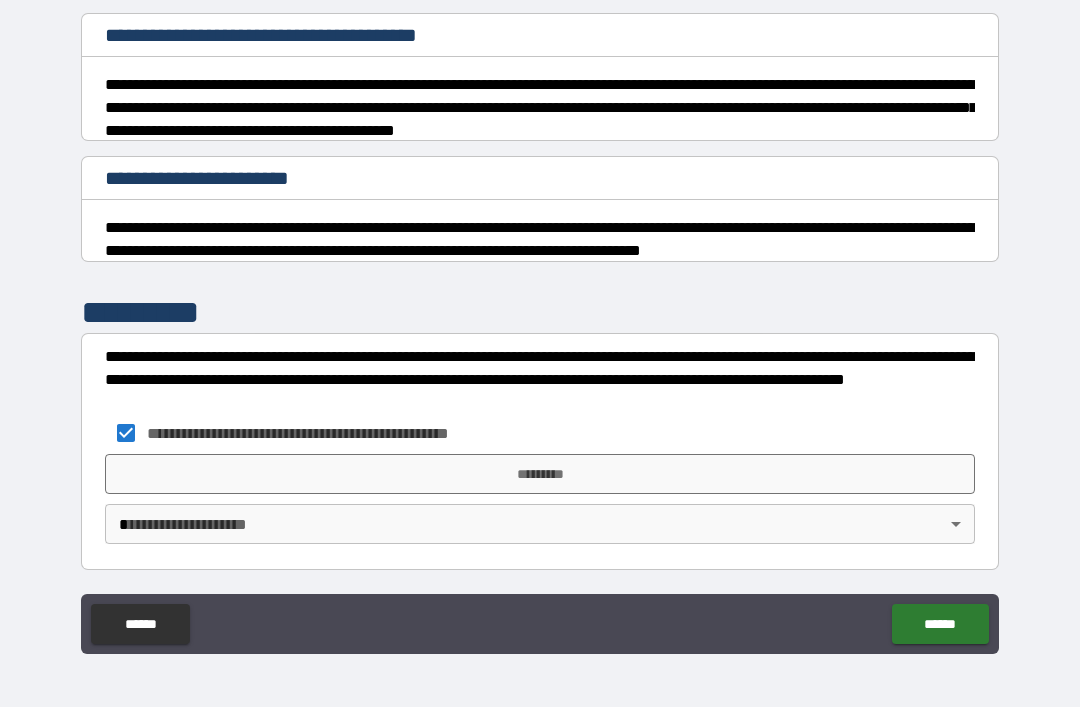 click on "**********" at bounding box center (540, 321) 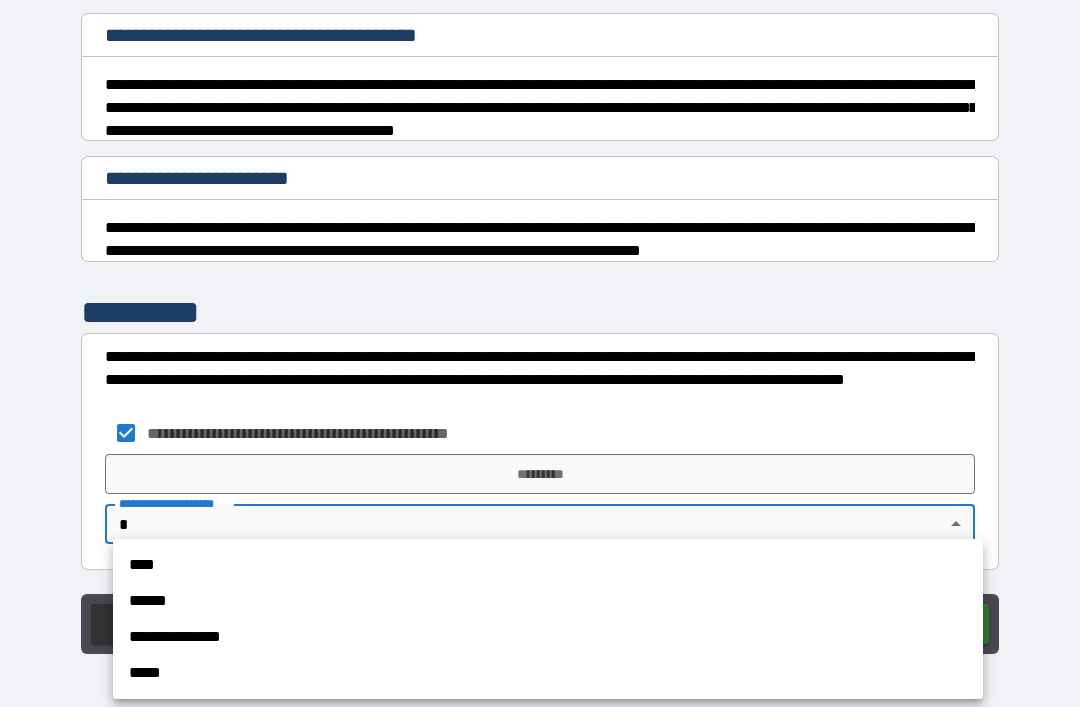 click on "****" at bounding box center (548, 565) 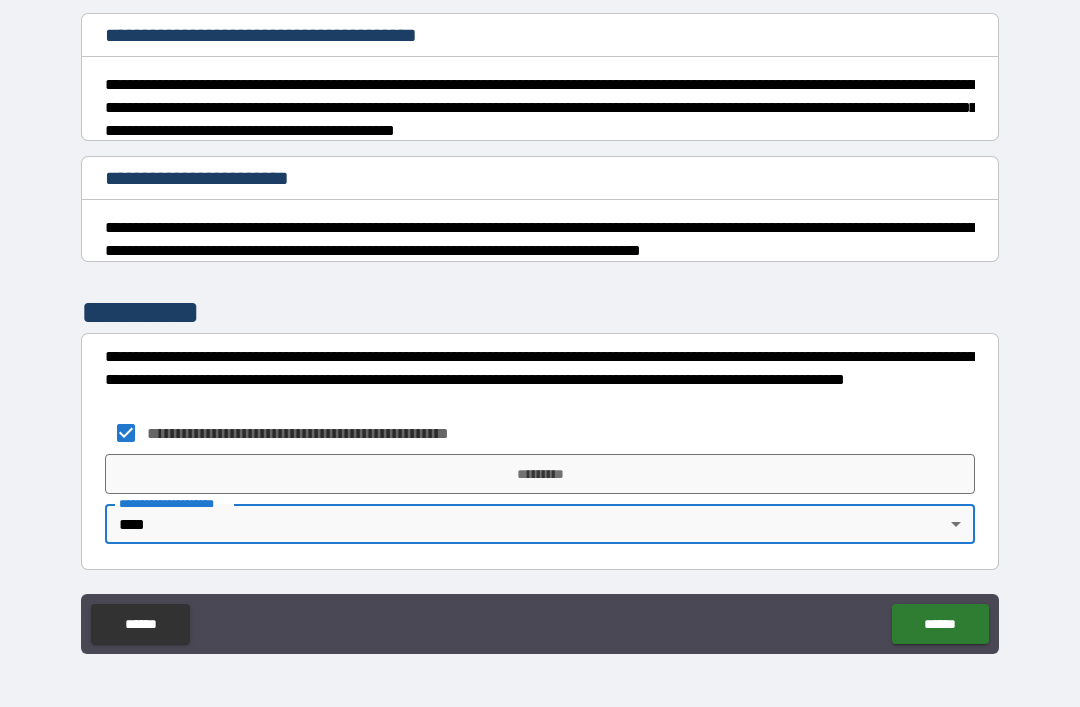click on "*********" at bounding box center [540, 474] 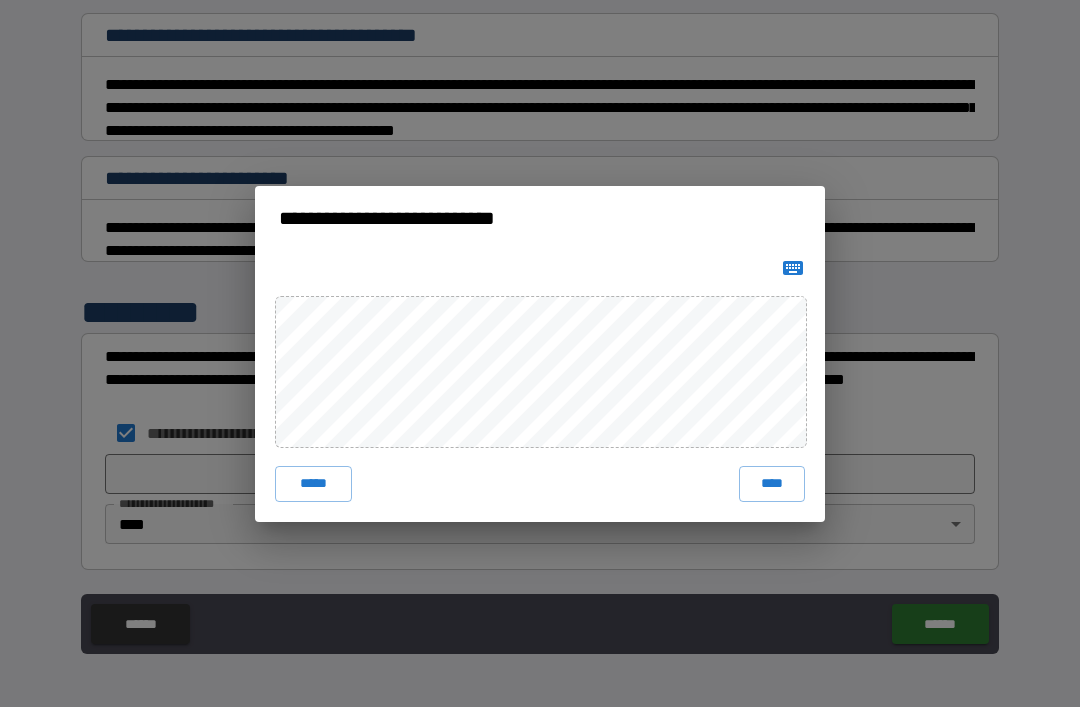 click on "****" at bounding box center (772, 484) 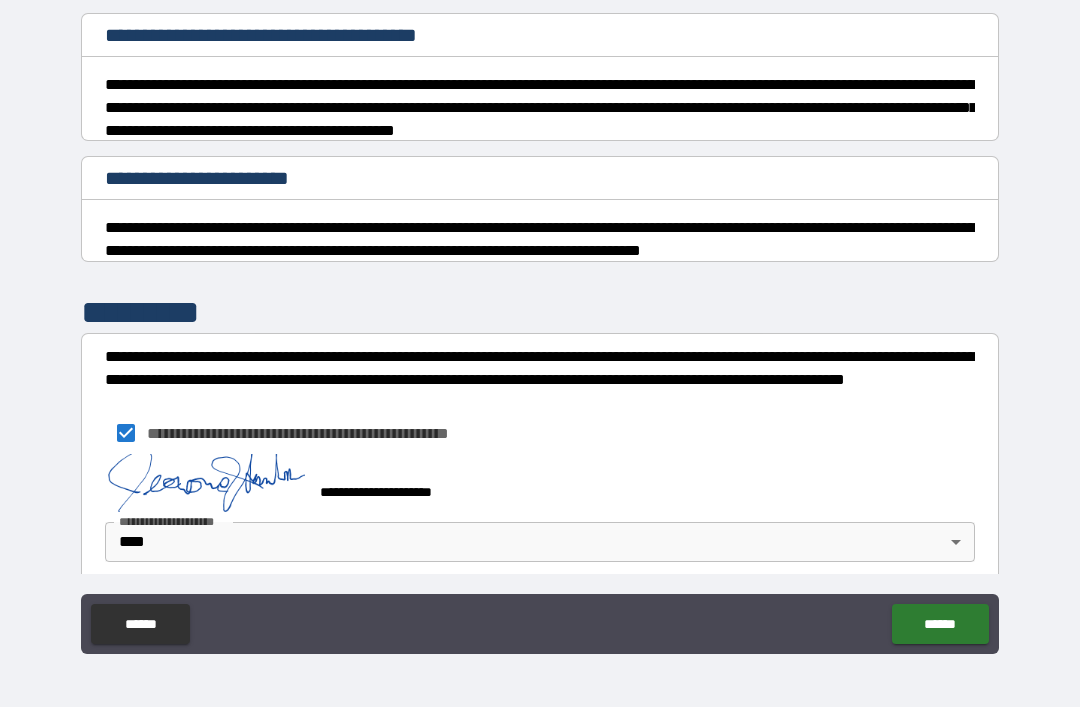 scroll, scrollTop: 478, scrollLeft: 0, axis: vertical 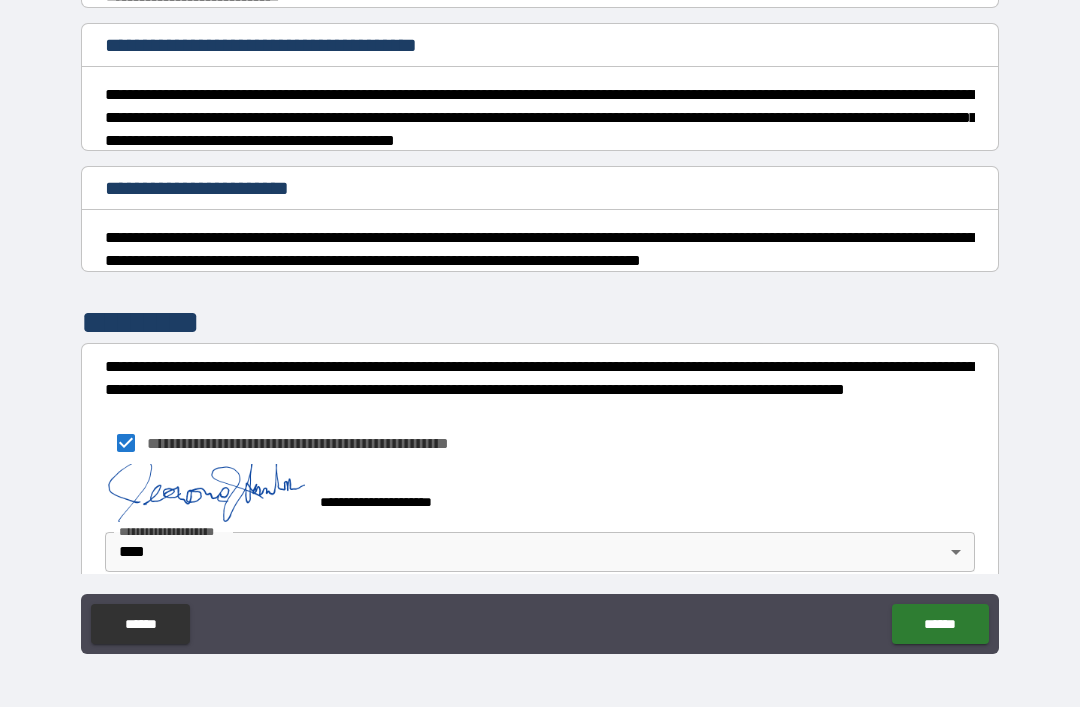 click on "******" at bounding box center (940, 624) 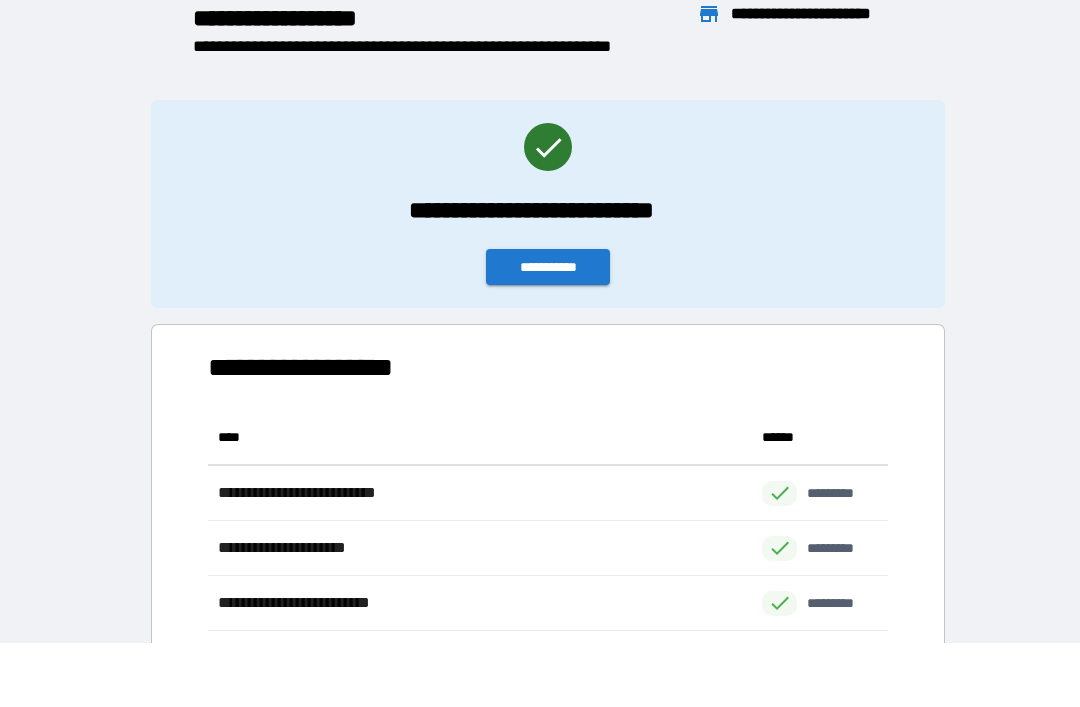 scroll, scrollTop: 1, scrollLeft: 1, axis: both 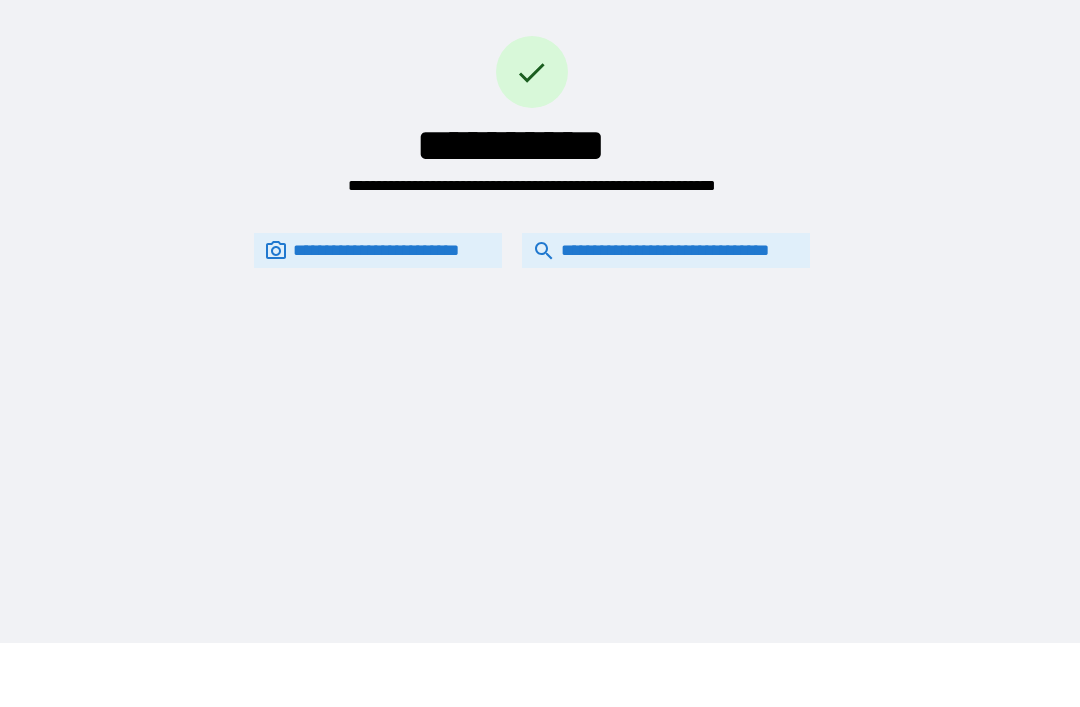 click on "**********" at bounding box center [666, 250] 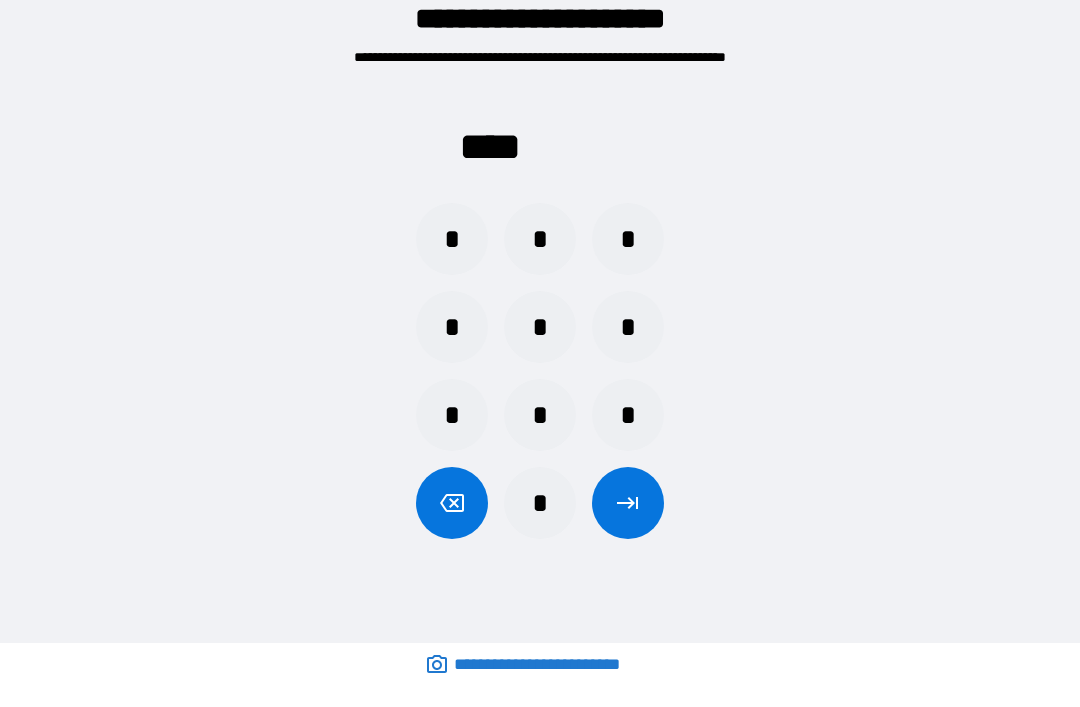 click on "*" at bounding box center [628, 327] 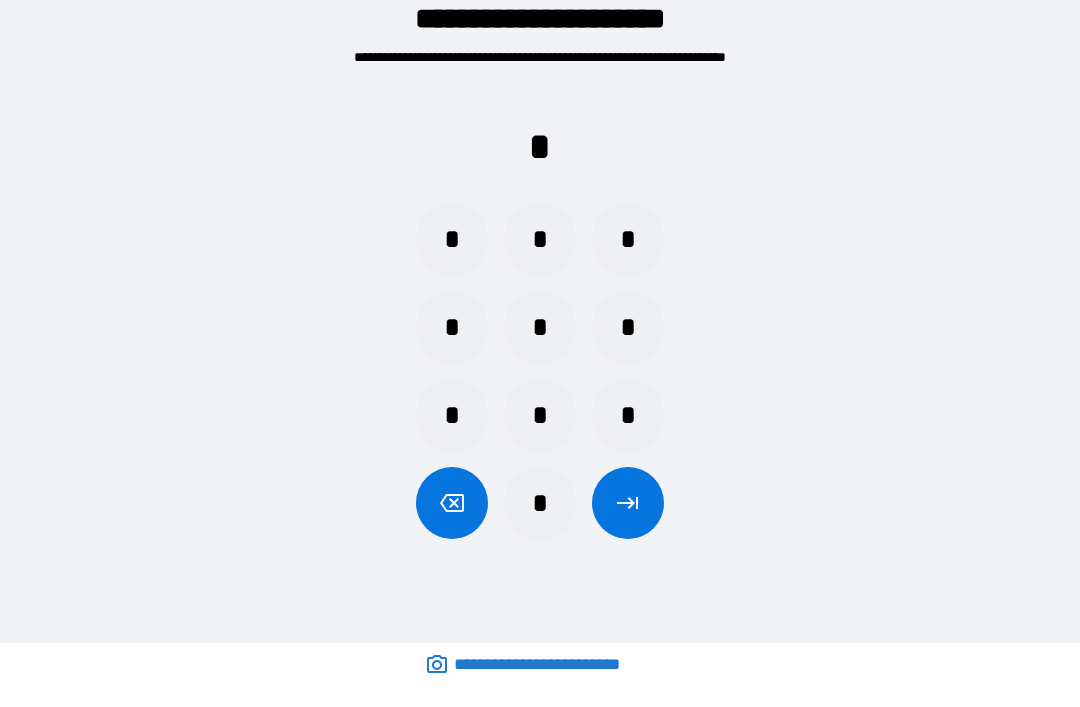 click on "*" at bounding box center [628, 415] 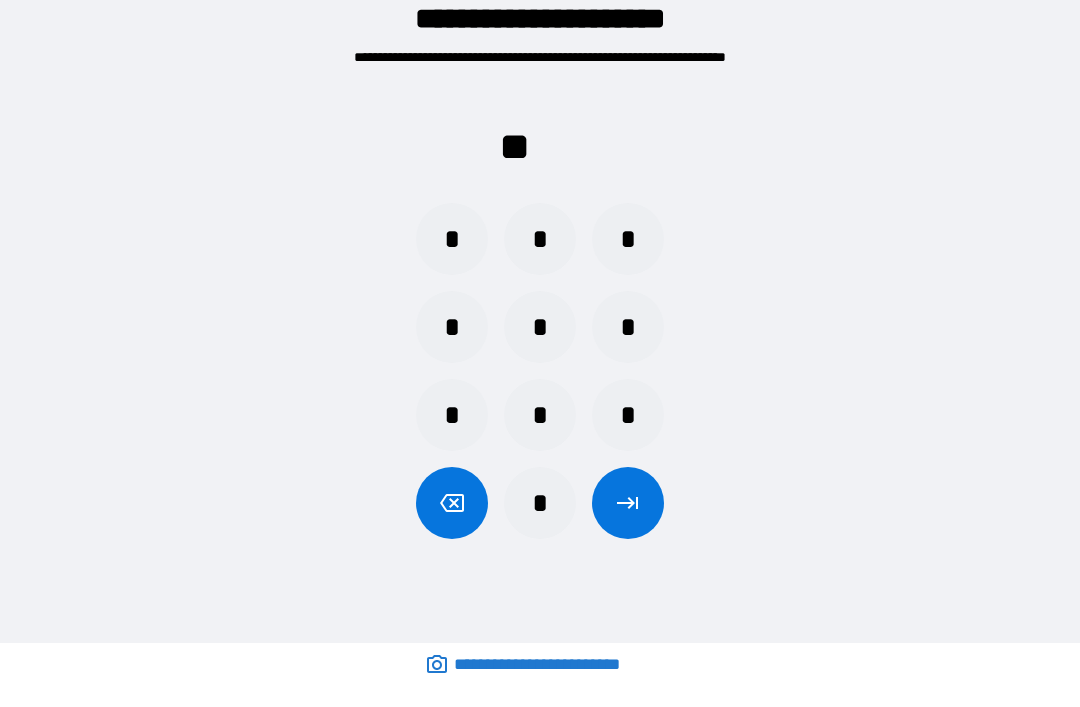 click on "*" at bounding box center [452, 239] 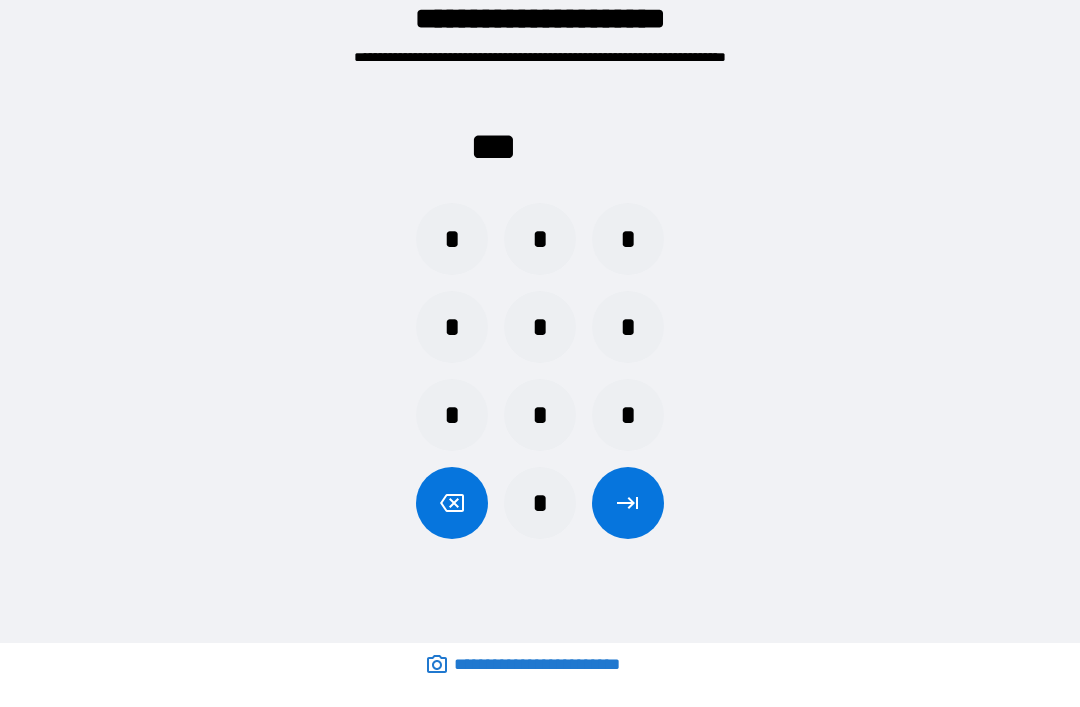 click on "*" at bounding box center [452, 239] 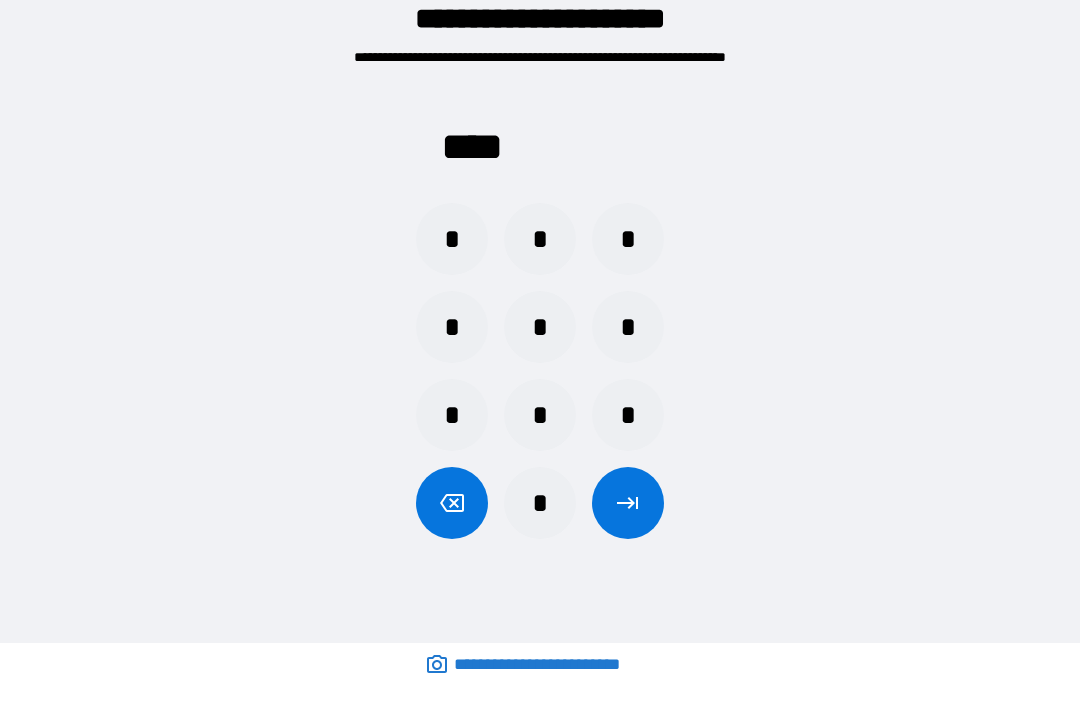 click at bounding box center [628, 503] 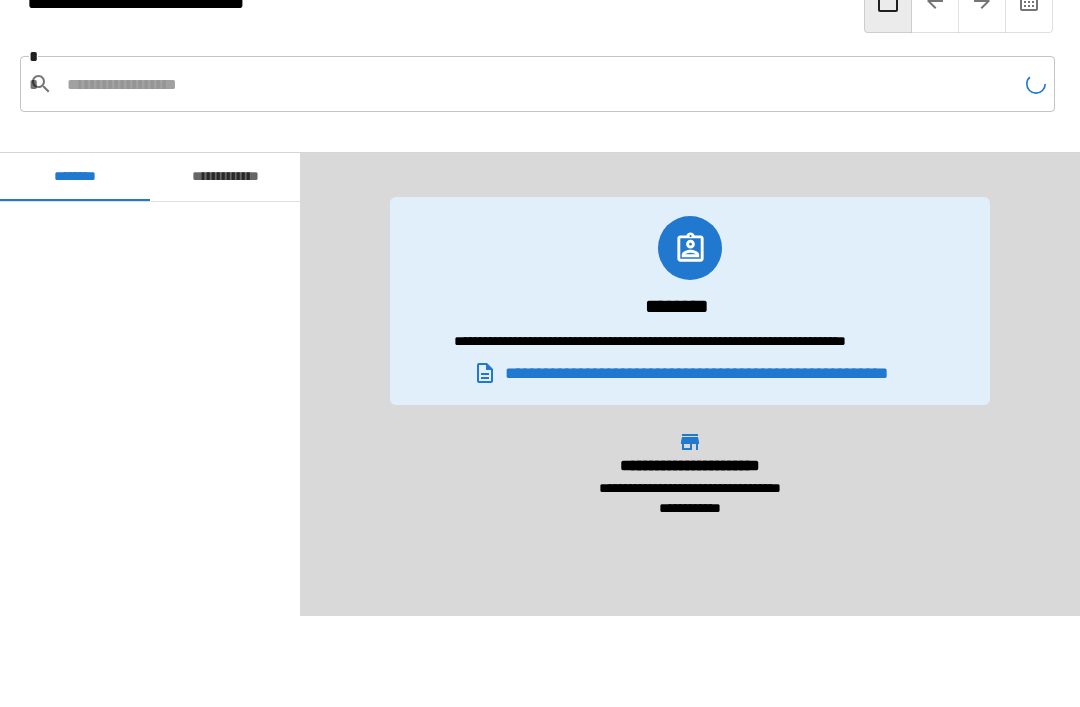 scroll, scrollTop: 120, scrollLeft: 0, axis: vertical 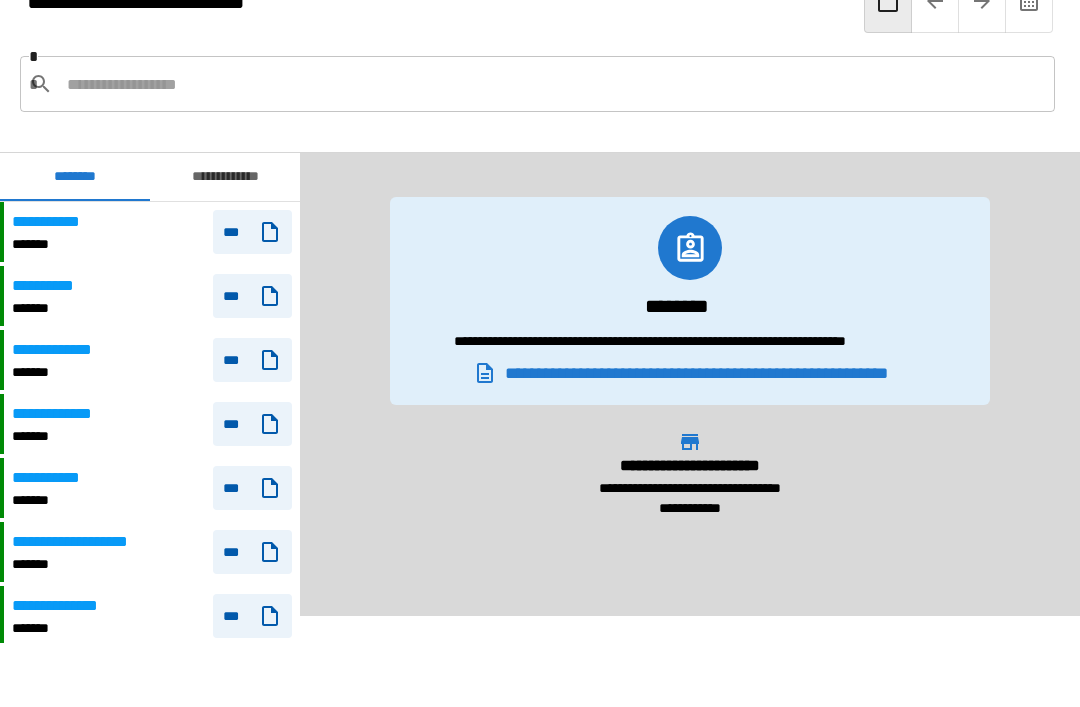 click on "**********" at bounding box center (225, 177) 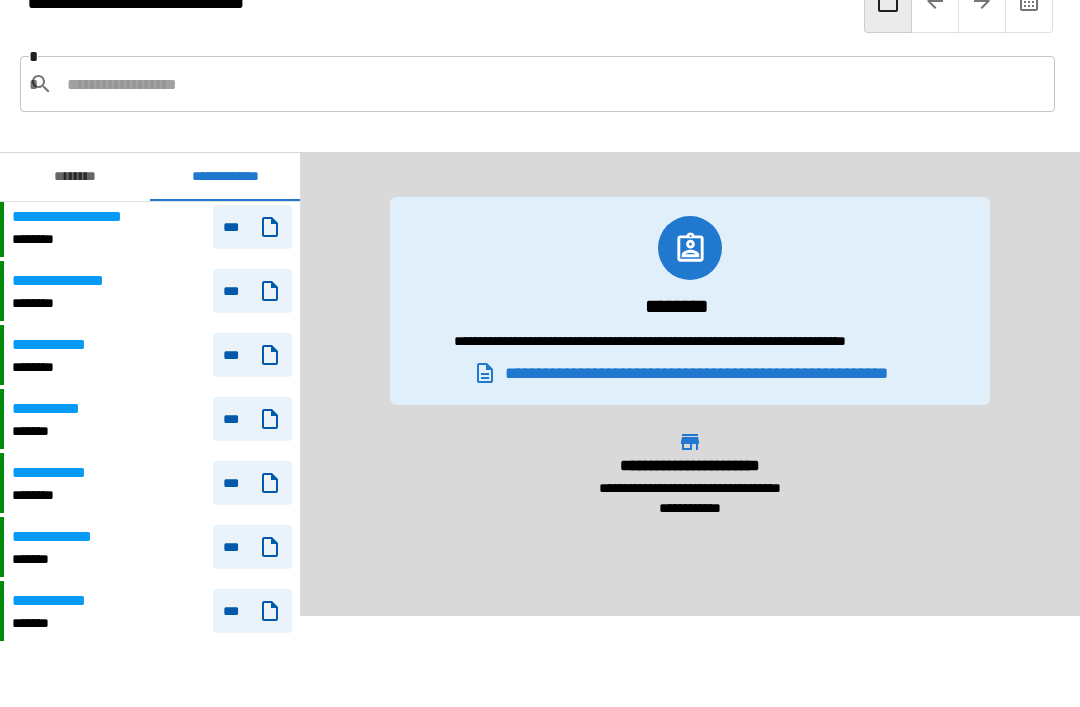 scroll, scrollTop: 666, scrollLeft: 0, axis: vertical 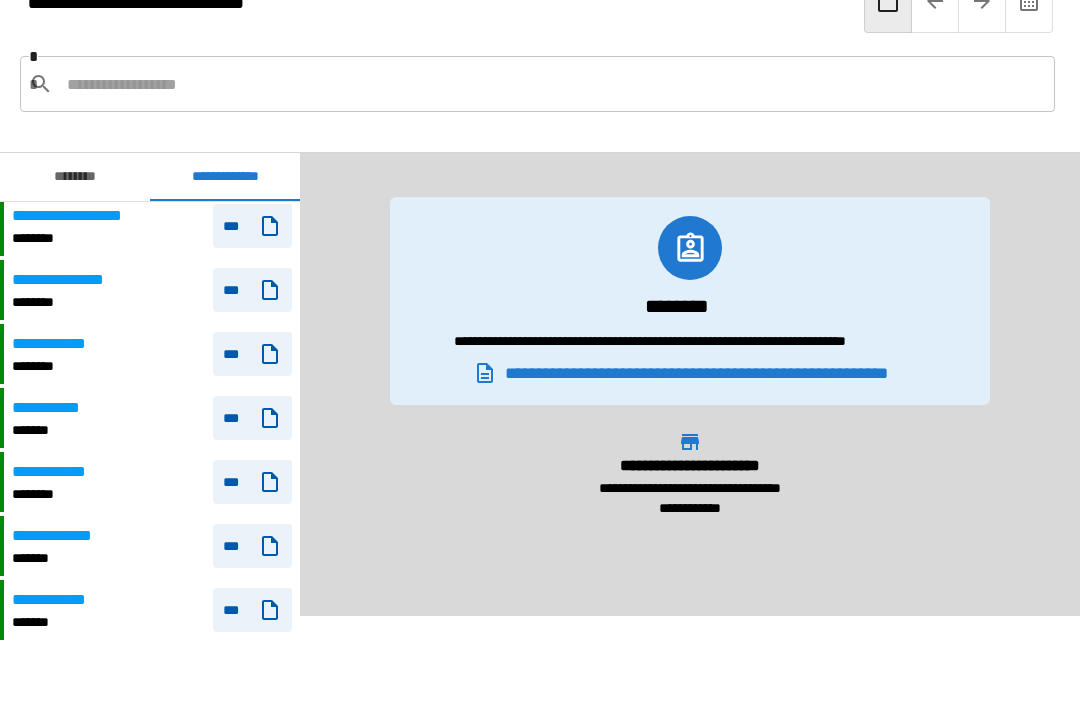 click on "***" at bounding box center [252, 290] 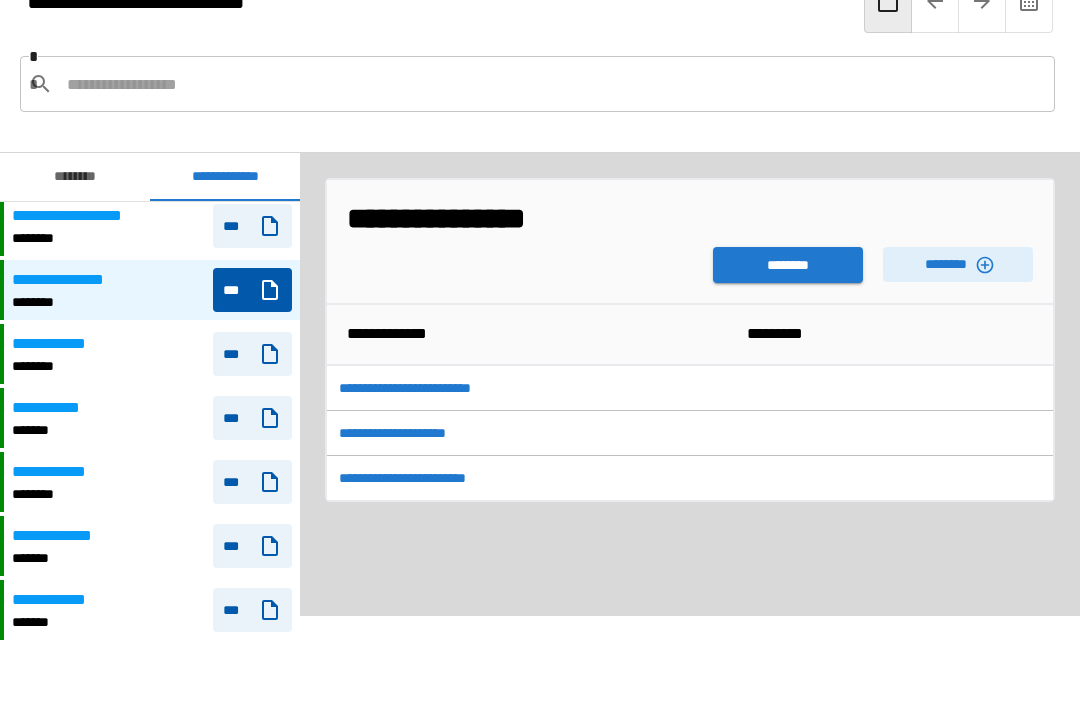 click on "********" at bounding box center (788, 265) 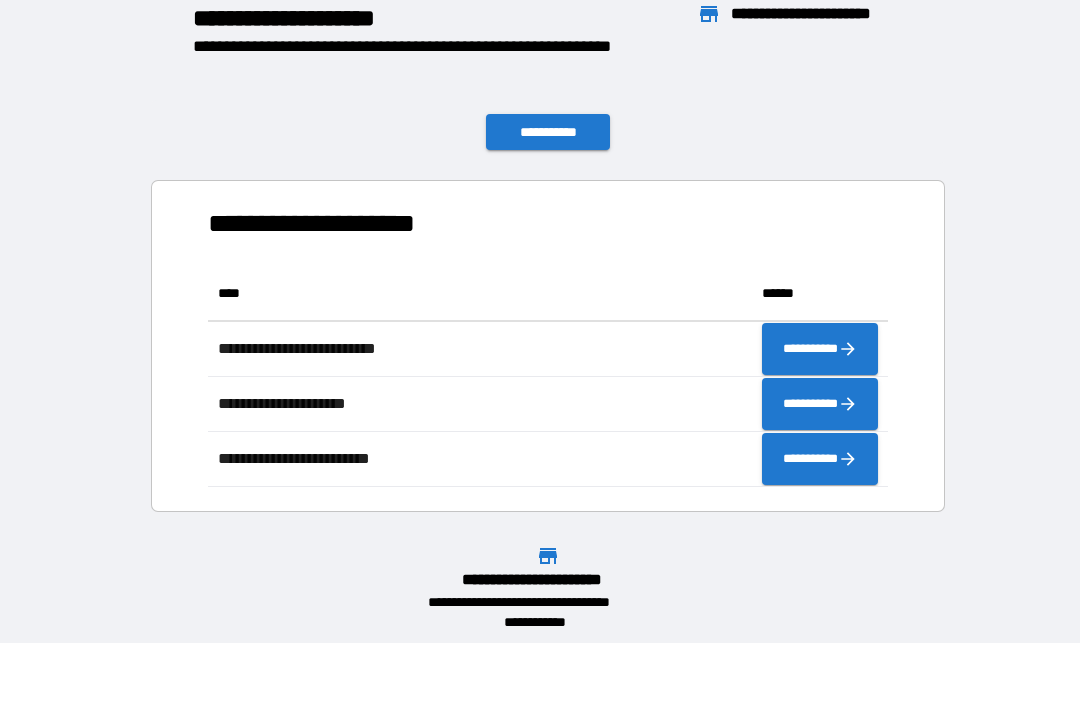 scroll, scrollTop: 1, scrollLeft: 1, axis: both 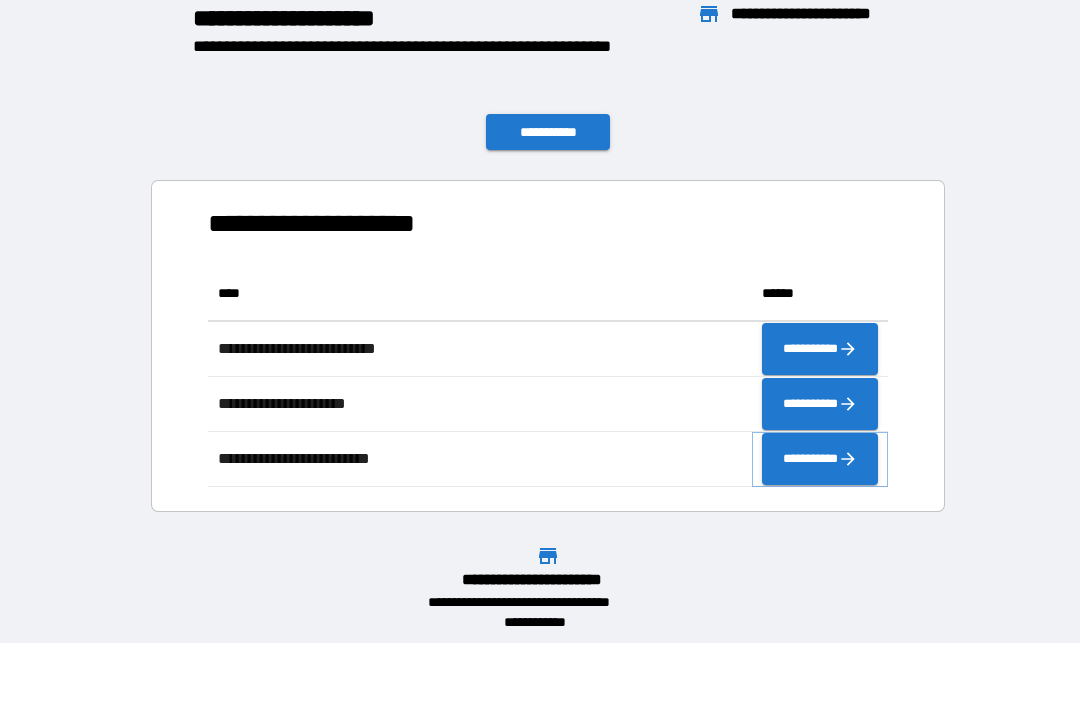 click on "**********" at bounding box center [820, 459] 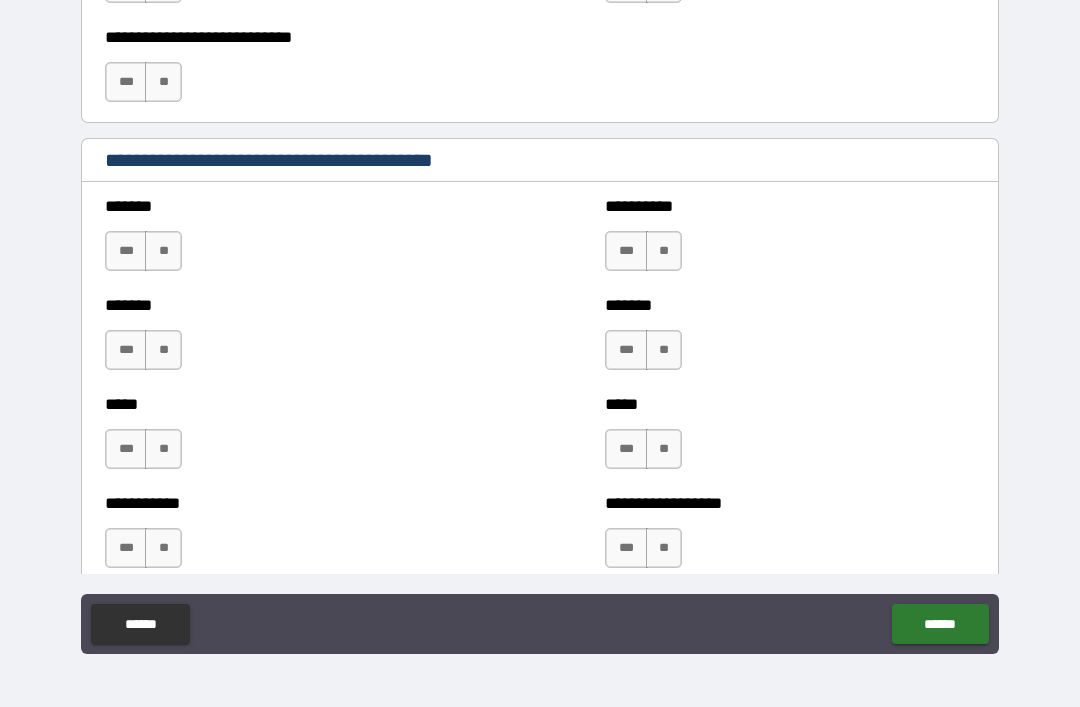scroll, scrollTop: 1366, scrollLeft: 0, axis: vertical 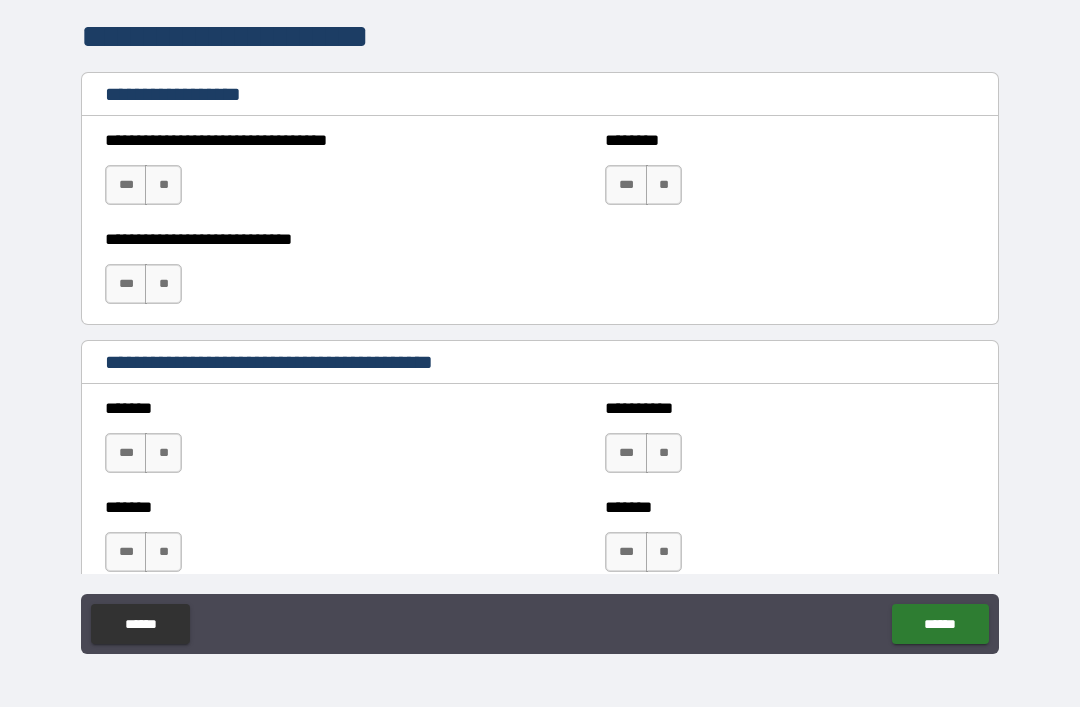 click on "**" at bounding box center [163, 185] 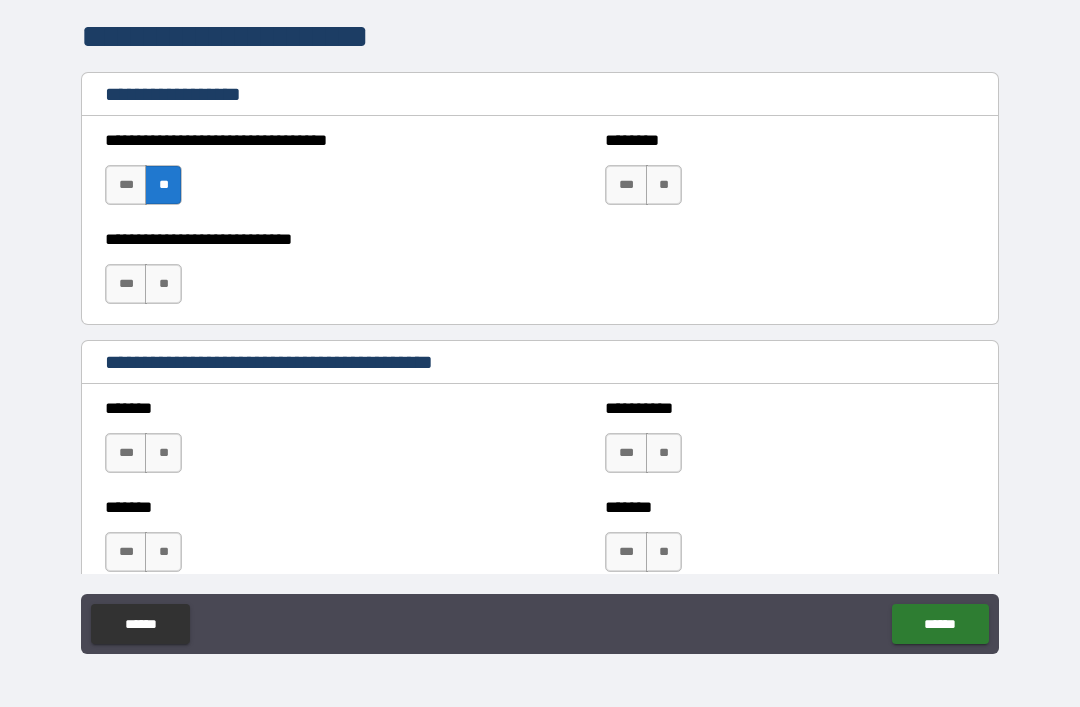 click on "**" at bounding box center [163, 284] 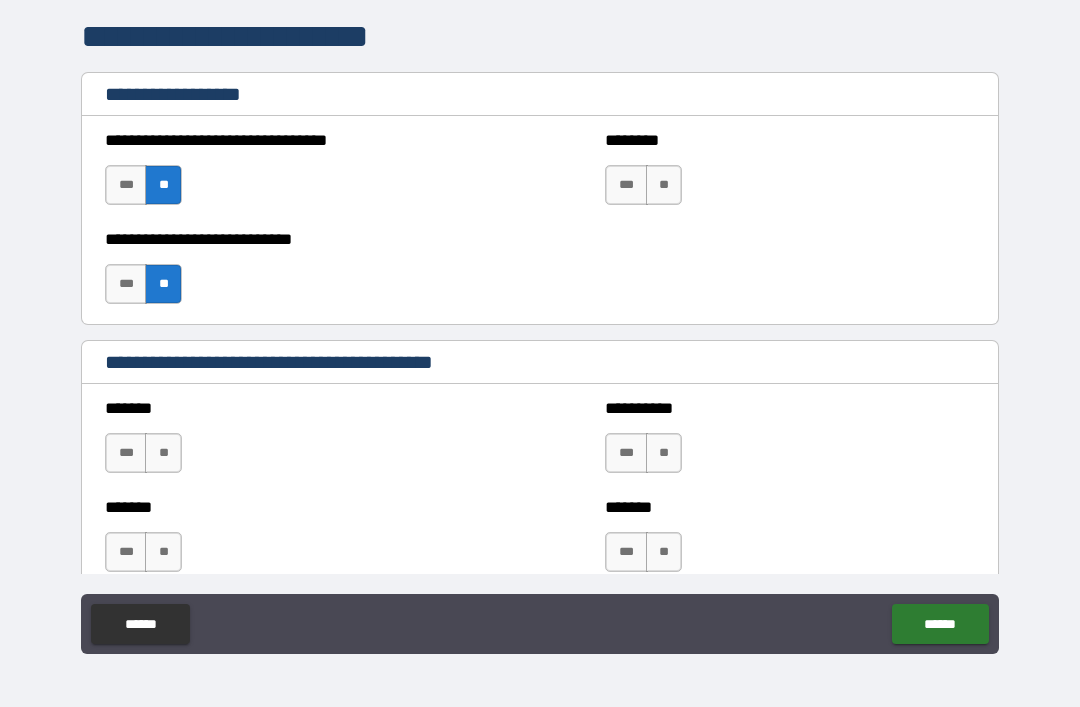 click on "**" at bounding box center [664, 185] 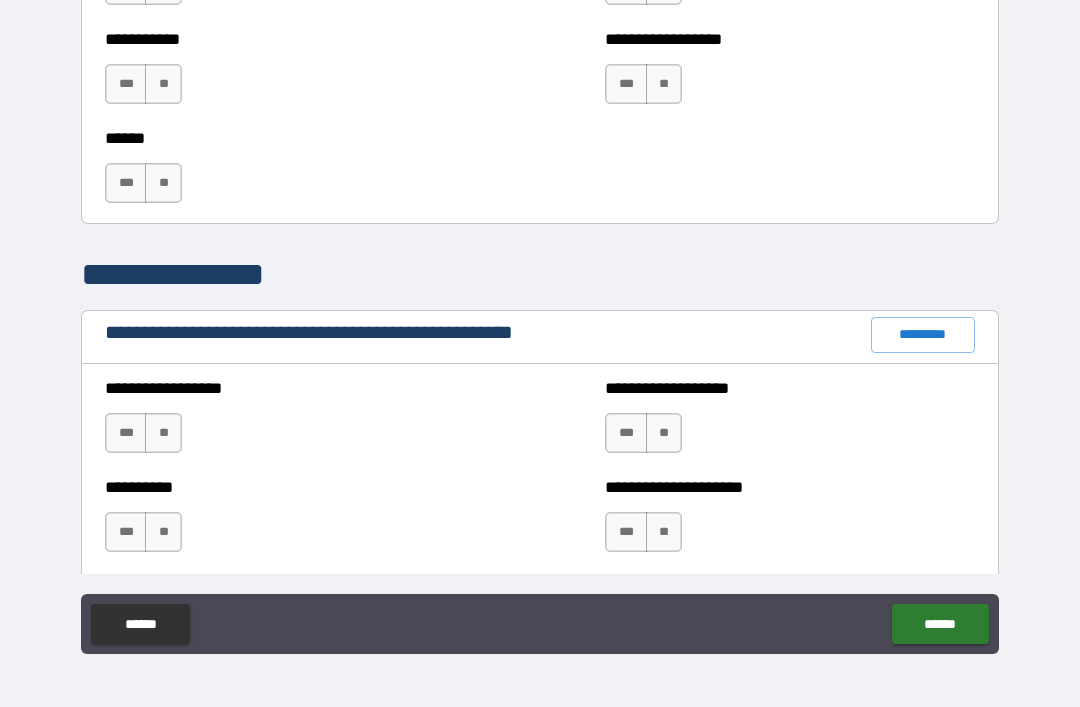 scroll, scrollTop: 2035, scrollLeft: 0, axis: vertical 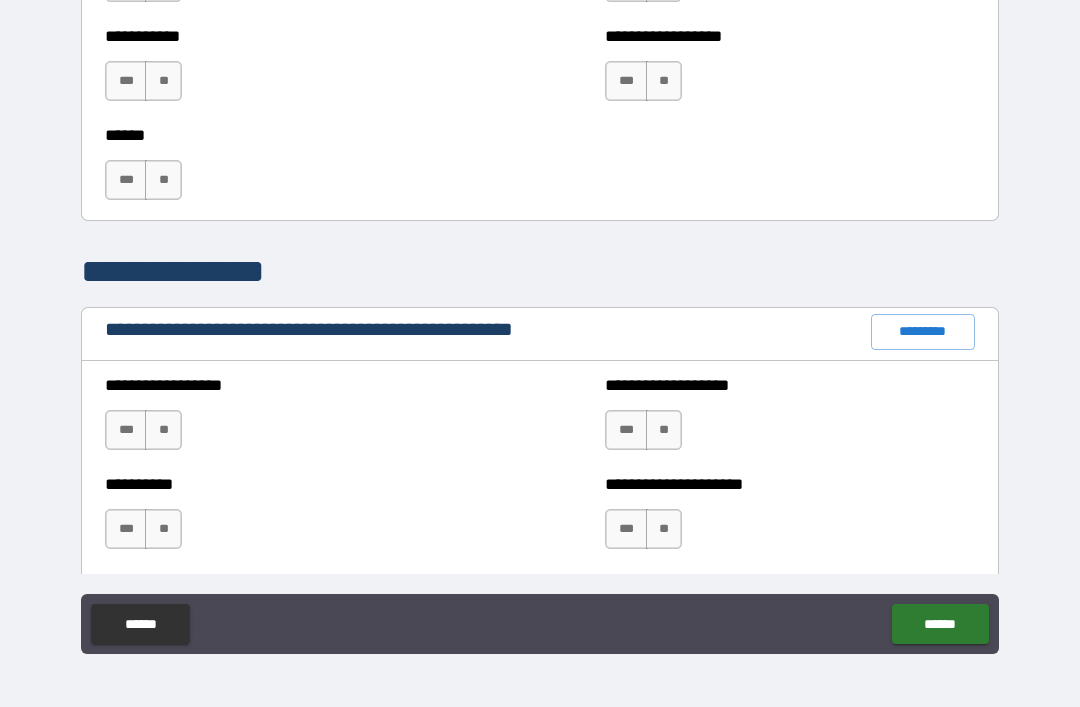 click on "*********" at bounding box center [923, 332] 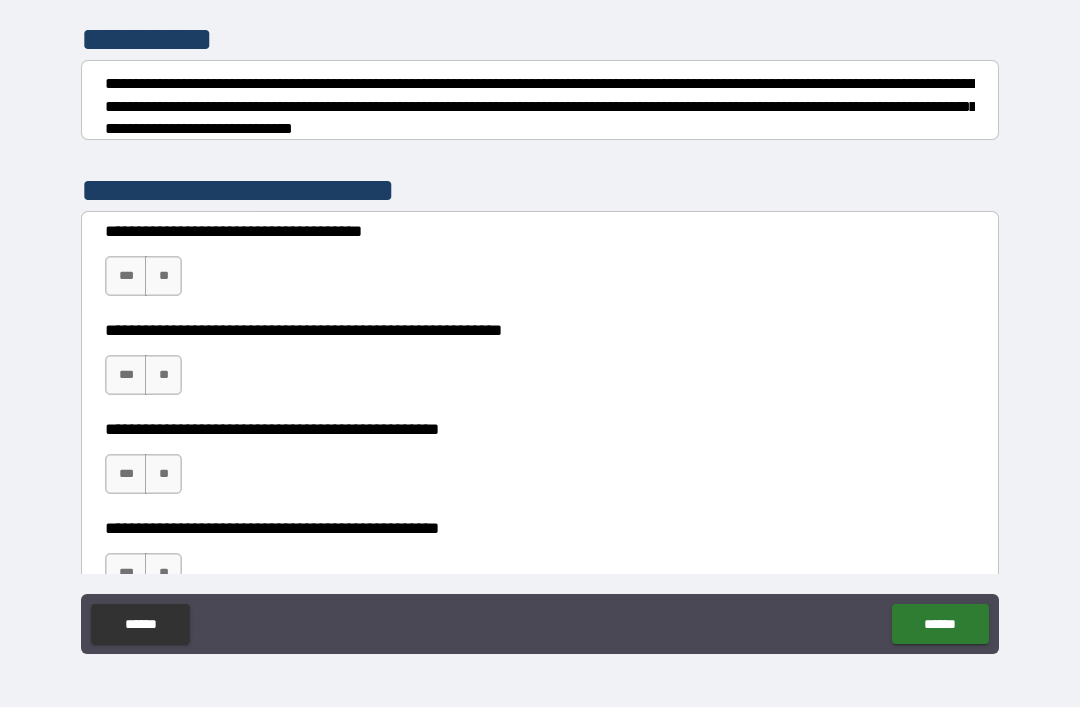 scroll, scrollTop: 242, scrollLeft: 0, axis: vertical 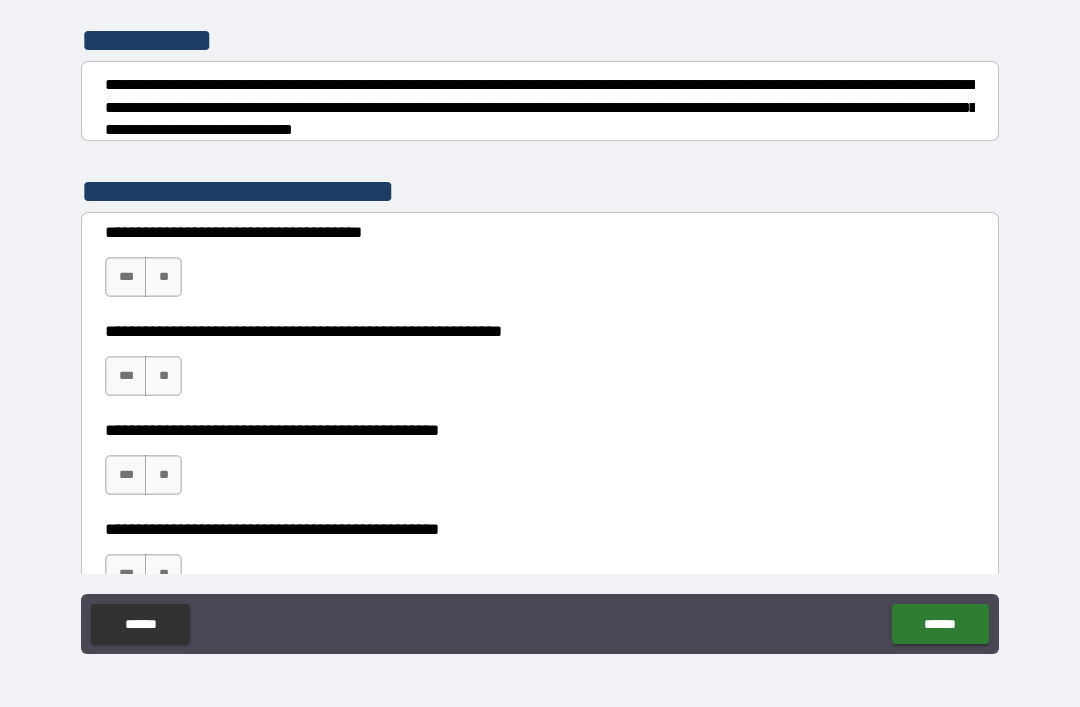 click on "***" at bounding box center (126, 277) 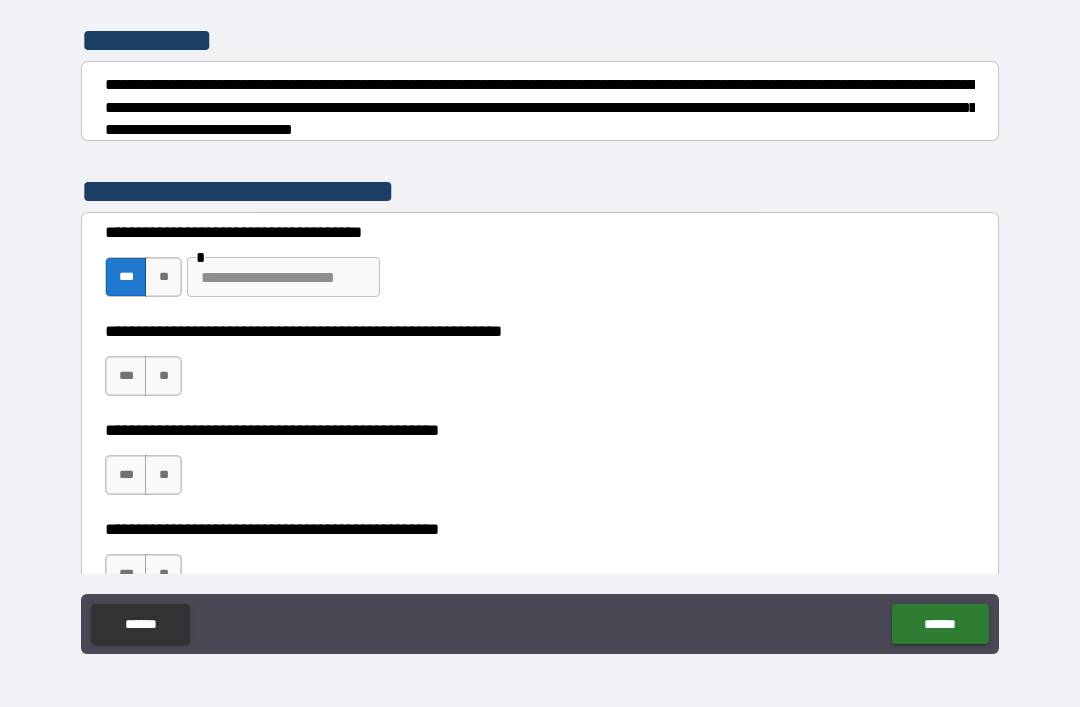 click at bounding box center (283, 277) 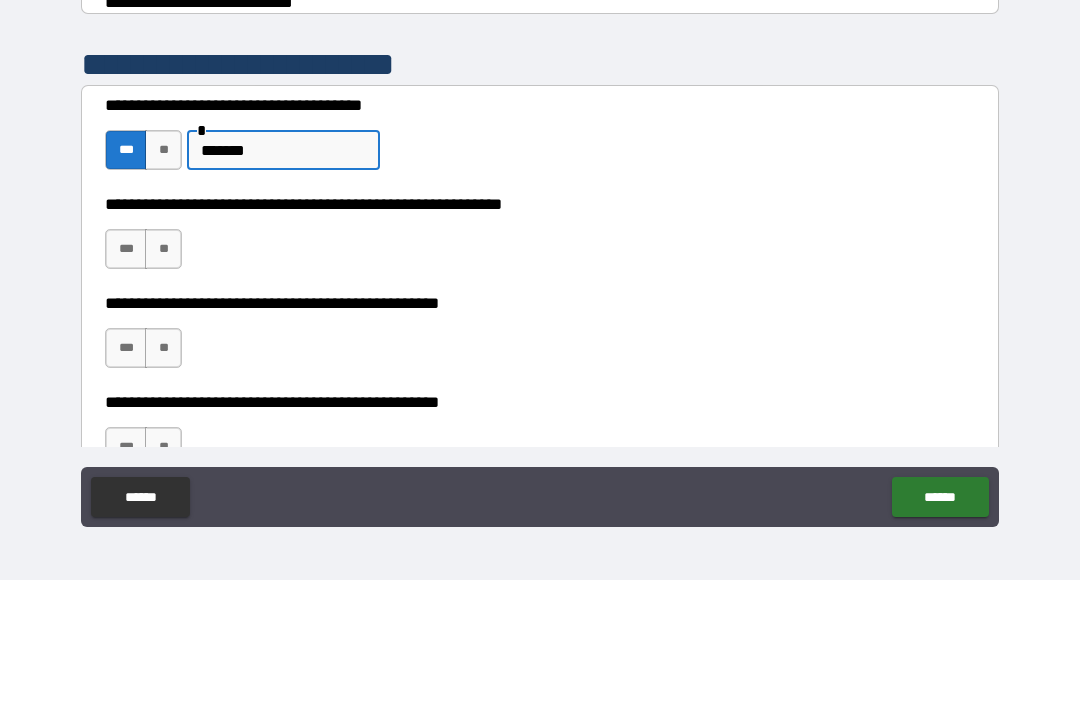 type on "*******" 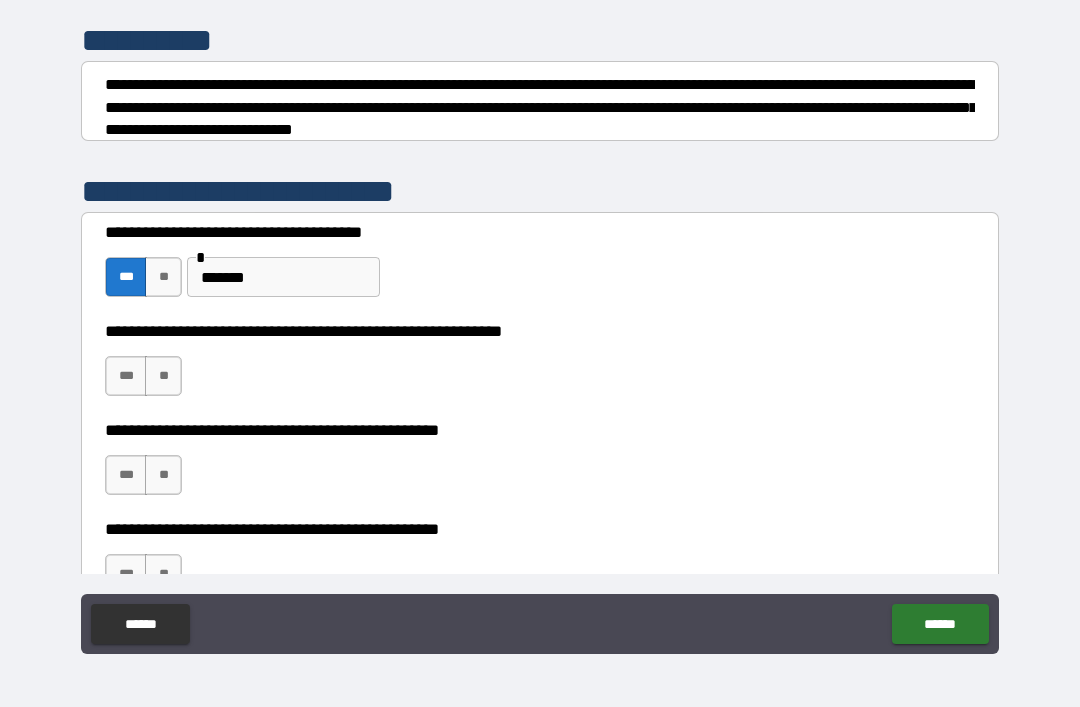 click on "***" at bounding box center (126, 376) 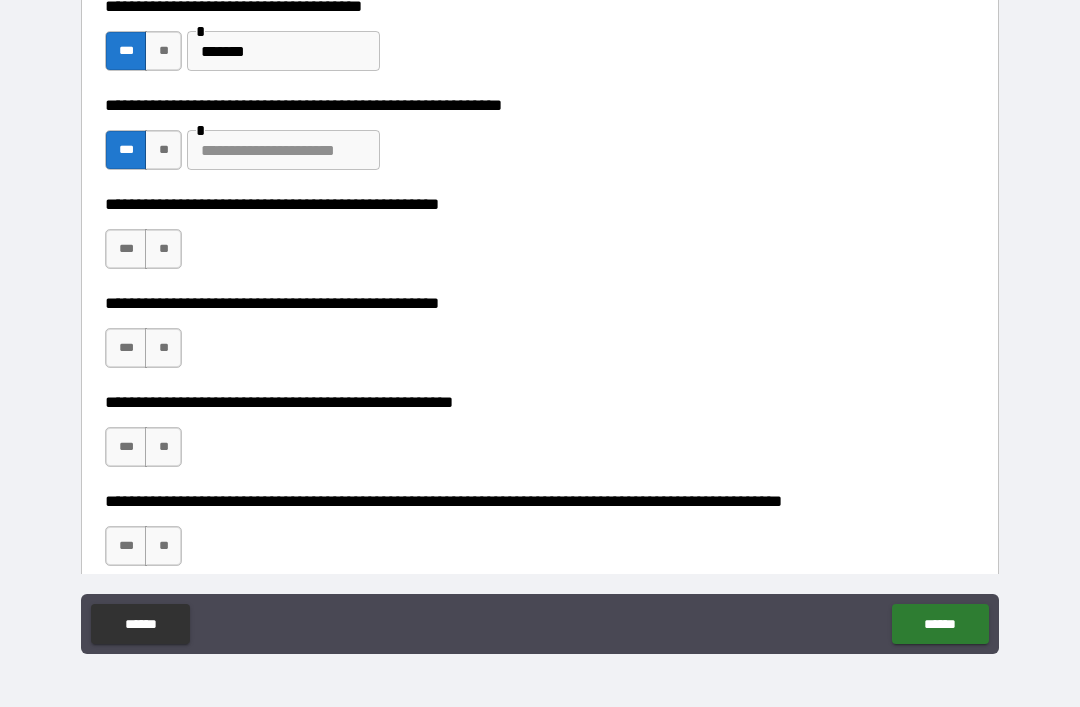 scroll, scrollTop: 467, scrollLeft: 0, axis: vertical 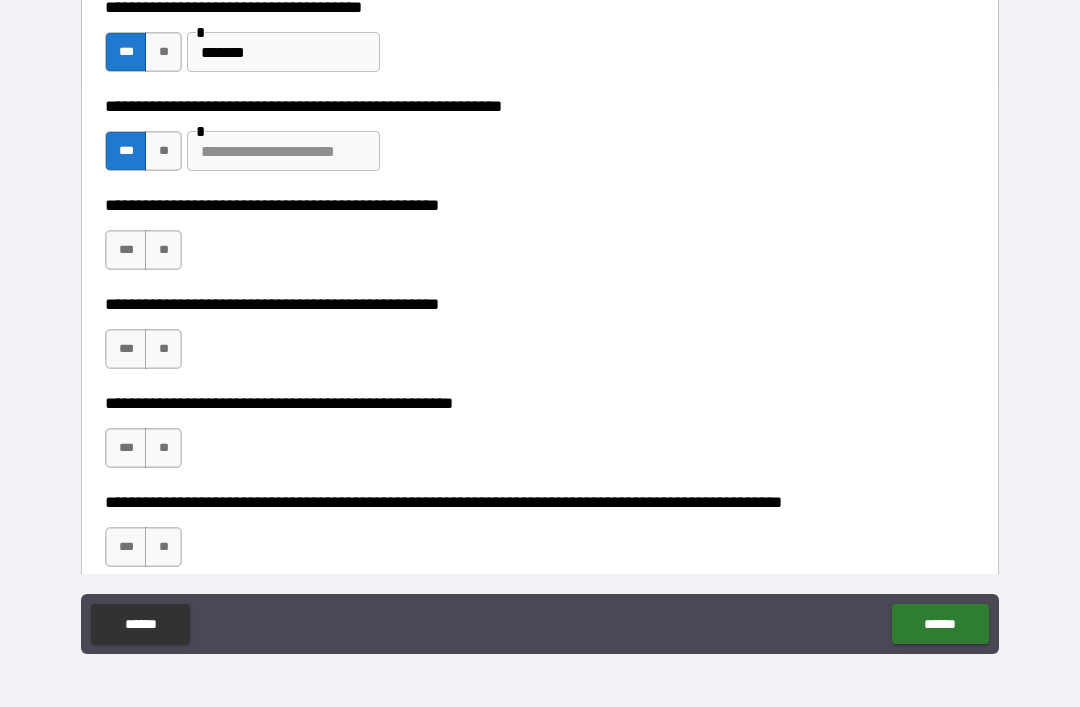 click on "**" at bounding box center (163, 250) 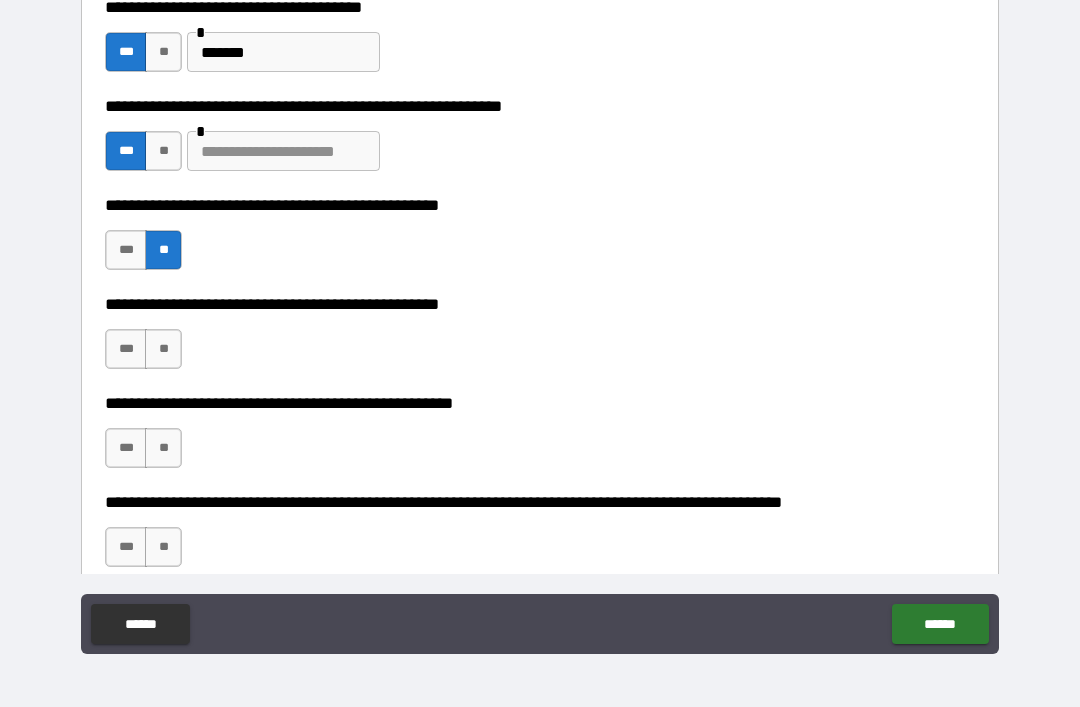 click on "***" at bounding box center [126, 349] 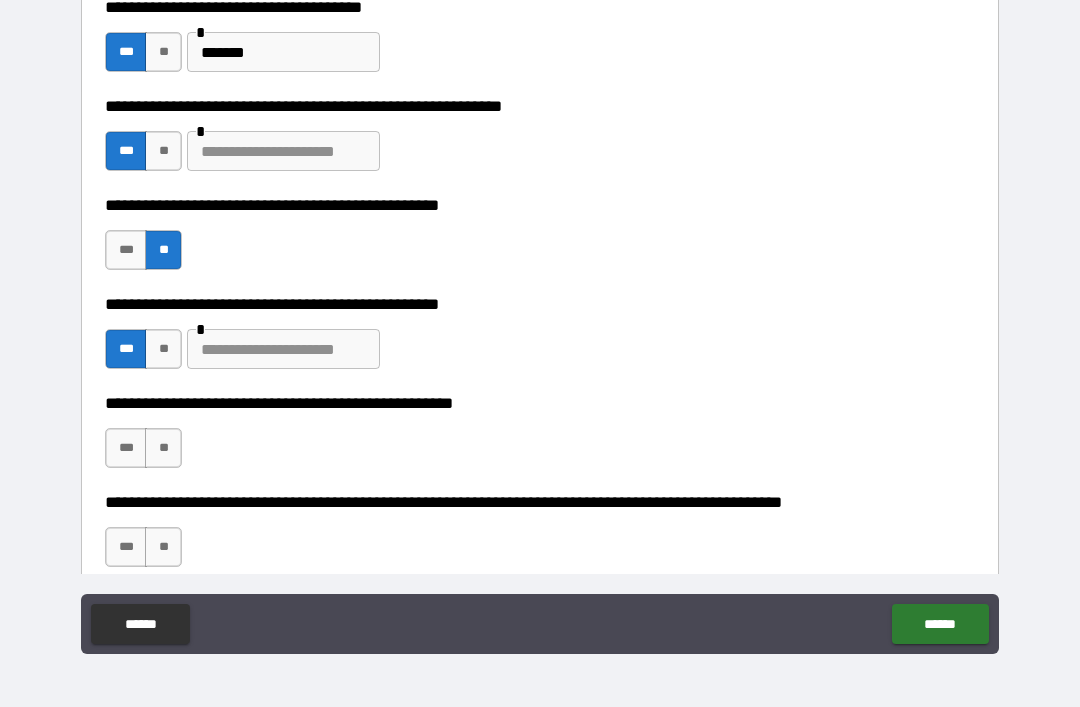 click on "**" at bounding box center [163, 448] 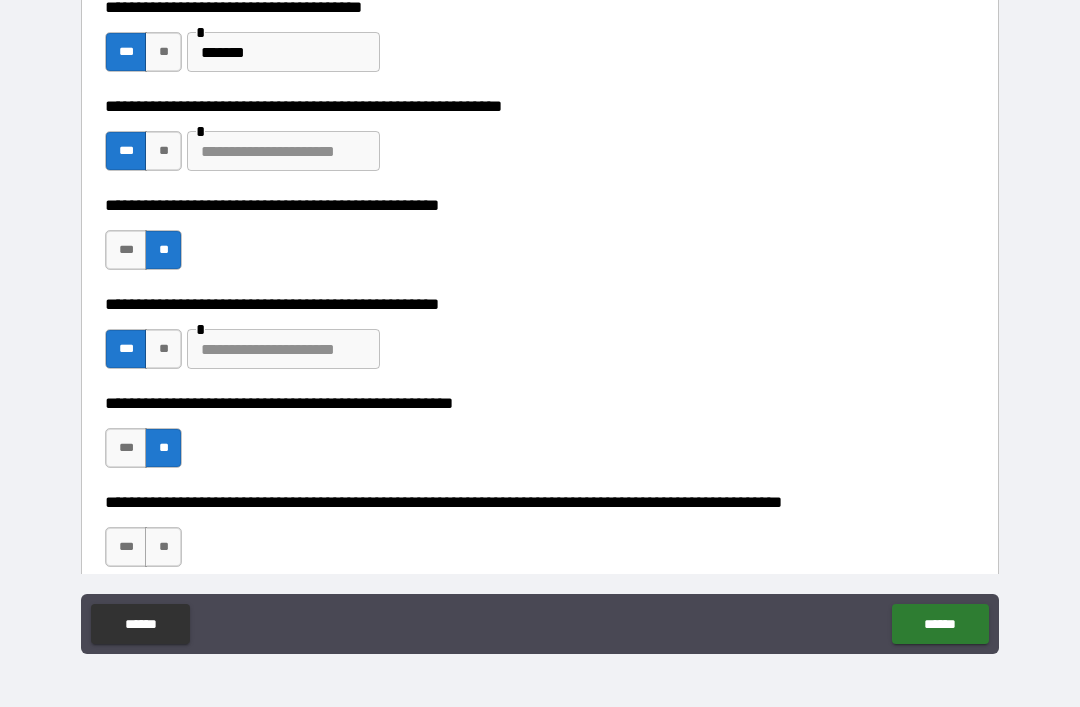click on "***" at bounding box center (126, 547) 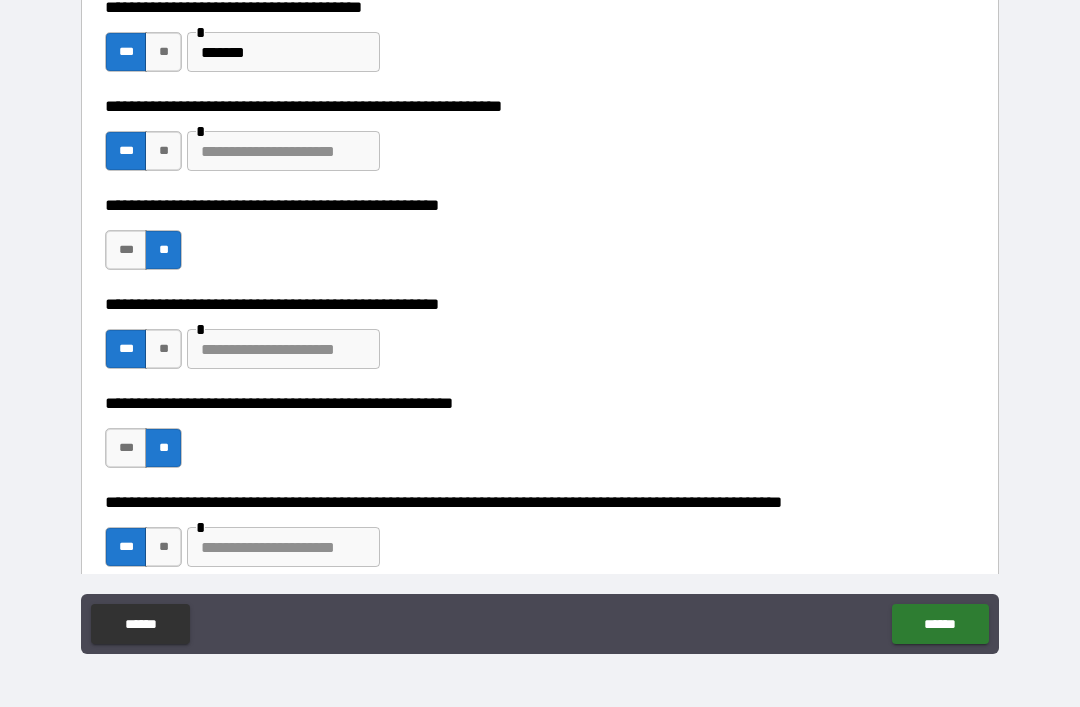 click at bounding box center [283, 547] 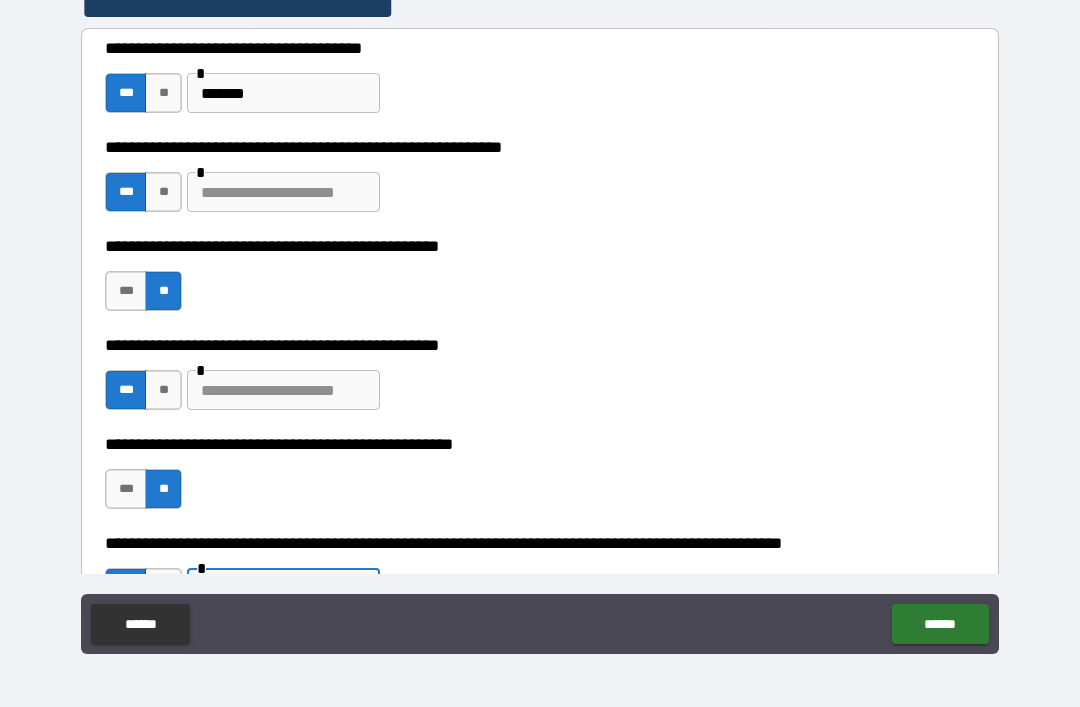 scroll, scrollTop: 424, scrollLeft: 0, axis: vertical 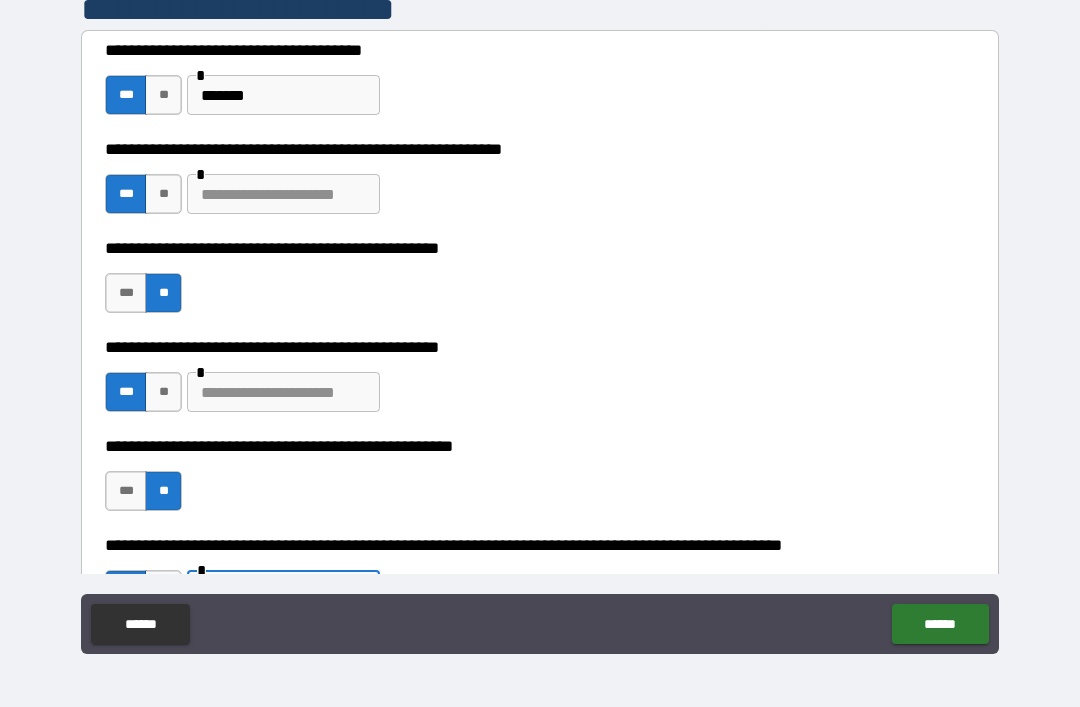type on "******" 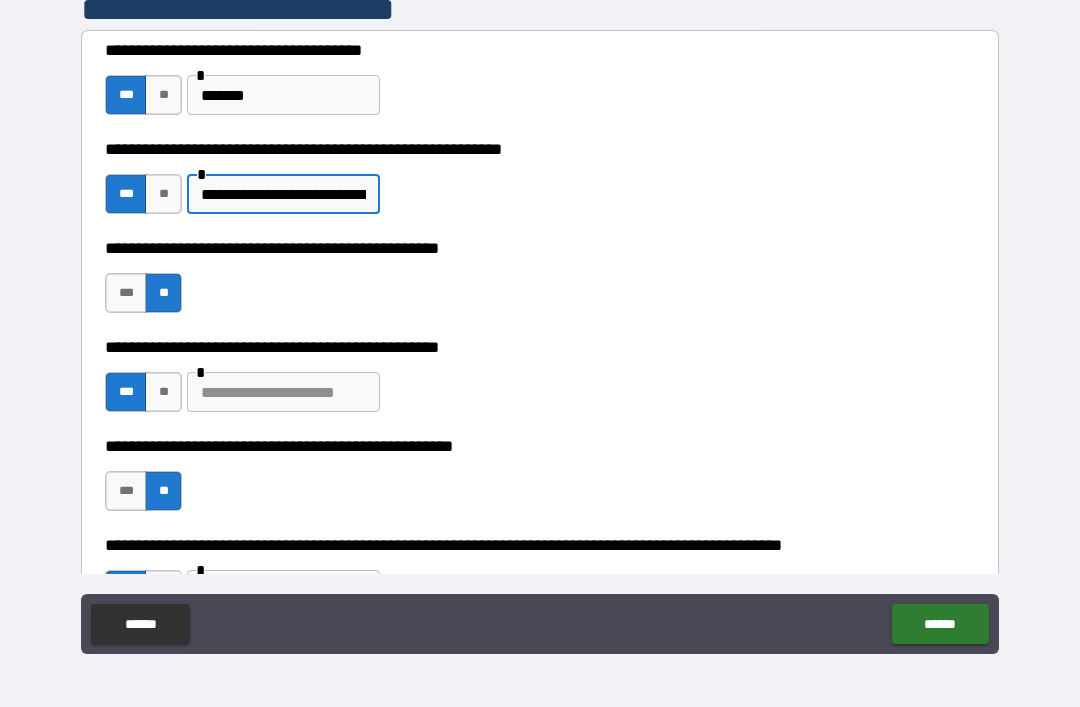 type on "**********" 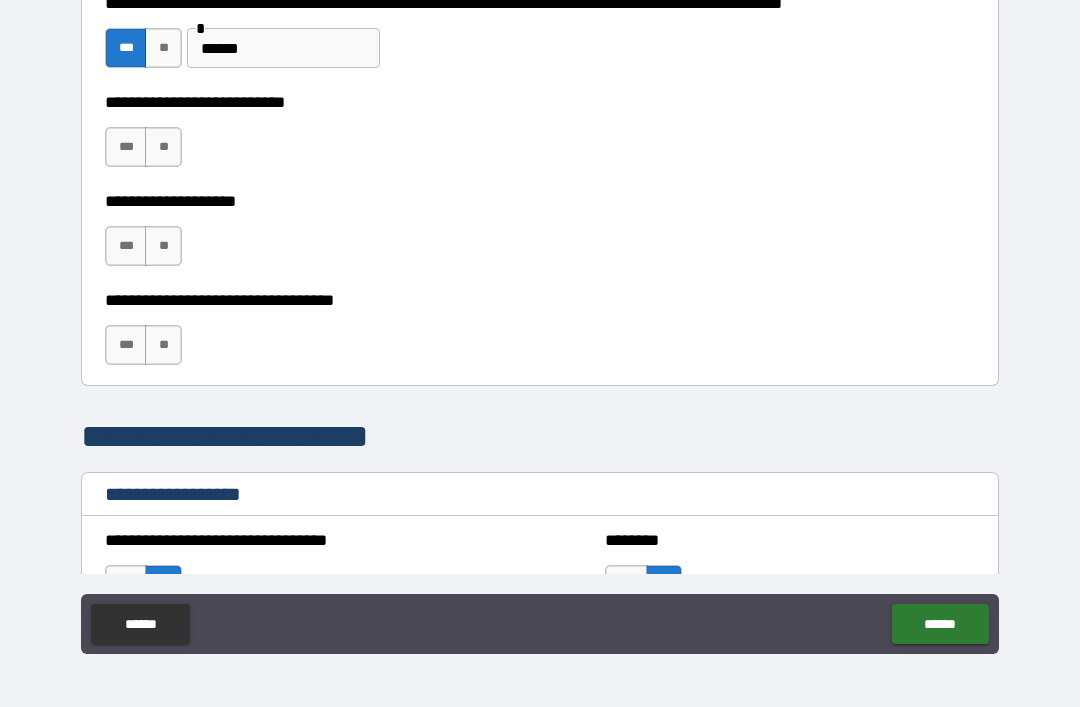 scroll, scrollTop: 967, scrollLeft: 0, axis: vertical 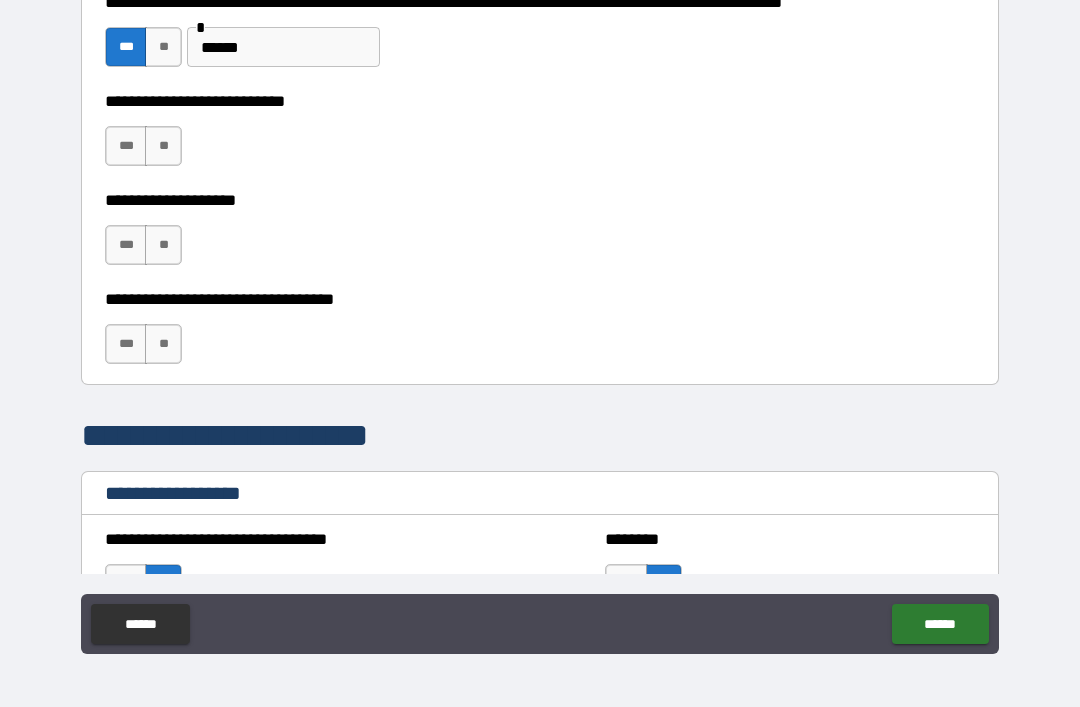 click on "**********" at bounding box center (540, -295) 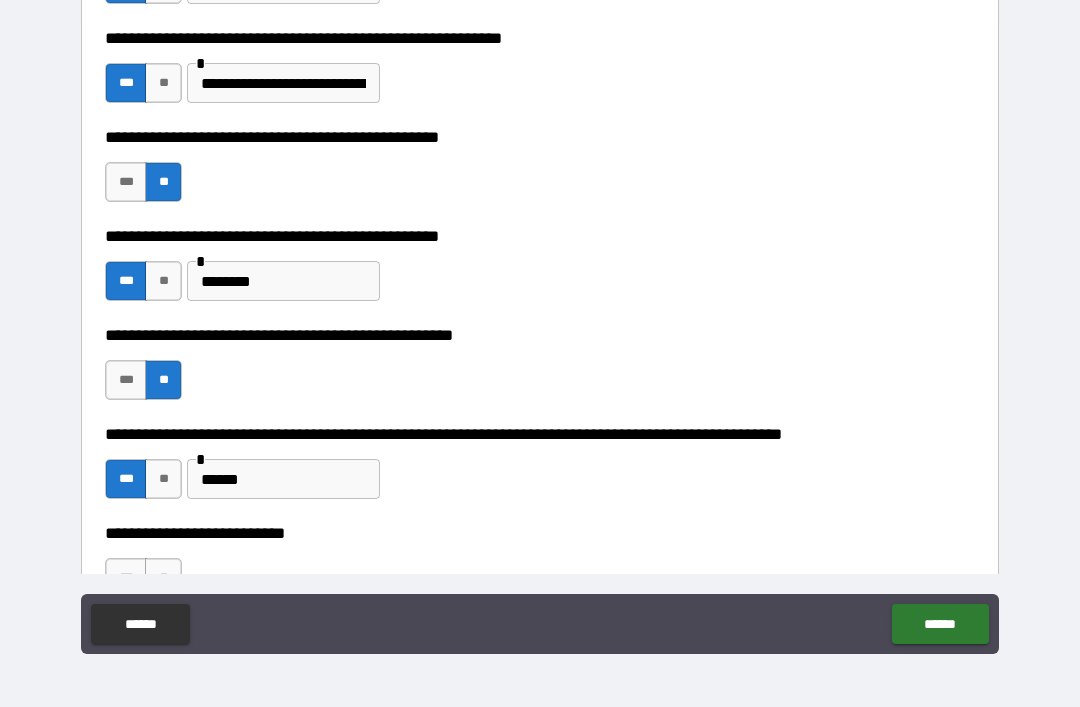 click on "**********" at bounding box center [540, 236] 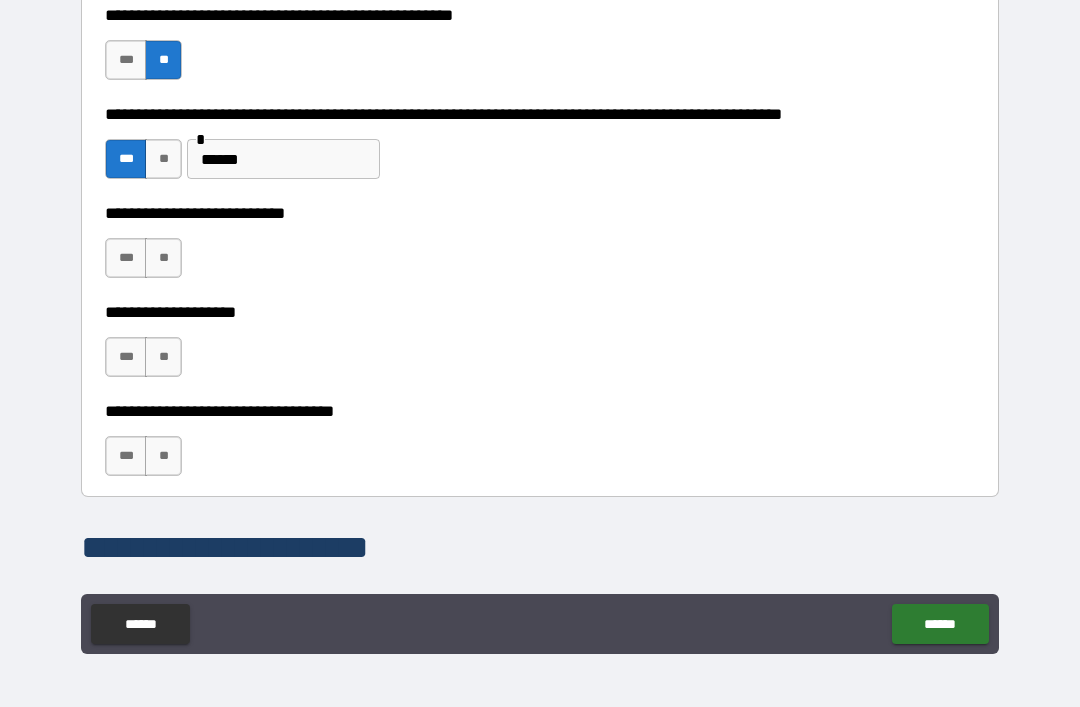 scroll, scrollTop: 853, scrollLeft: 0, axis: vertical 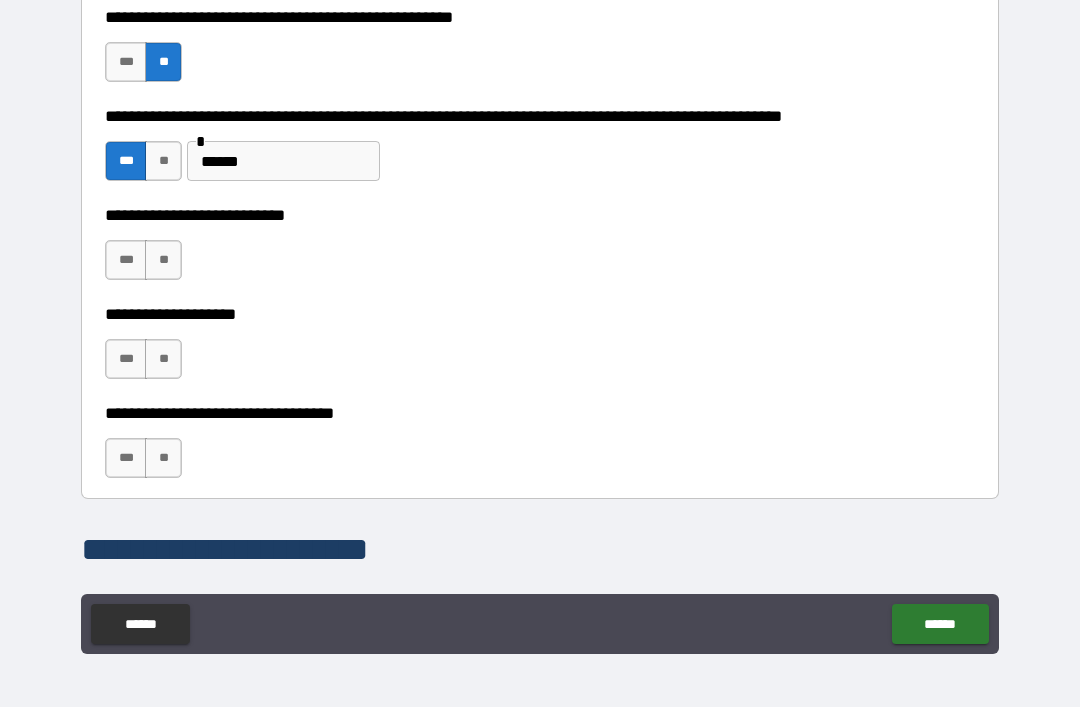 click on "**" at bounding box center [163, 260] 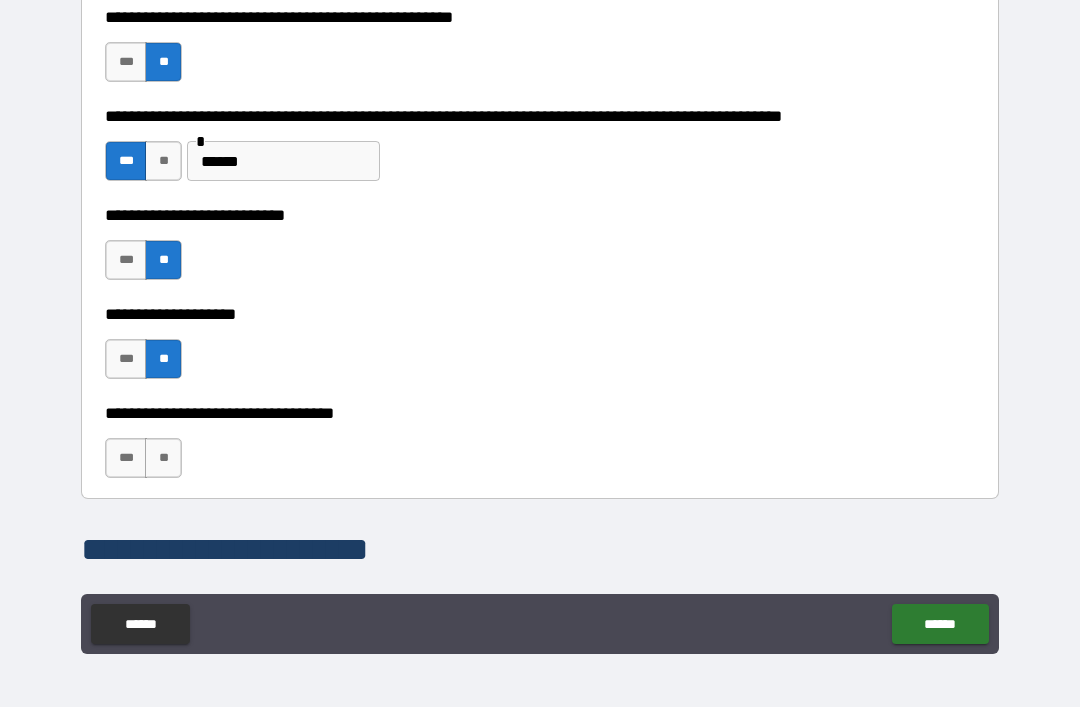 click on "**" at bounding box center [163, 458] 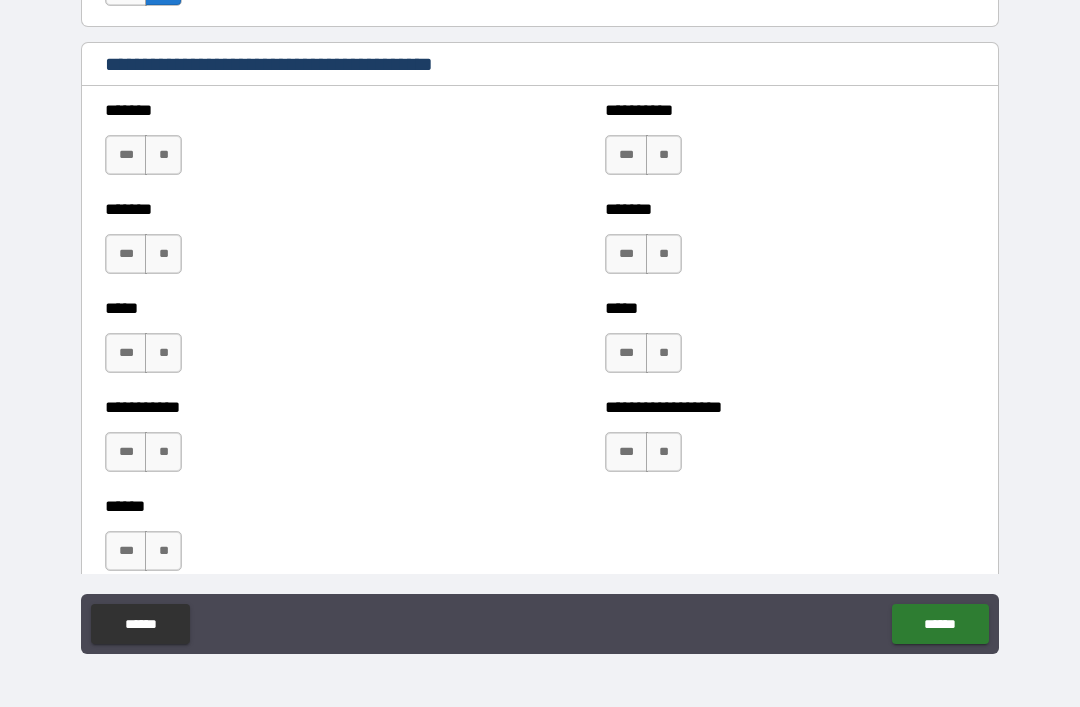 scroll, scrollTop: 1663, scrollLeft: 0, axis: vertical 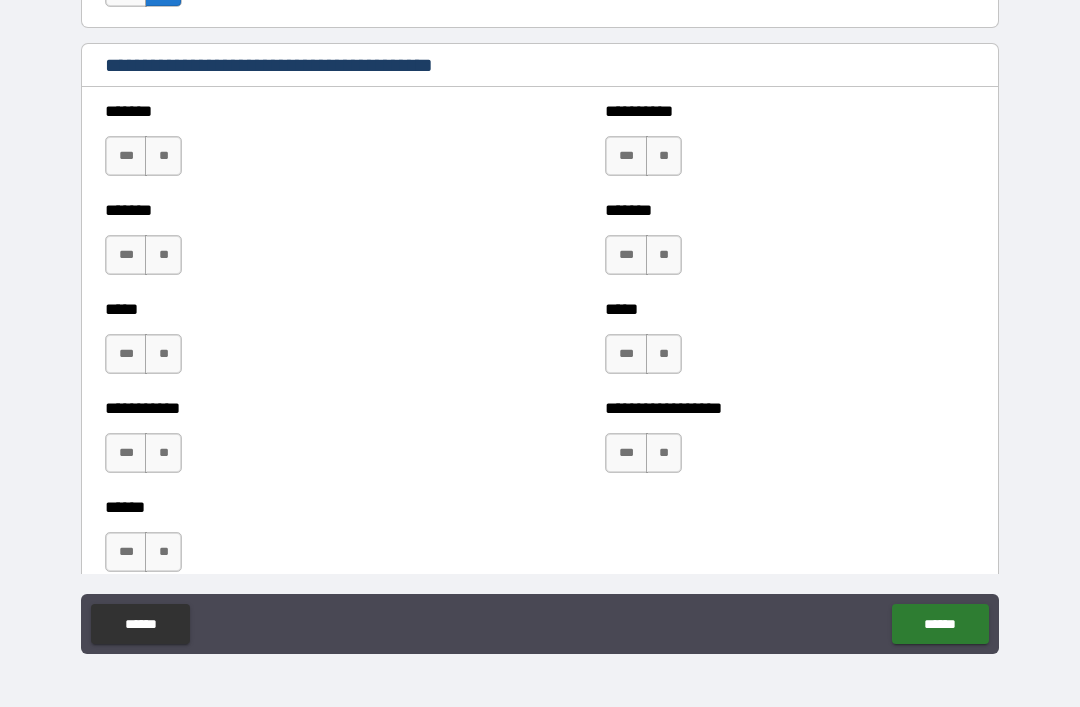 click on "***" at bounding box center (126, 453) 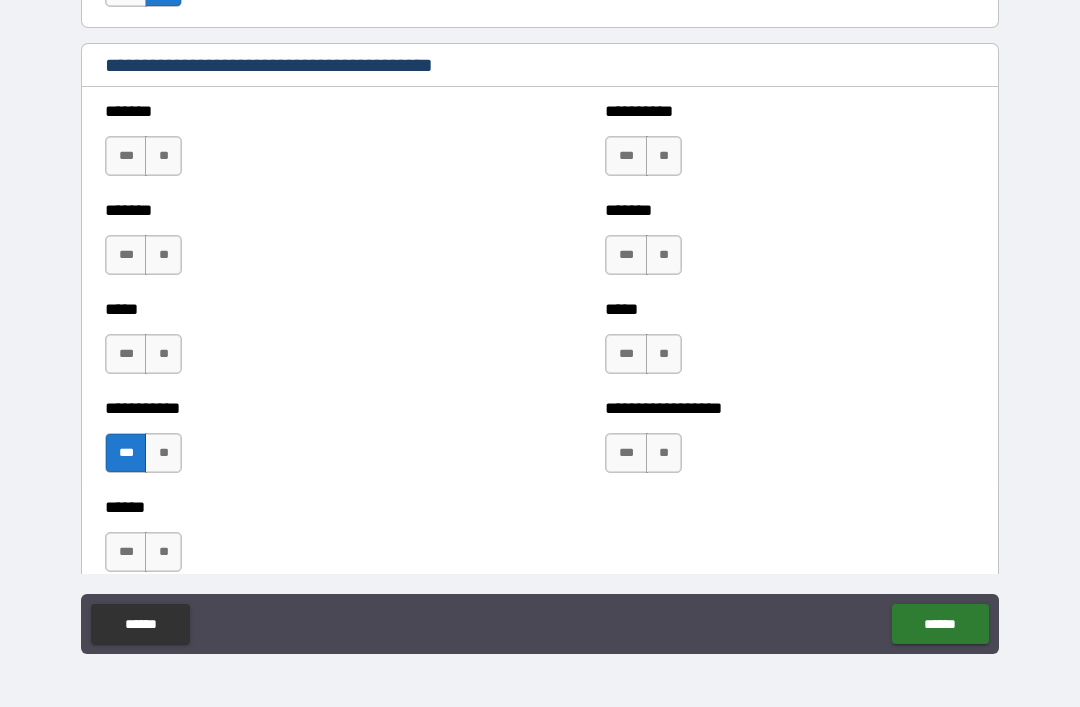 click on "**" at bounding box center (163, 552) 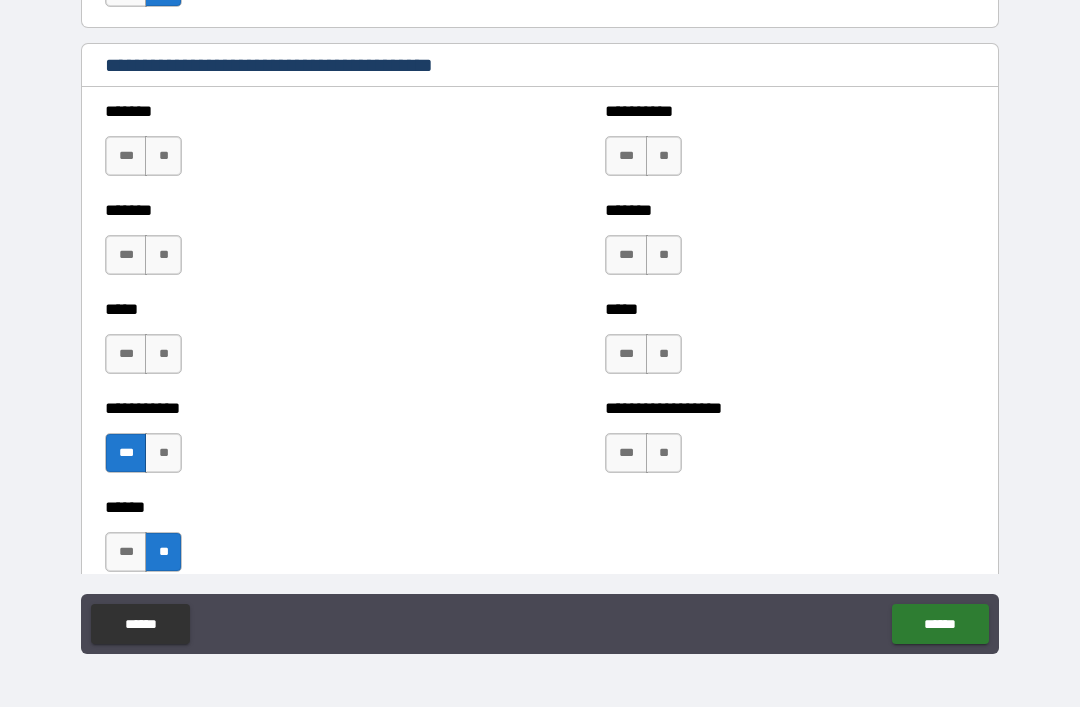 click on "**" at bounding box center (163, 354) 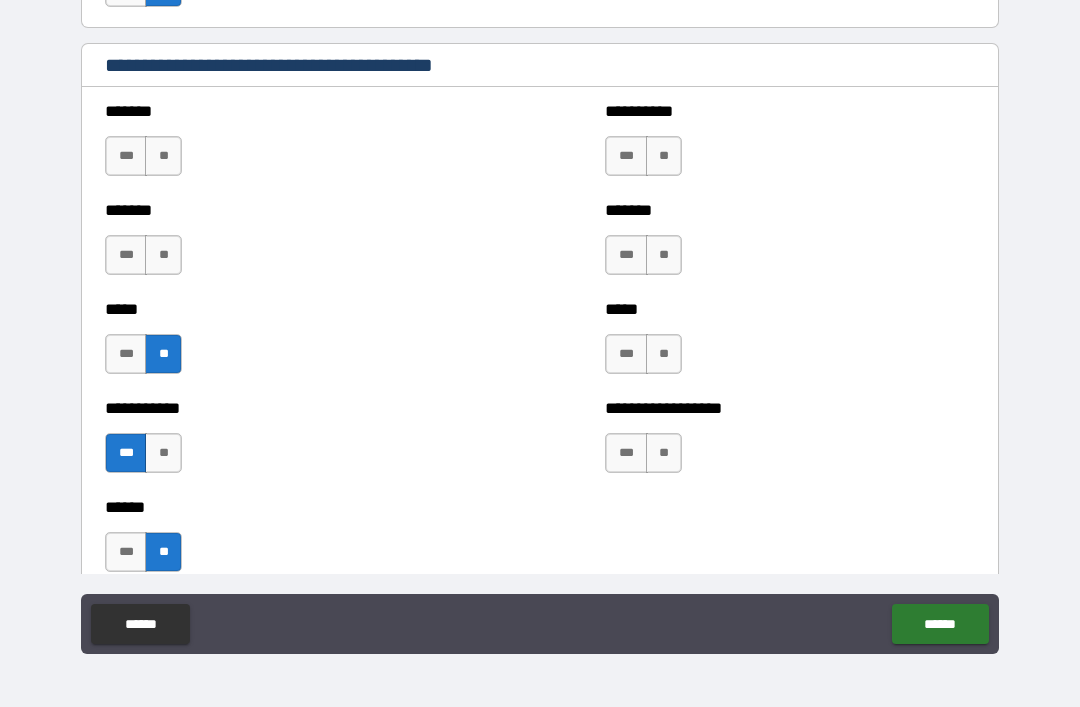 click on "**" at bounding box center (163, 255) 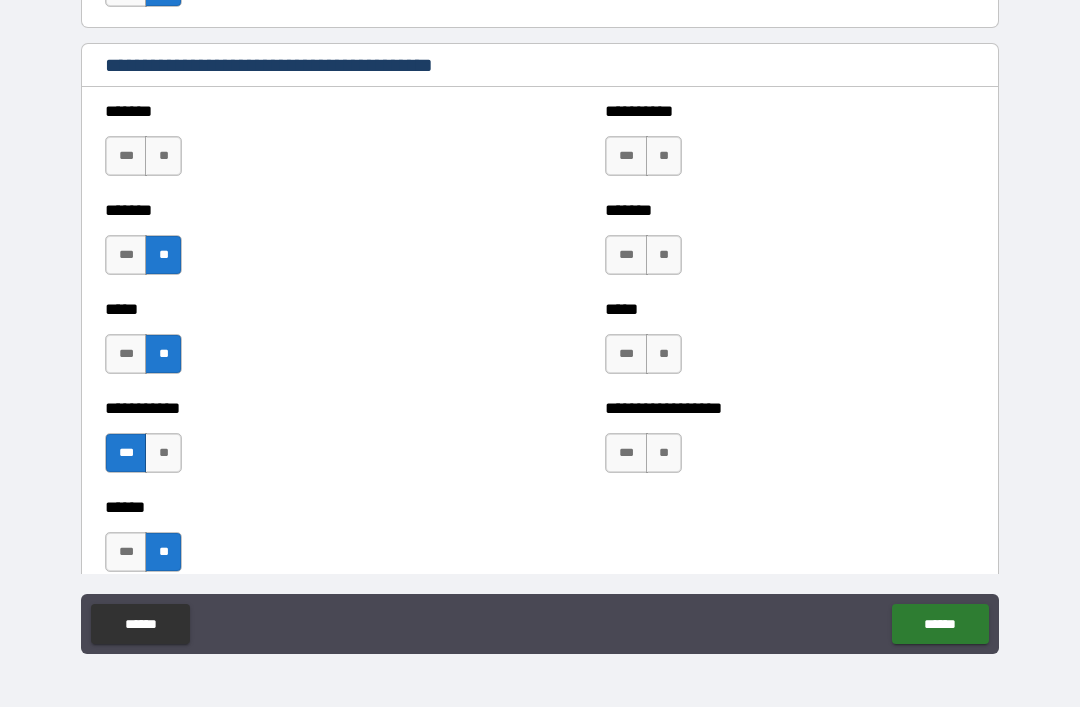 click on "******* *** **" at bounding box center [290, 146] 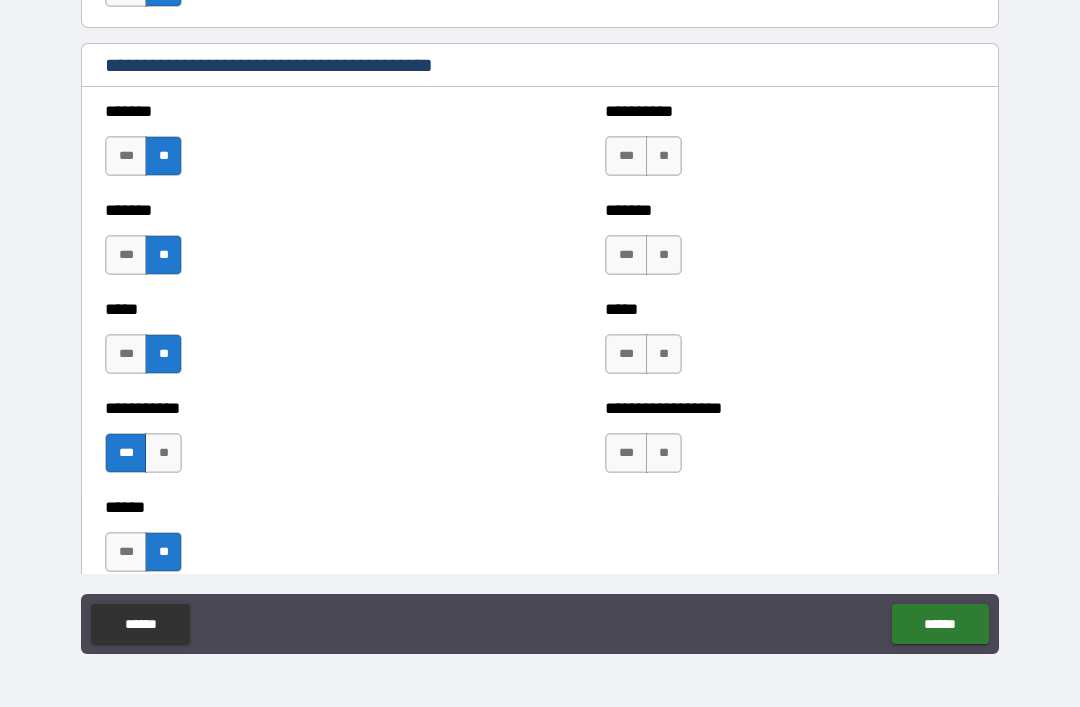 click on "**" at bounding box center [664, 453] 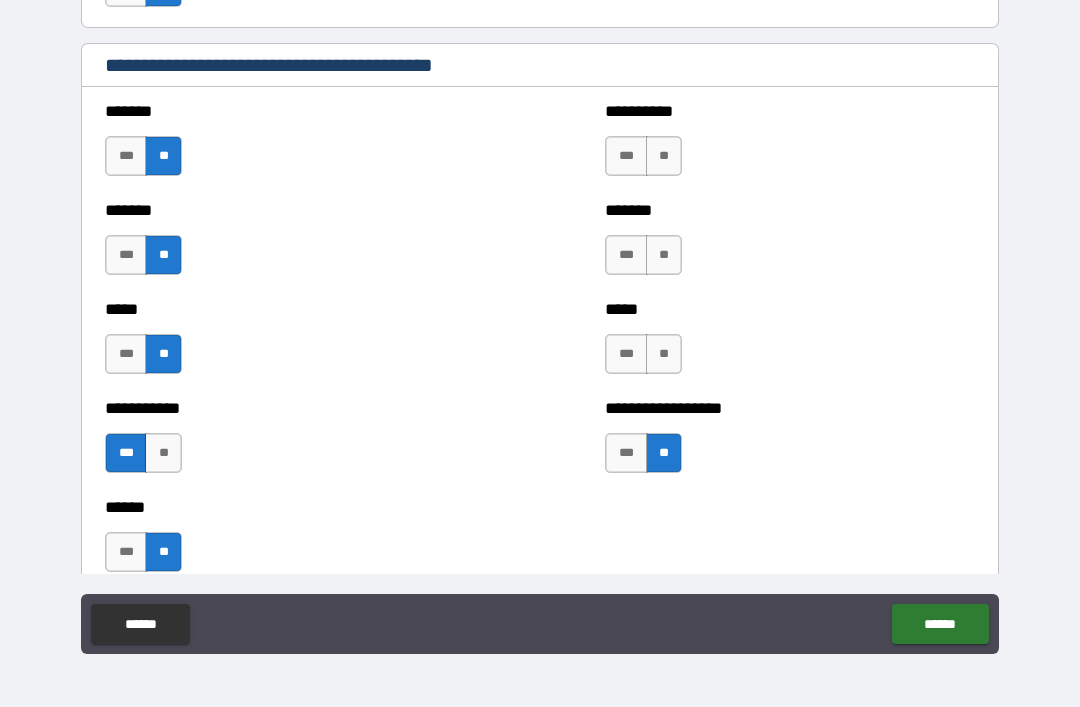 click on "**" at bounding box center (664, 354) 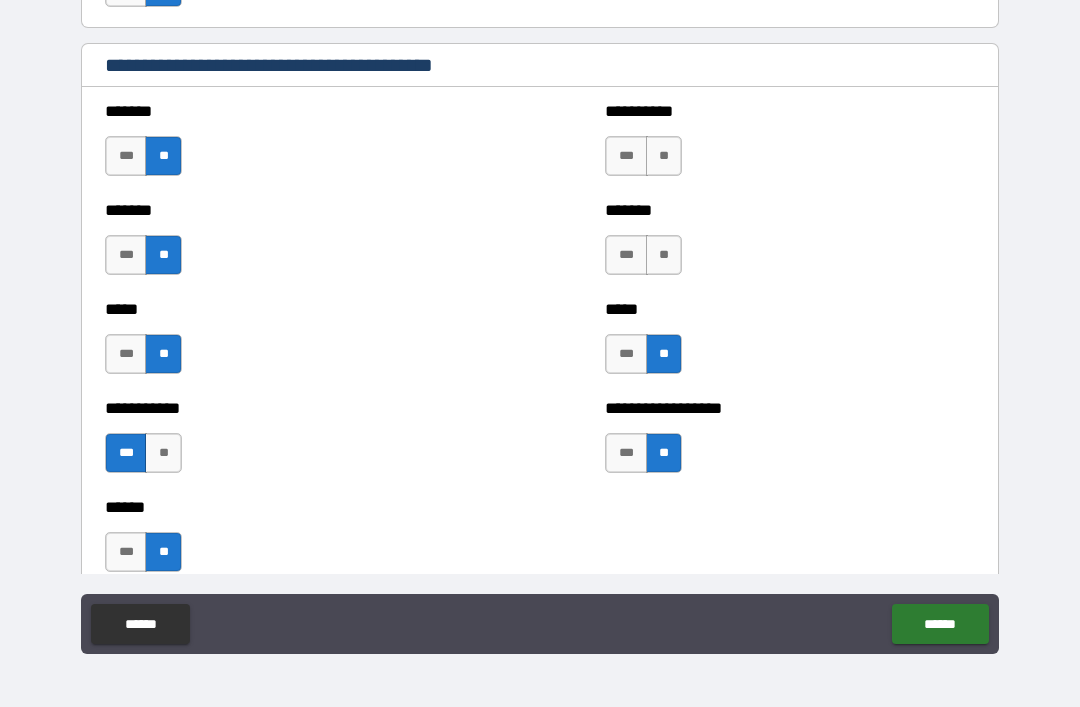 click on "**" at bounding box center [664, 255] 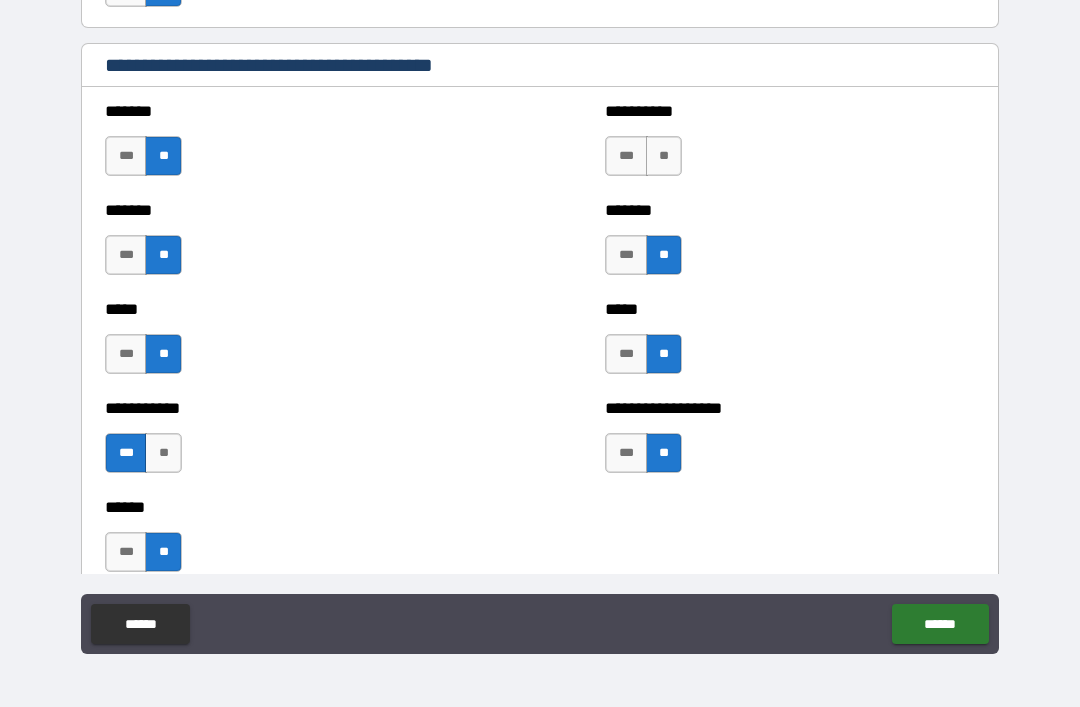 click on "**" at bounding box center (664, 156) 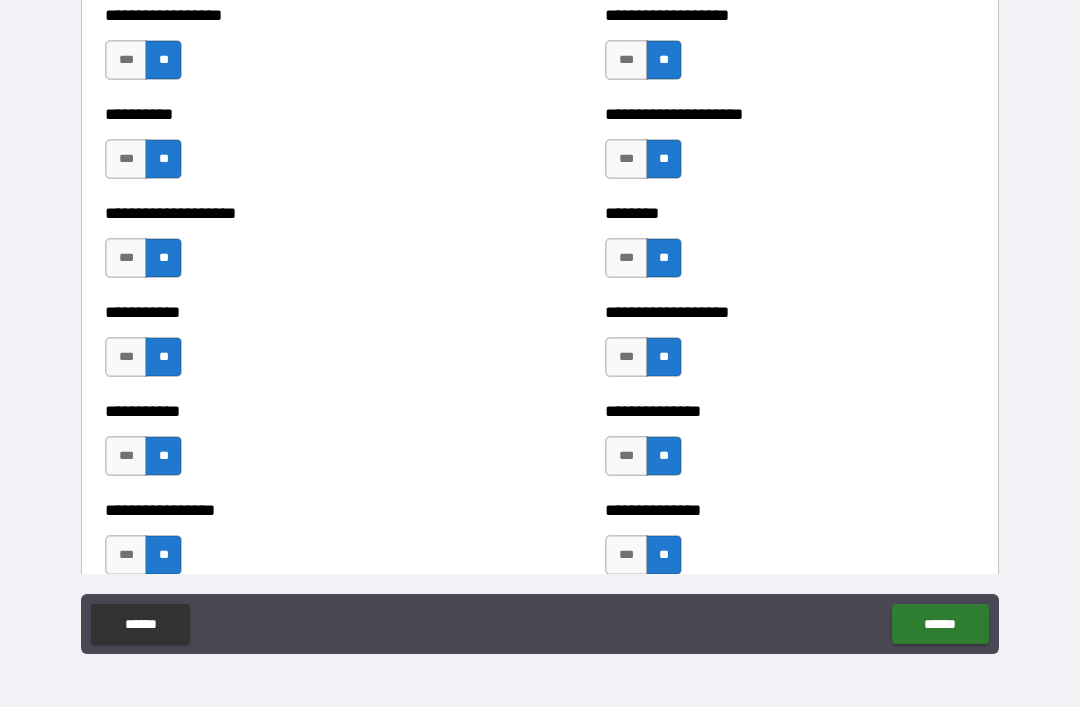 scroll, scrollTop: 2406, scrollLeft: 0, axis: vertical 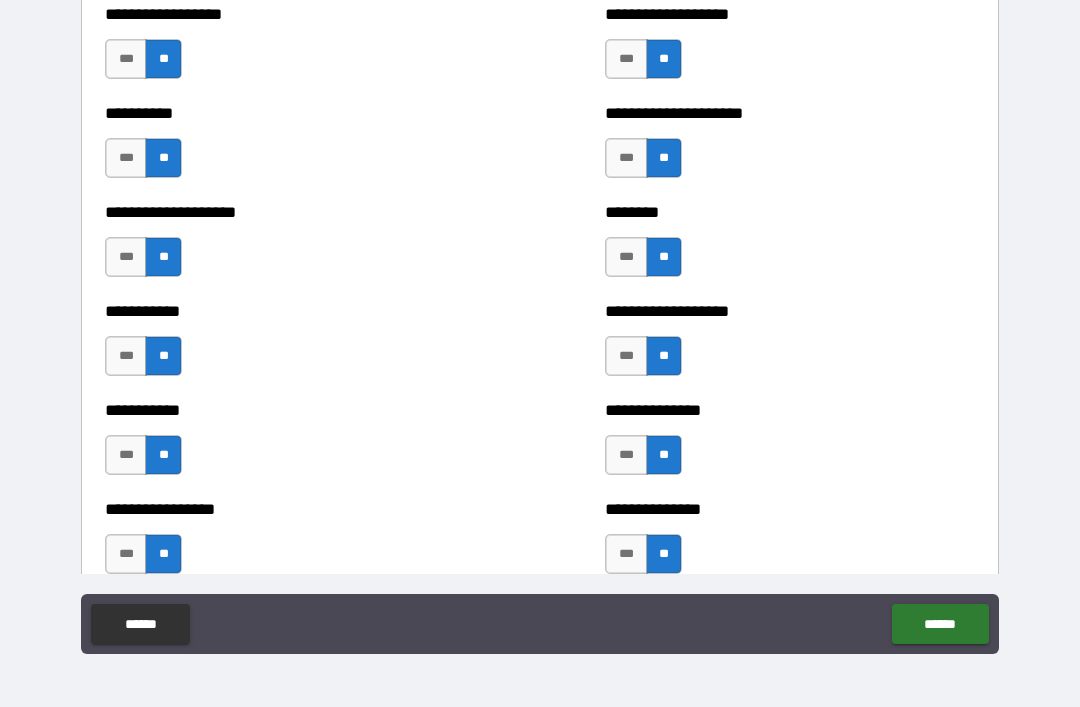 click on "***" at bounding box center (126, 356) 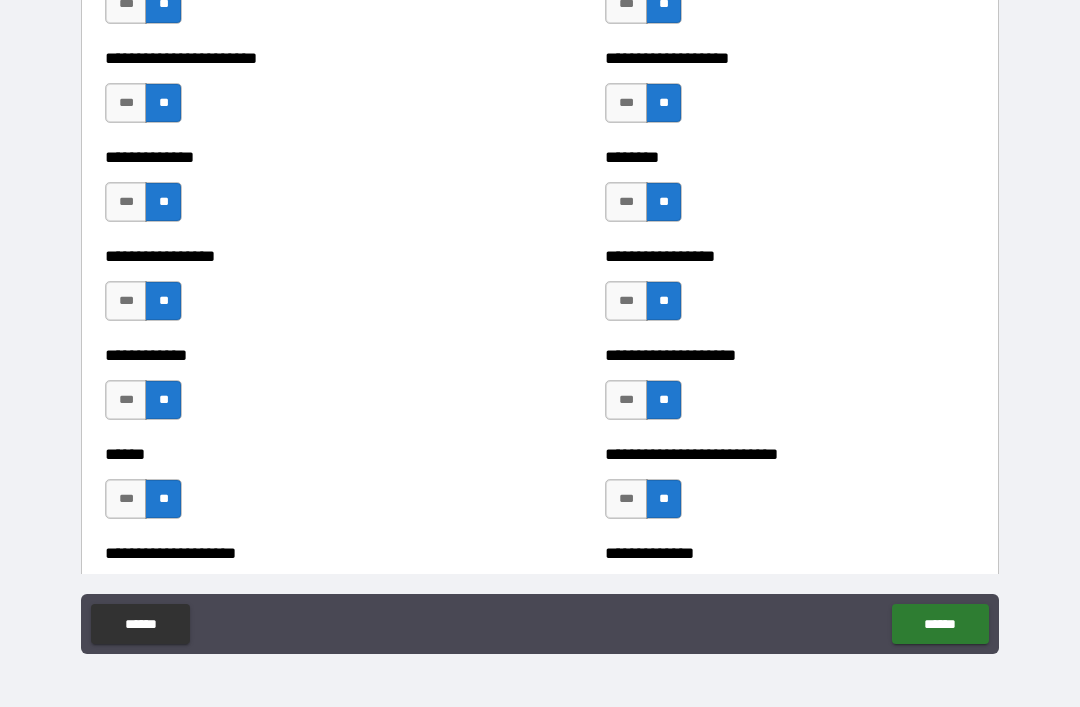 scroll, scrollTop: 3583, scrollLeft: 0, axis: vertical 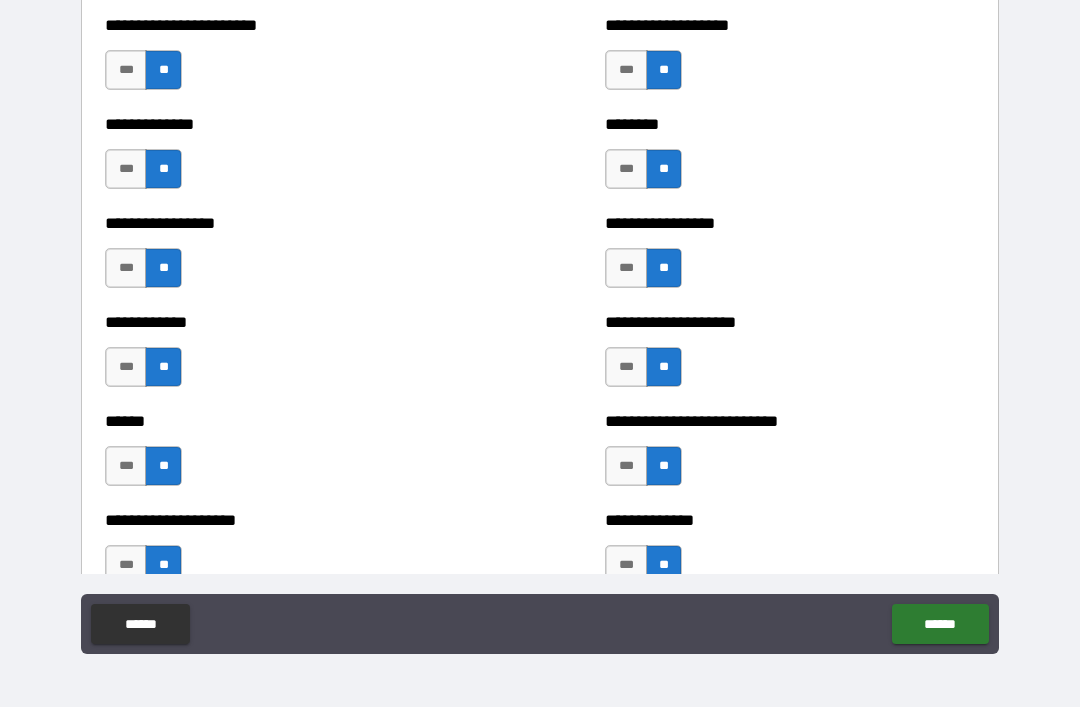 click on "***" at bounding box center [626, 466] 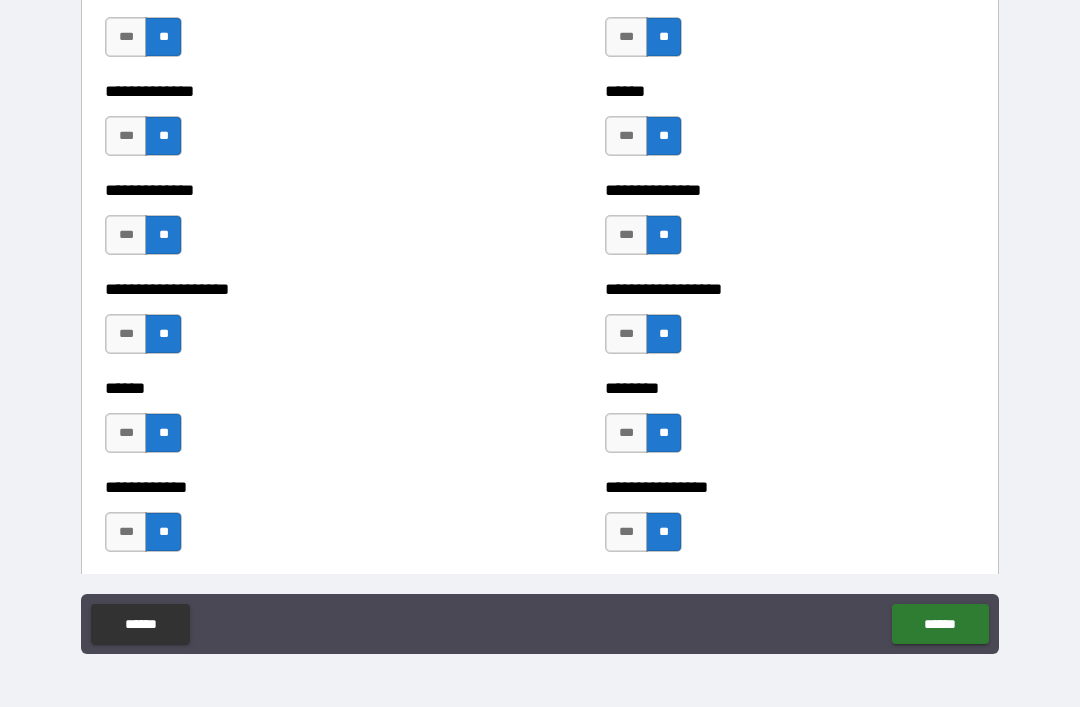 scroll, scrollTop: 4610, scrollLeft: 0, axis: vertical 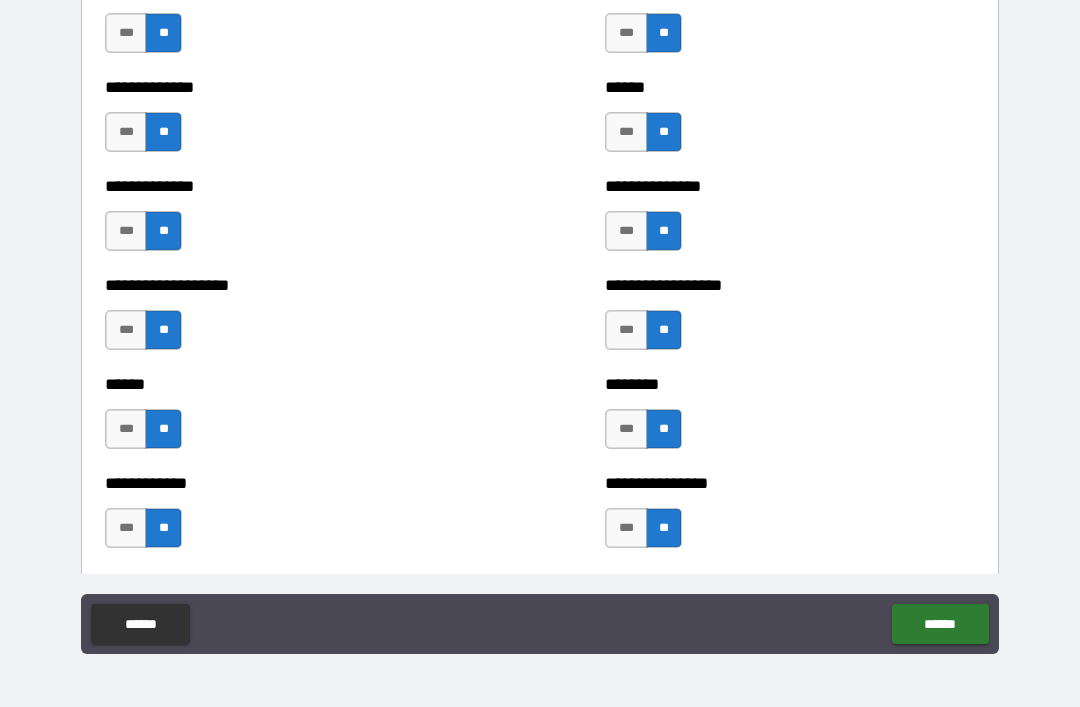 click on "***" at bounding box center [626, 330] 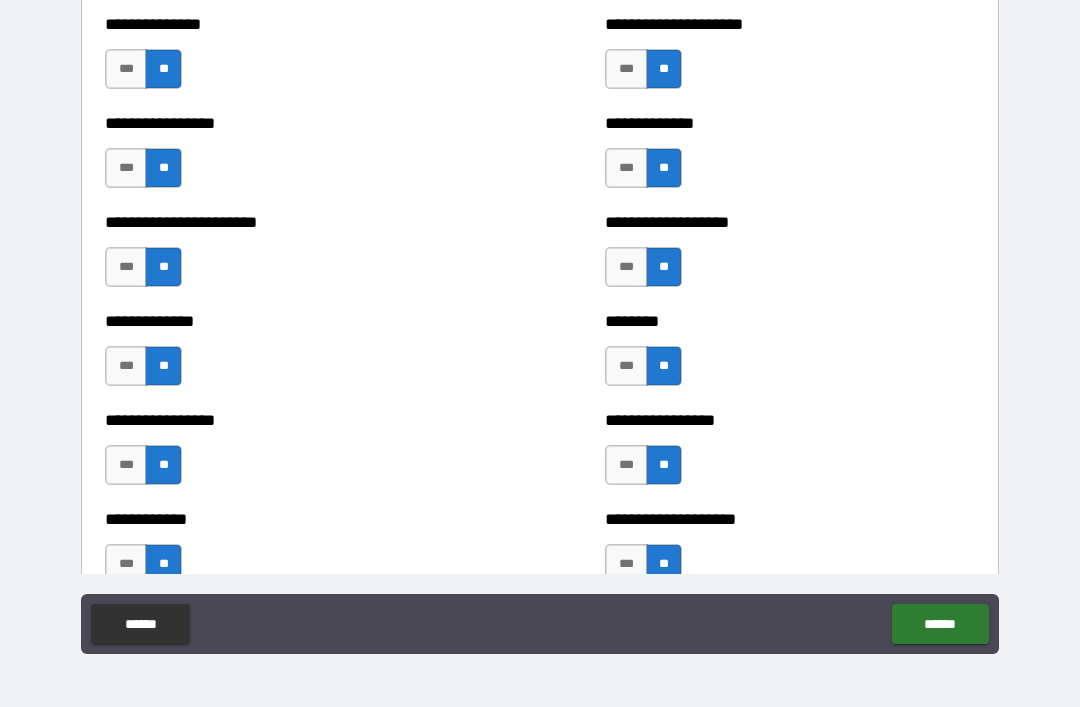 scroll, scrollTop: 3366, scrollLeft: 0, axis: vertical 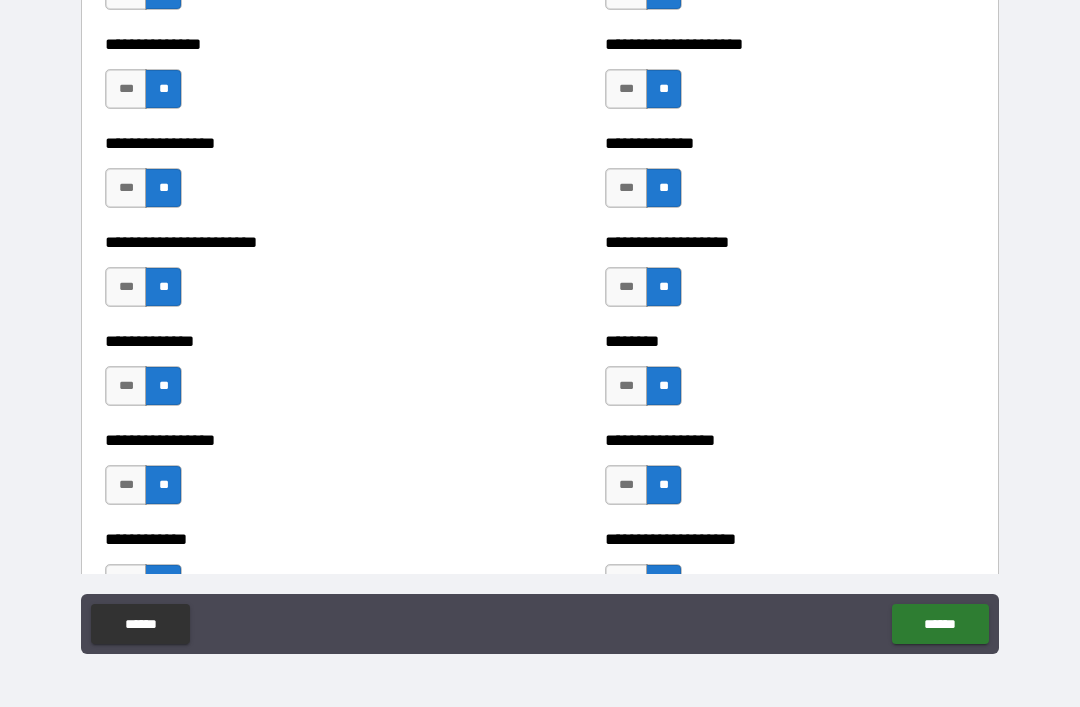 click on "***" at bounding box center (126, 188) 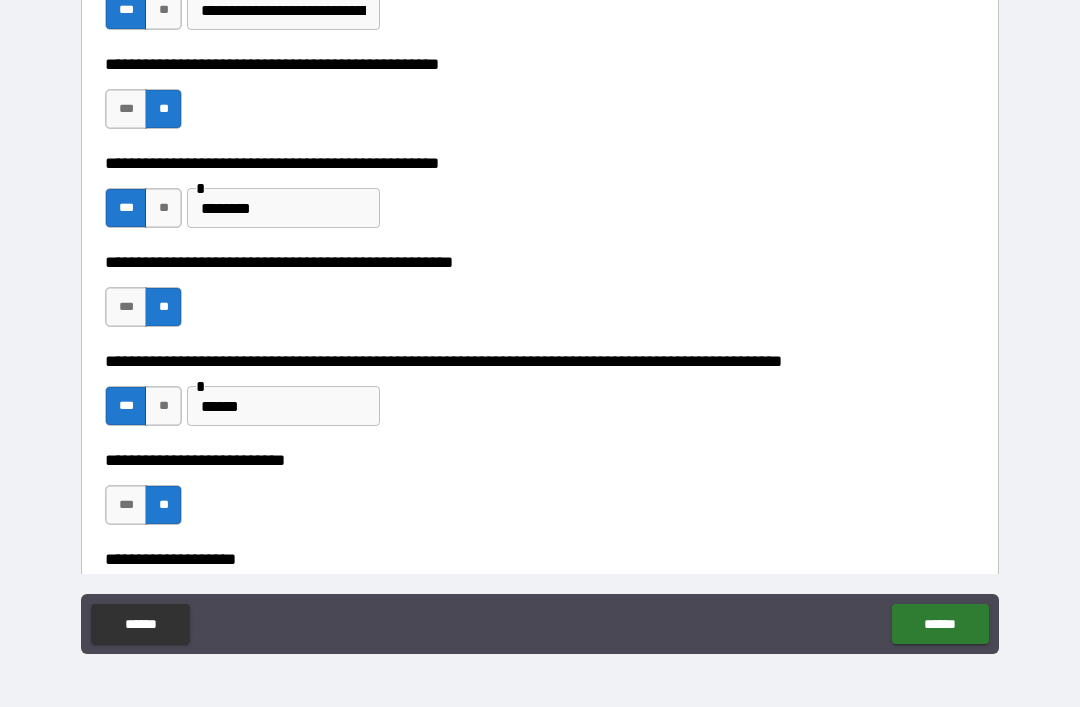 scroll, scrollTop: 610, scrollLeft: 0, axis: vertical 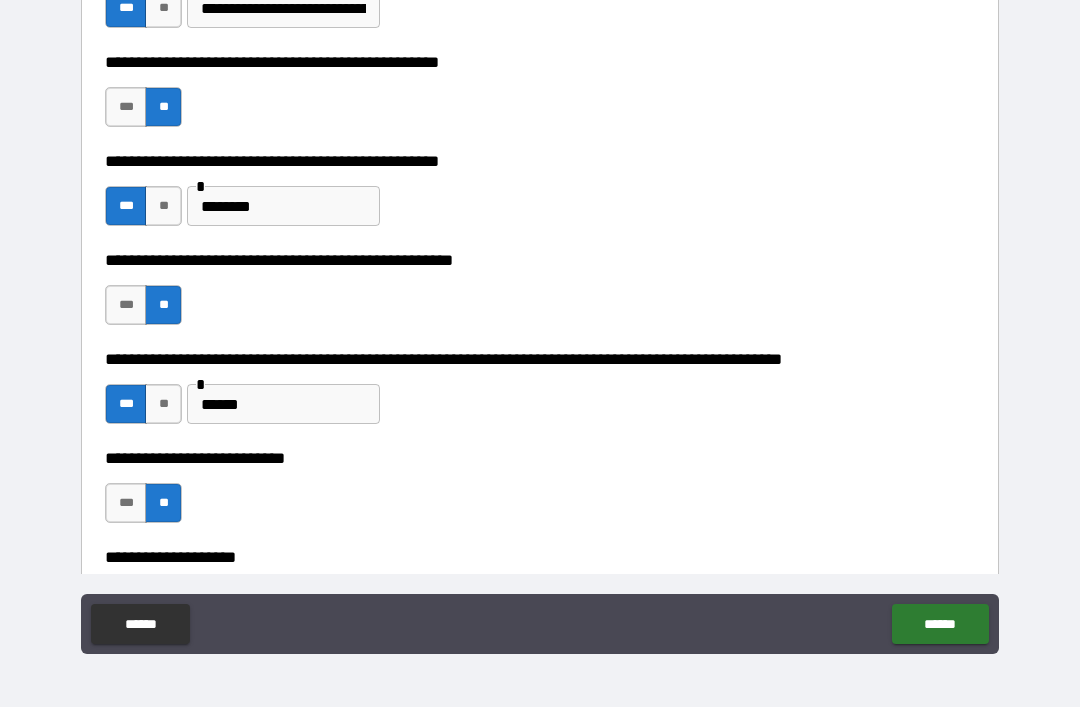 click on "********" at bounding box center [283, 206] 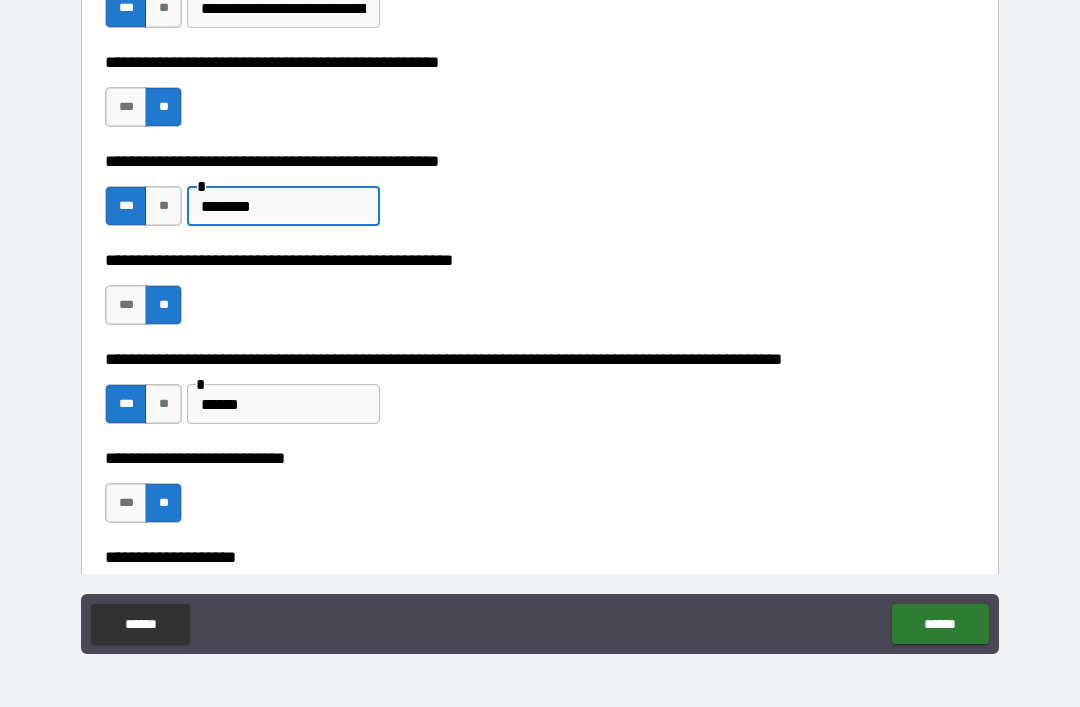 click on "********" at bounding box center (283, 206) 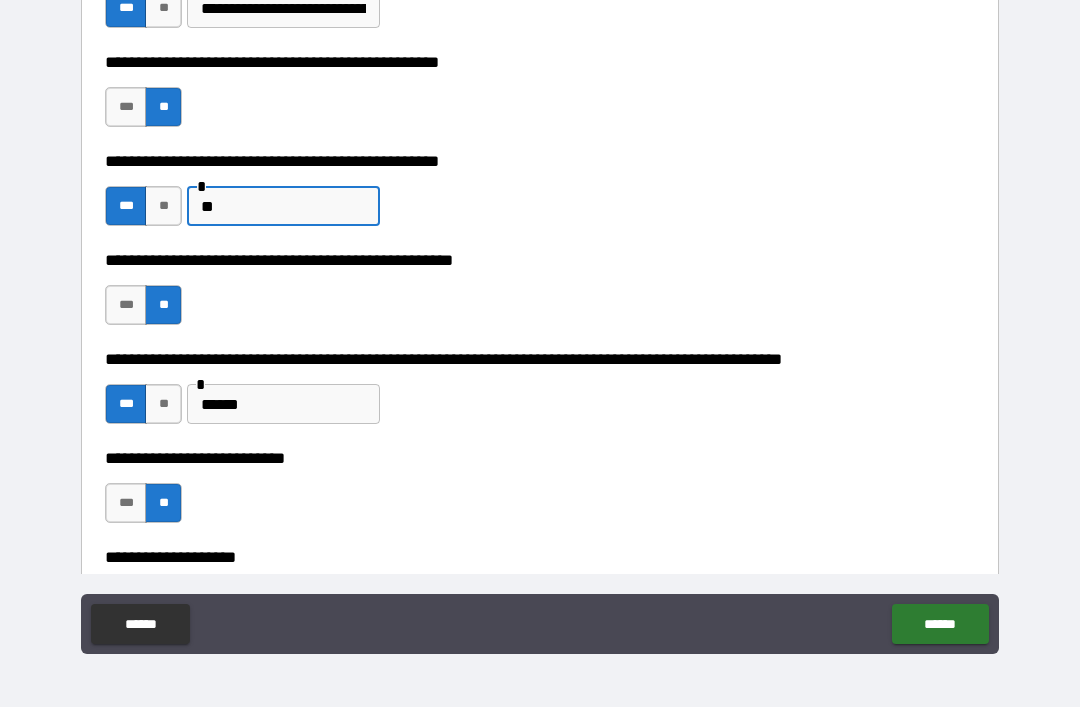 type on "*" 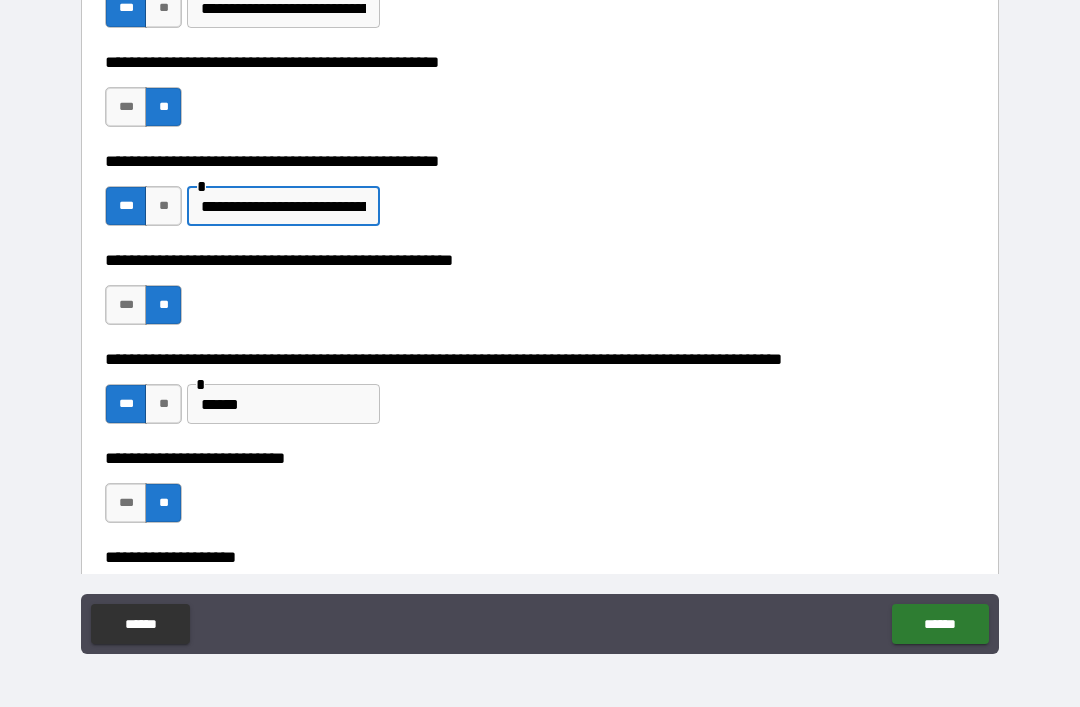 click on "**********" at bounding box center [283, 206] 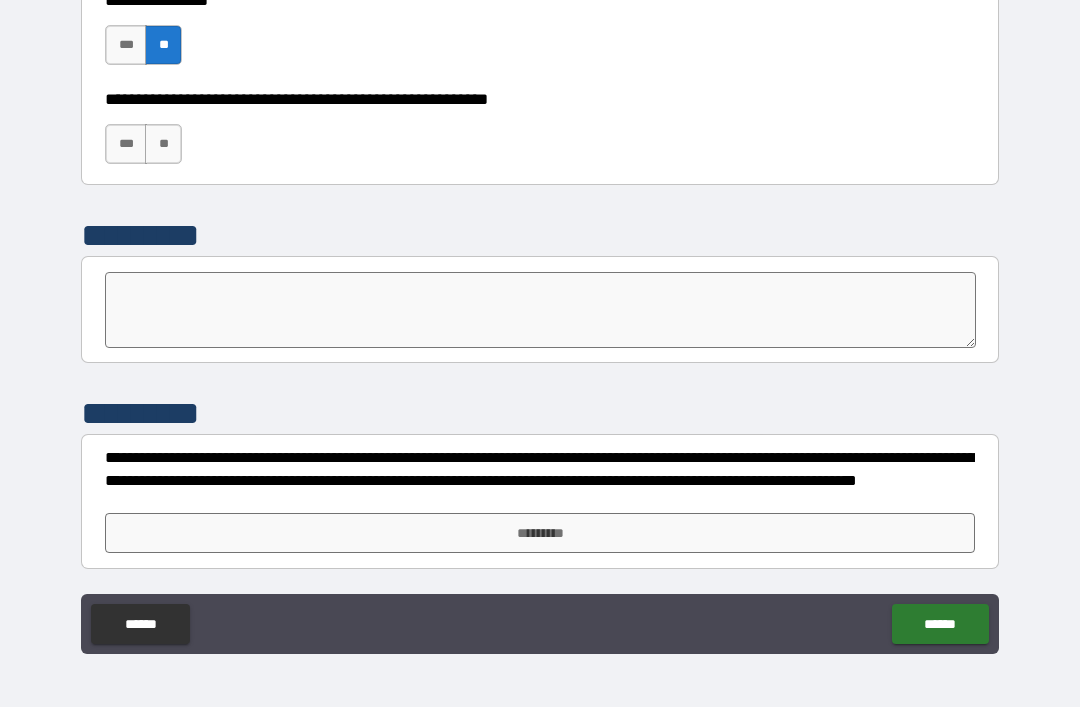 scroll, scrollTop: 6182, scrollLeft: 0, axis: vertical 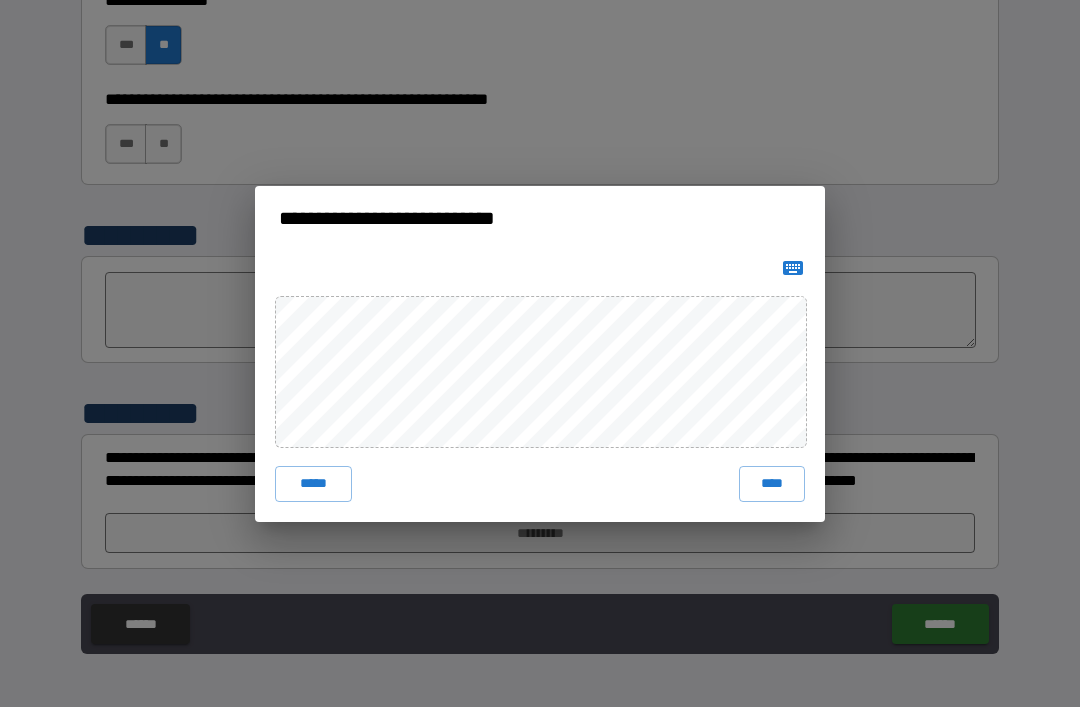 click on "****" at bounding box center [772, 484] 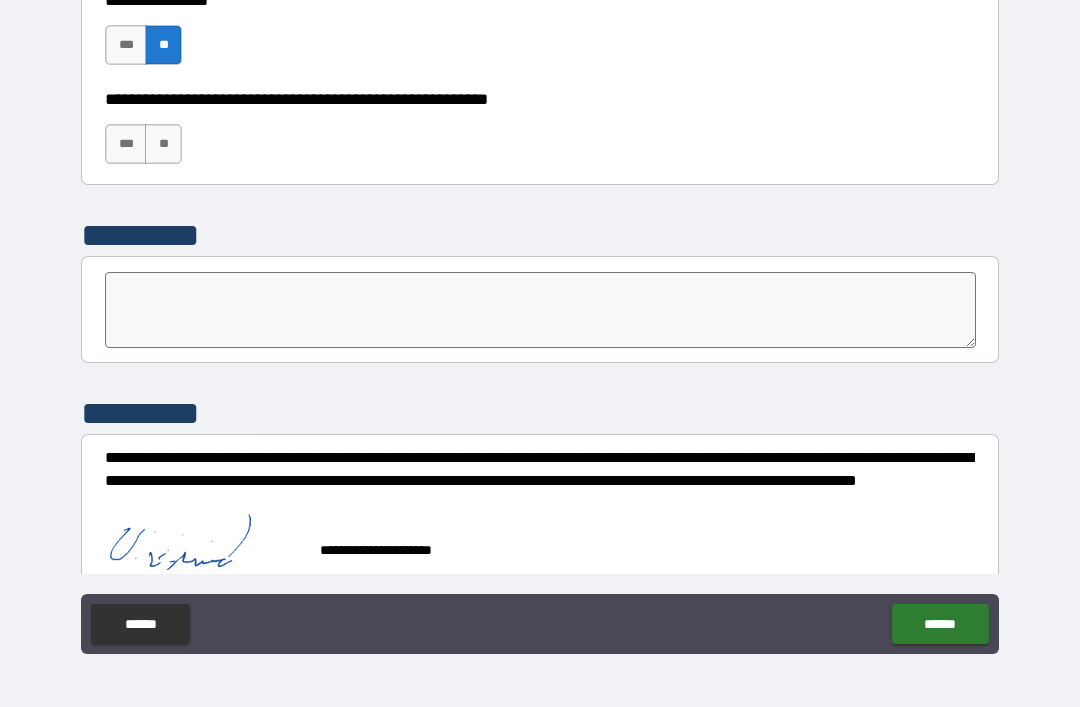 scroll, scrollTop: 6172, scrollLeft: 0, axis: vertical 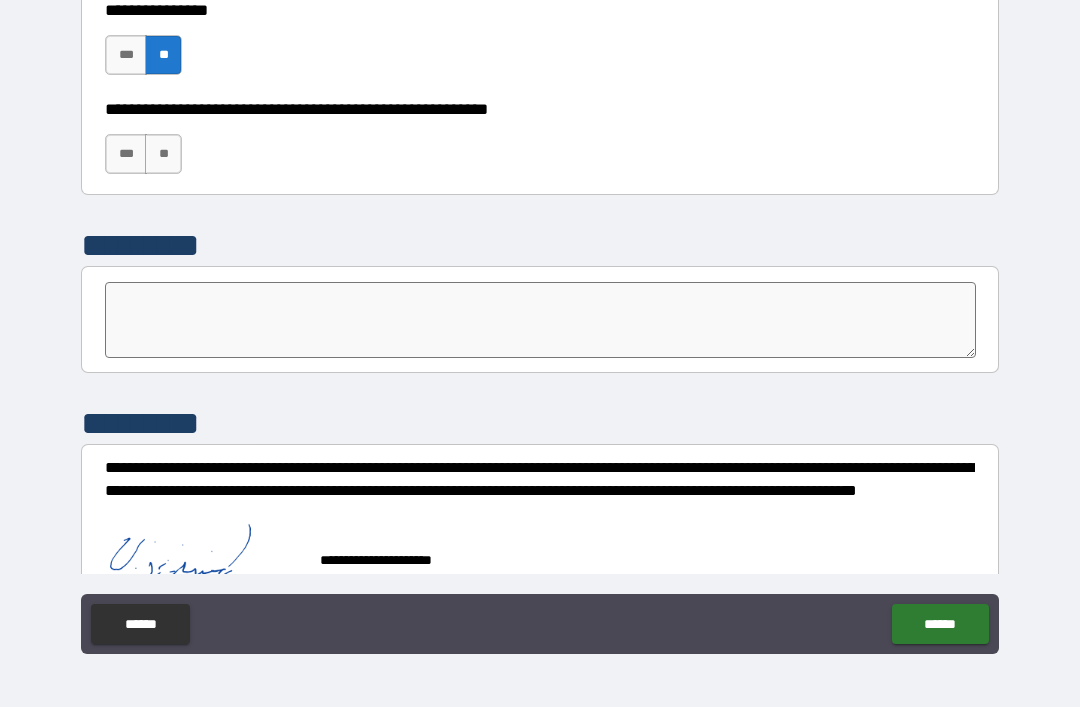 click on "******" at bounding box center [940, 624] 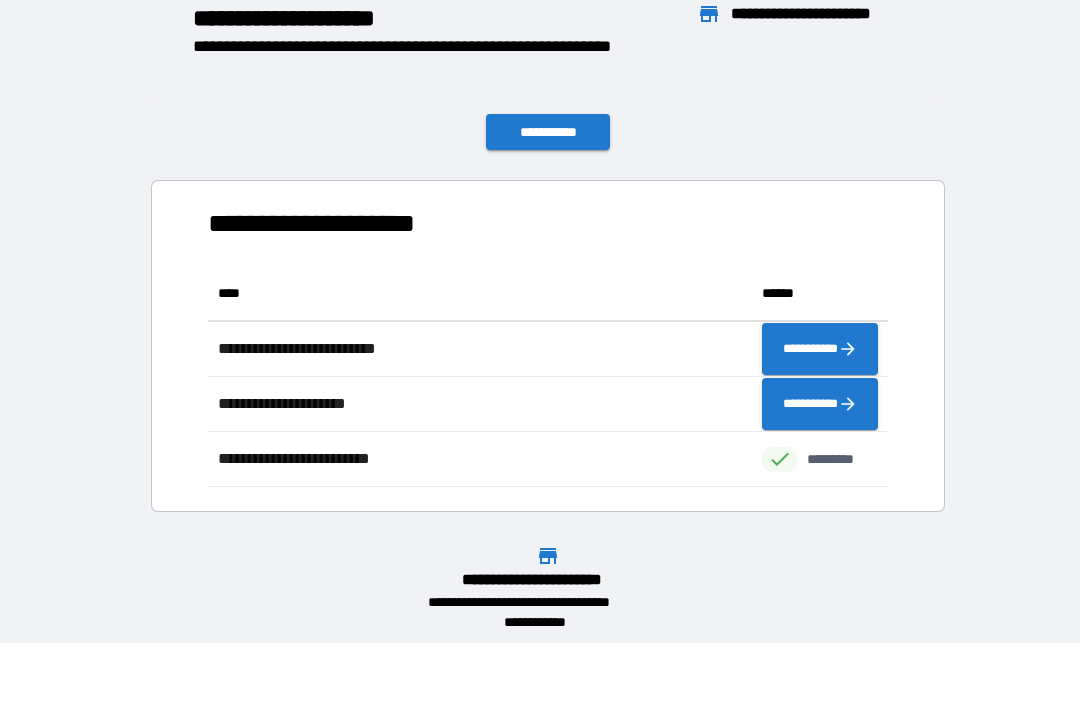 scroll, scrollTop: 221, scrollLeft: 680, axis: both 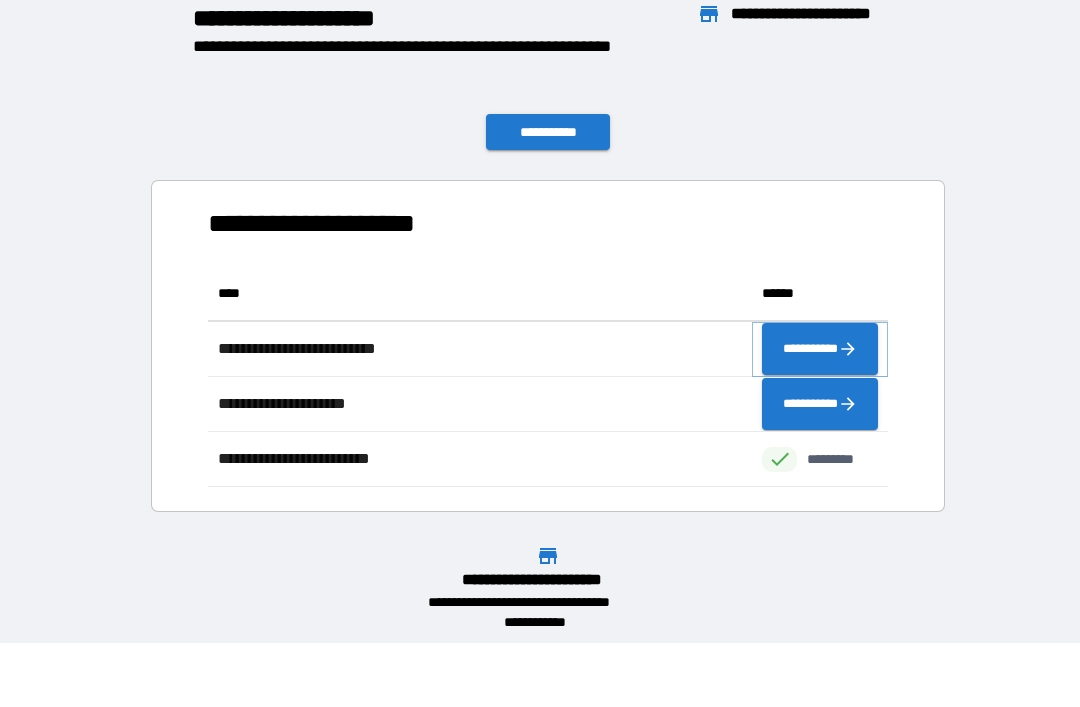 click 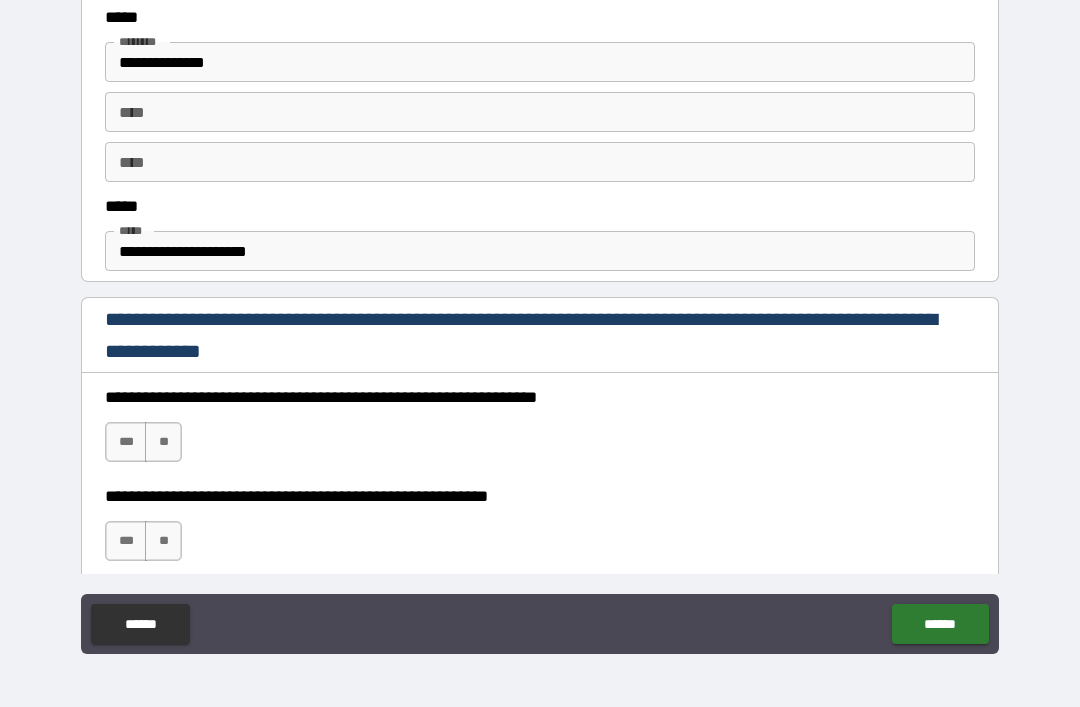 scroll, scrollTop: 1049, scrollLeft: 0, axis: vertical 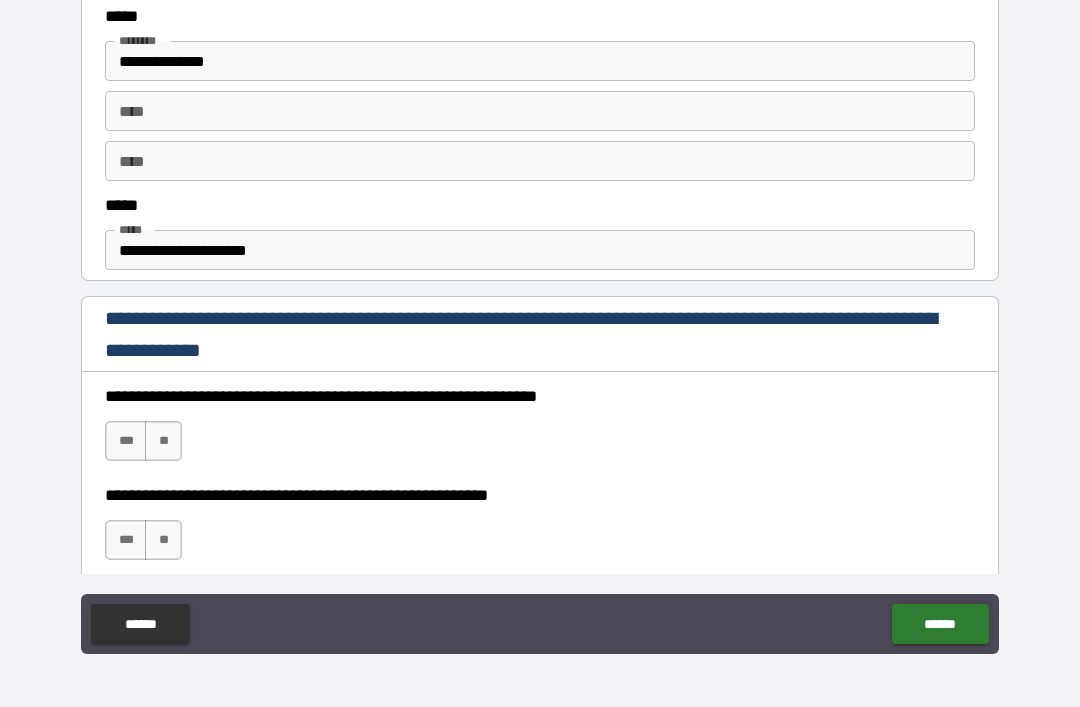 click on "***" at bounding box center (126, 441) 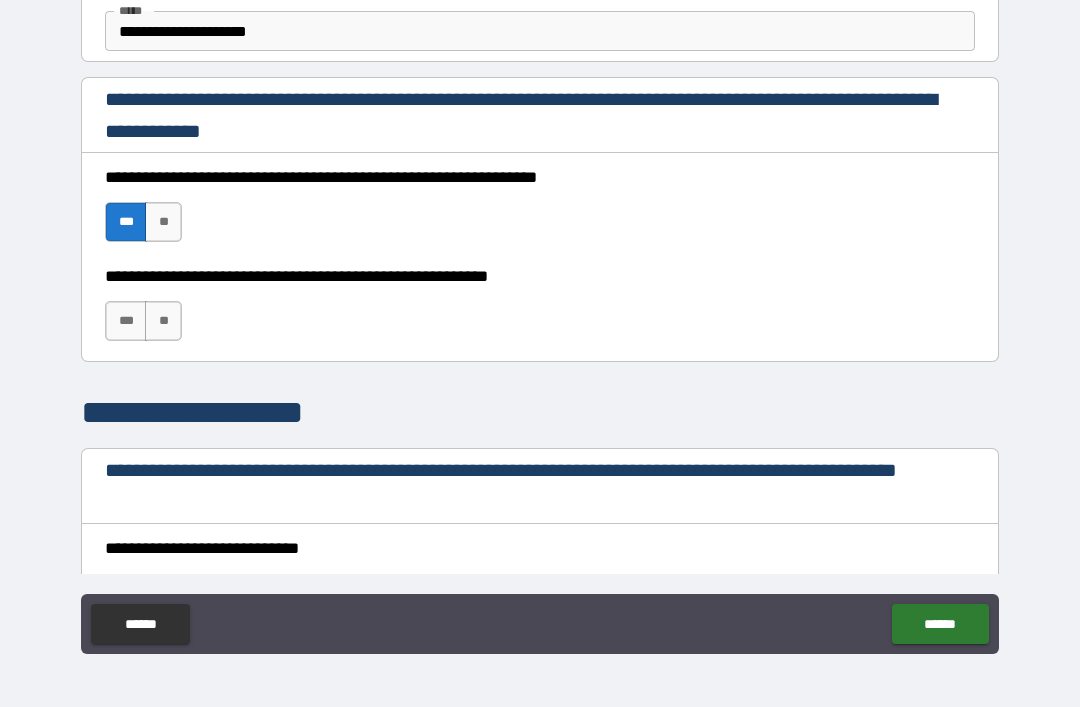 scroll, scrollTop: 1267, scrollLeft: 0, axis: vertical 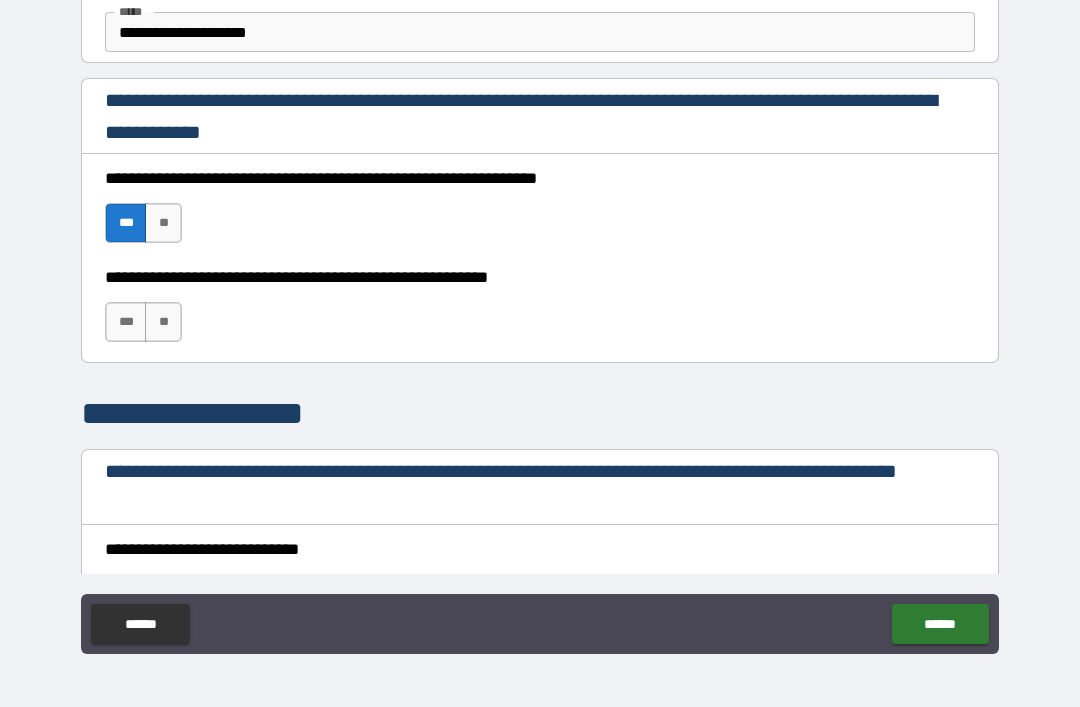 click on "**" at bounding box center [163, 322] 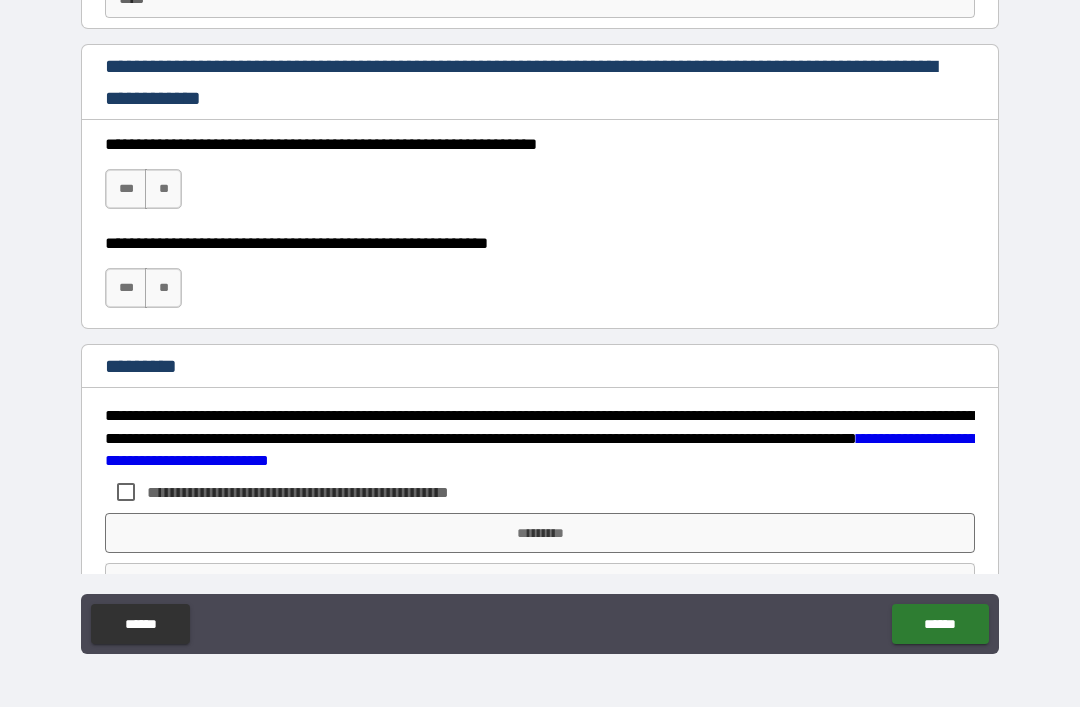 scroll, scrollTop: 2942, scrollLeft: 0, axis: vertical 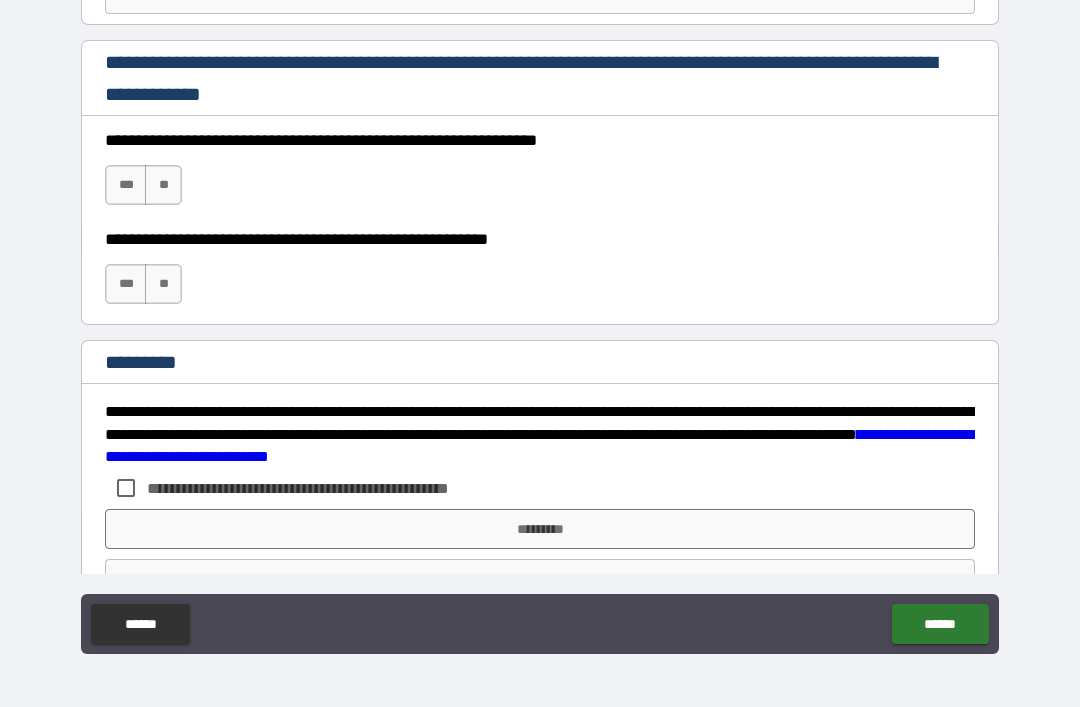 click on "***" at bounding box center [126, 185] 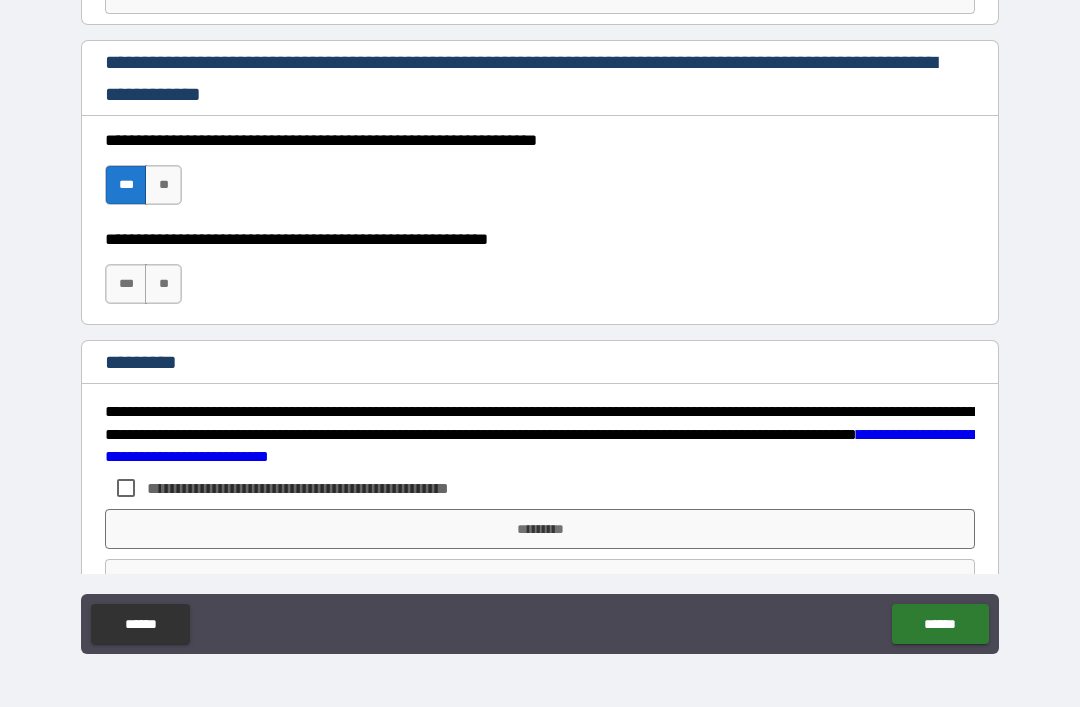 click on "**" at bounding box center [163, 284] 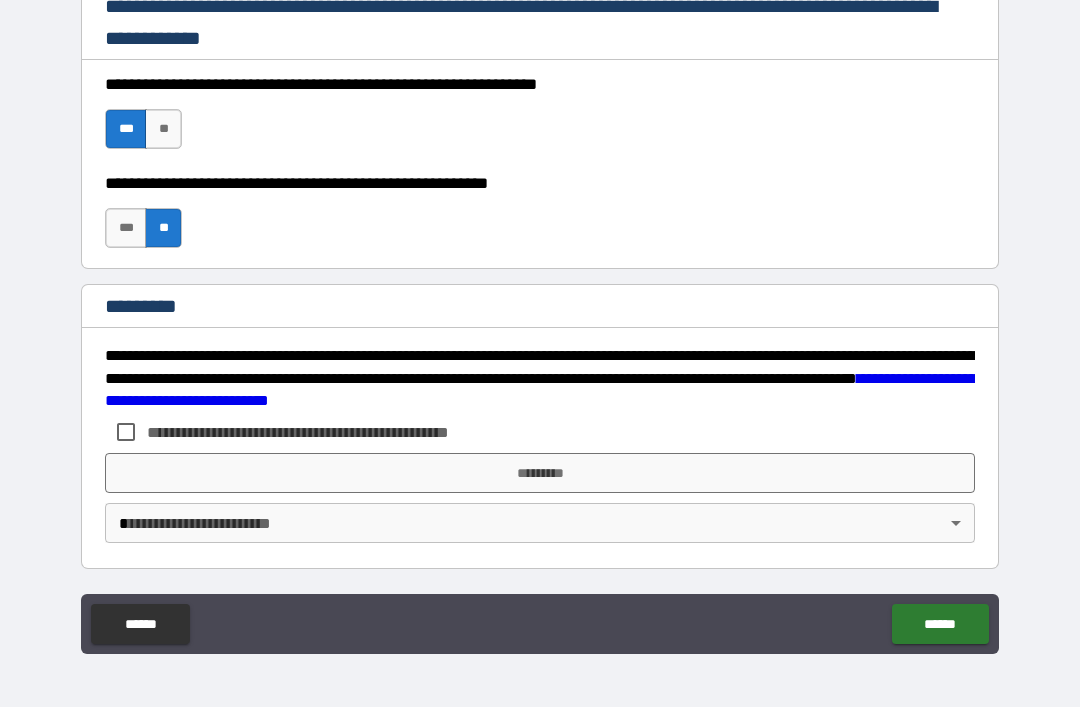 scroll, scrollTop: 2998, scrollLeft: 0, axis: vertical 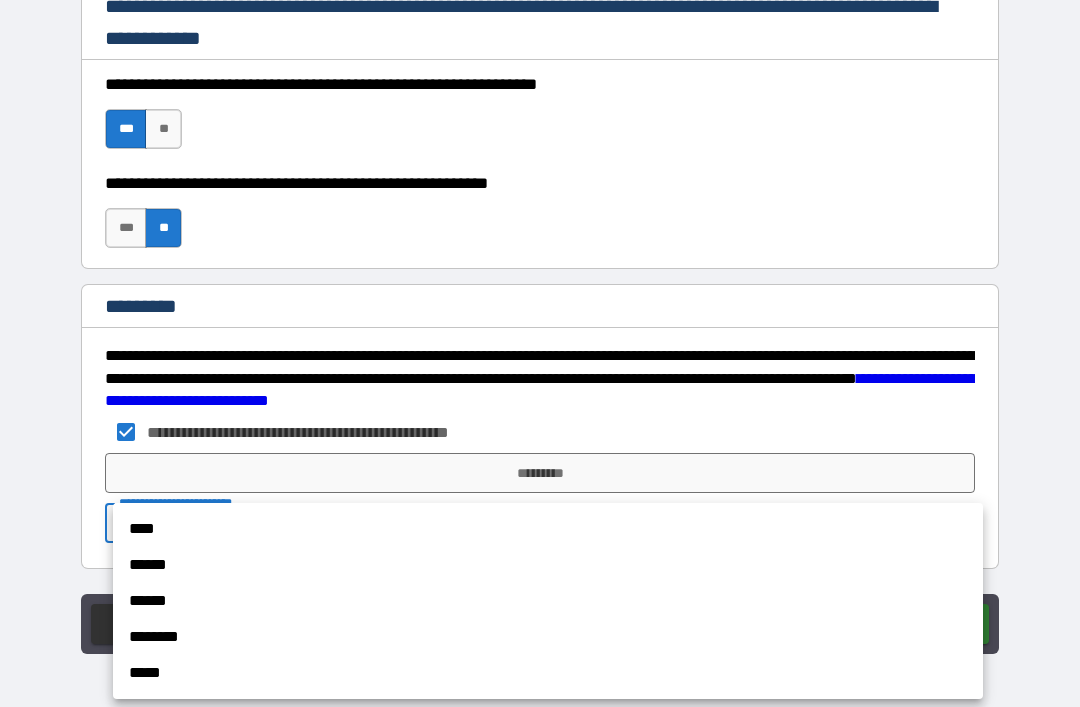 click on "****" at bounding box center (548, 529) 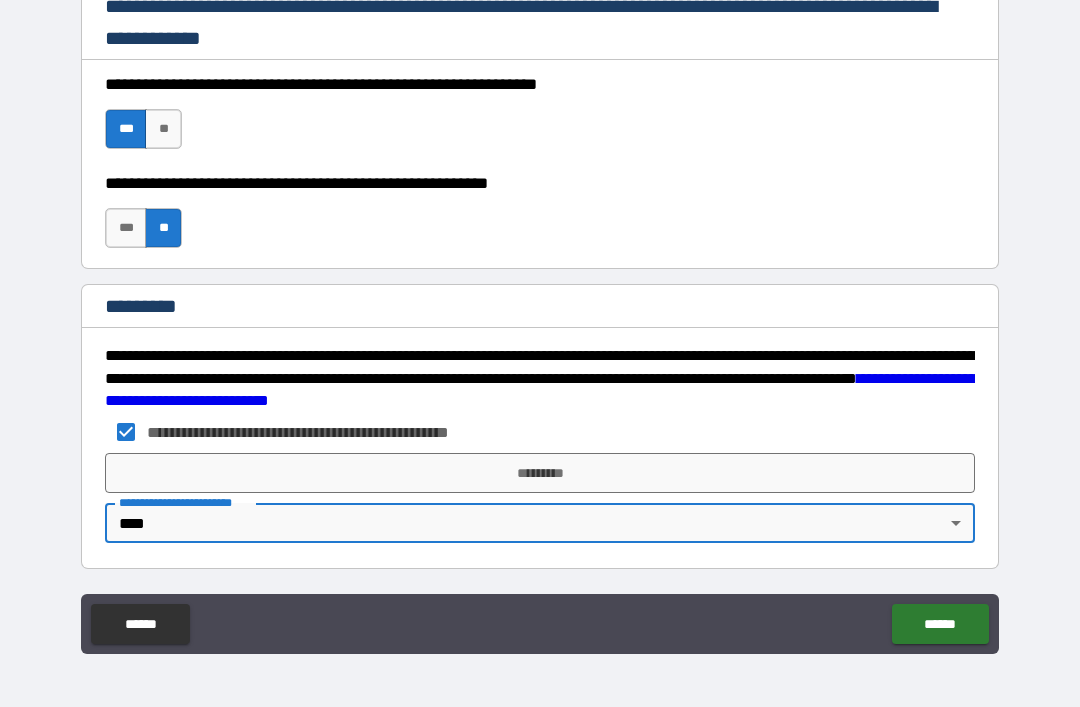 click on "**** ****** ****** ******** *****" at bounding box center [540, 353] 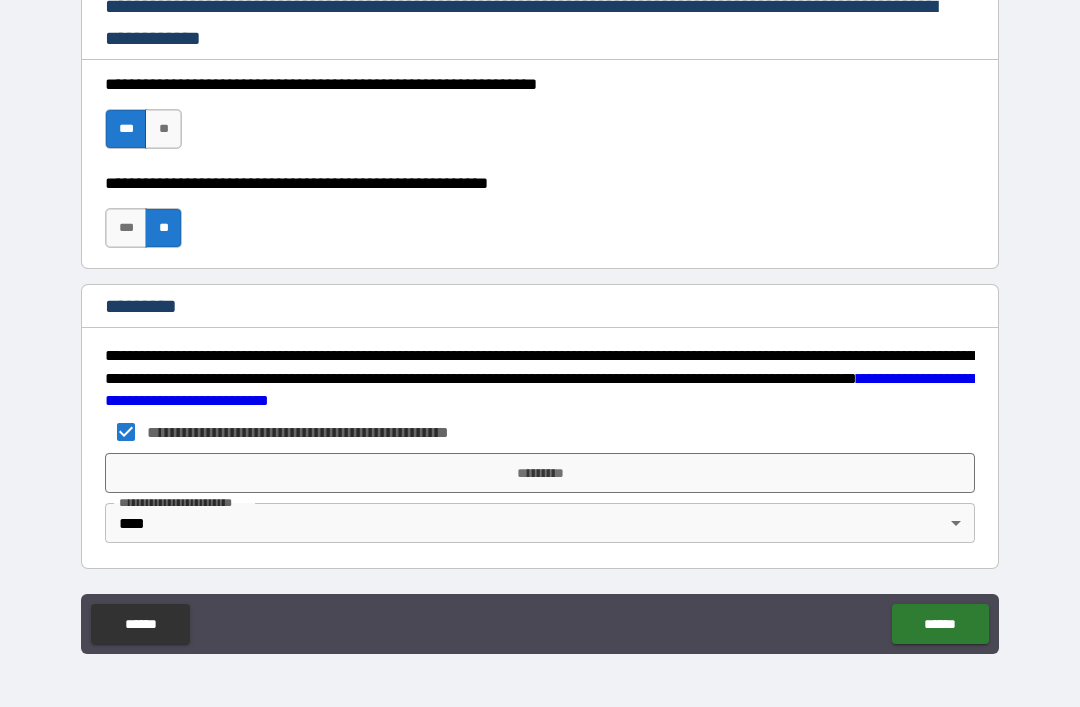 click on "*********" at bounding box center (540, 473) 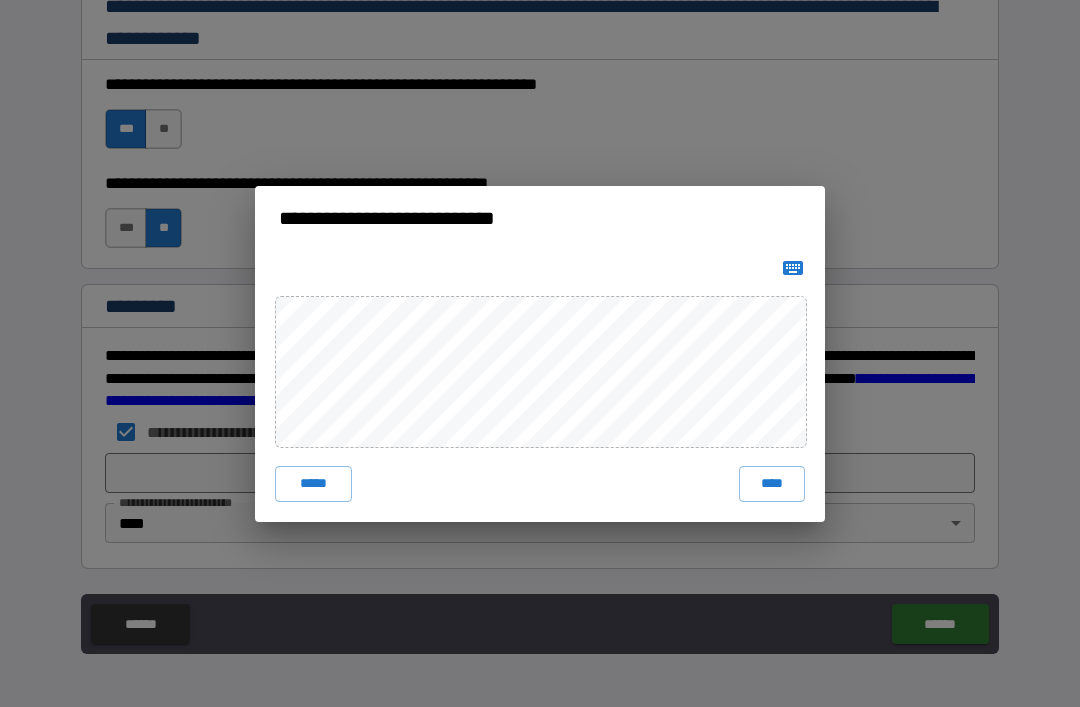 click on "**********" at bounding box center [540, 353] 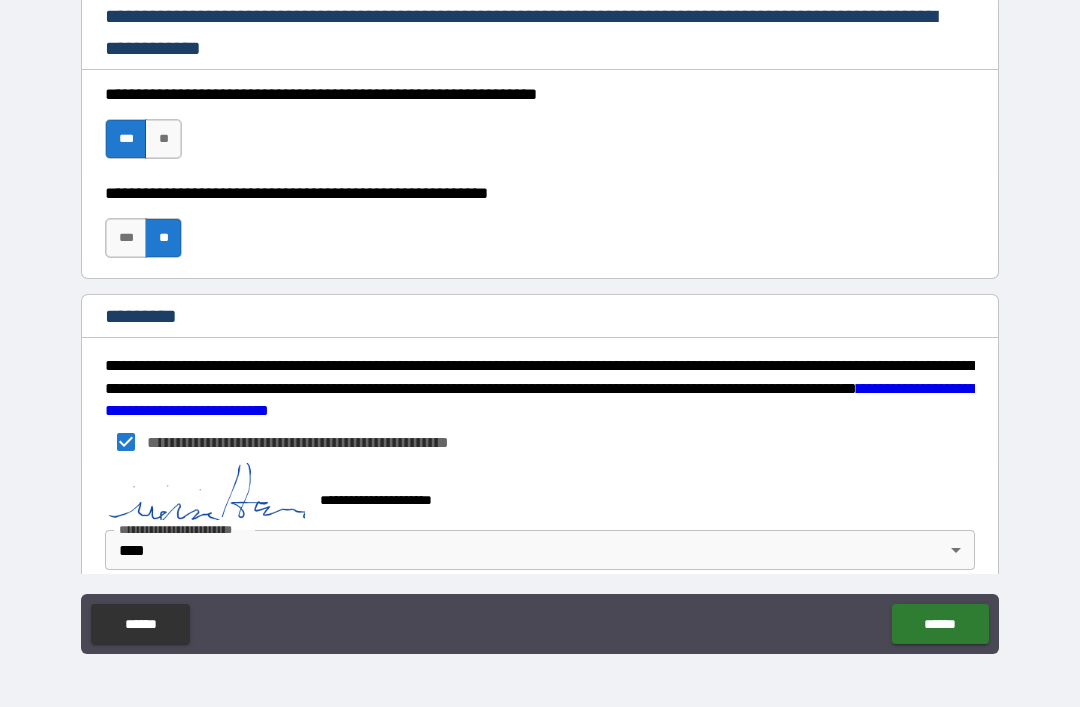 scroll, scrollTop: 3015, scrollLeft: 0, axis: vertical 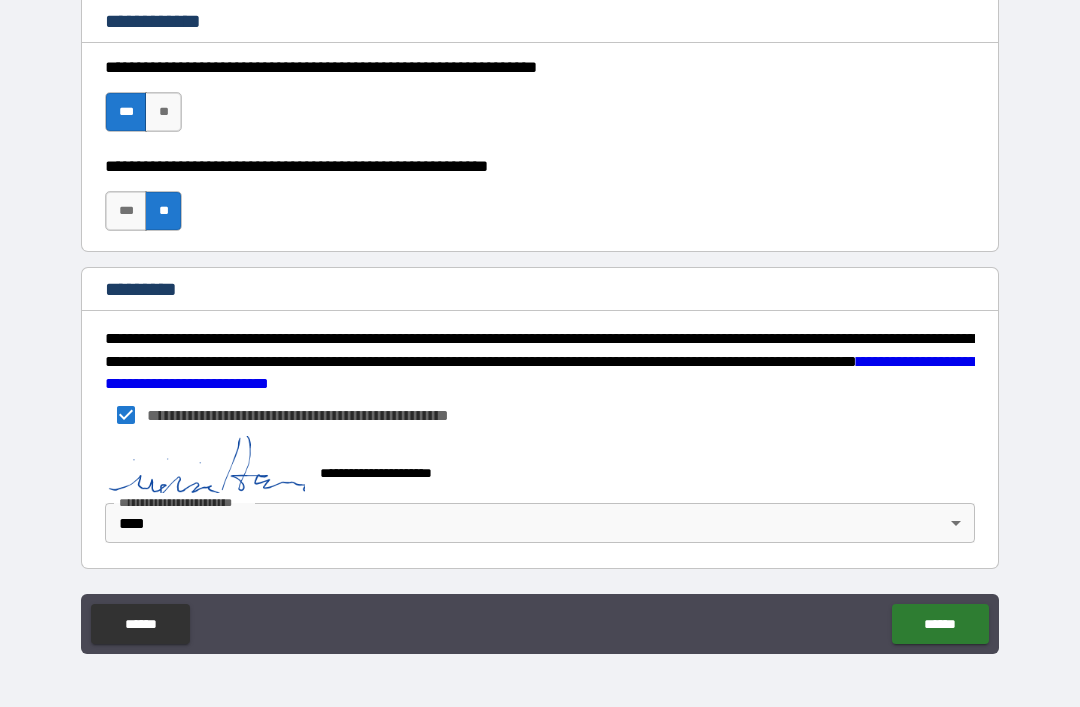click on "******" at bounding box center (940, 624) 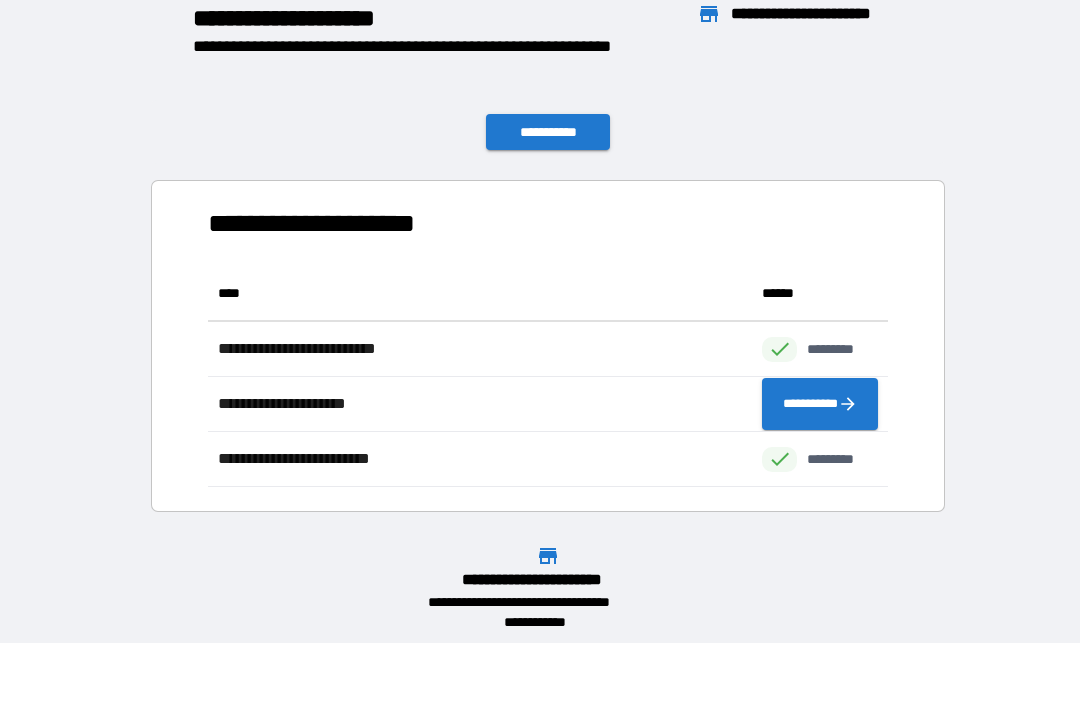 scroll, scrollTop: 221, scrollLeft: 680, axis: both 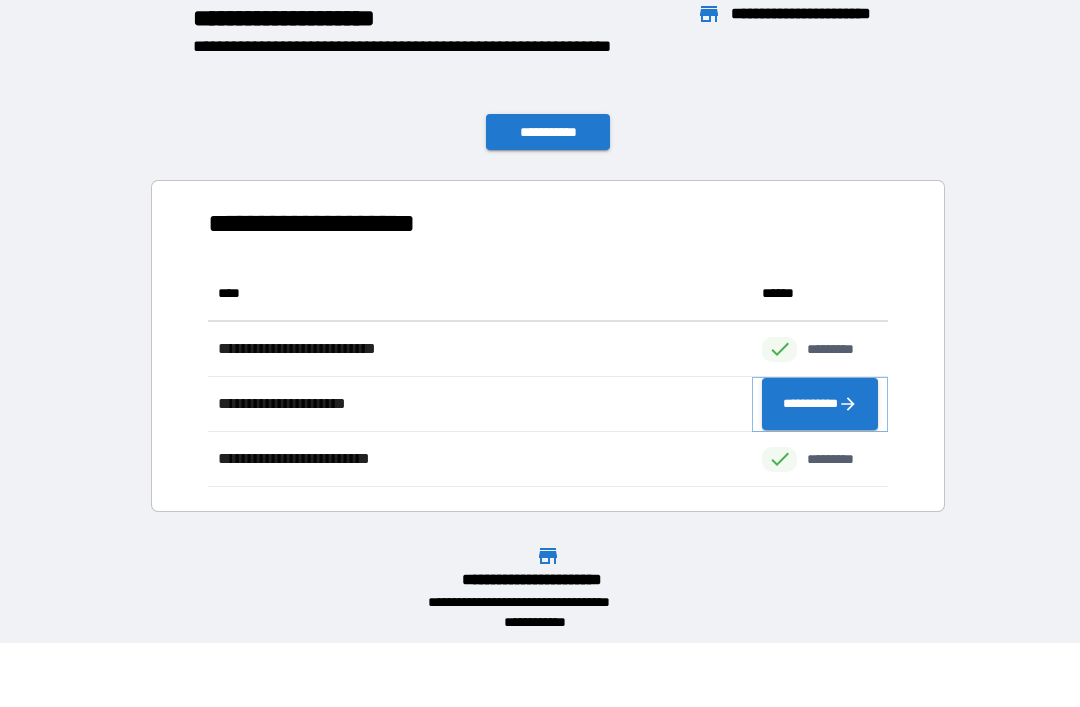 click on "**********" at bounding box center (820, 404) 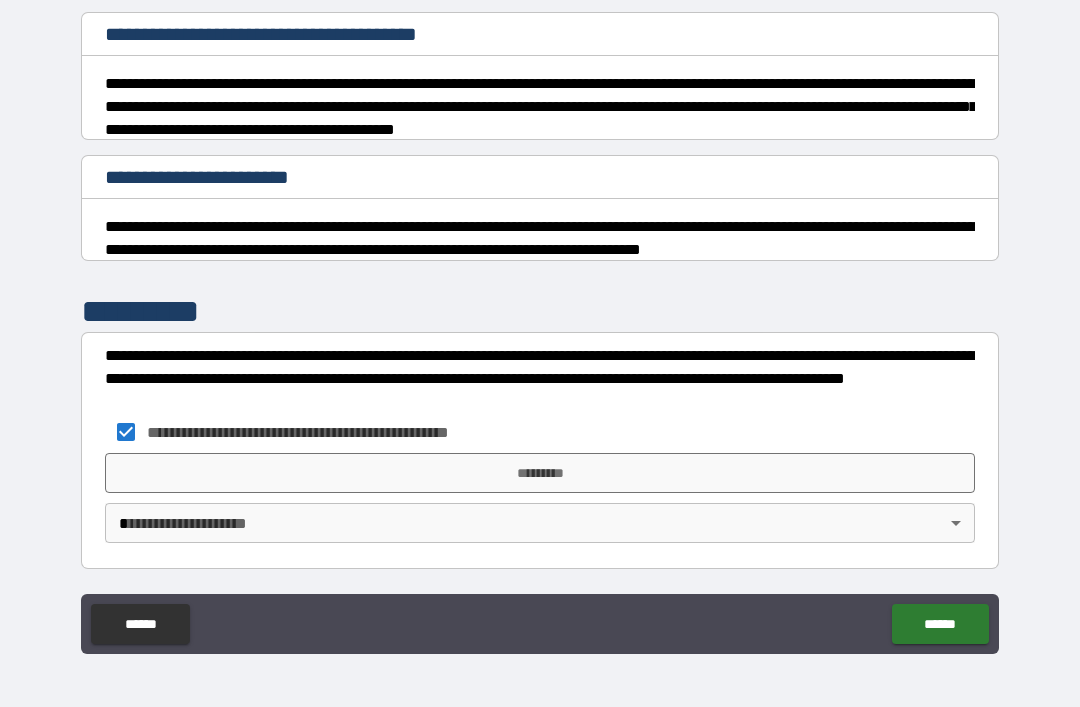 scroll, scrollTop: 488, scrollLeft: 0, axis: vertical 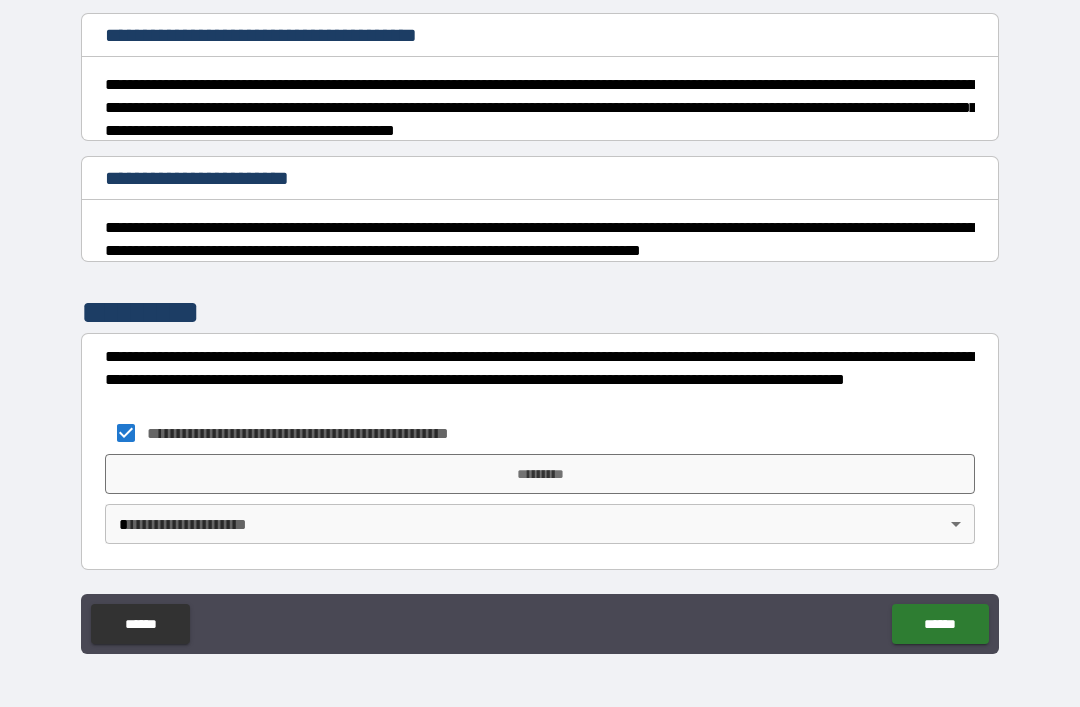click on "**********" at bounding box center [540, 321] 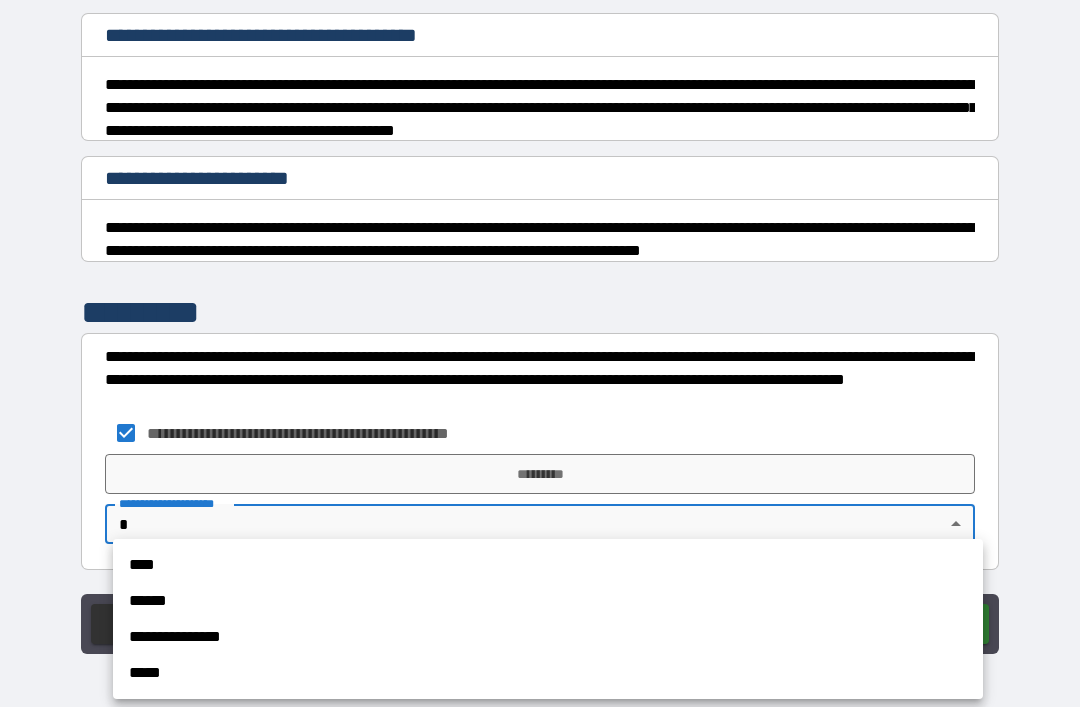click on "****" at bounding box center [548, 565] 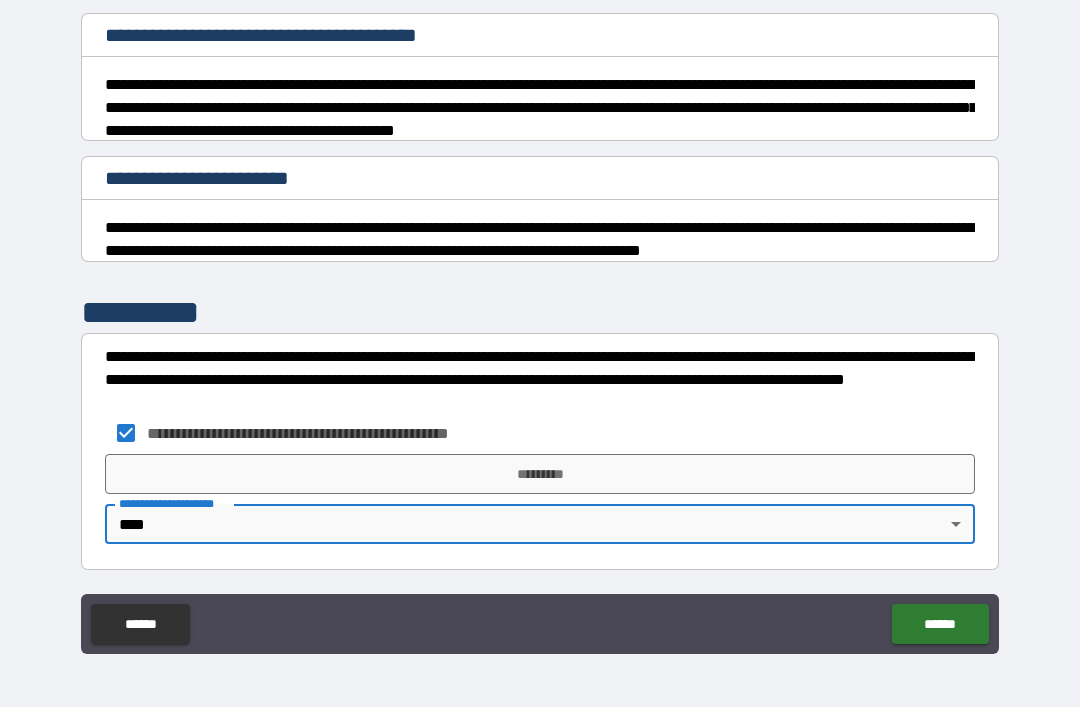 click on "*********" at bounding box center [540, 474] 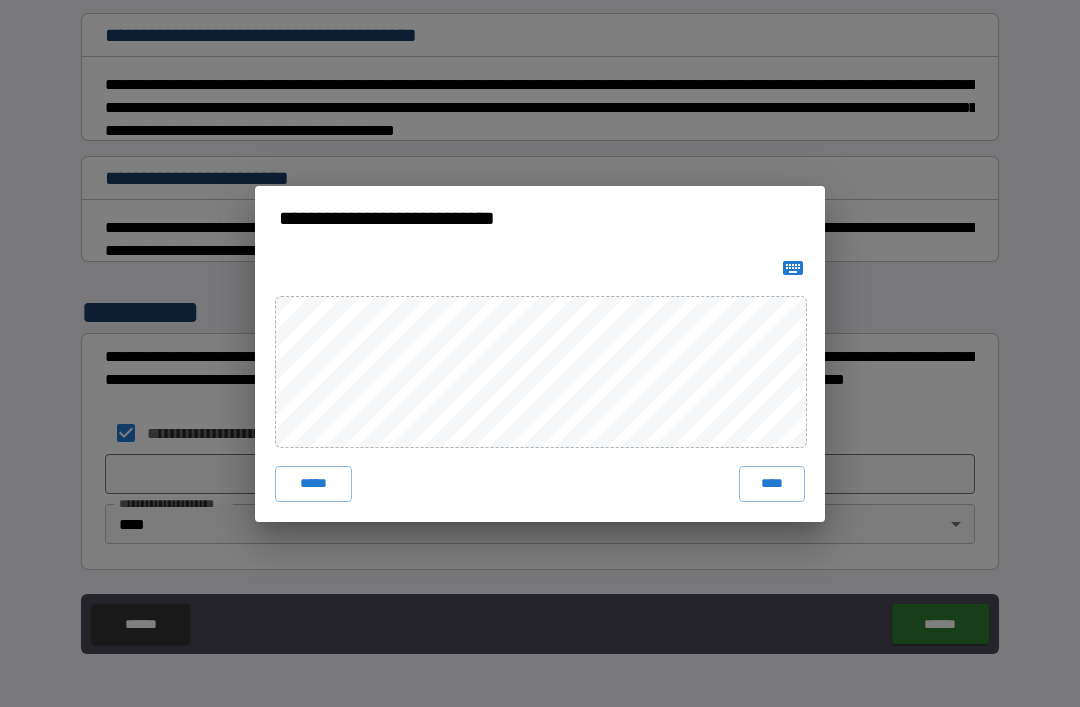 click on "**********" at bounding box center (540, 353) 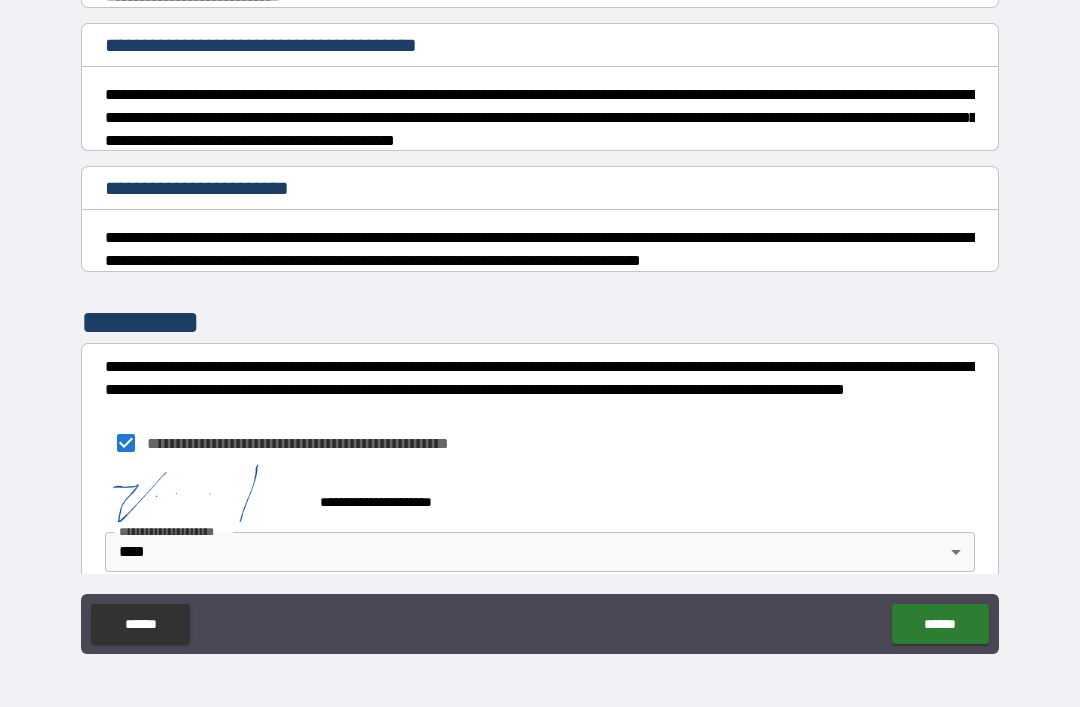 scroll, scrollTop: 505, scrollLeft: 0, axis: vertical 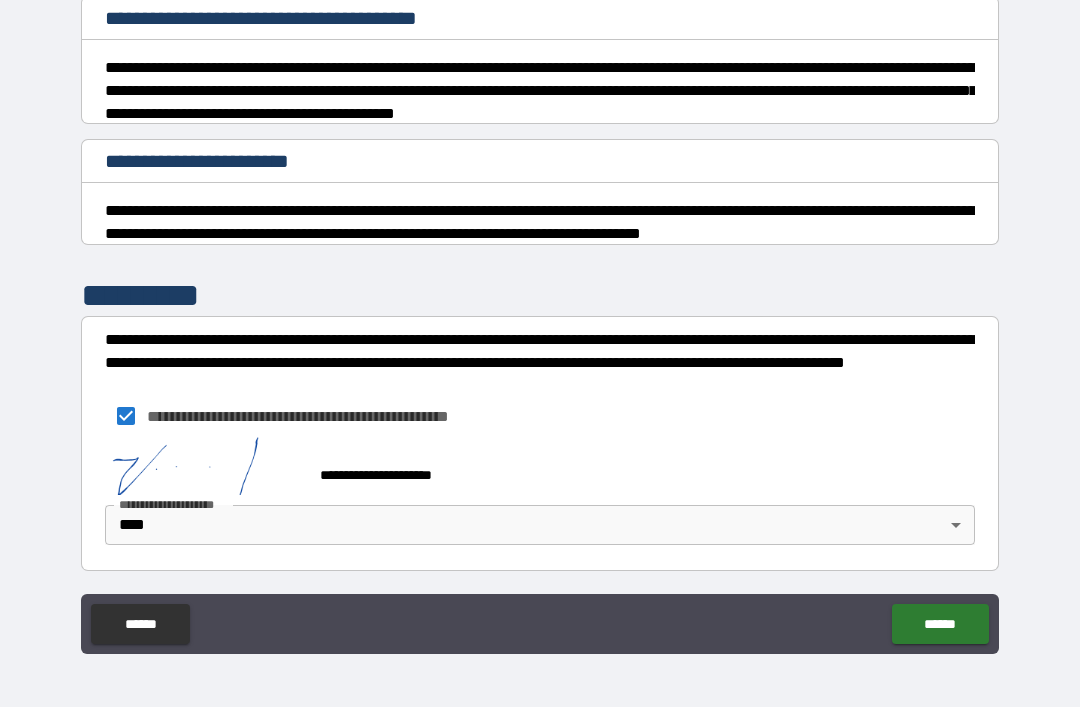 click on "******" at bounding box center [940, 624] 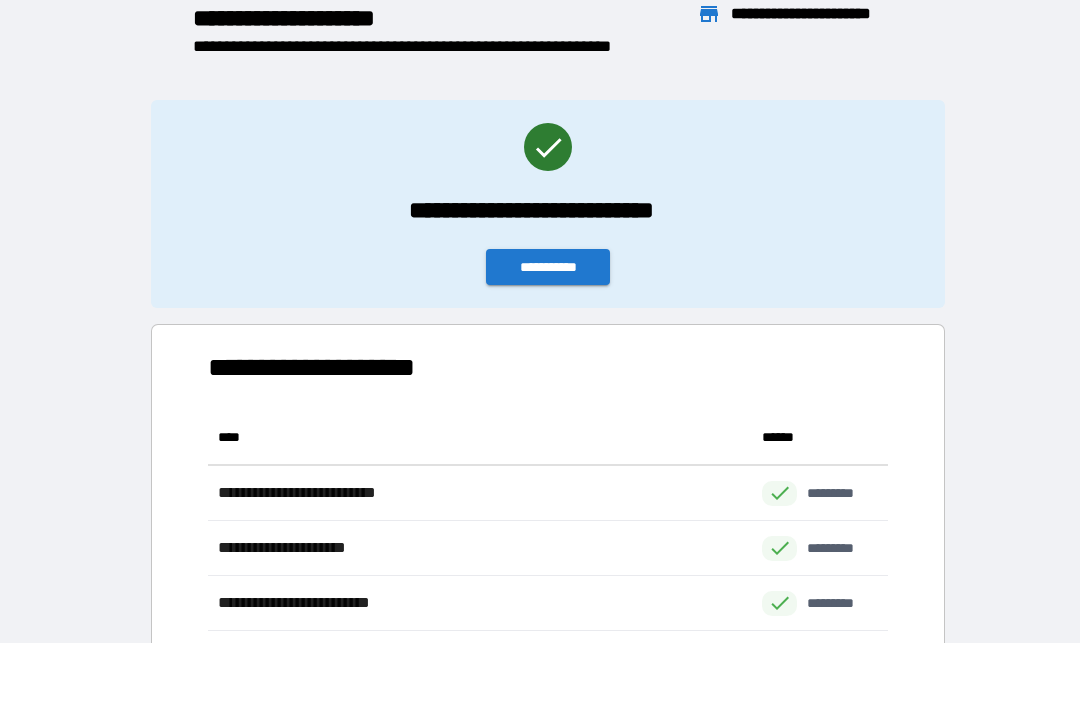 scroll, scrollTop: 1, scrollLeft: 1, axis: both 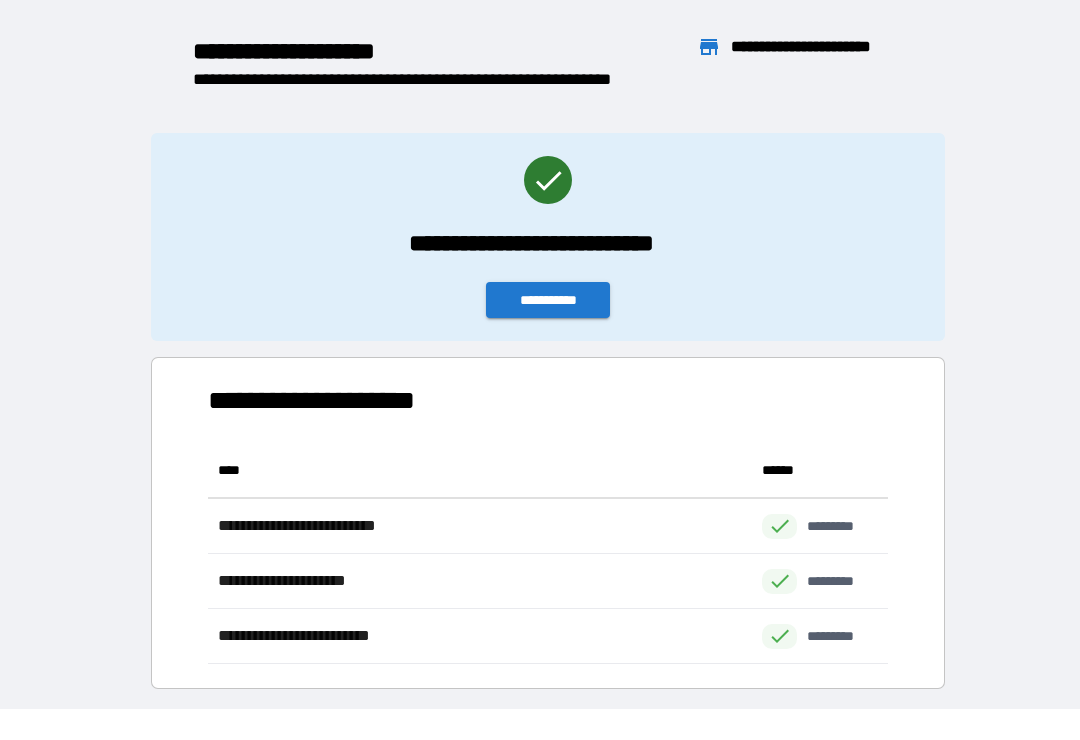 click on "**********" at bounding box center (548, 300) 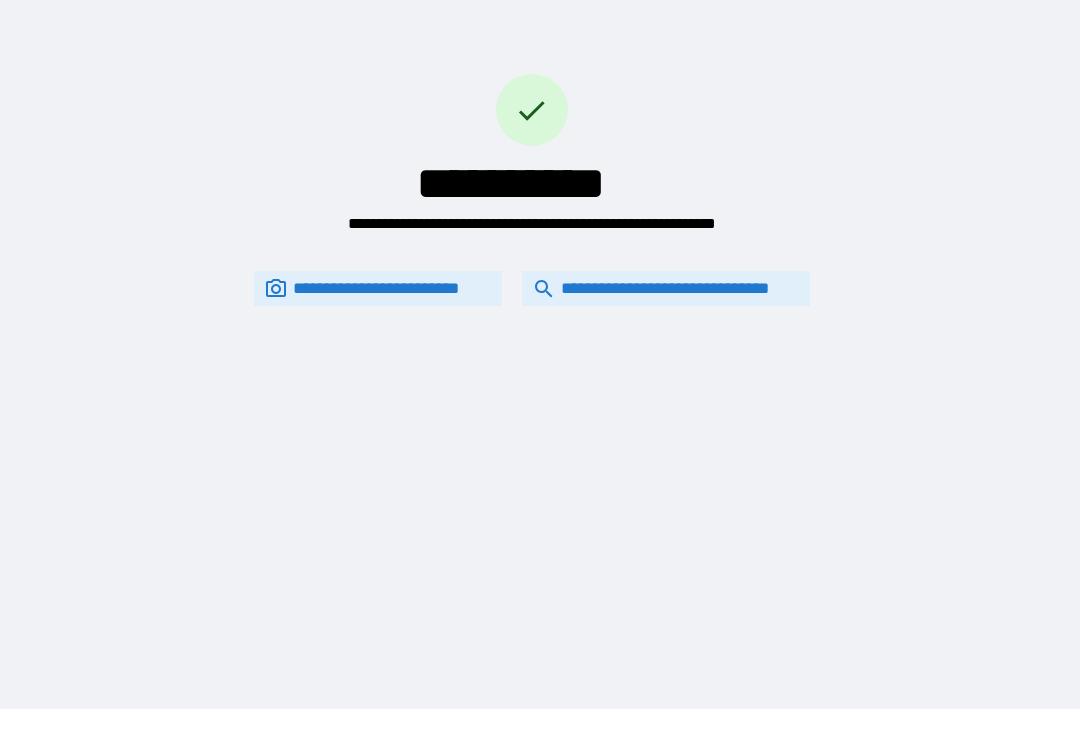 click on "**********" at bounding box center [666, 288] 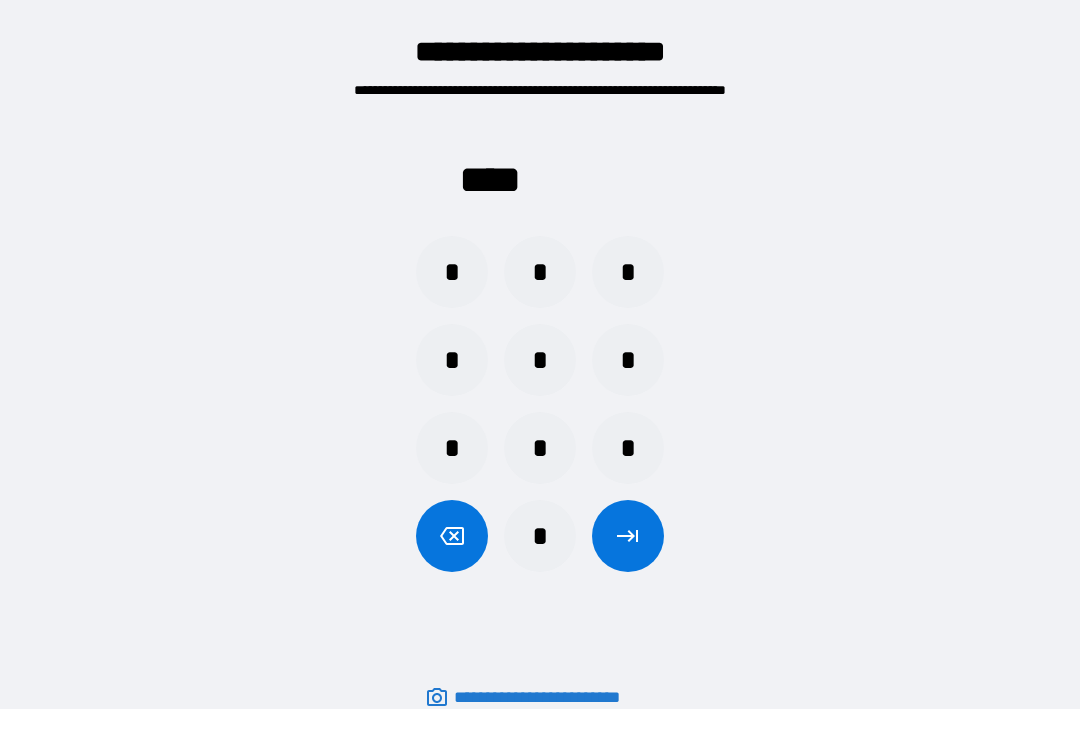 click on "*" at bounding box center [628, 360] 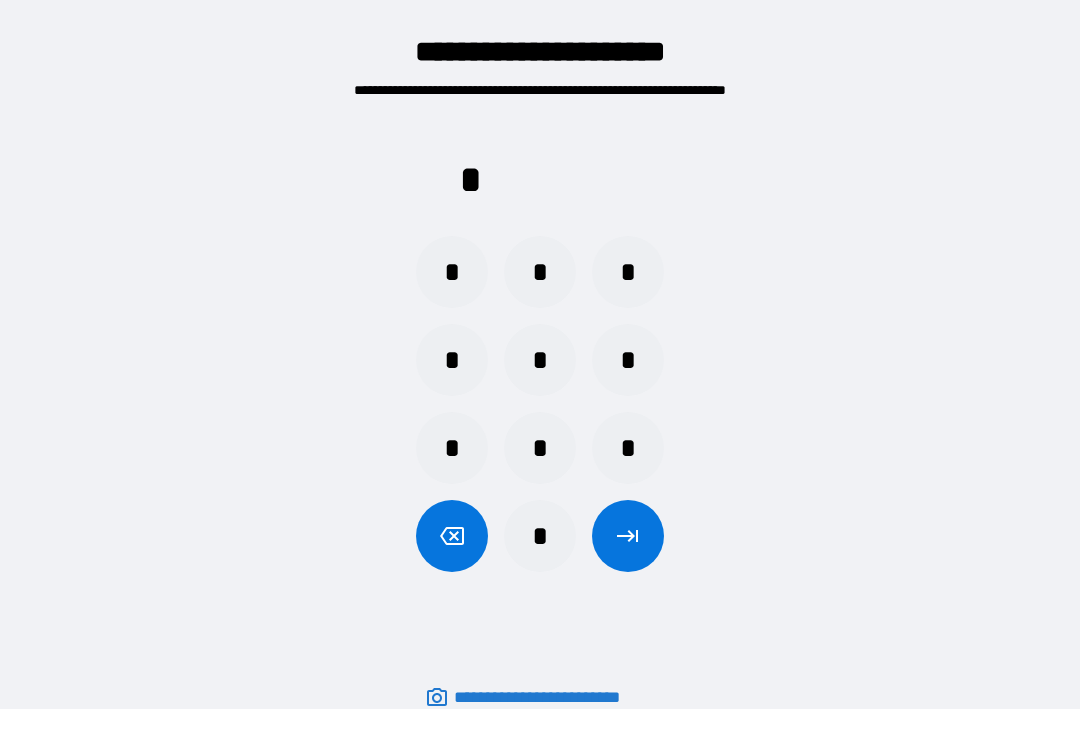 click on "*" at bounding box center [628, 448] 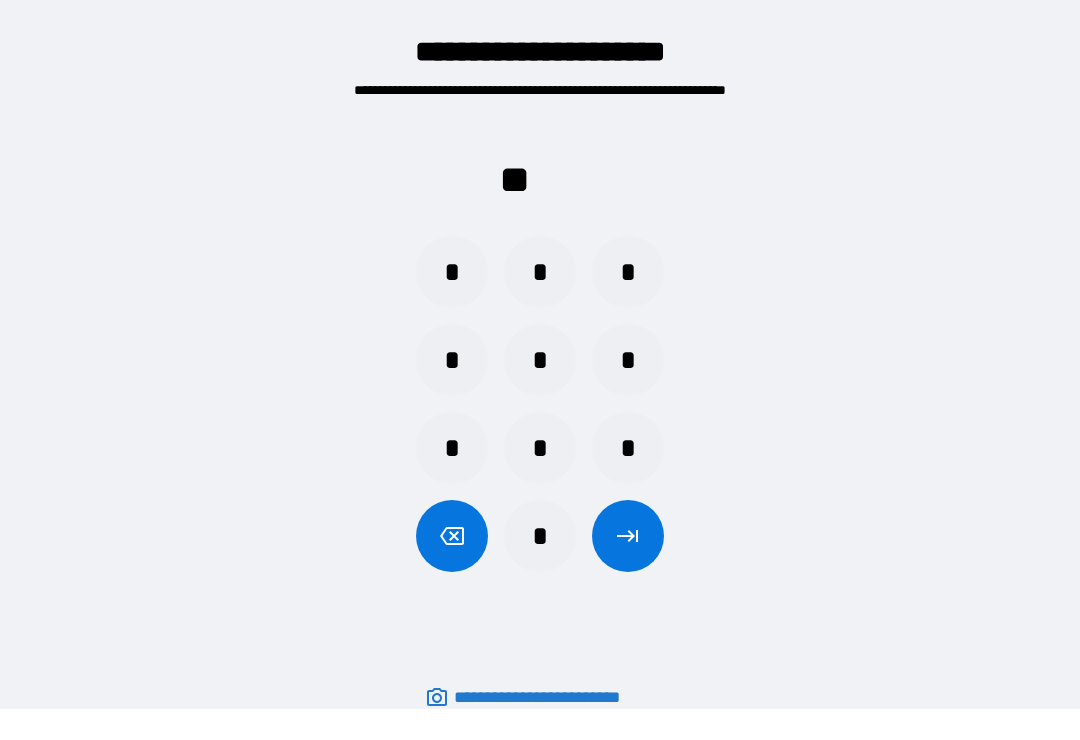 click on "*" at bounding box center [452, 272] 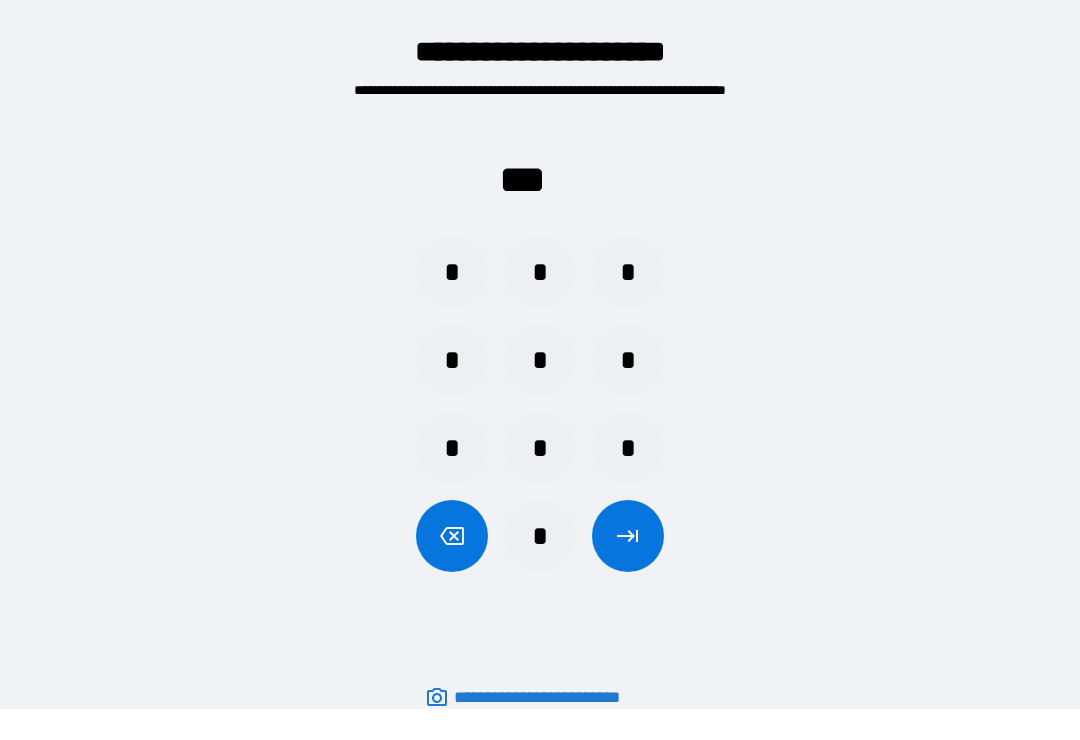 click on "*" at bounding box center [452, 272] 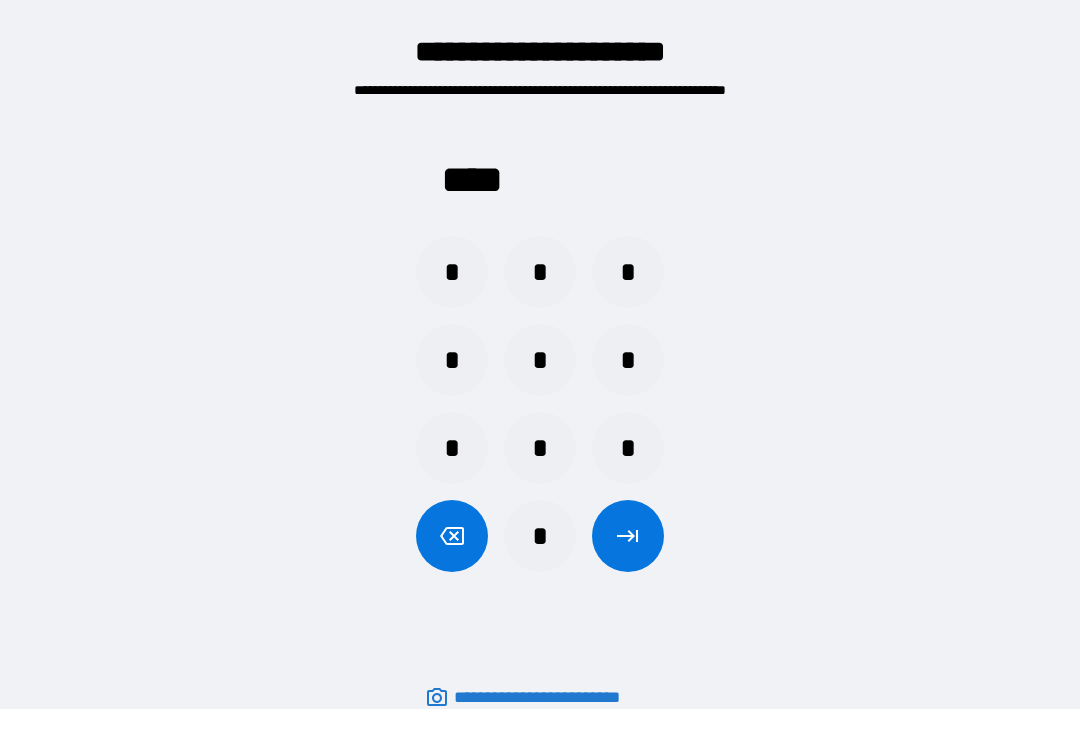 click at bounding box center [628, 536] 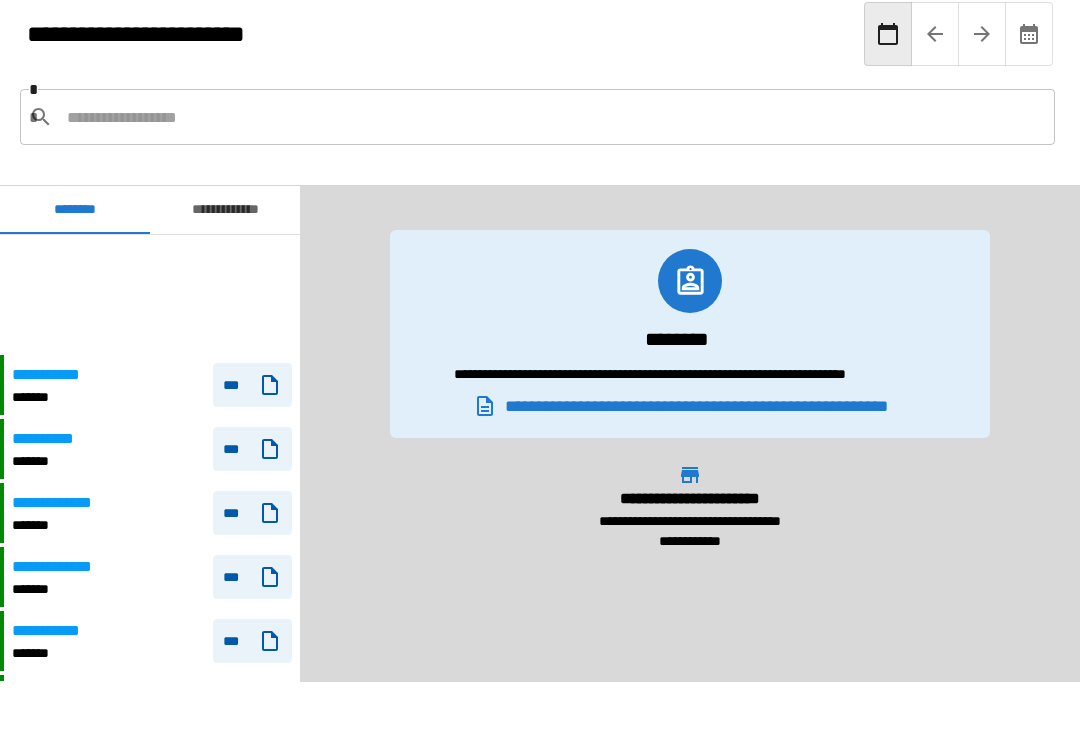 scroll, scrollTop: 120, scrollLeft: 0, axis: vertical 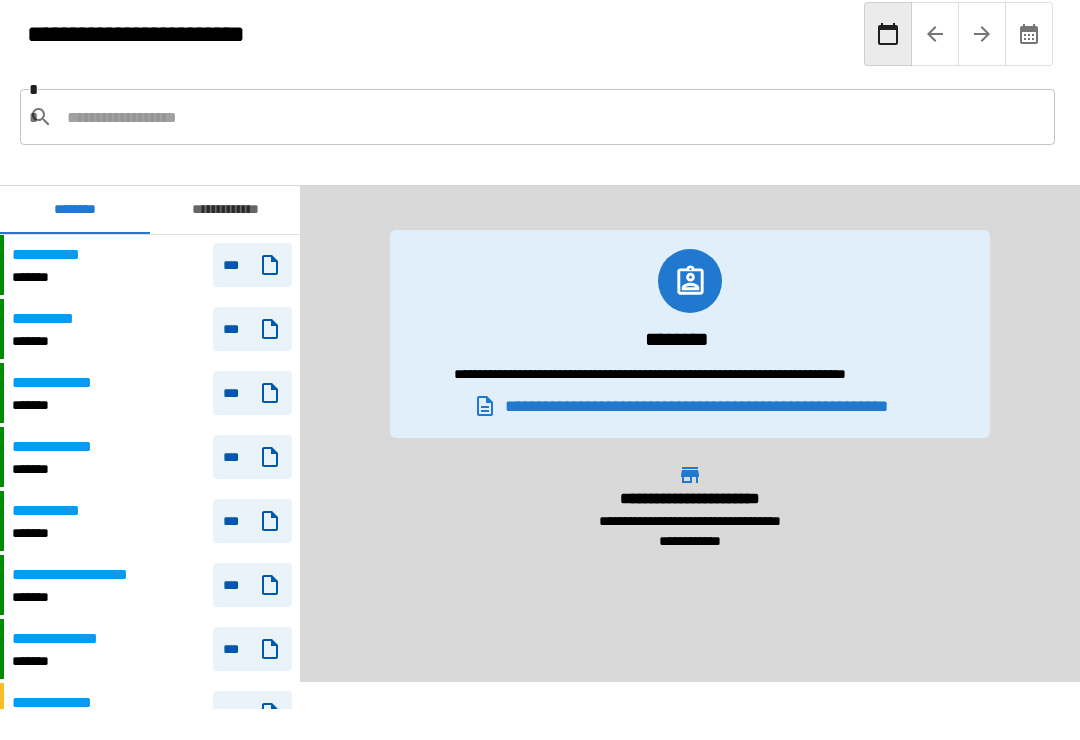 click on "**********" at bounding box center (225, 210) 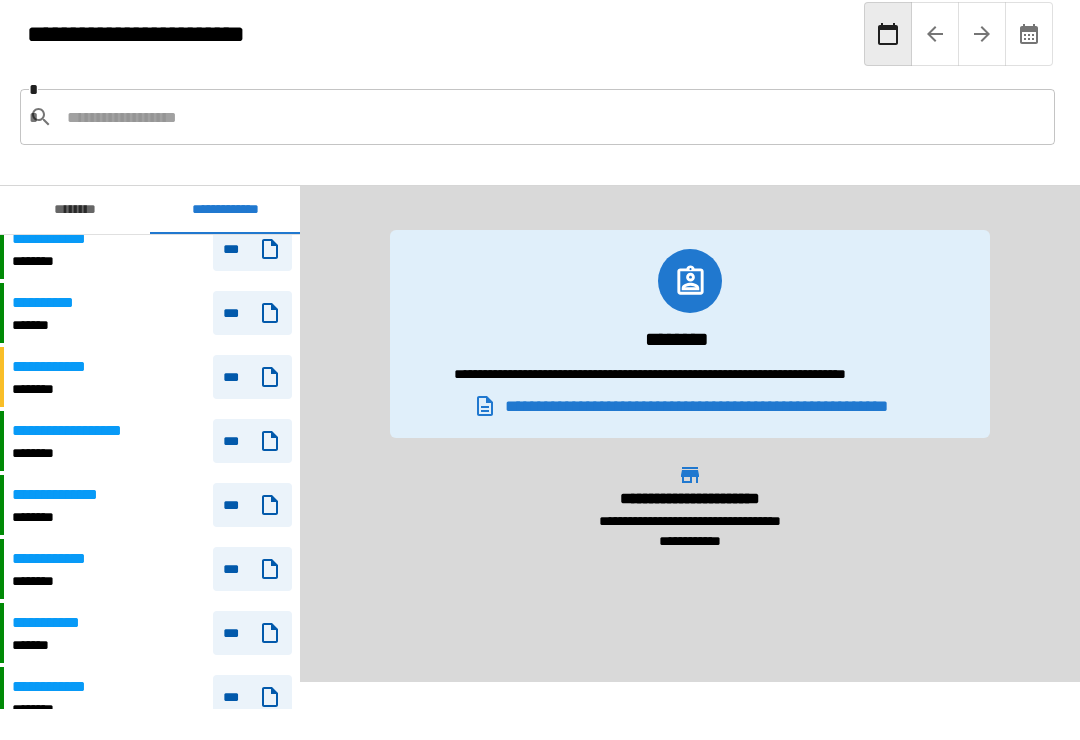 scroll, scrollTop: 437, scrollLeft: 0, axis: vertical 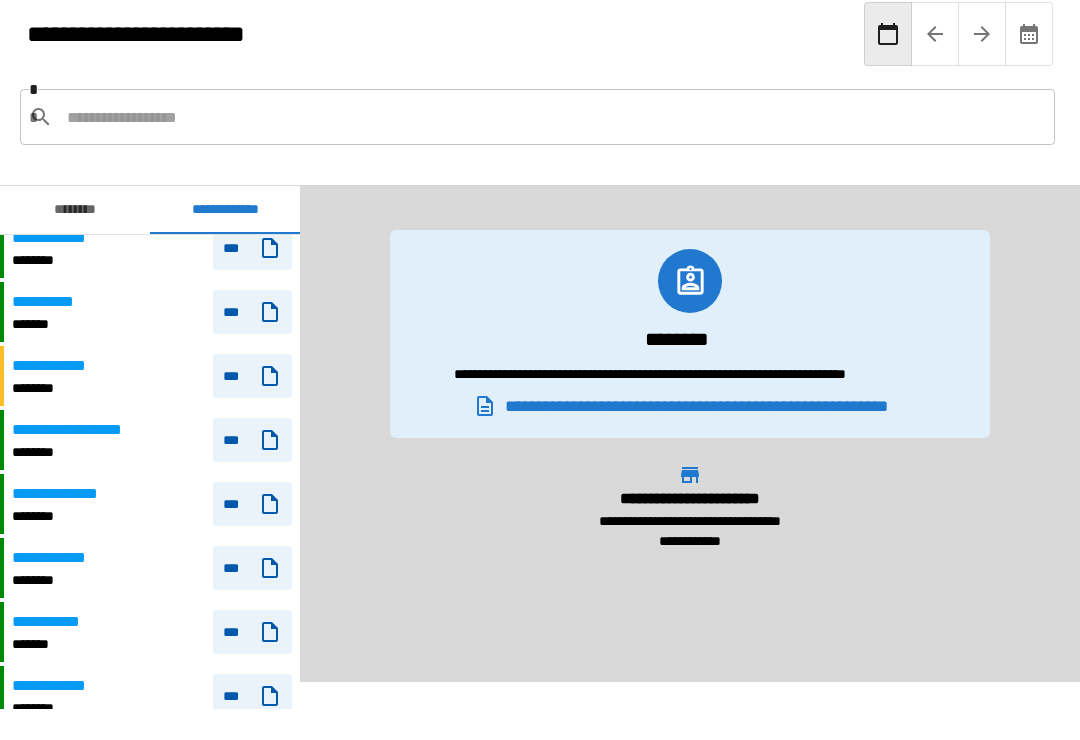 click 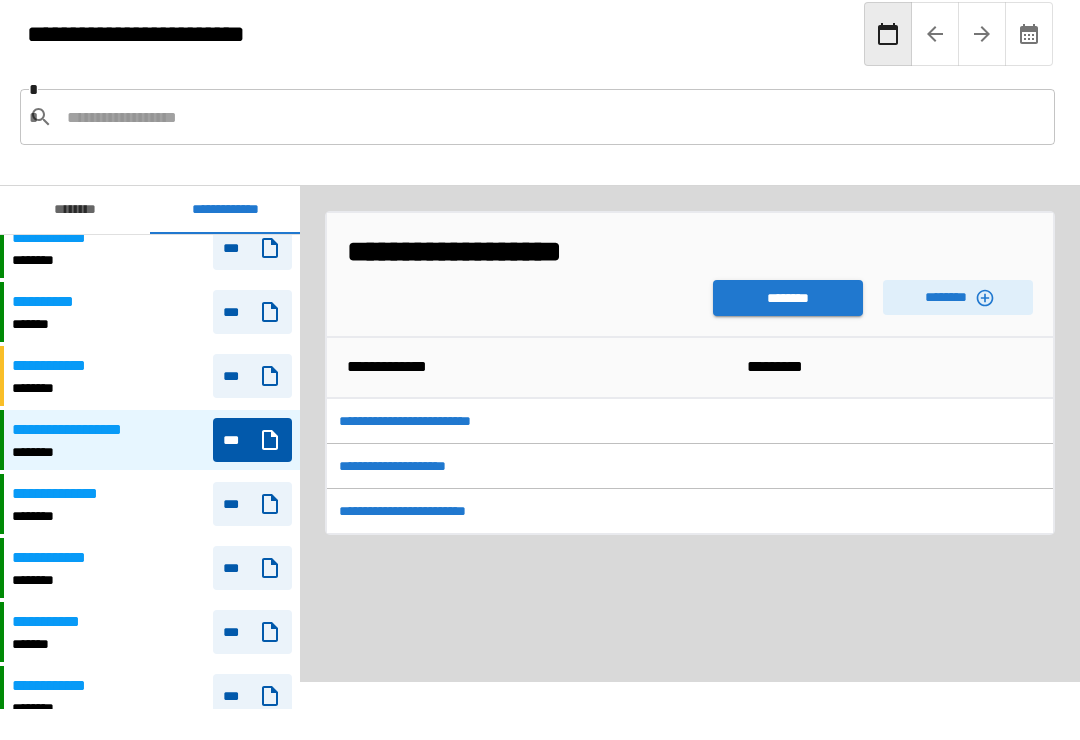 click on "********" at bounding box center (788, 298) 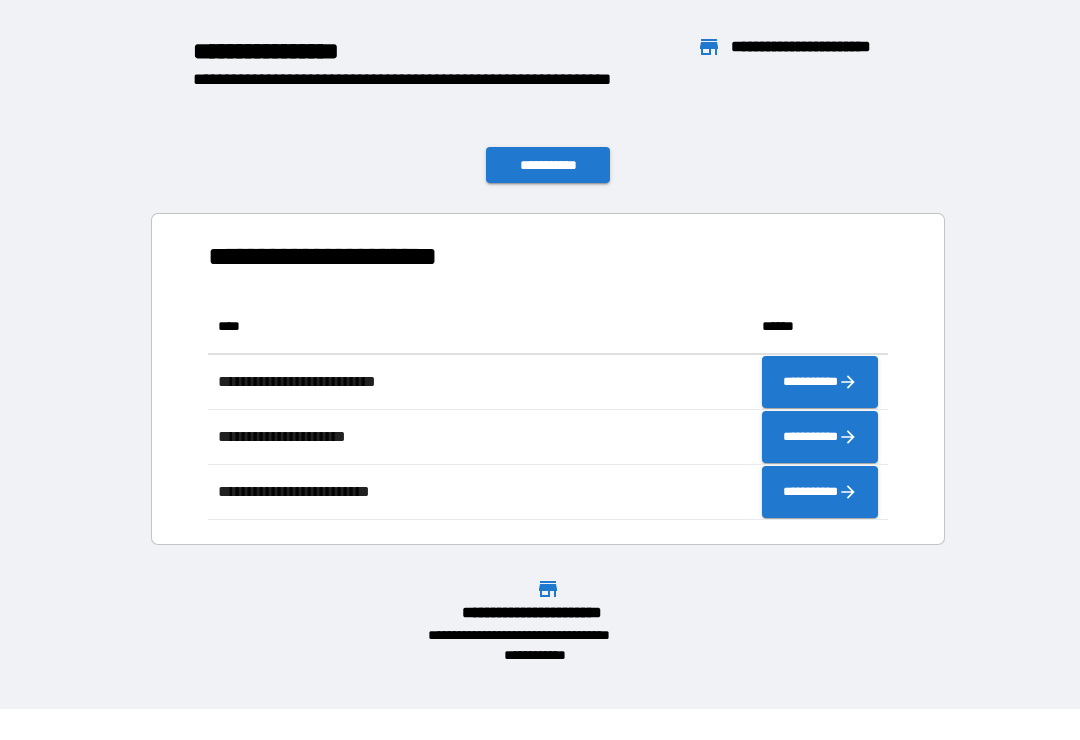 scroll, scrollTop: 1, scrollLeft: 1, axis: both 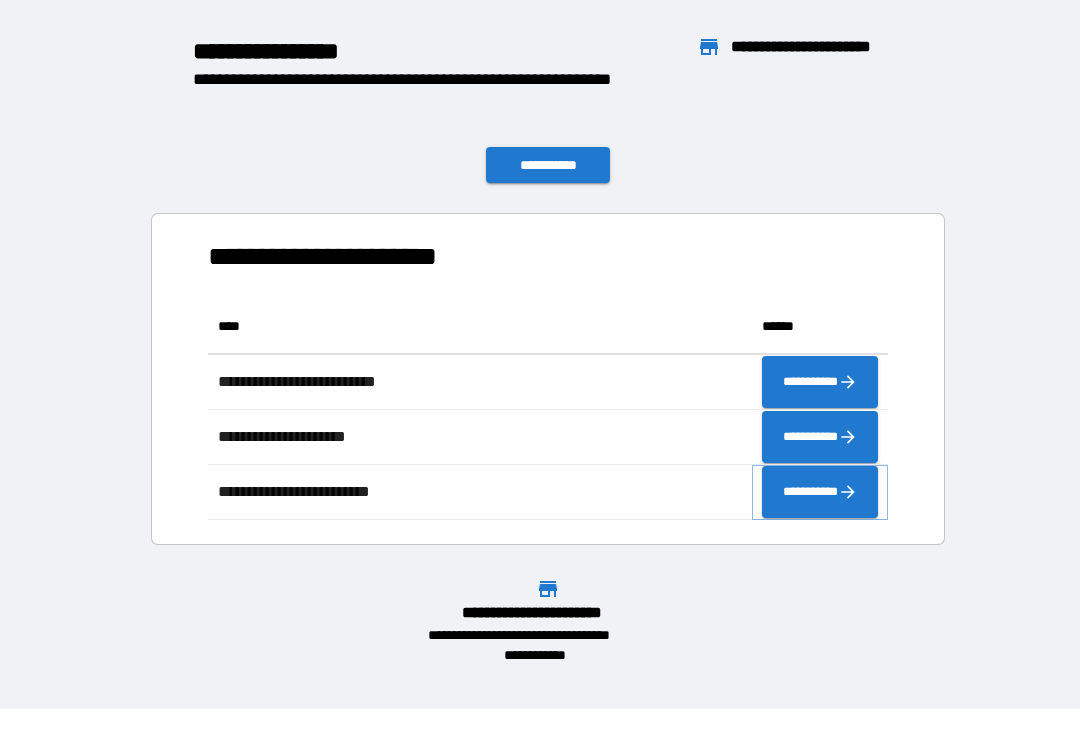 click on "**********" at bounding box center (820, 492) 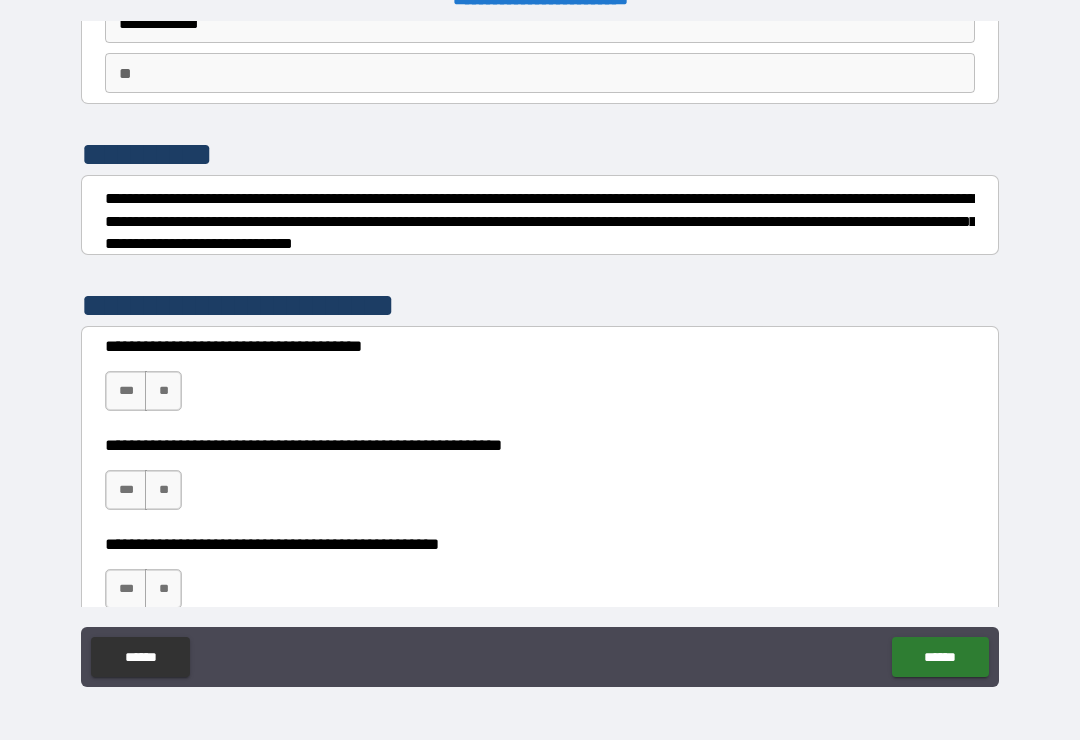 scroll, scrollTop: 266, scrollLeft: 0, axis: vertical 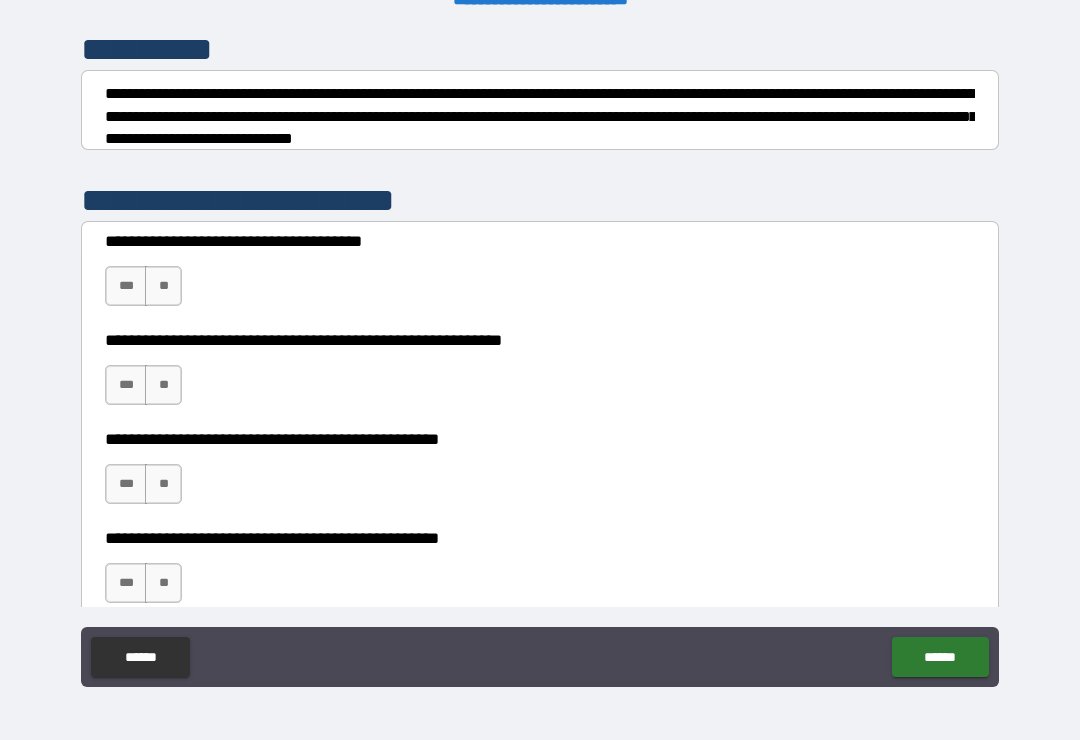 click on "**" at bounding box center [163, 286] 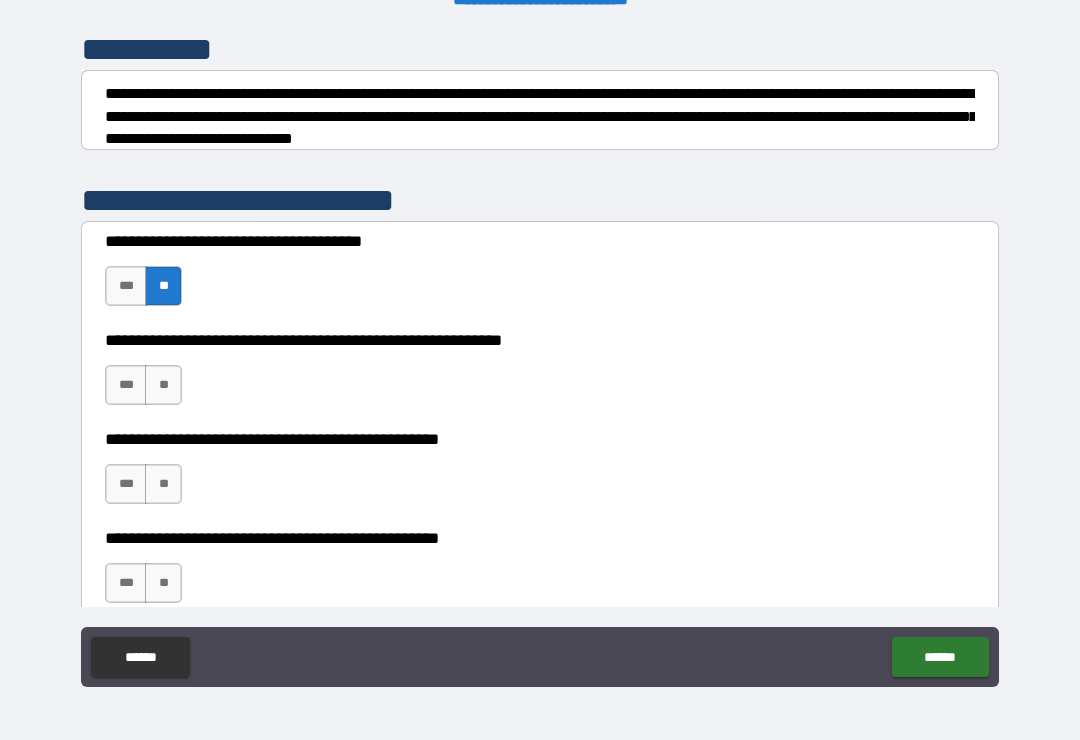 click on "**" at bounding box center (163, 385) 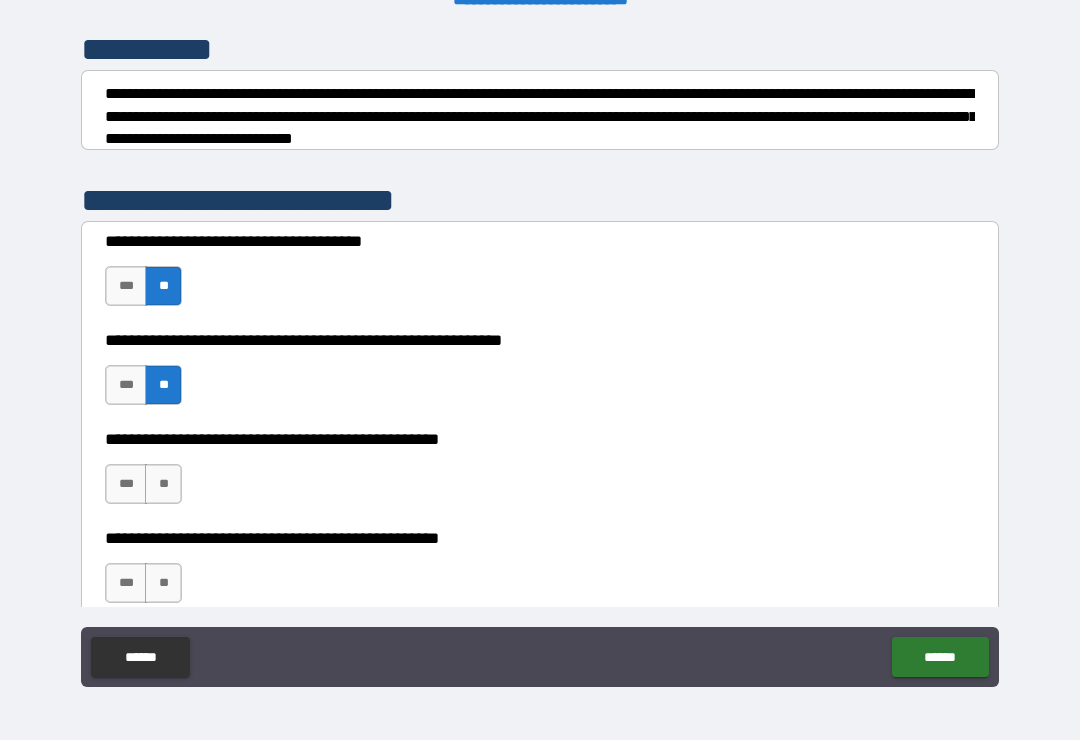 click on "**" at bounding box center [163, 484] 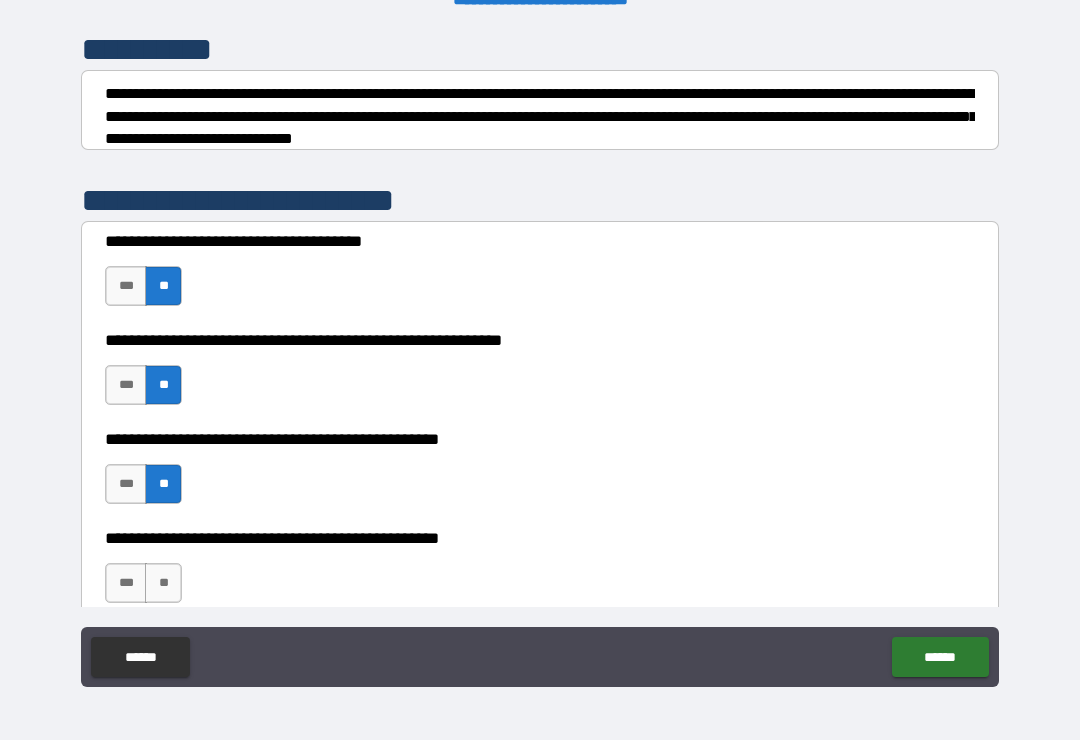 click on "**" at bounding box center (163, 583) 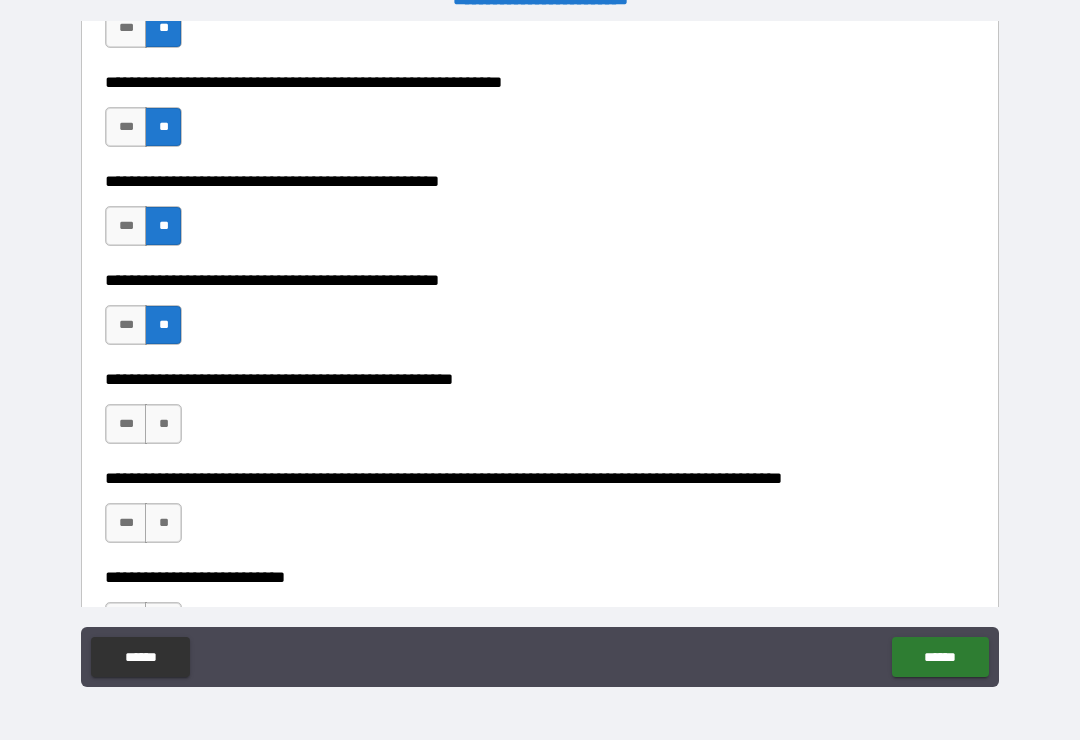 click on "**" at bounding box center (163, 424) 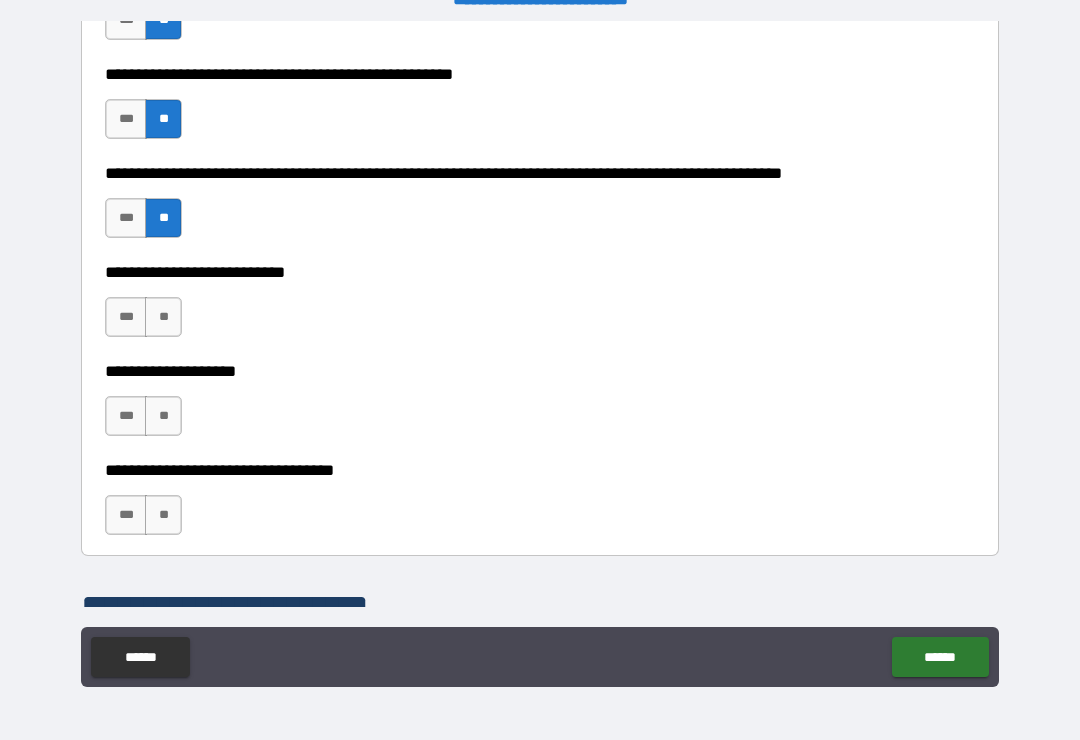 scroll, scrollTop: 823, scrollLeft: 0, axis: vertical 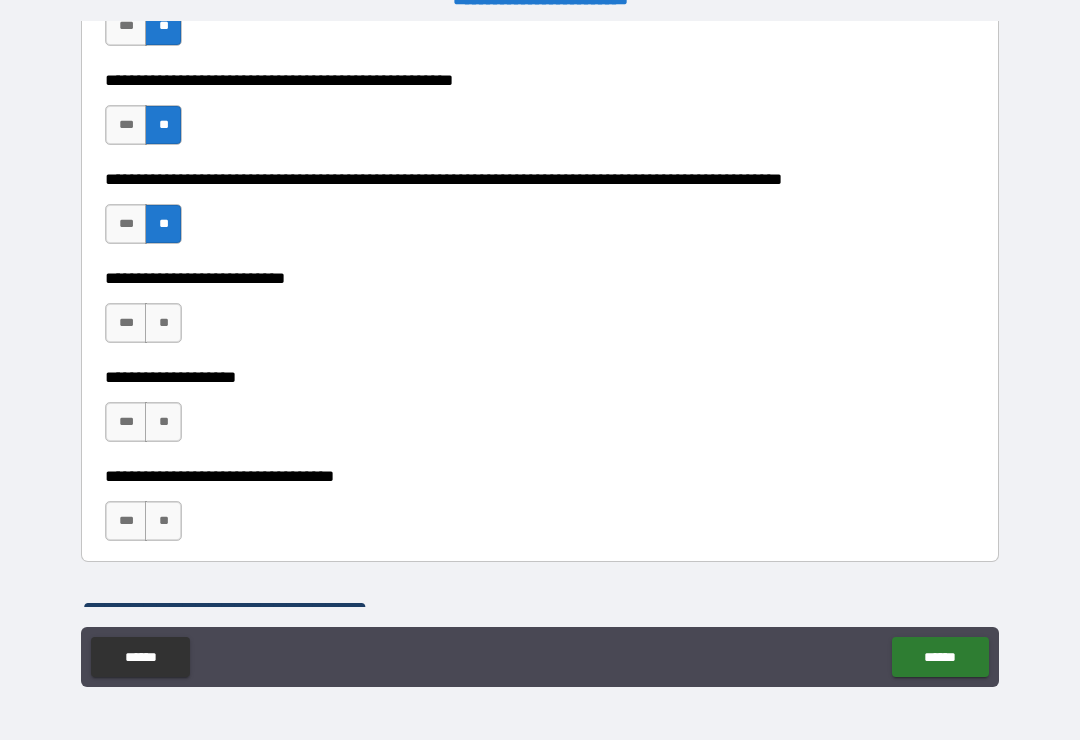 click on "**" at bounding box center (163, 323) 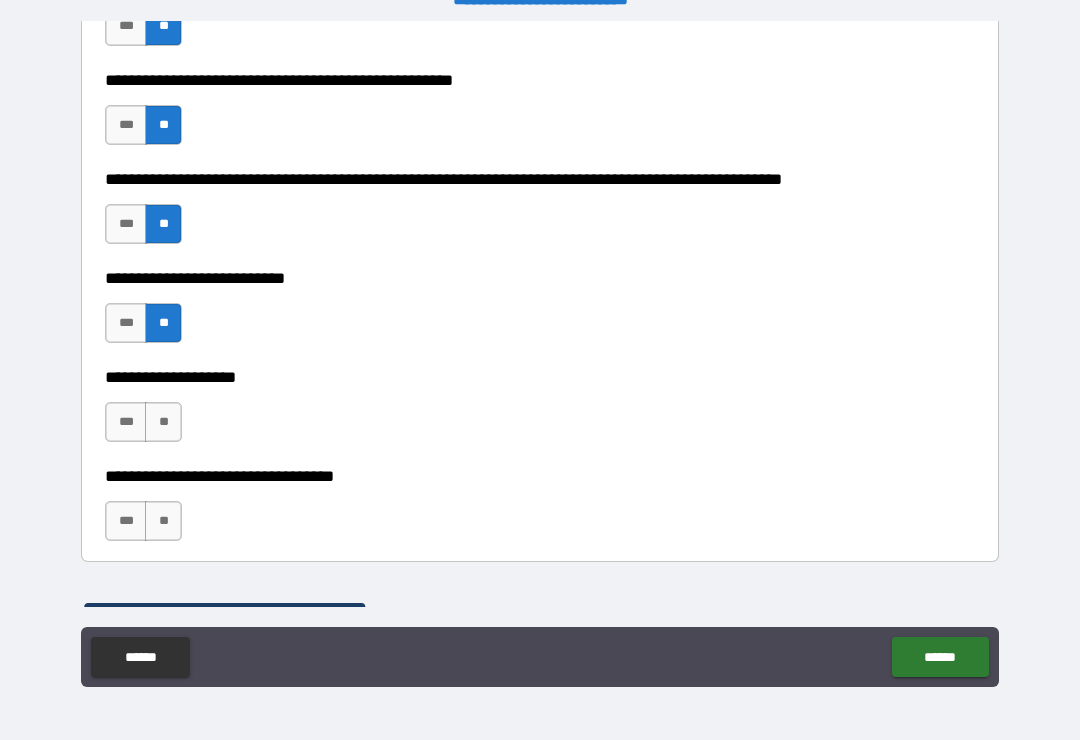click on "**" at bounding box center [163, 422] 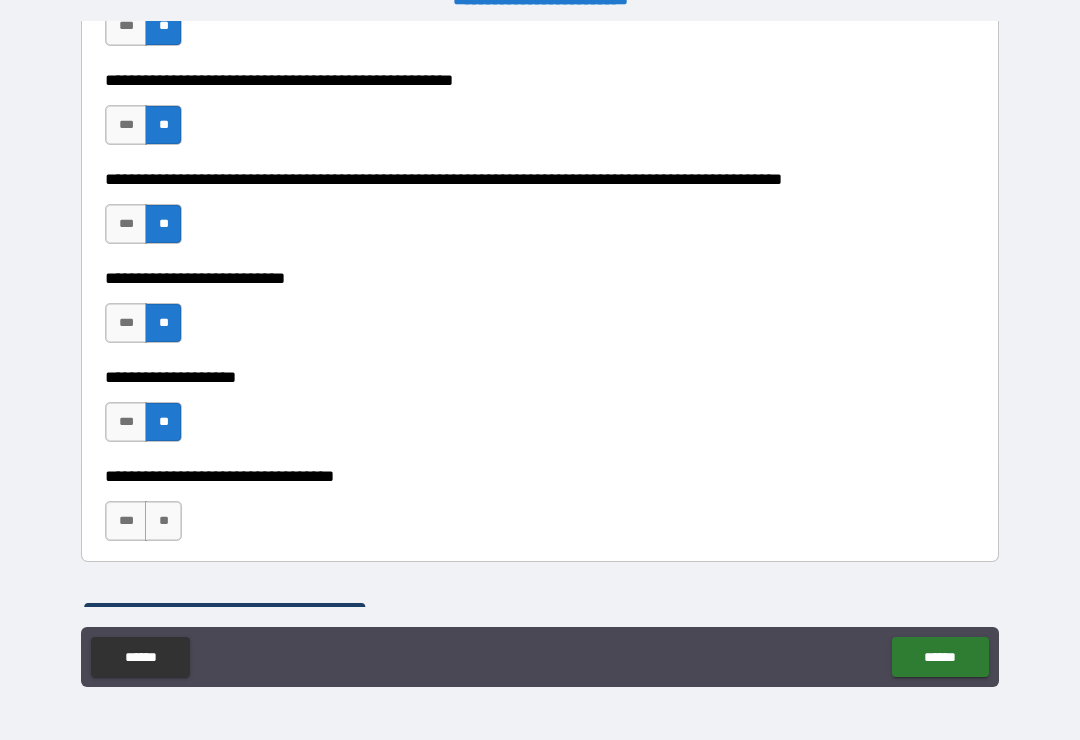 click on "**" at bounding box center (163, 521) 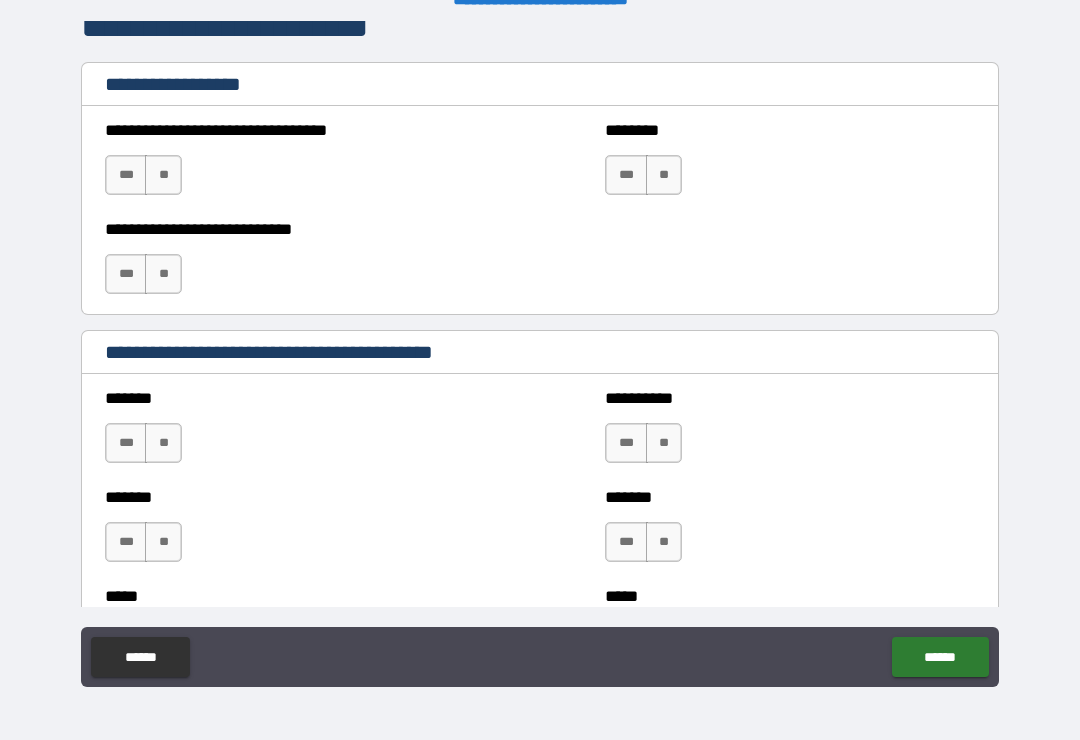 scroll, scrollTop: 1416, scrollLeft: 0, axis: vertical 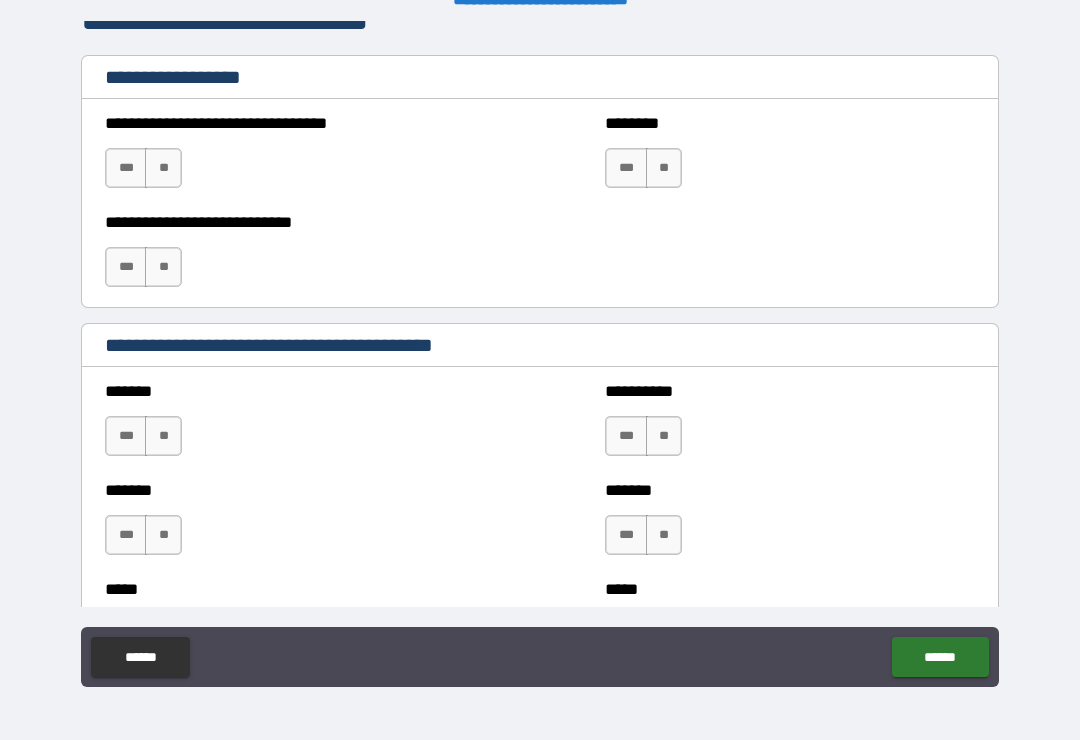 click on "**" at bounding box center (163, 168) 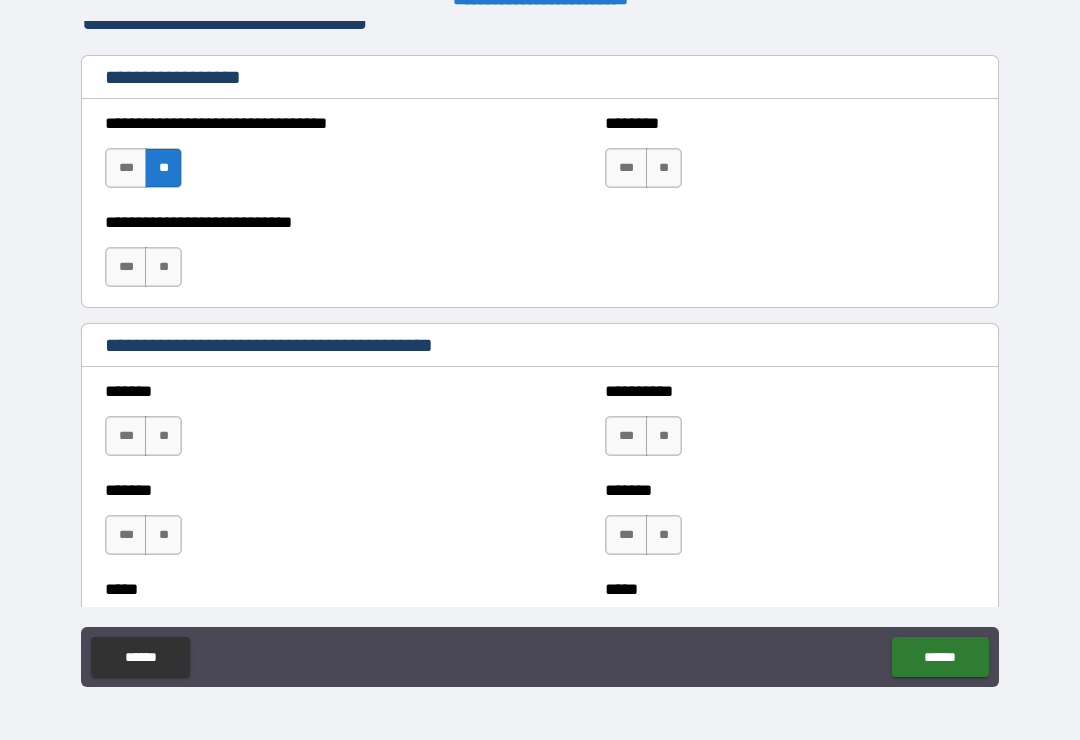 click on "**" at bounding box center (163, 267) 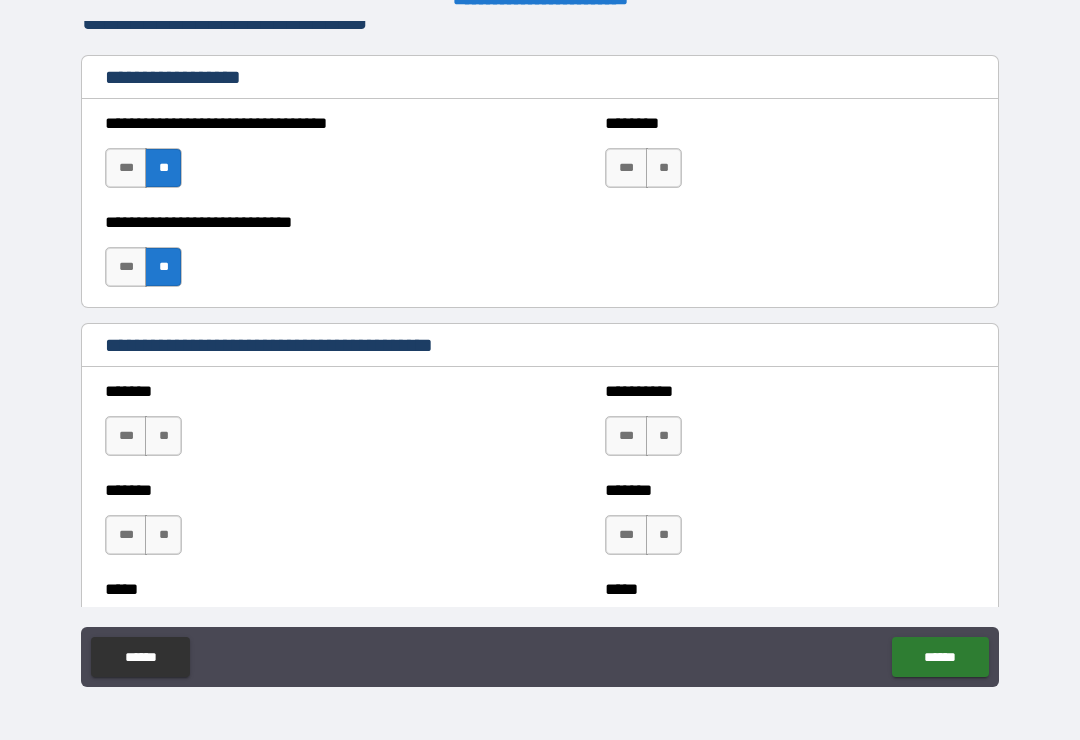 click on "**" at bounding box center [664, 168] 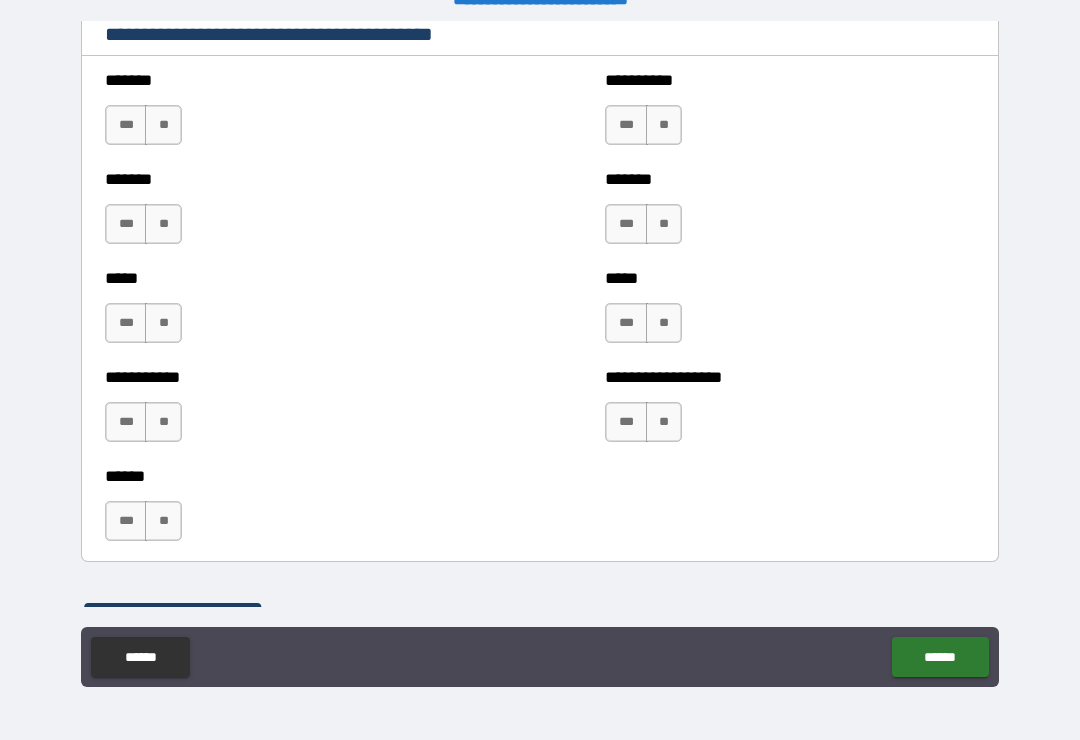 scroll, scrollTop: 1723, scrollLeft: 0, axis: vertical 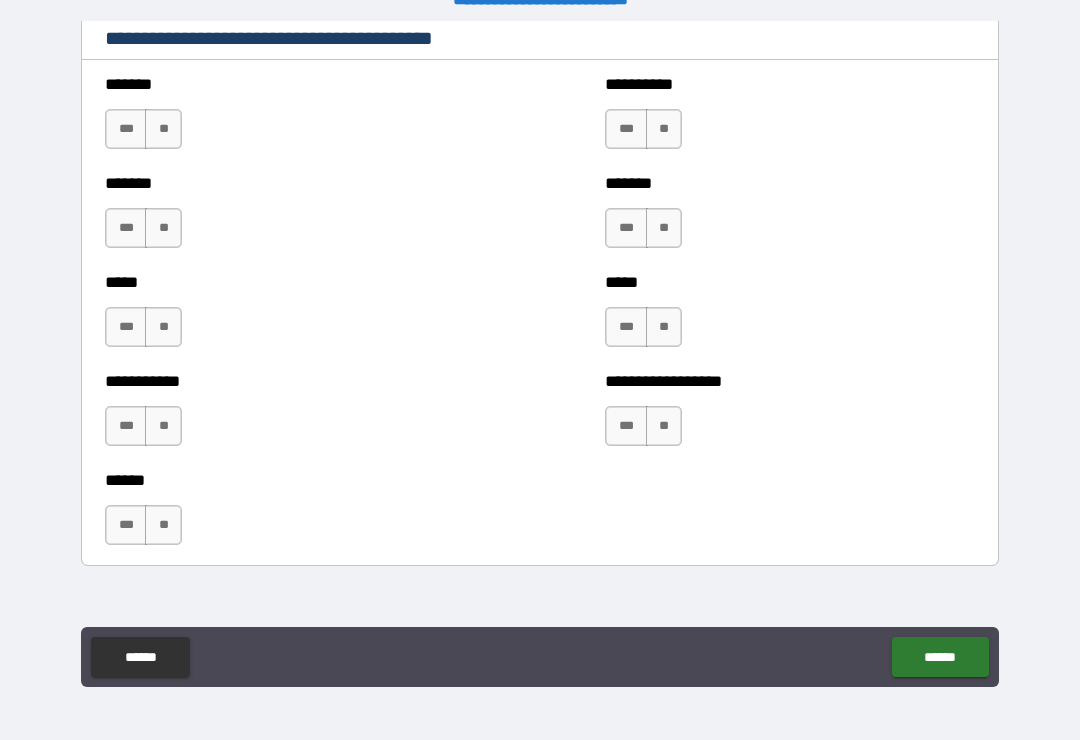 click on "**" at bounding box center [163, 129] 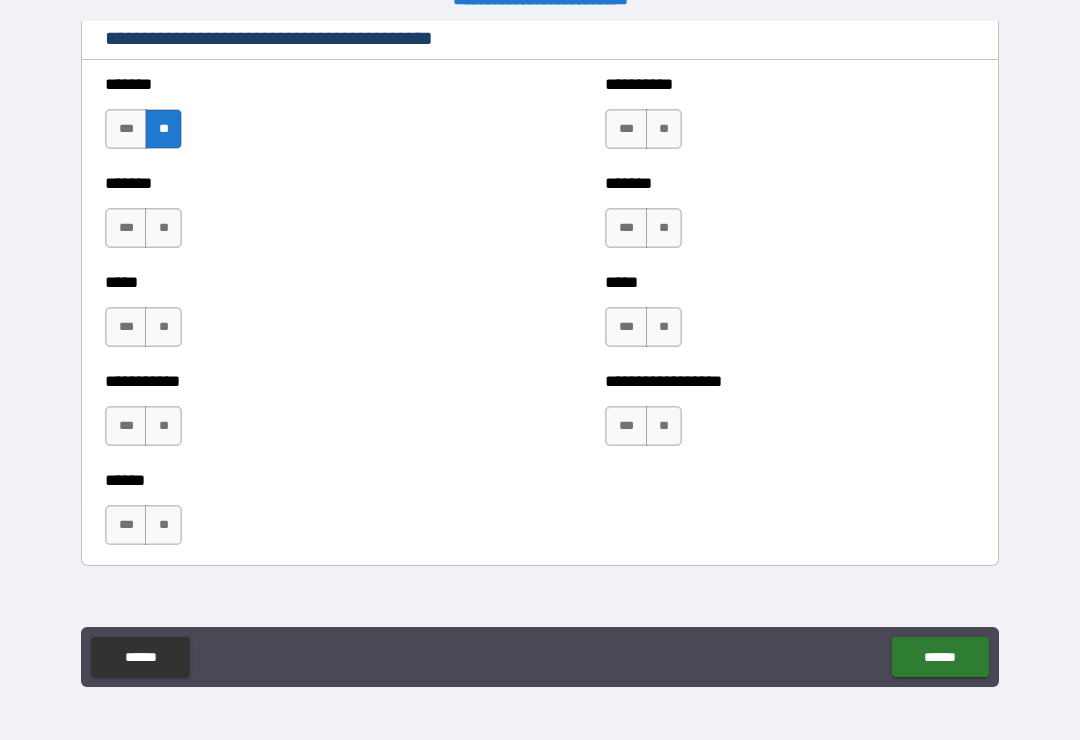 click on "**" at bounding box center [163, 228] 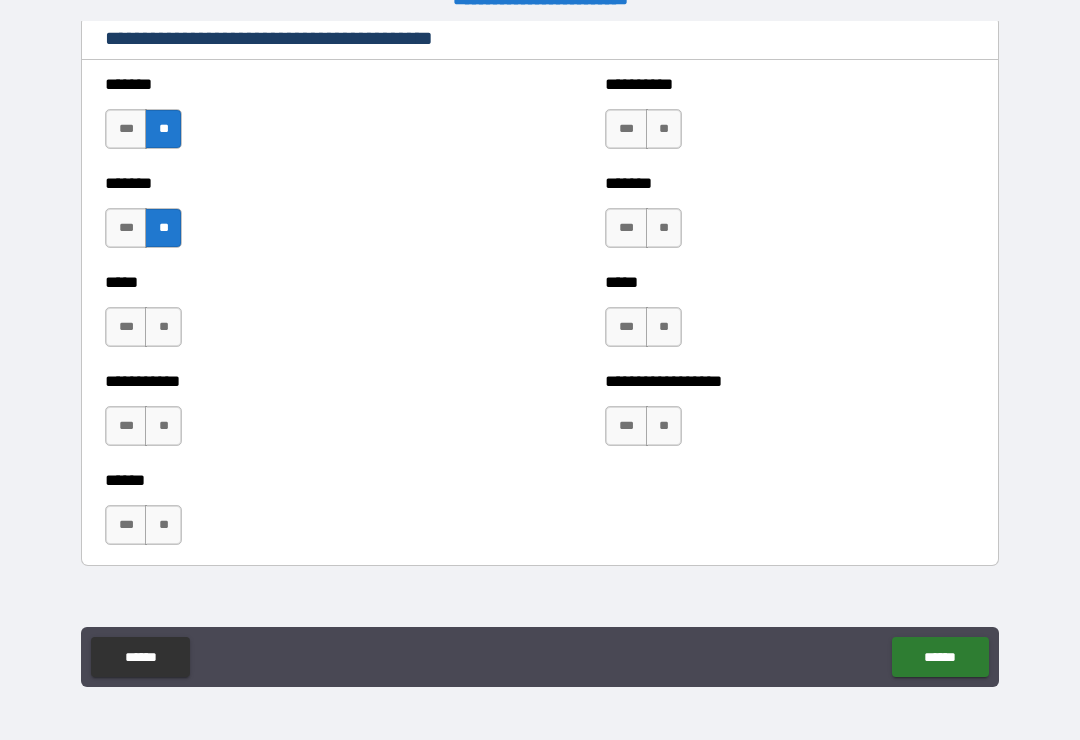 click on "**" at bounding box center (163, 327) 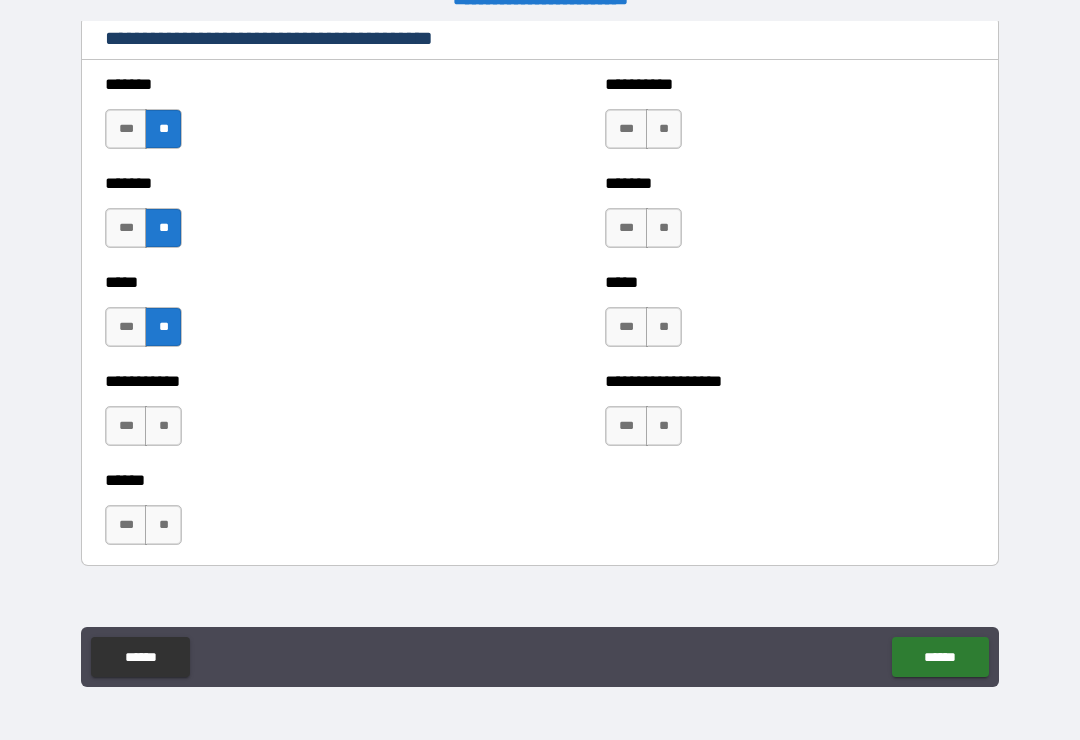 click on "**" at bounding box center [163, 426] 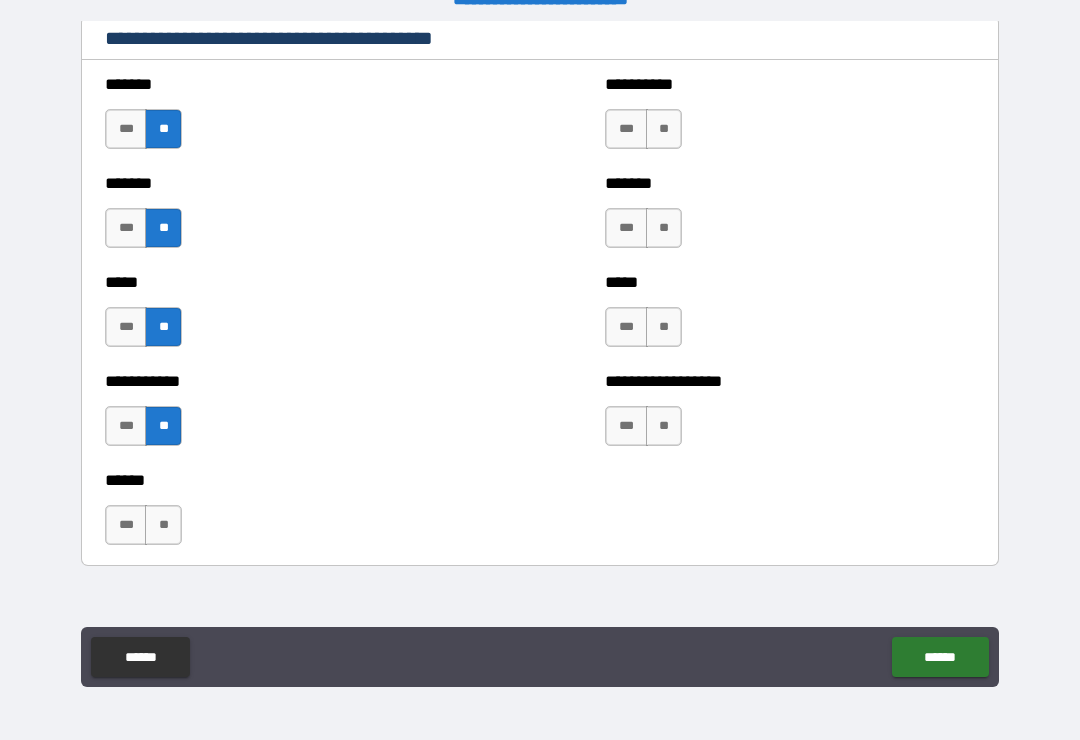 click on "**" at bounding box center (163, 525) 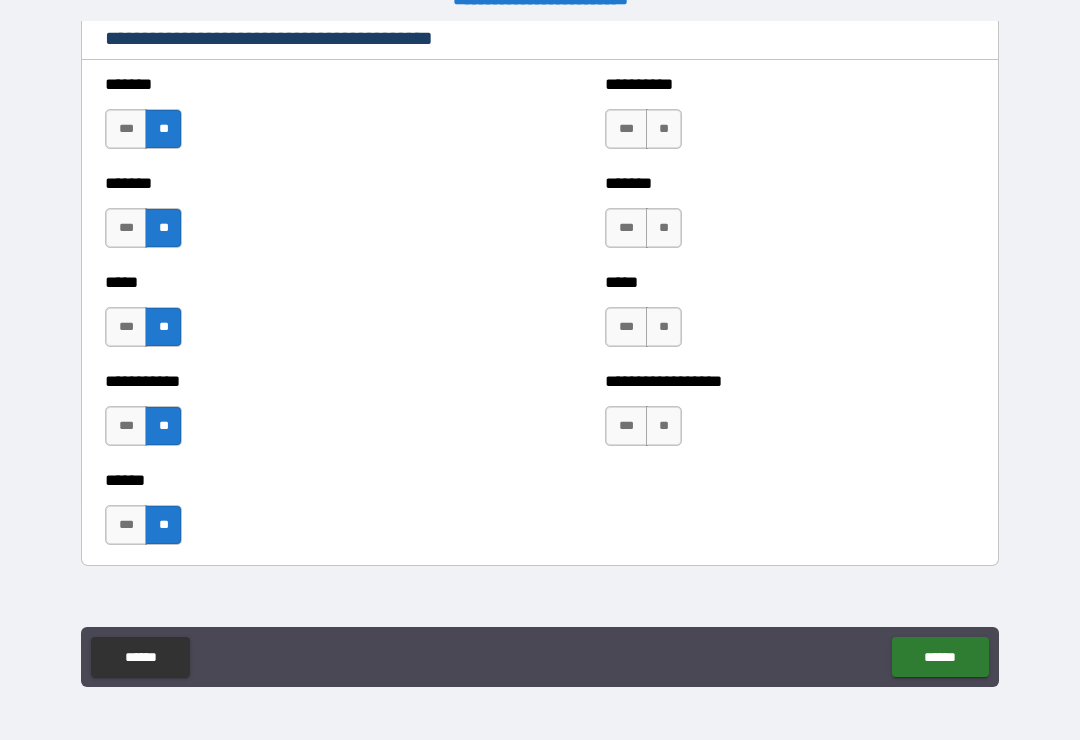 click on "**" at bounding box center [664, 426] 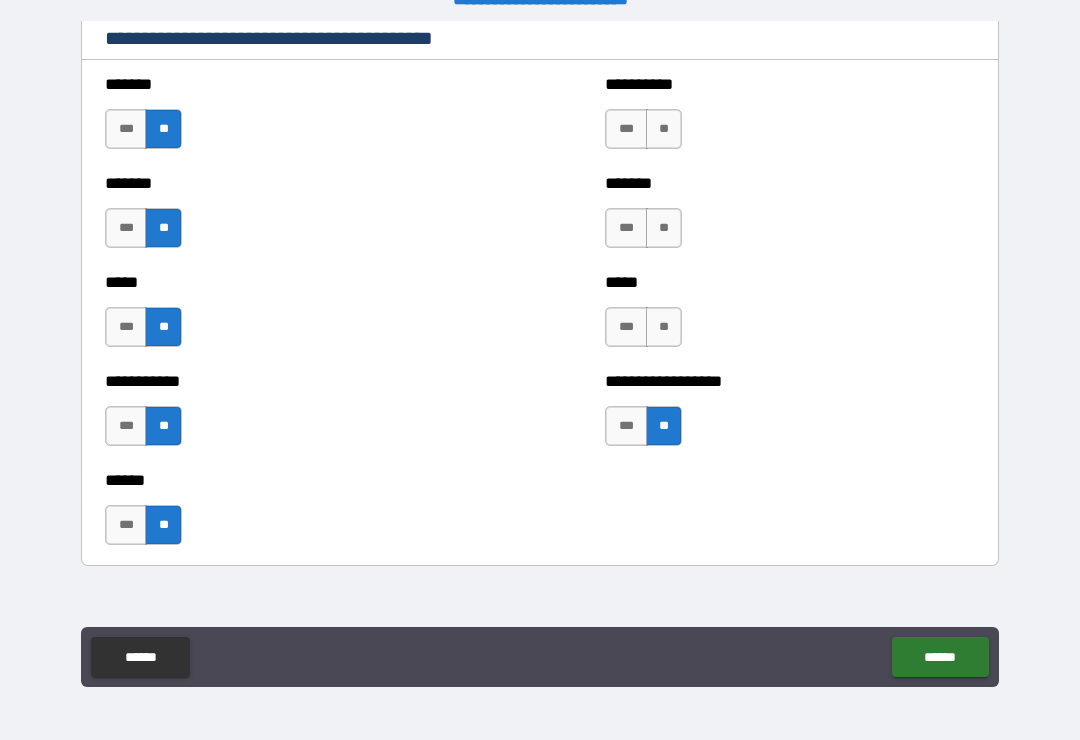 click on "***" at bounding box center (626, 327) 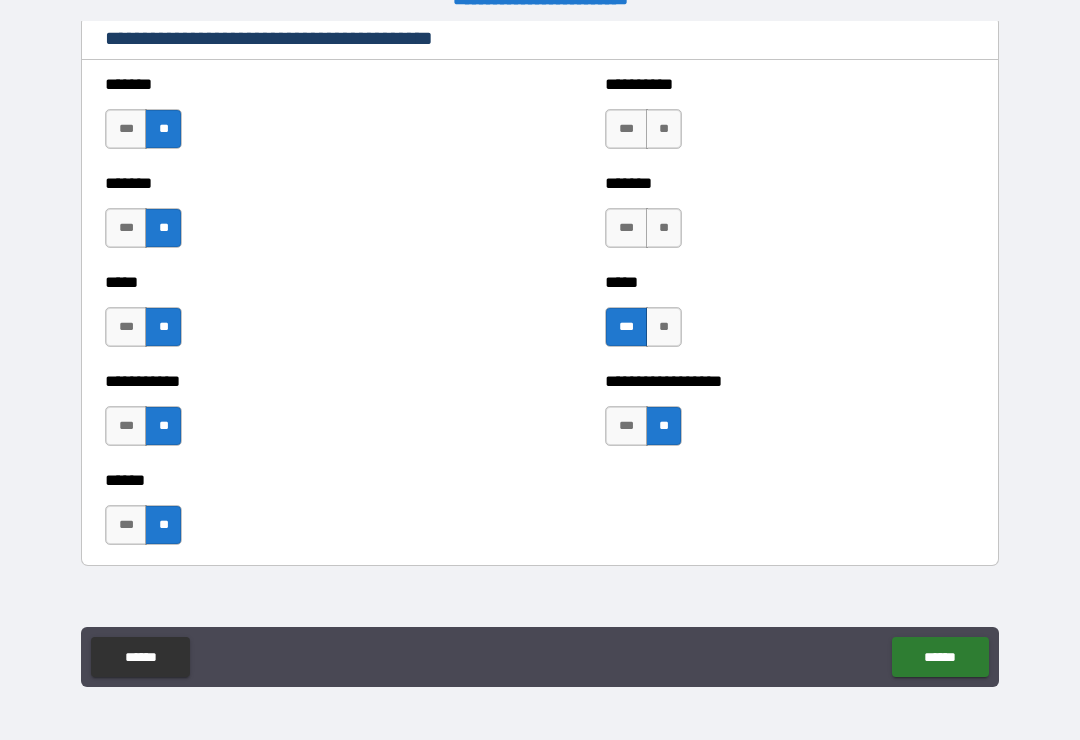 click on "**" at bounding box center (664, 228) 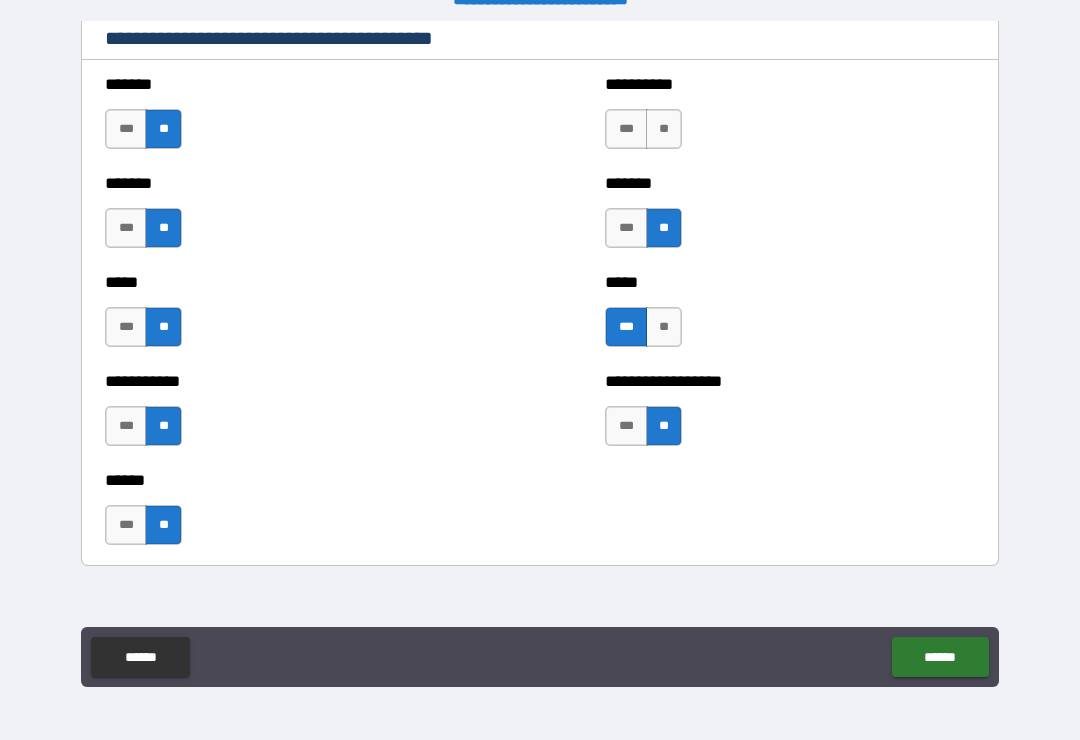 click on "**" at bounding box center (664, 327) 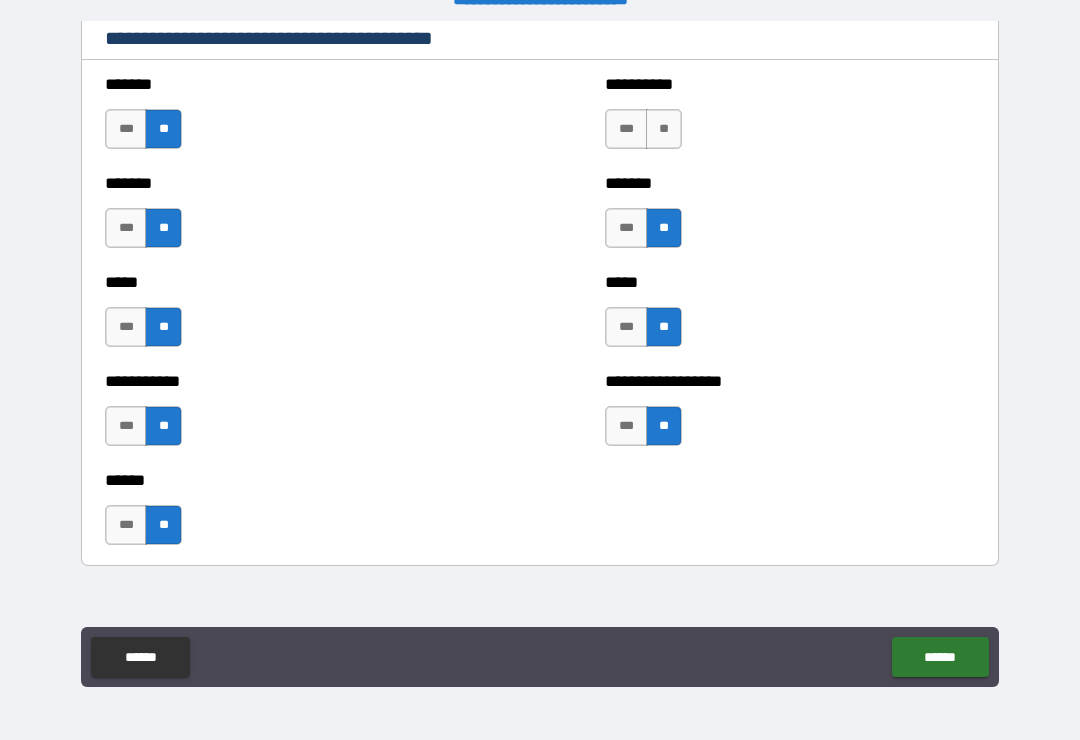 click on "**" at bounding box center (664, 129) 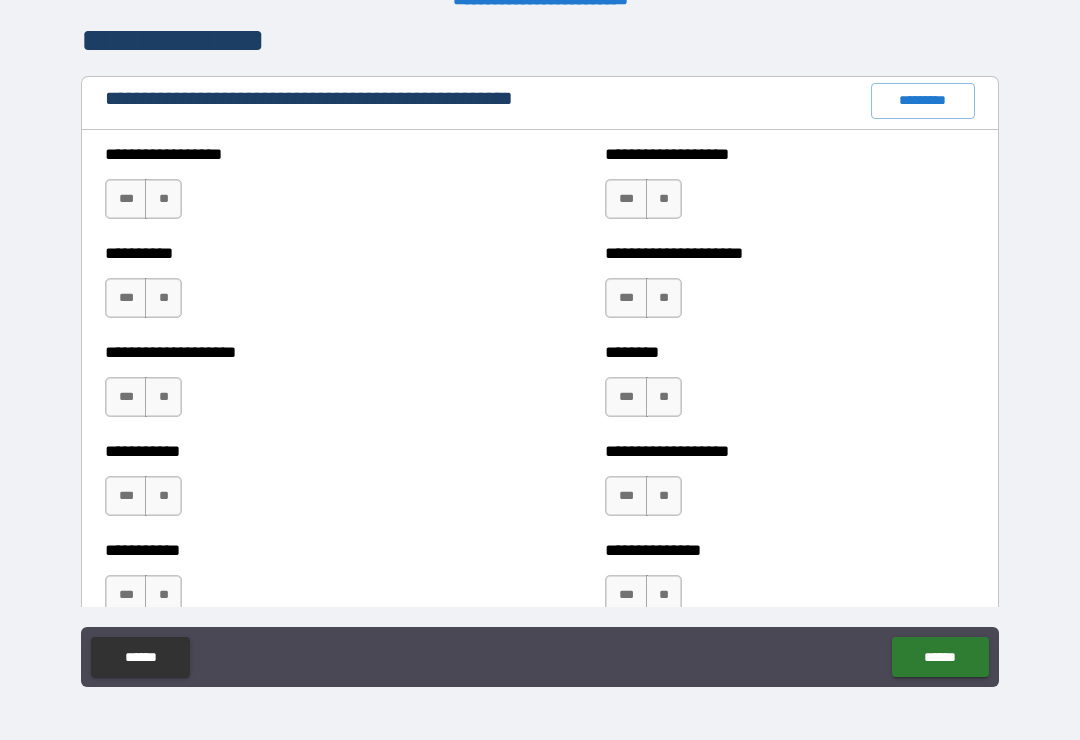 click on "*********" at bounding box center [923, 101] 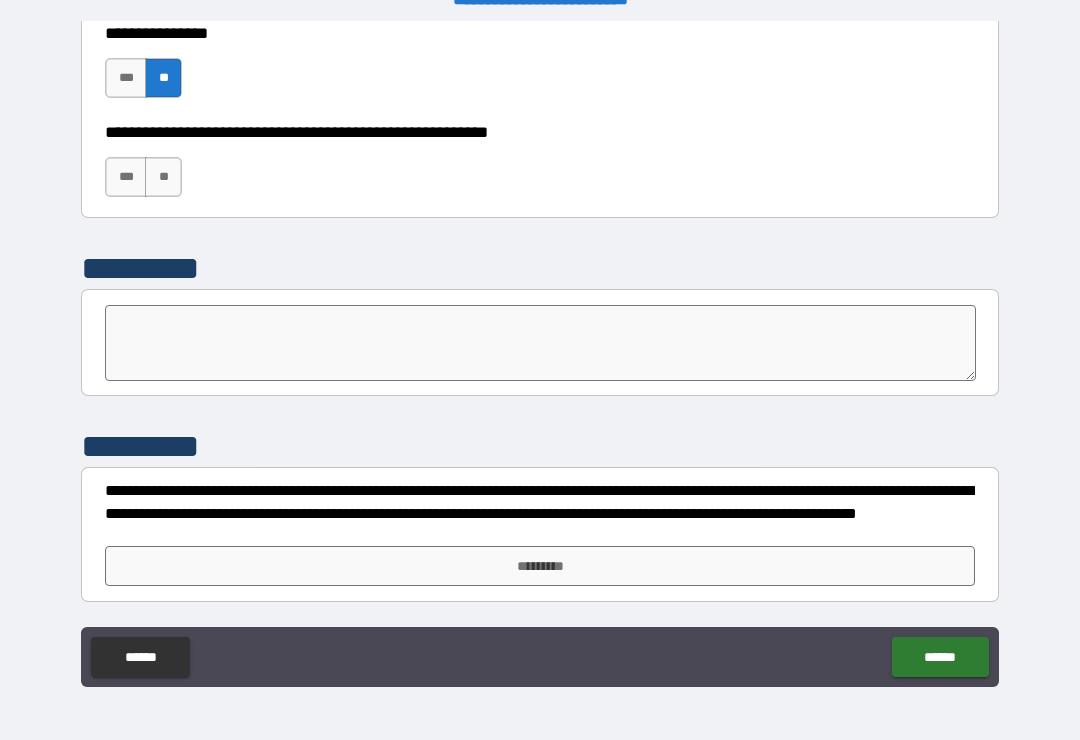 scroll, scrollTop: 6182, scrollLeft: 0, axis: vertical 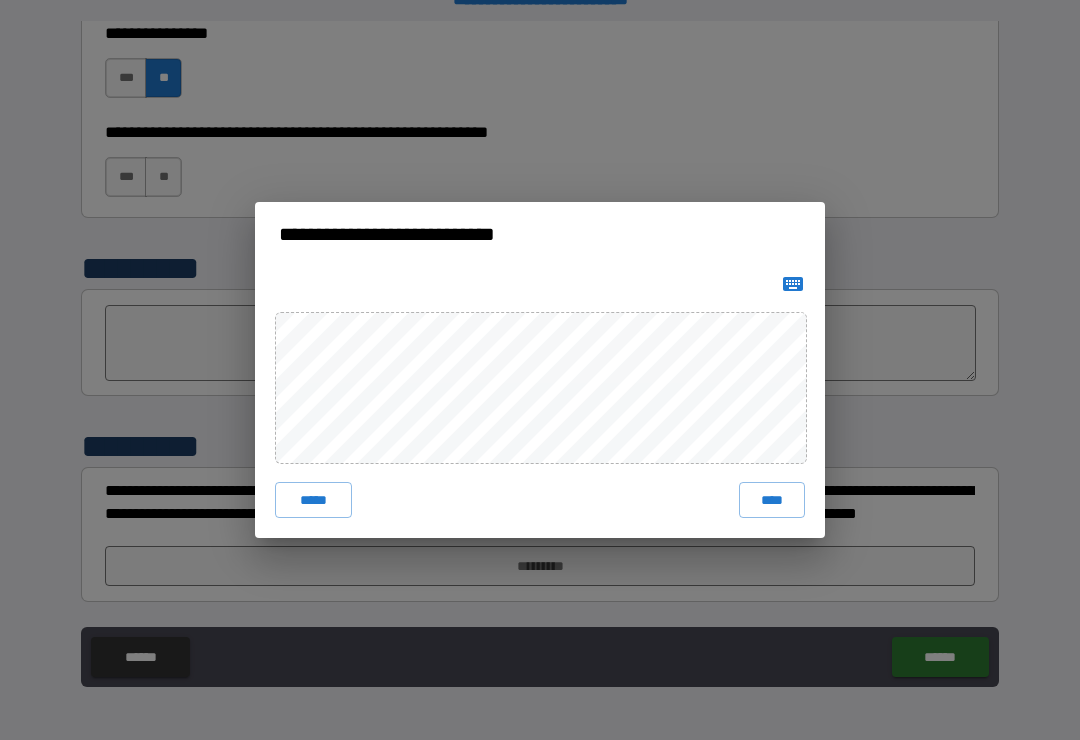 click on "****" at bounding box center (772, 500) 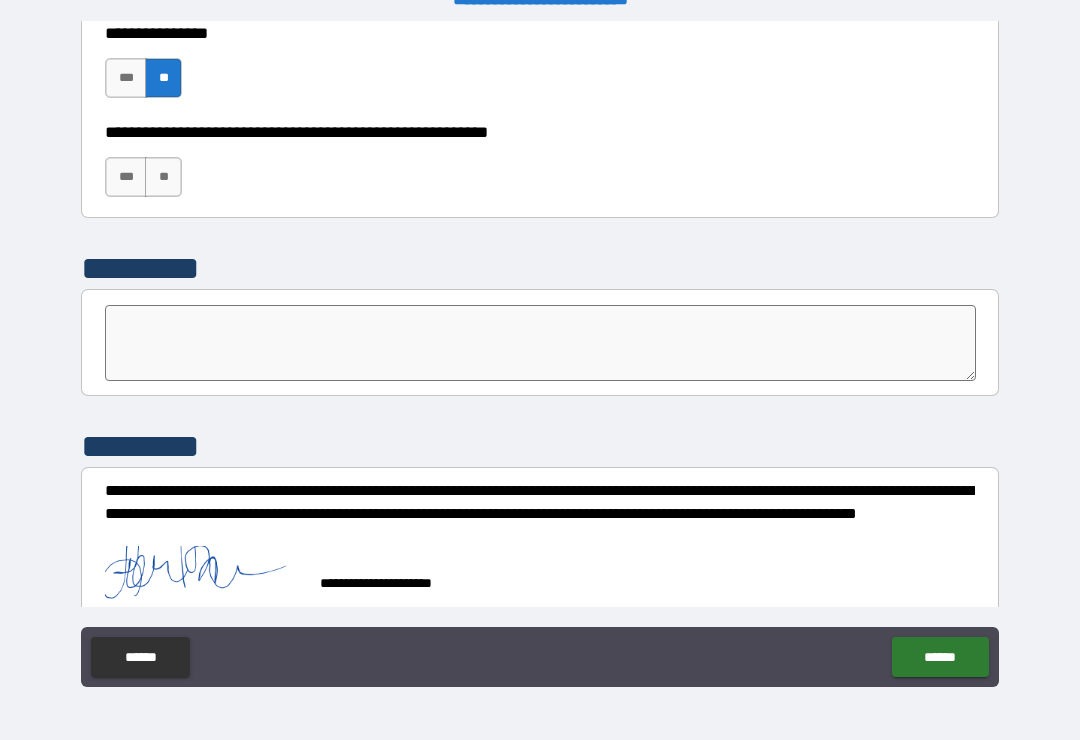 click on "******" at bounding box center (940, 657) 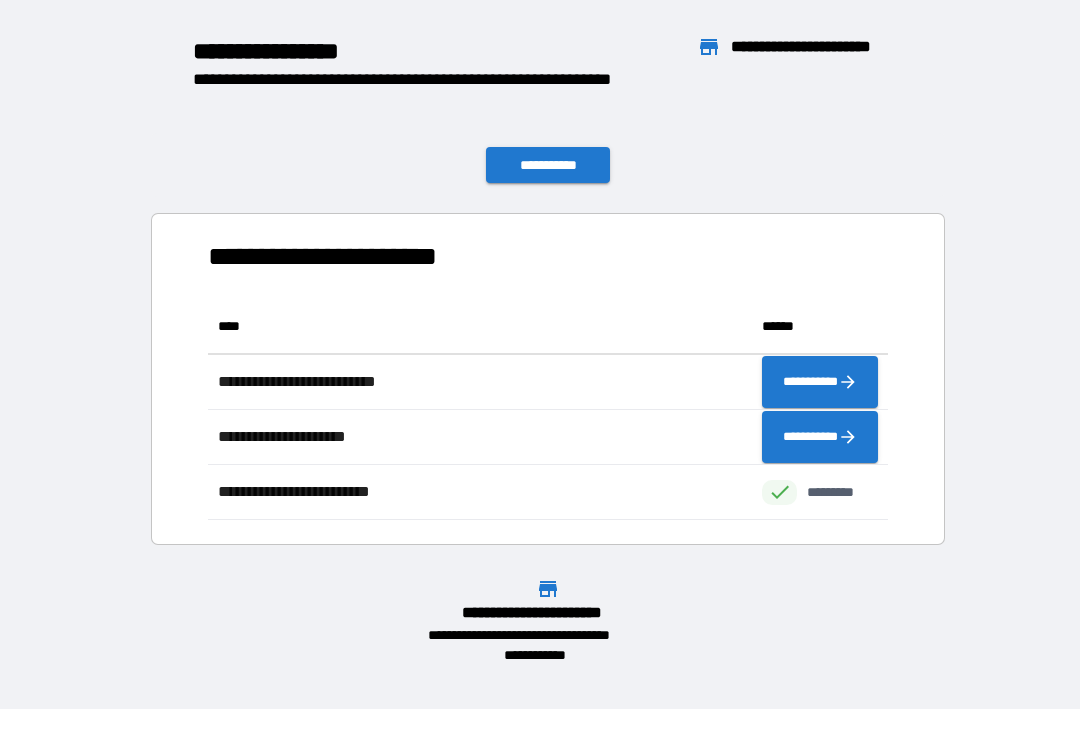 scroll, scrollTop: 1, scrollLeft: 1, axis: both 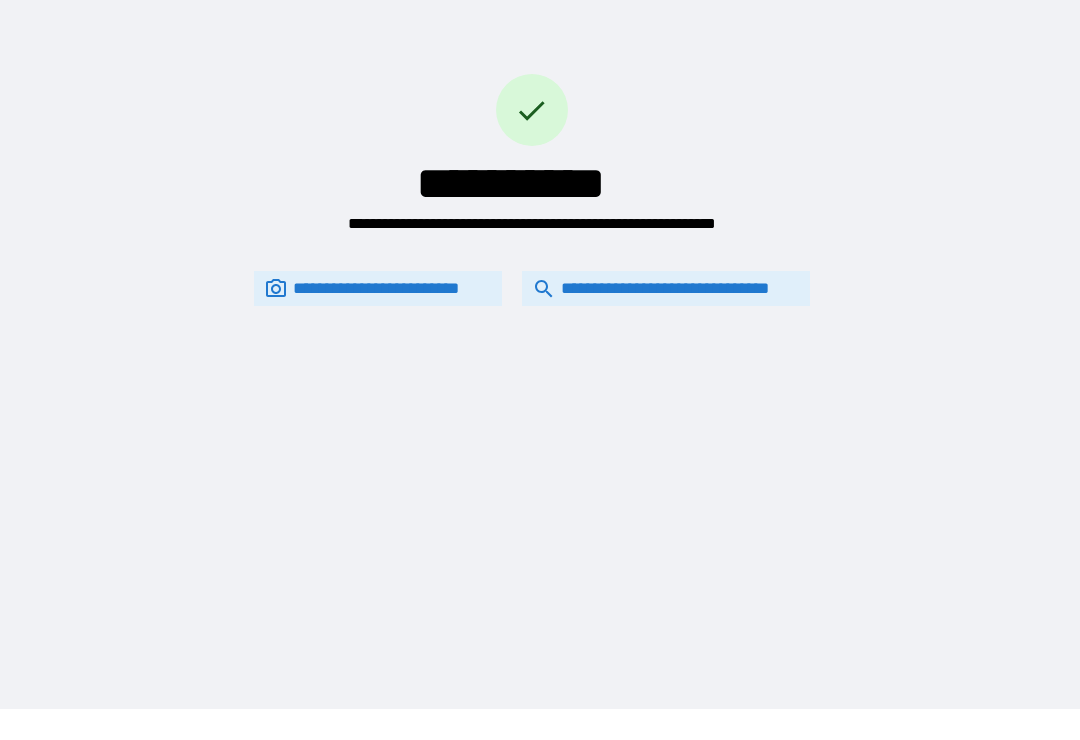 click on "**********" at bounding box center (666, 288) 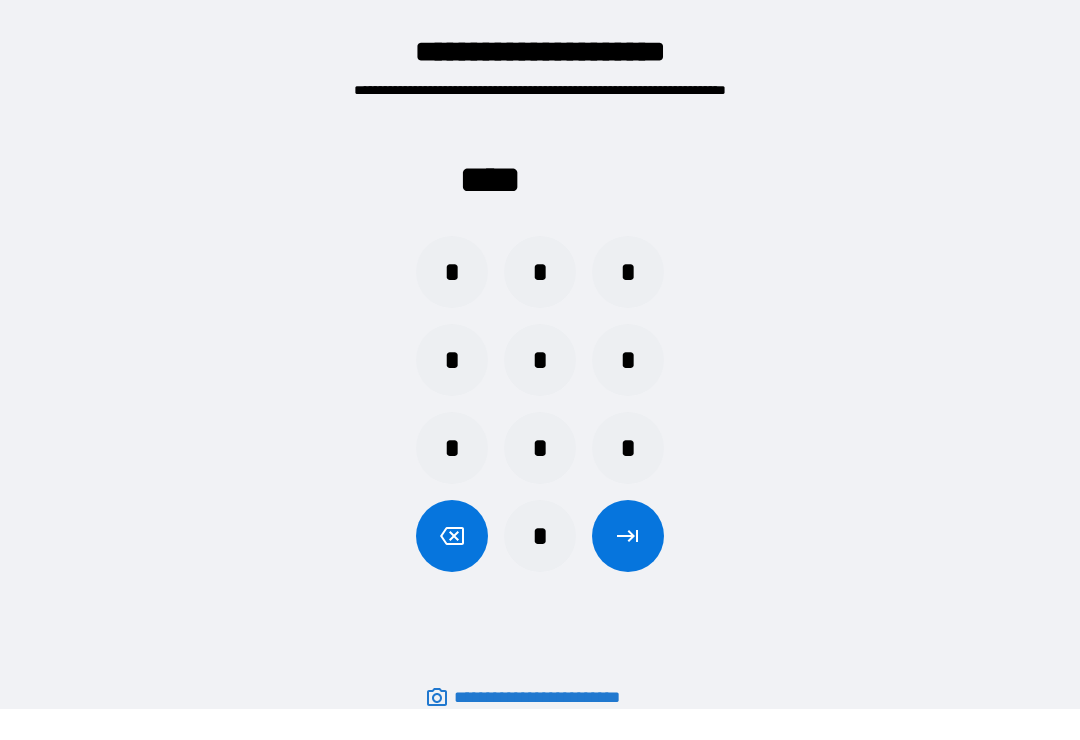 click on "*" at bounding box center [628, 360] 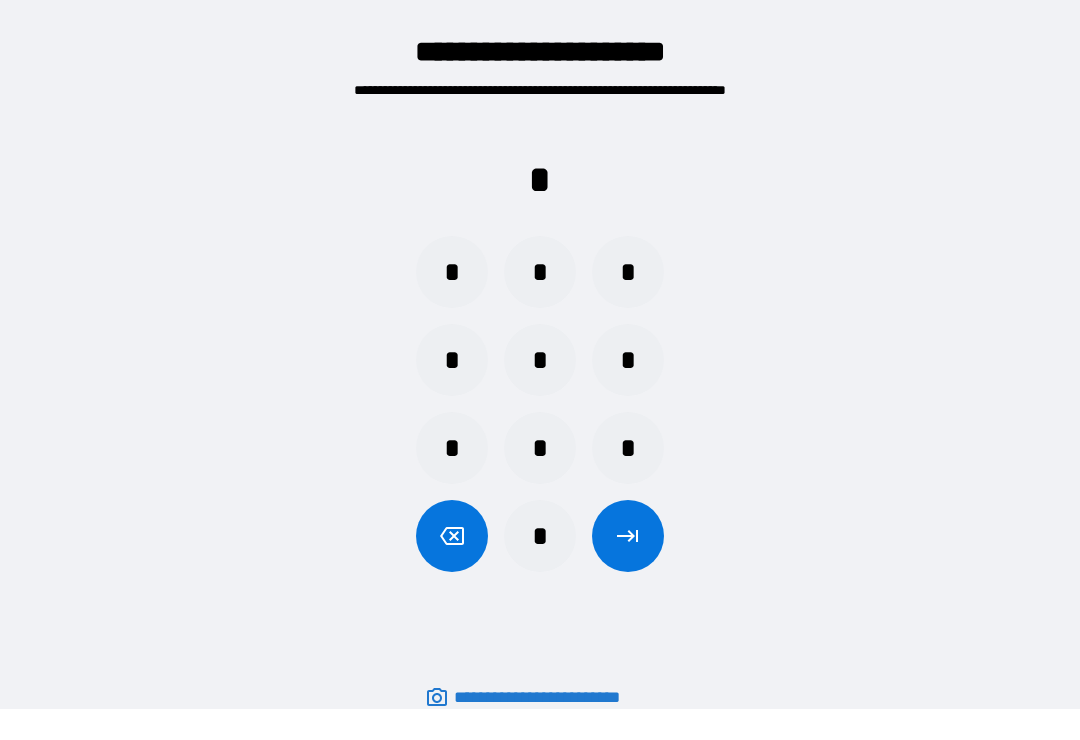 click on "*" at bounding box center (628, 448) 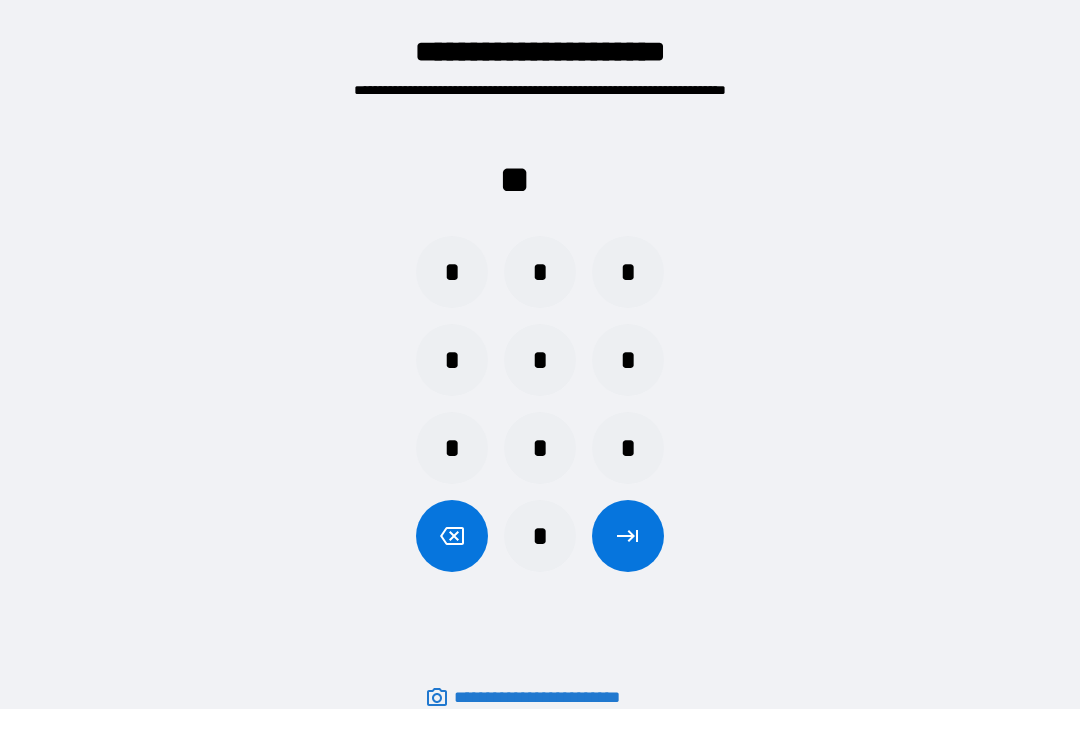click on "*" at bounding box center [452, 272] 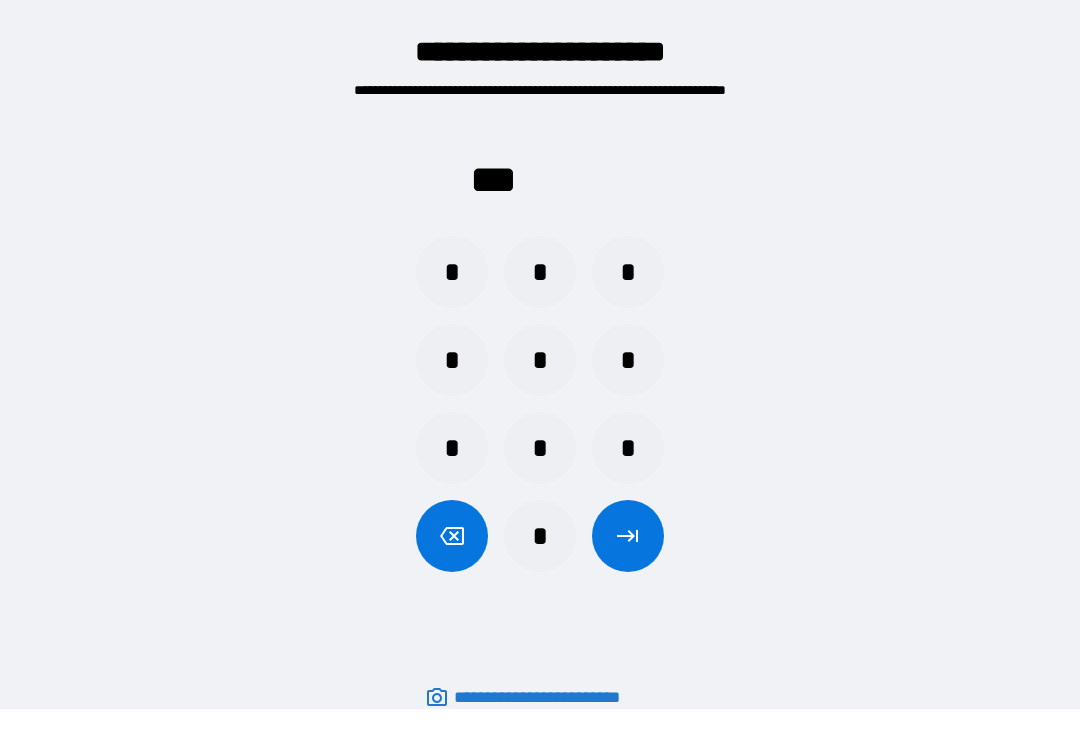 click on "*" at bounding box center [452, 272] 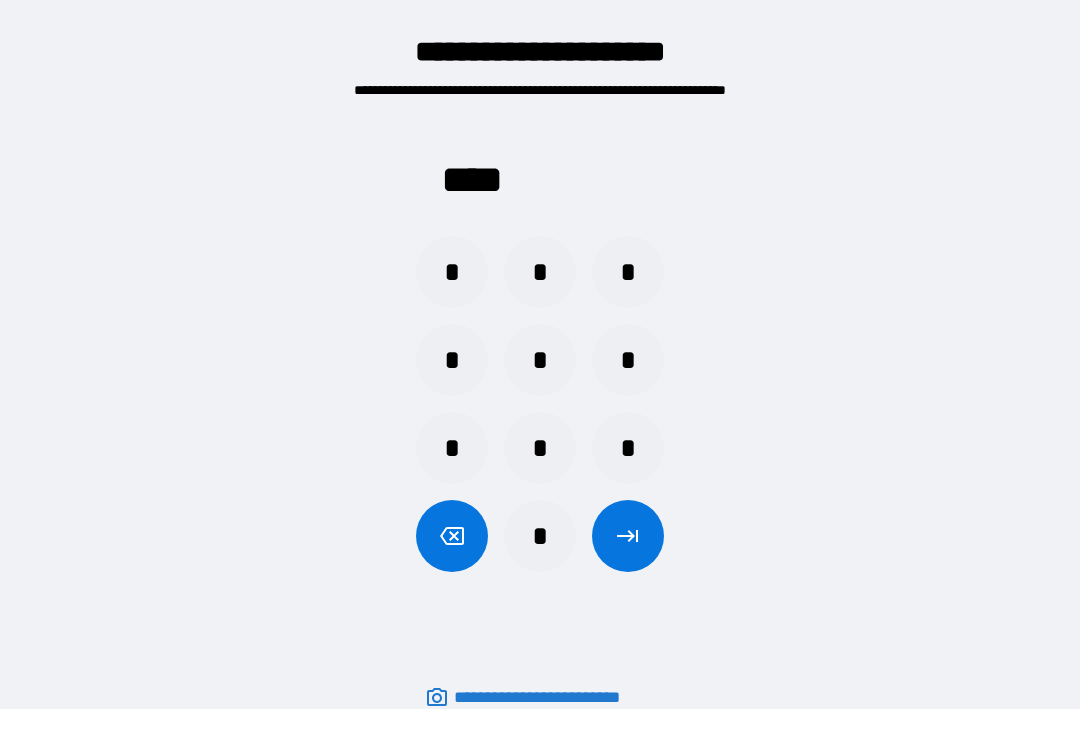 click at bounding box center [628, 536] 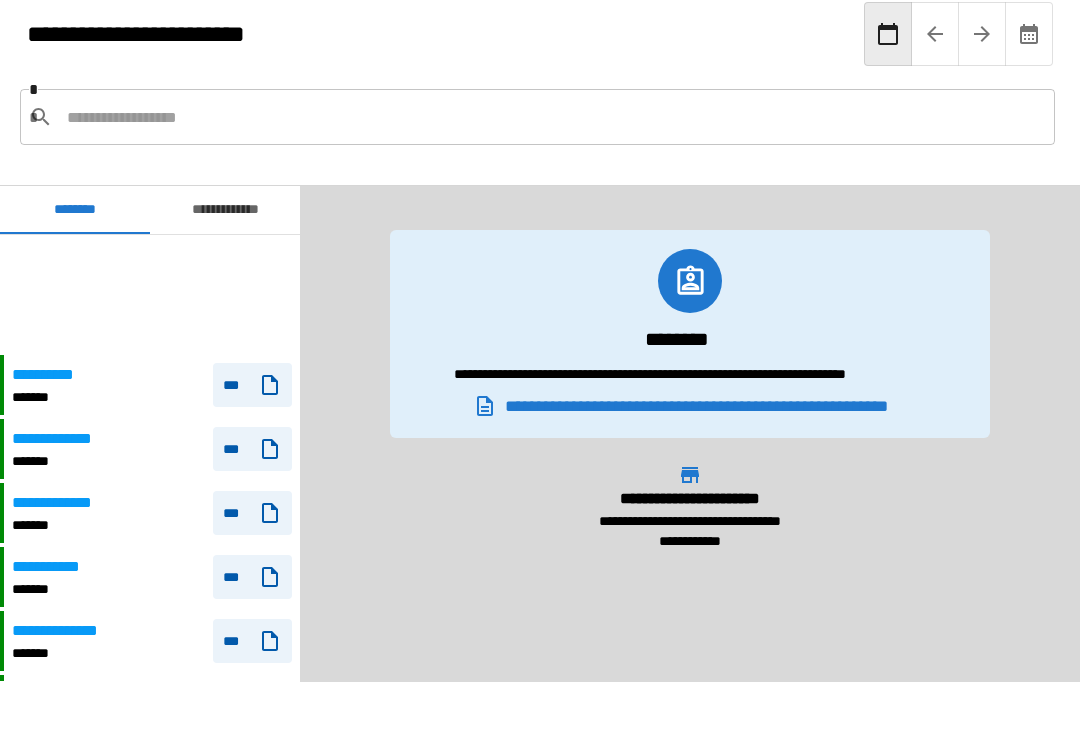 scroll, scrollTop: 120, scrollLeft: 0, axis: vertical 